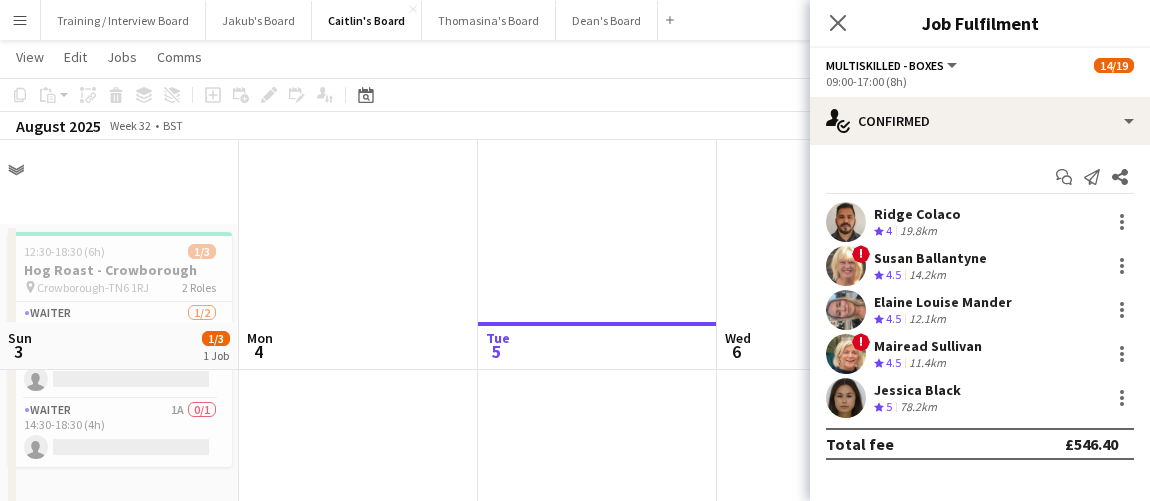 scroll, scrollTop: 181, scrollLeft: 0, axis: vertical 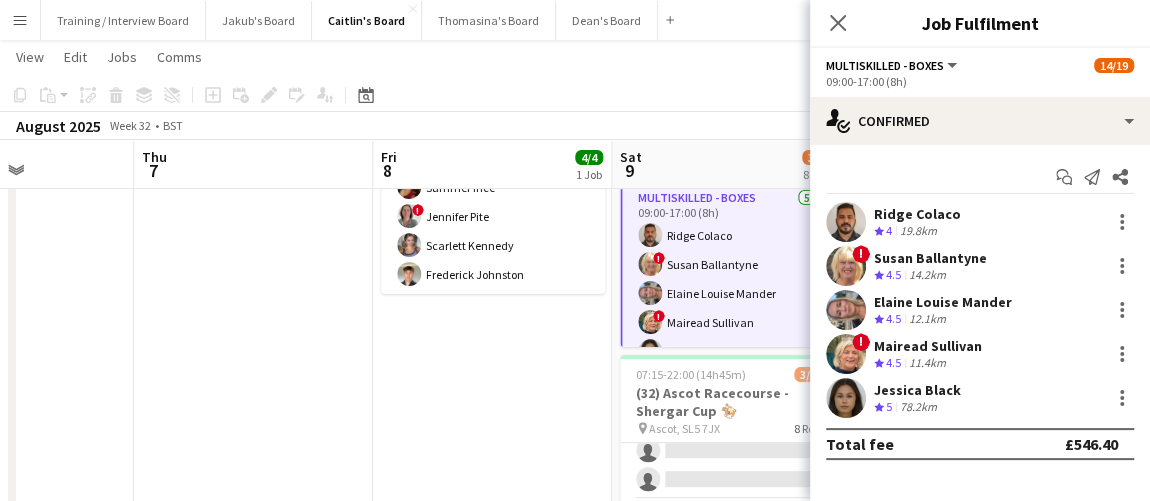 click at bounding box center [253, 1210] 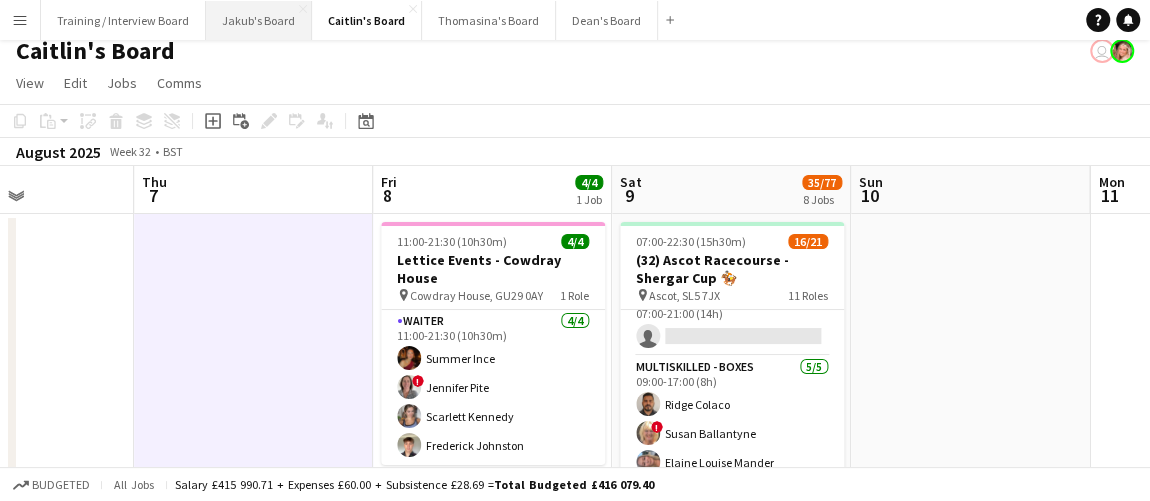 scroll, scrollTop: 0, scrollLeft: 0, axis: both 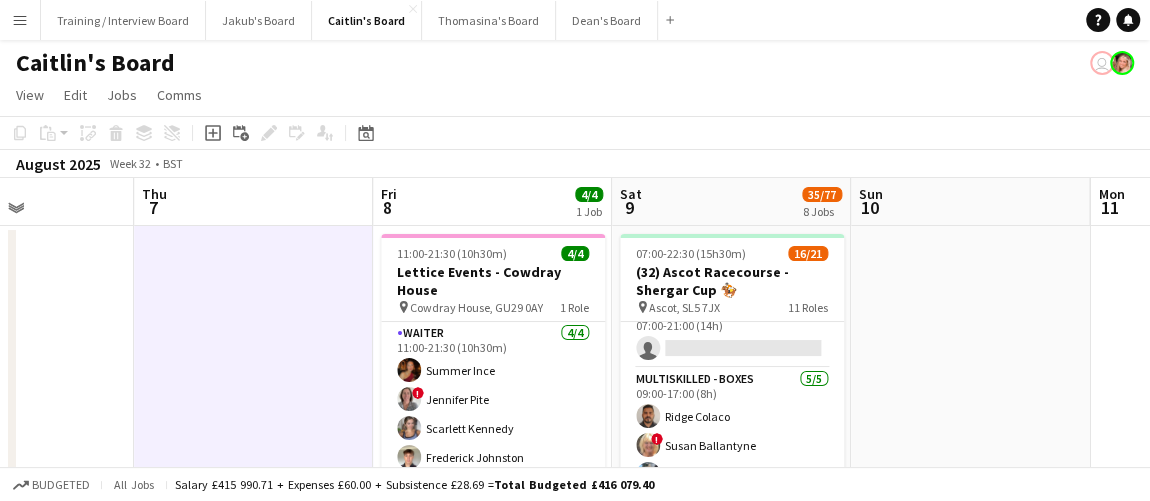 drag, startPoint x: 925, startPoint y: 349, endPoint x: 944, endPoint y: 350, distance: 19.026299 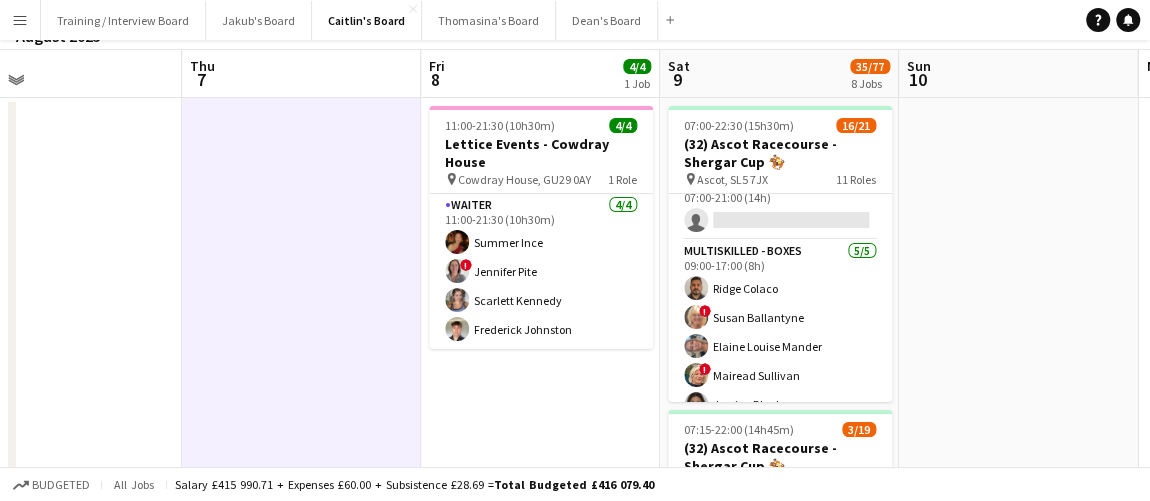scroll, scrollTop: 181, scrollLeft: 0, axis: vertical 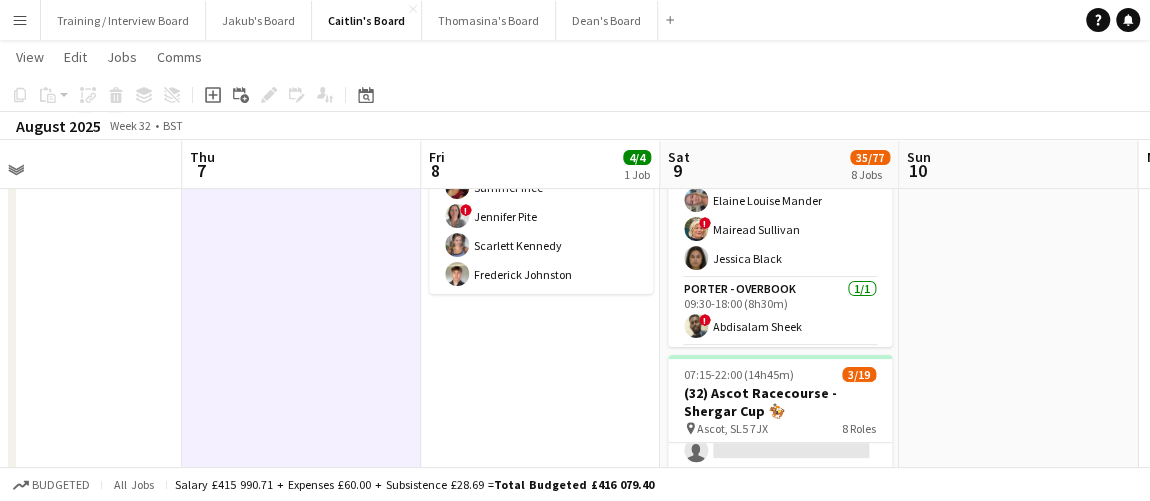 click on "11:00-21:30 (10h30m)    4/4   Lettice Events - Cowdray House
pin
Cowdray House, GU29 0AY   1 Role   Waiter   4/4   11:00-21:30 (10h30m)
Summer Ince ! Jennifer Pite Scarlett Kennedy Frederick Johnston" at bounding box center (540, 1210) 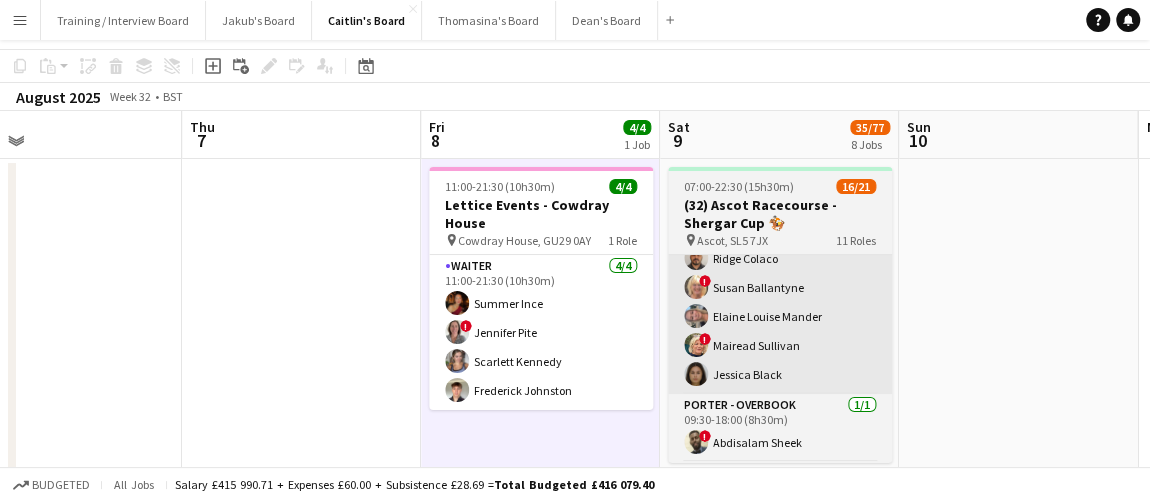 scroll, scrollTop: 90, scrollLeft: 0, axis: vertical 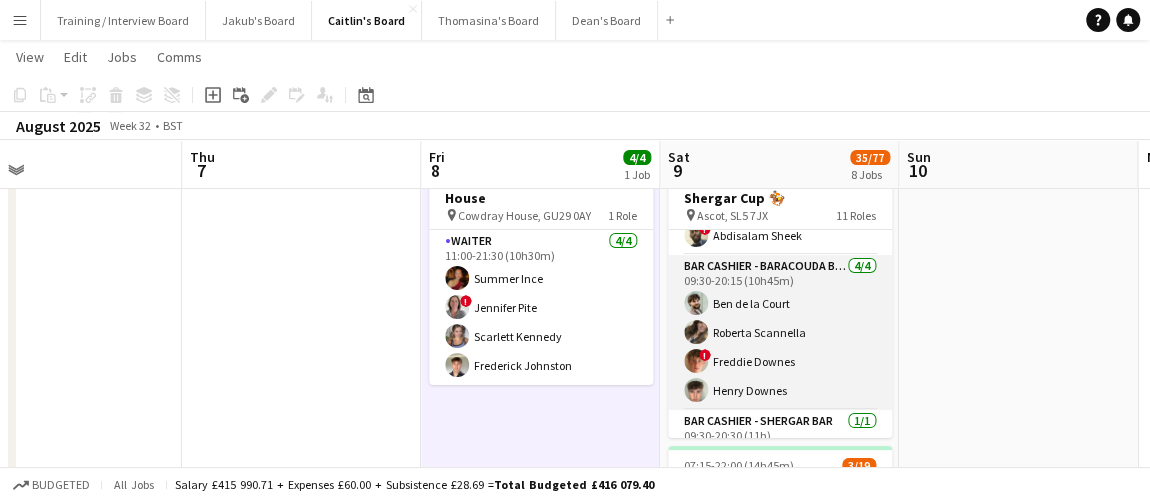 click on "Bar Cashier - Baracouda Bar   4/4   09:30-20:15 (10h45m)
Ben de la Court Roberta Scannella ! Freddie Downes Henry Downes" at bounding box center [780, 332] 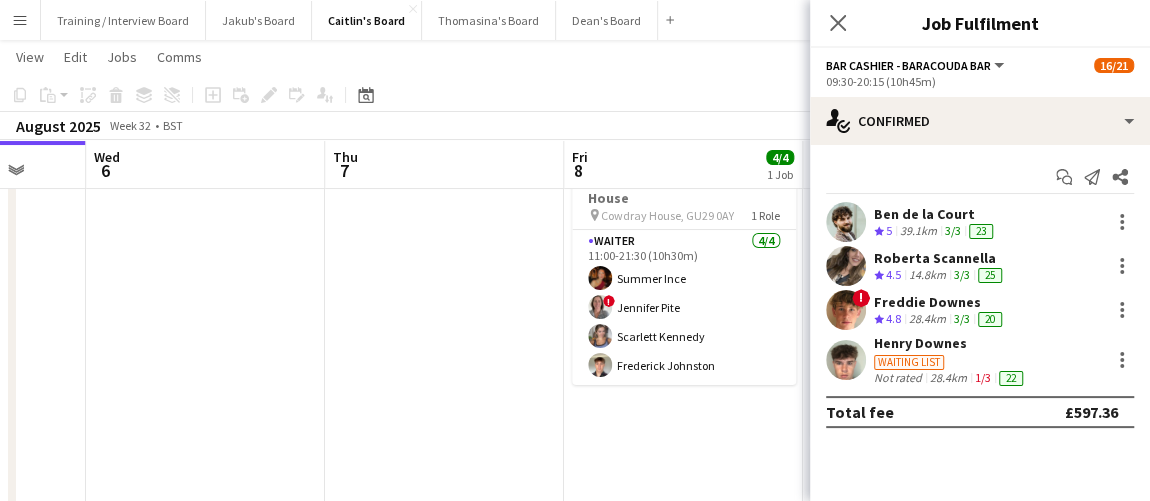 drag, startPoint x: 546, startPoint y: 426, endPoint x: 529, endPoint y: 418, distance: 18.788294 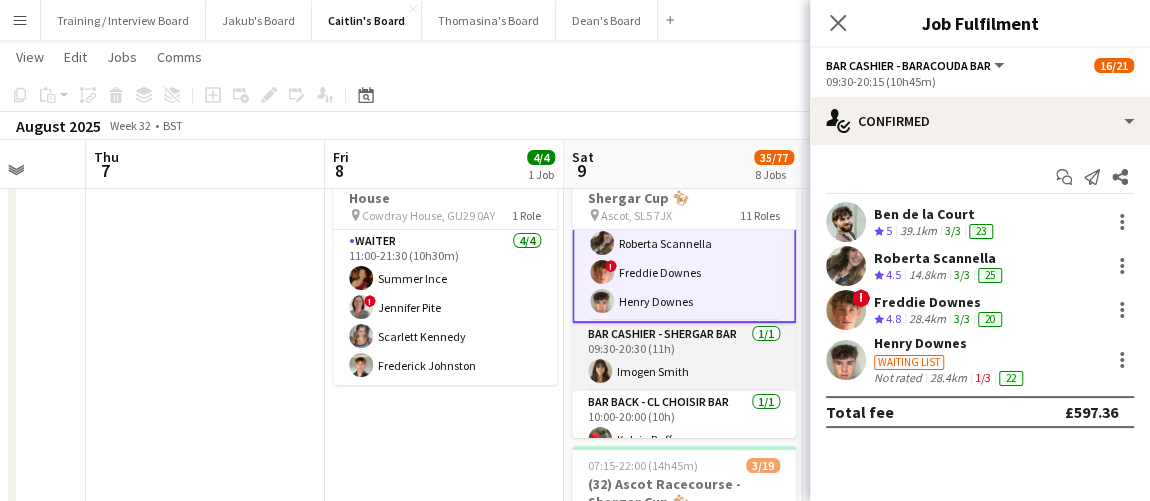 click on "Bar Cashier - Shergar Bar   1/1   09:30-20:30 (11h)
Imogen Smith" at bounding box center (684, 357) 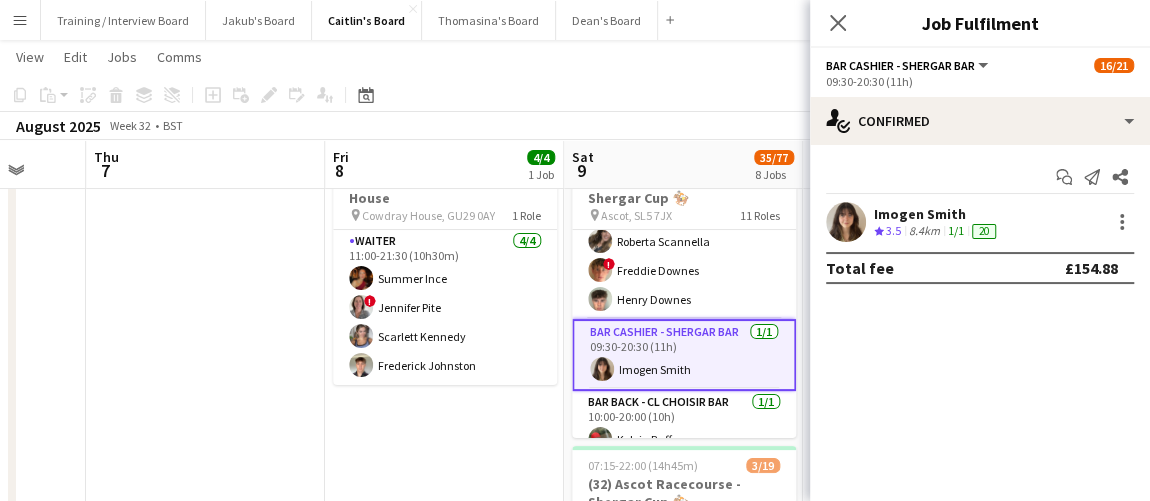 scroll, scrollTop: 452, scrollLeft: 0, axis: vertical 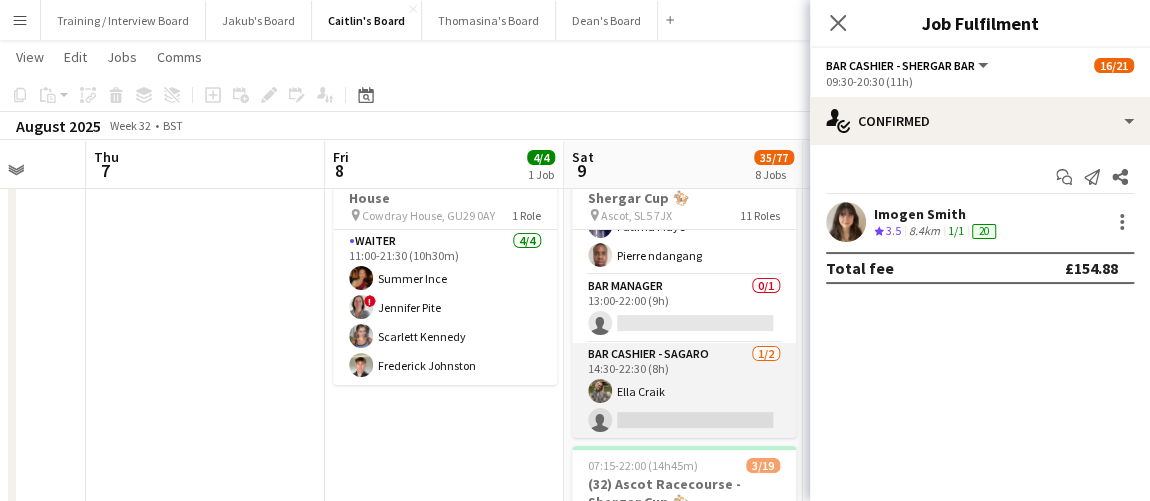 click on "Bar Cashier - Sagaro   1/2   14:30-22:30 (8h)
Ella Craik
single-neutral-actions" at bounding box center (684, 391) 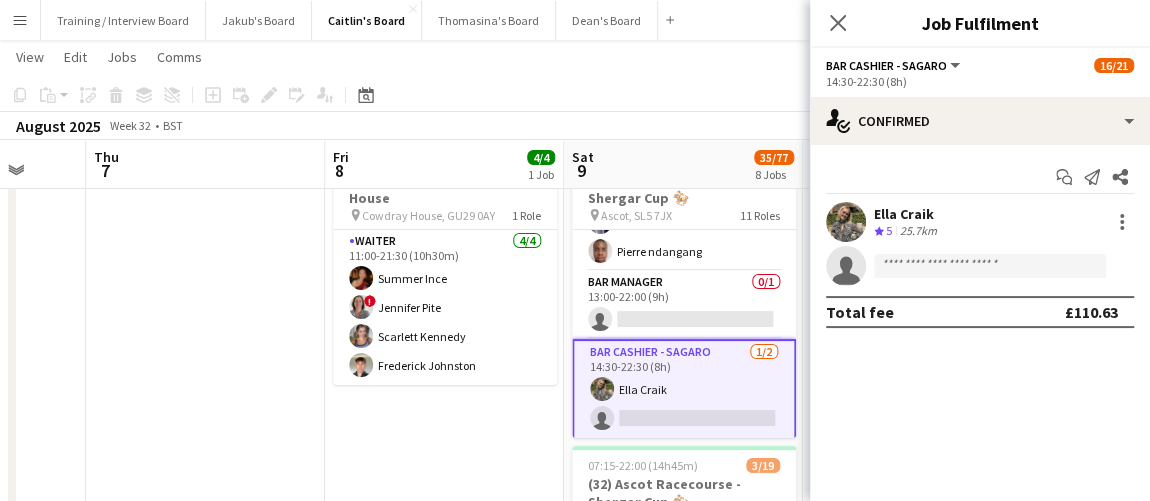 scroll, scrollTop: 829, scrollLeft: 0, axis: vertical 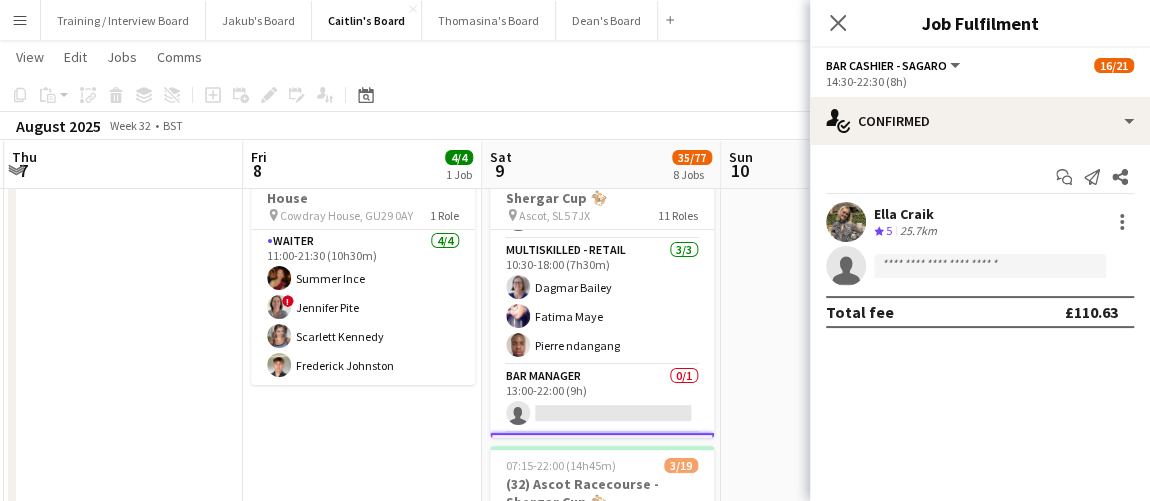 click on "Mon   4   Tue   5   Wed   6   Thu   7   Fri   8   4/4   1 Job   Sat   9   35/77   8 Jobs   Sun   10   Mon   11   Tue   12   Wed   13      11:00-21:30 (10h30m)    4/4   Lettice Events - Cowdray House
pin
Cowdray House, GU29 0AY   1 Role   Waiter   4/4   11:00-21:30 (10h30m)
Summer Ince ! Jennifer Pite Scarlett Kennedy Frederick Johnston     07:00-22:30 (15h30m)    16/21   (32) Ascot Racecourse - Shergar Cup 🏇🏼
pin
Ascot, SL5 7JX   11 Roles   Bar Manager   0/1   07:00-21:00 (14h)
single-neutral-actions
Bar Manager   0/1   07:00-21:00 (14h)
single-neutral-actions
Multiskilled - Boxes   5/5   09:00-17:00 (8h)
Ridge Colaco ! Susan Ballantyne Elaine Louise Mander ! Mairead Sullivan Jessica Black  Porter -  Overbook   1/1   09:30-18:00 (8h30m)
! Abdisalam Sheek  Bar Cashier - Baracouda Bar   4/4   09:30-20:15 (10h45m)
Ben de la Court Roberta Scannella !" at bounding box center [575, 1554] 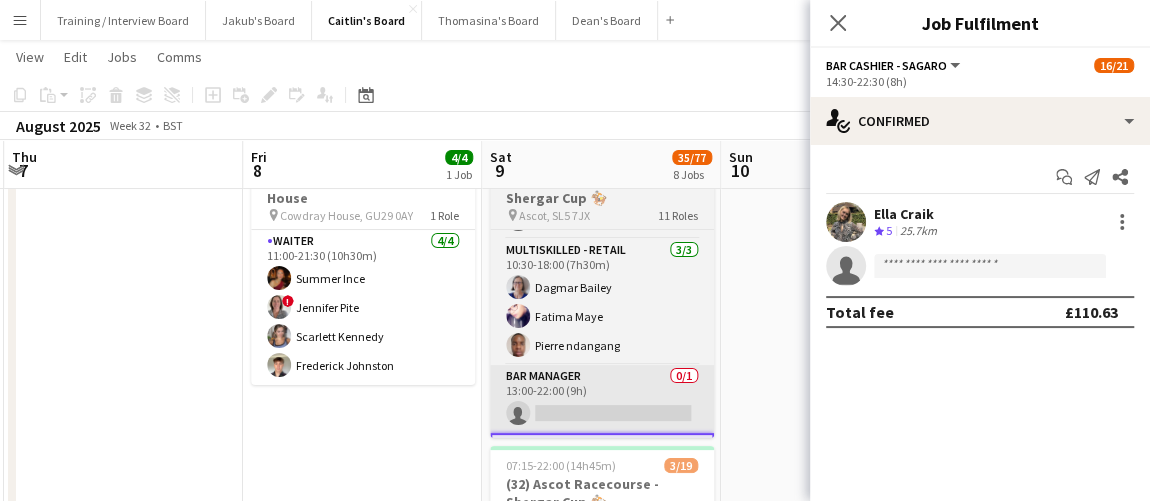 scroll, scrollTop: 0, scrollLeft: 715, axis: horizontal 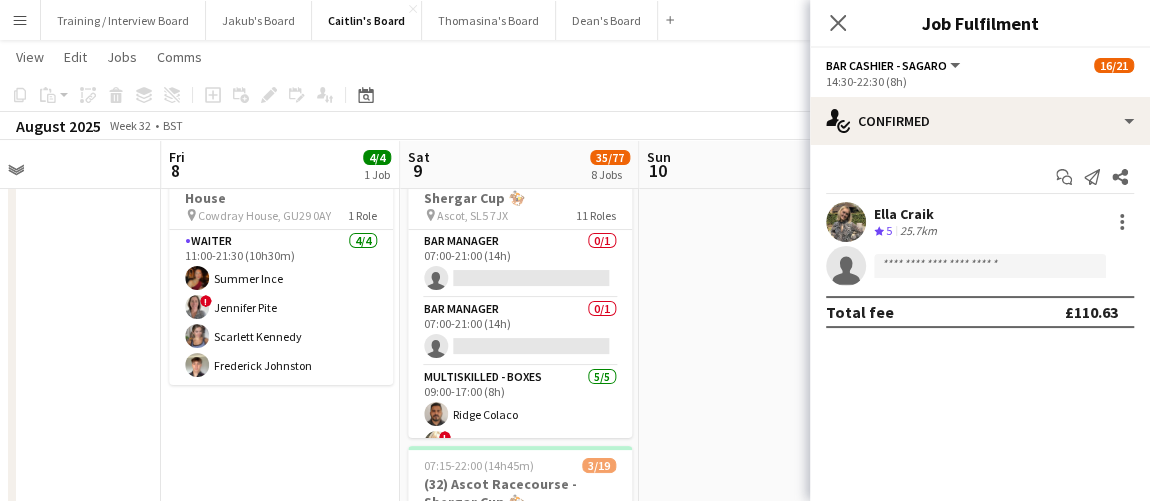 drag, startPoint x: 740, startPoint y: 368, endPoint x: 658, endPoint y: 359, distance: 82.492424 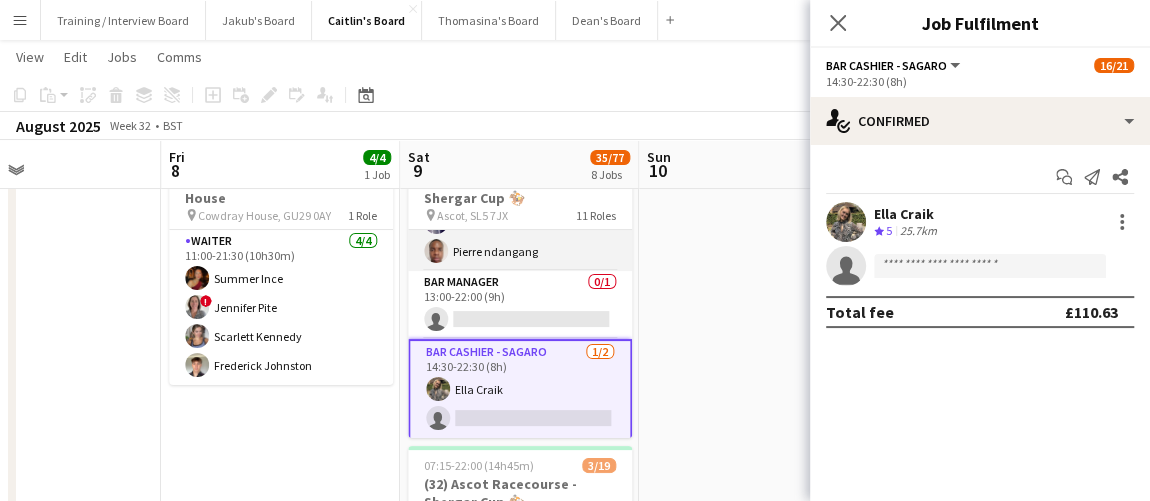 scroll, scrollTop: 832, scrollLeft: 0, axis: vertical 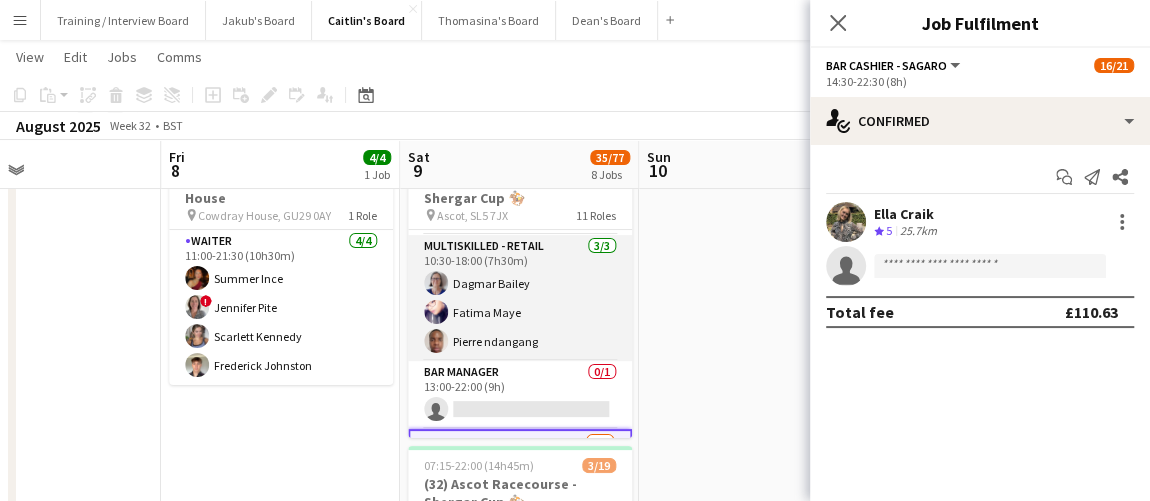click on "Multiskilled - Retail   3/3   10:30-18:00 (7h30m)
Dagmar Bailey Fatima Maye Pierre ndangang" at bounding box center [520, 298] 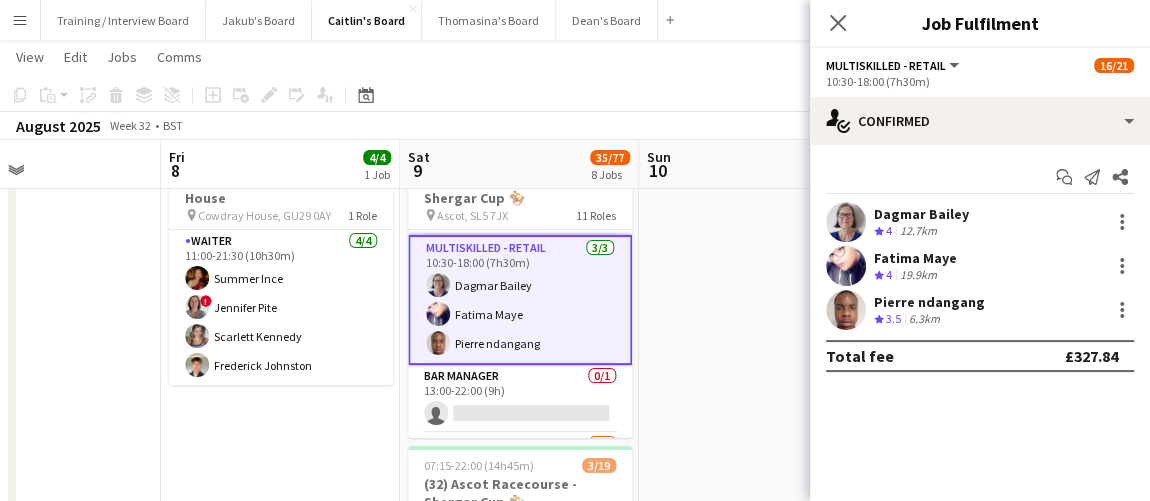 click at bounding box center (758, 1301) 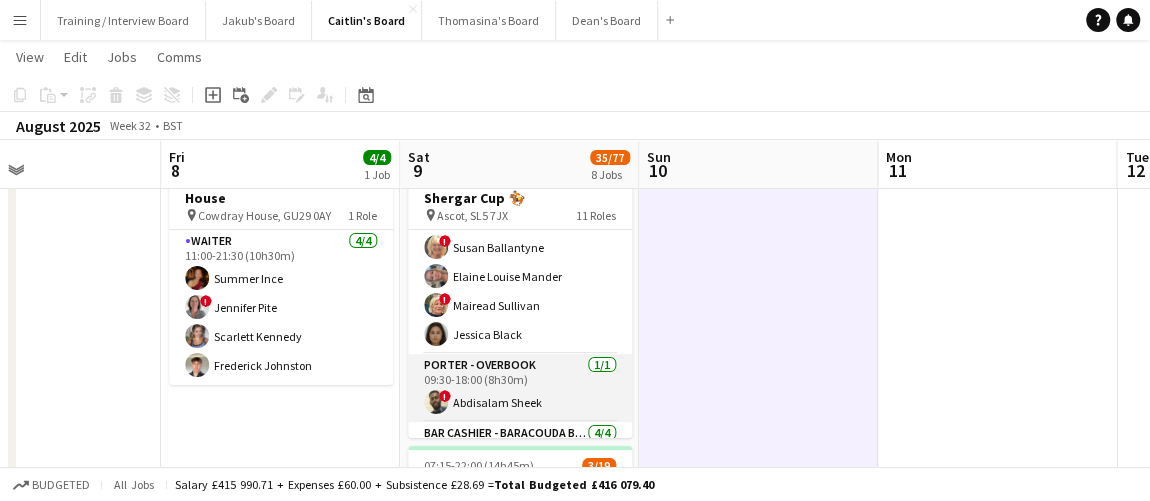 scroll, scrollTop: 378, scrollLeft: 0, axis: vertical 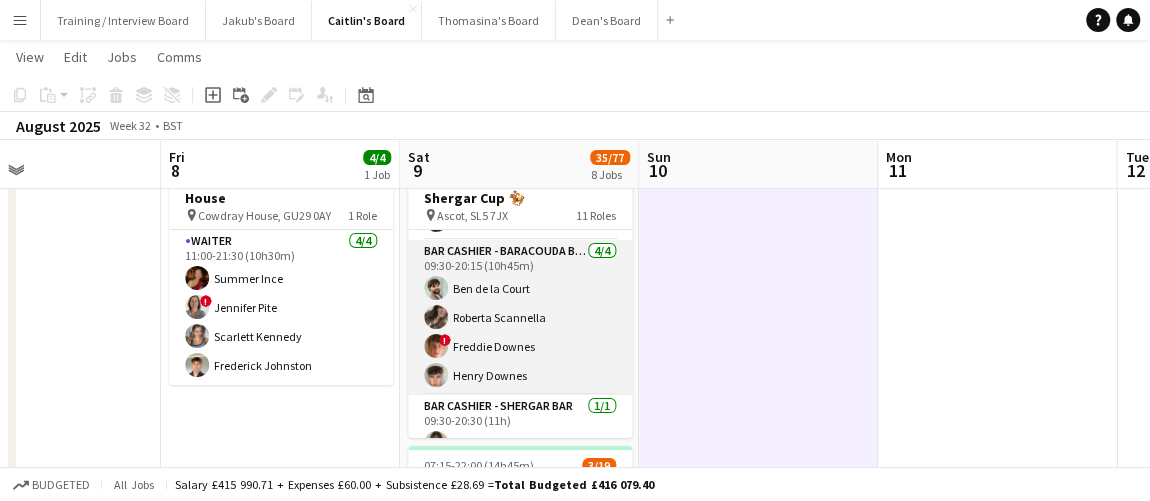 click on "Bar Cashier - Baracouda Bar   4/4   09:30-20:15 (10h45m)
Ben de la Court Roberta Scannella ! Freddie Downes Henry Downes" at bounding box center [520, 317] 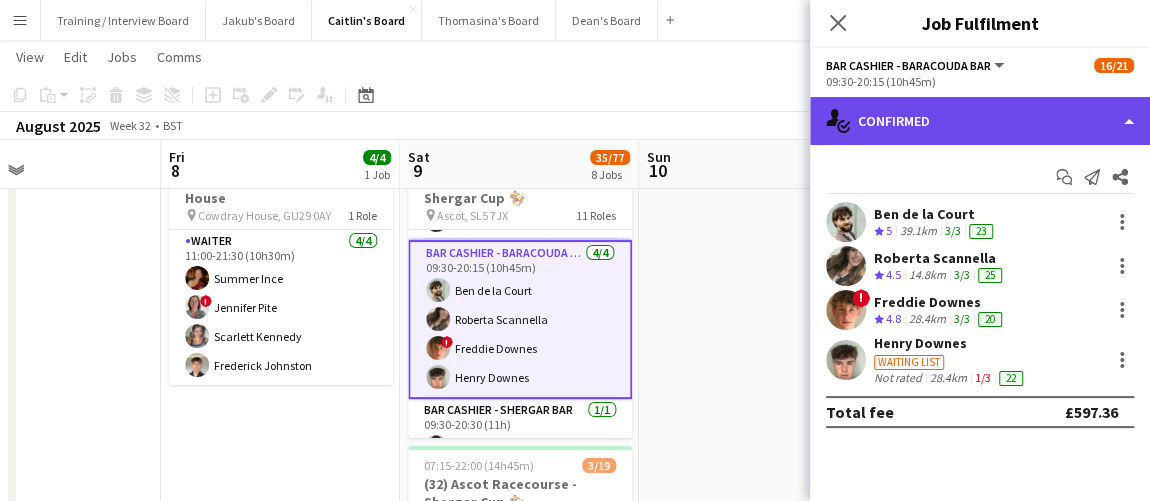 click on "single-neutral-actions-check-2
Confirmed" 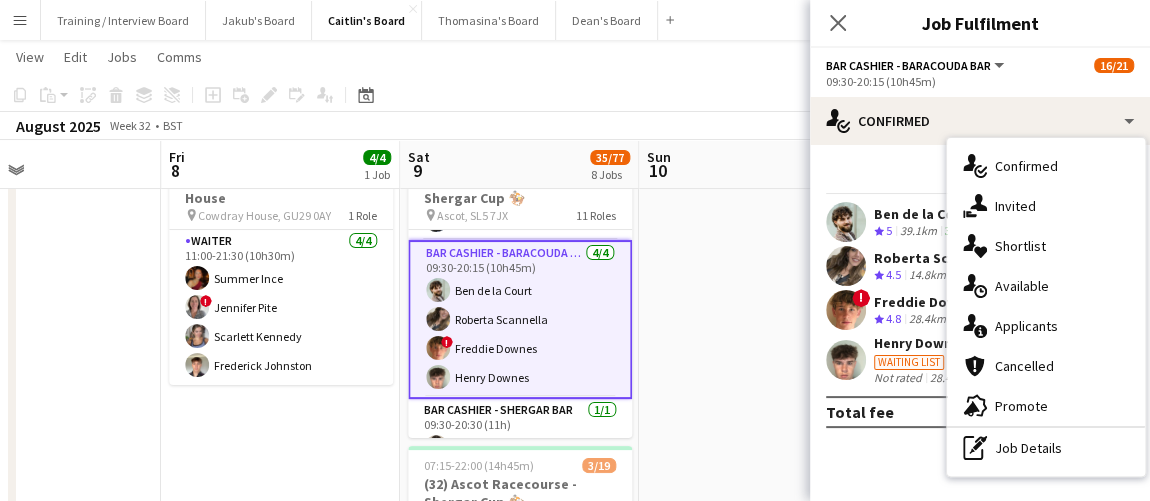 click at bounding box center (758, 1301) 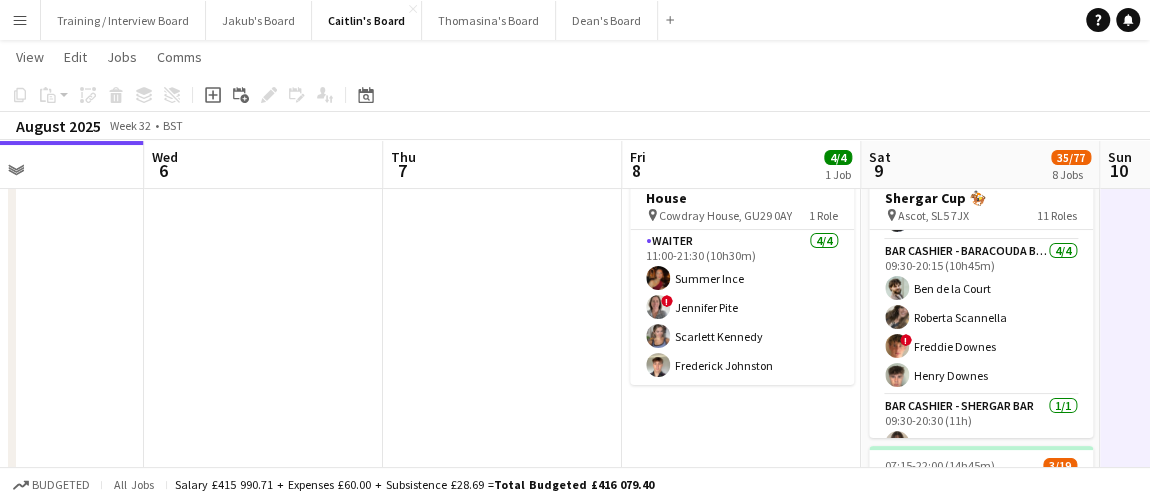 drag, startPoint x: 245, startPoint y: 366, endPoint x: 947, endPoint y: 437, distance: 705.5813 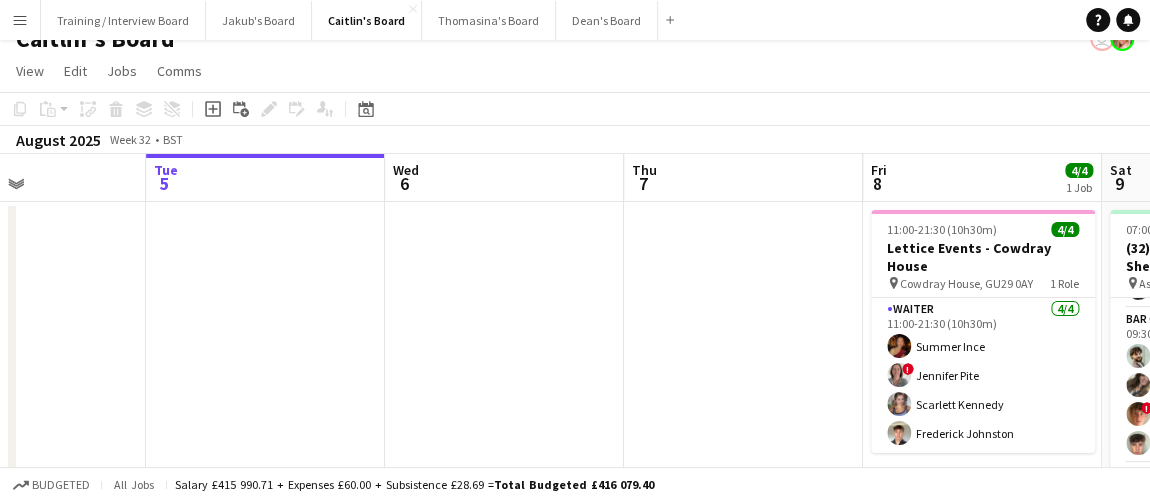 scroll, scrollTop: 0, scrollLeft: 0, axis: both 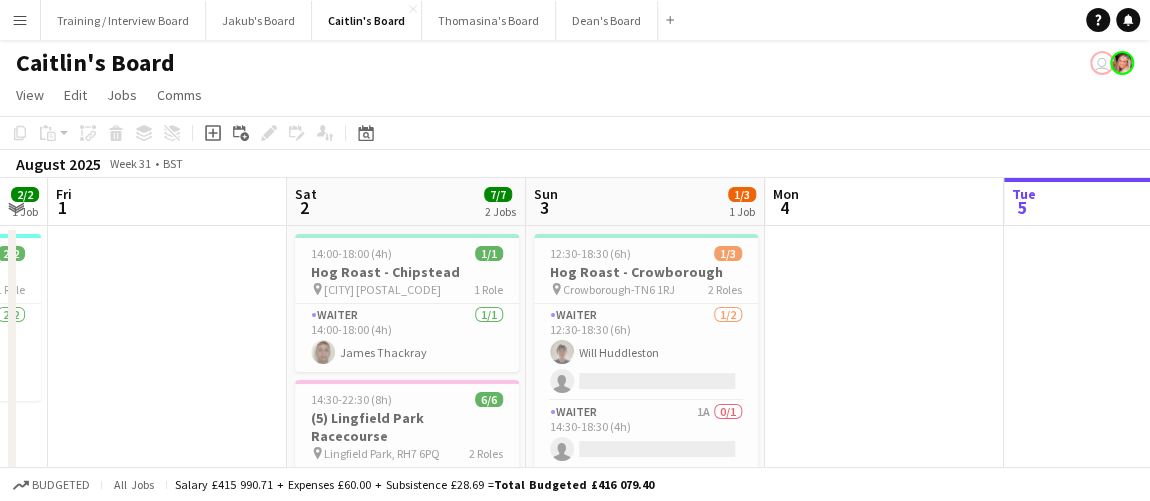 drag, startPoint x: 843, startPoint y: 277, endPoint x: 1015, endPoint y: 292, distance: 172.65283 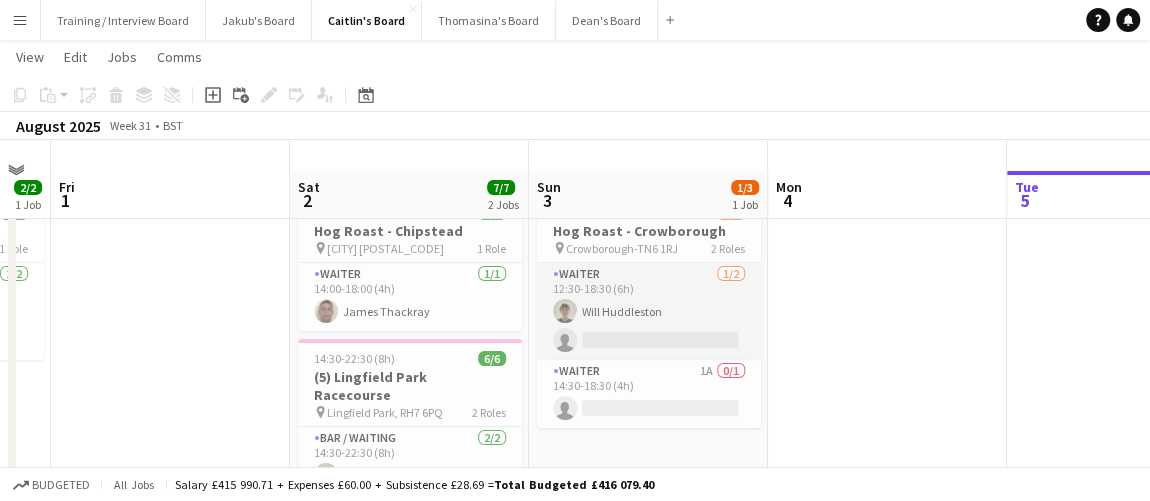 scroll, scrollTop: 0, scrollLeft: 0, axis: both 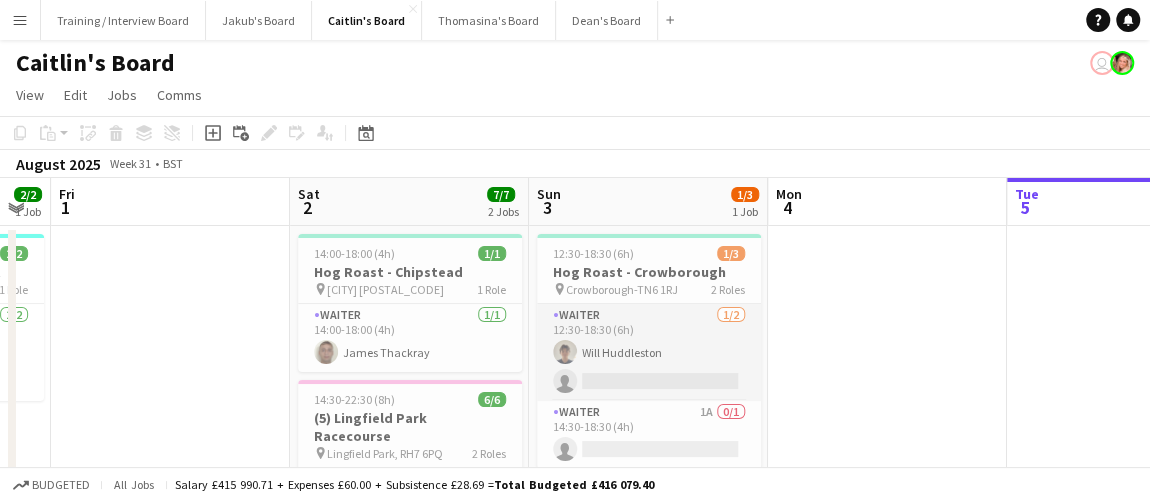 click on "Waiter   1/2   12:30-18:30 (6h)
[FIRST] [LAST]
single-neutral-actions" at bounding box center (649, 352) 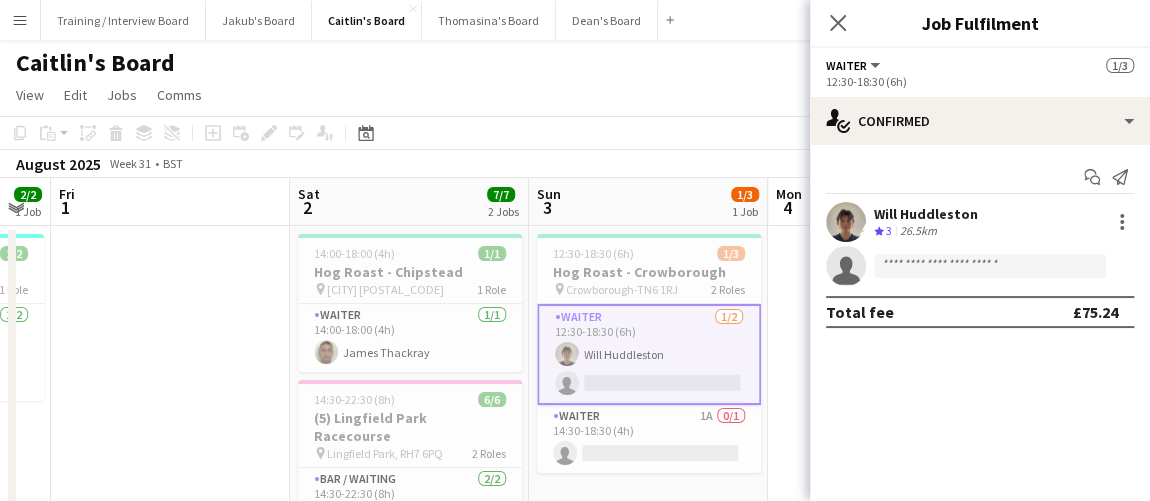 click at bounding box center [170, 1393] 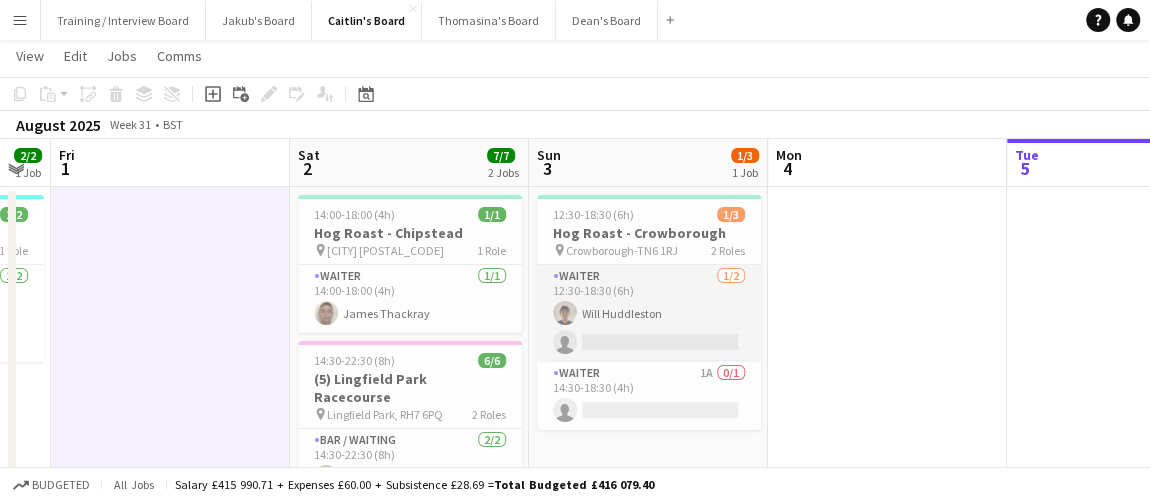 scroll, scrollTop: 0, scrollLeft: 0, axis: both 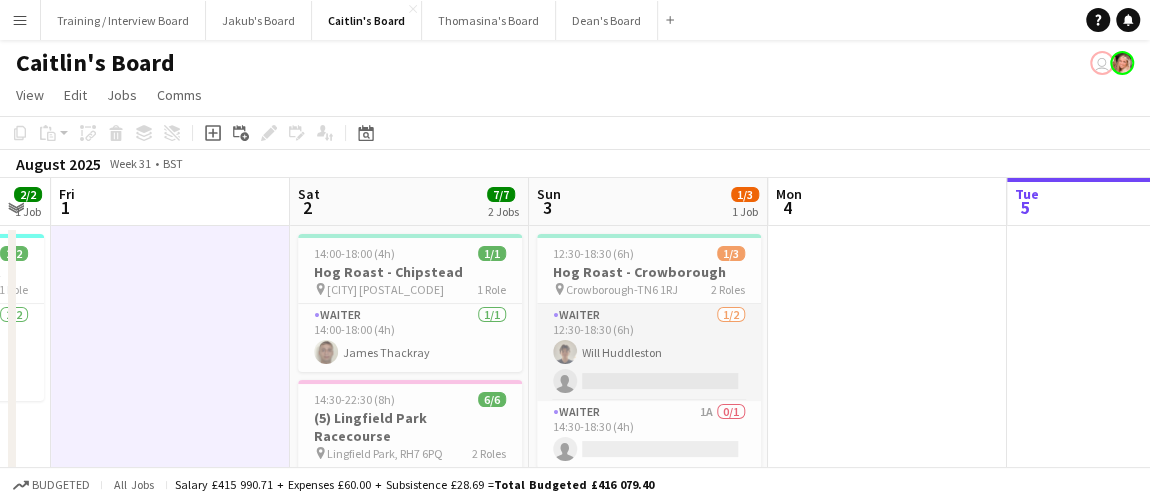 click on "Waiter   1/2   12:30-18:30 (6h)
[FIRST] [LAST]
single-neutral-actions" at bounding box center (649, 352) 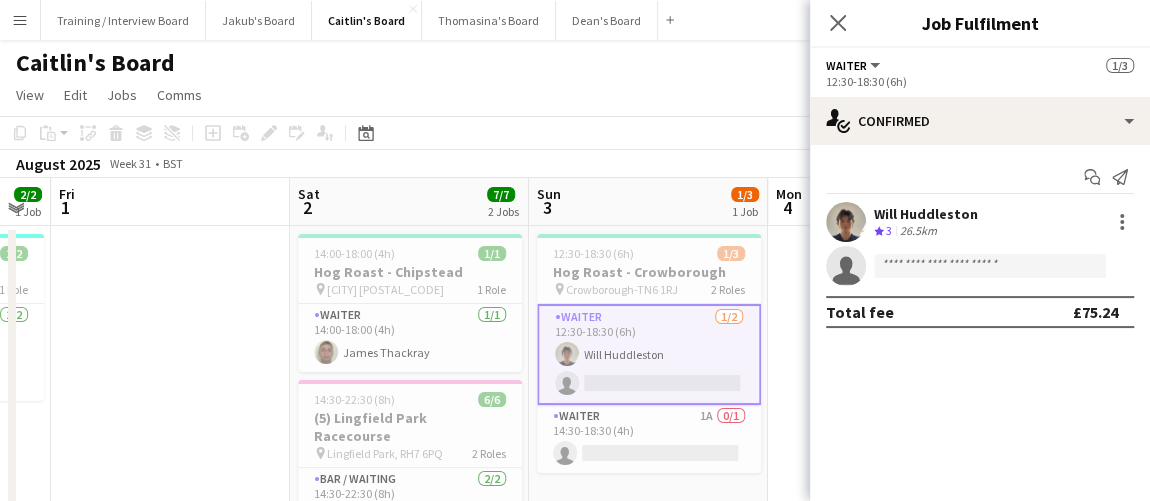 click at bounding box center [170, 1393] 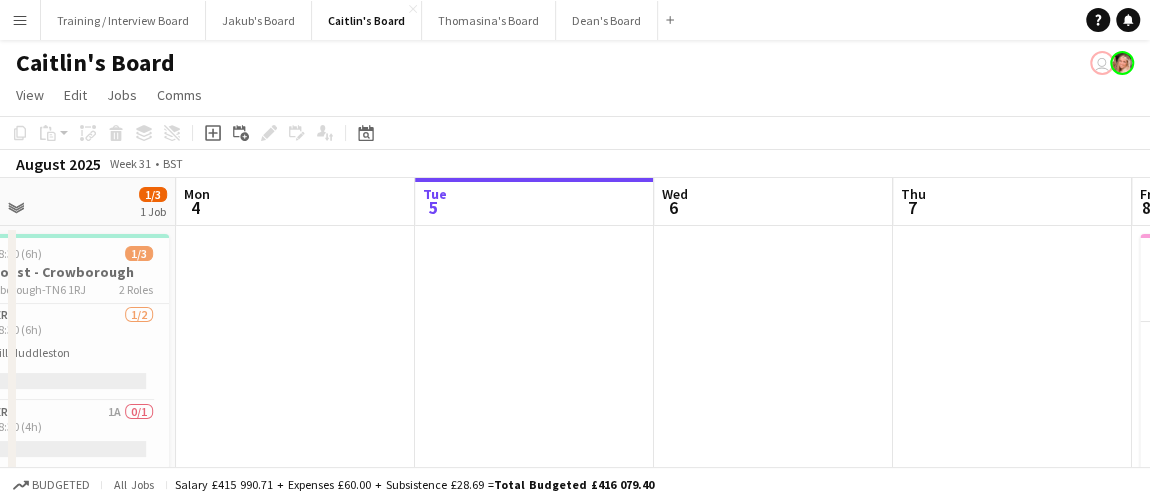 drag, startPoint x: 952, startPoint y: 346, endPoint x: 358, endPoint y: 314, distance: 594.8613 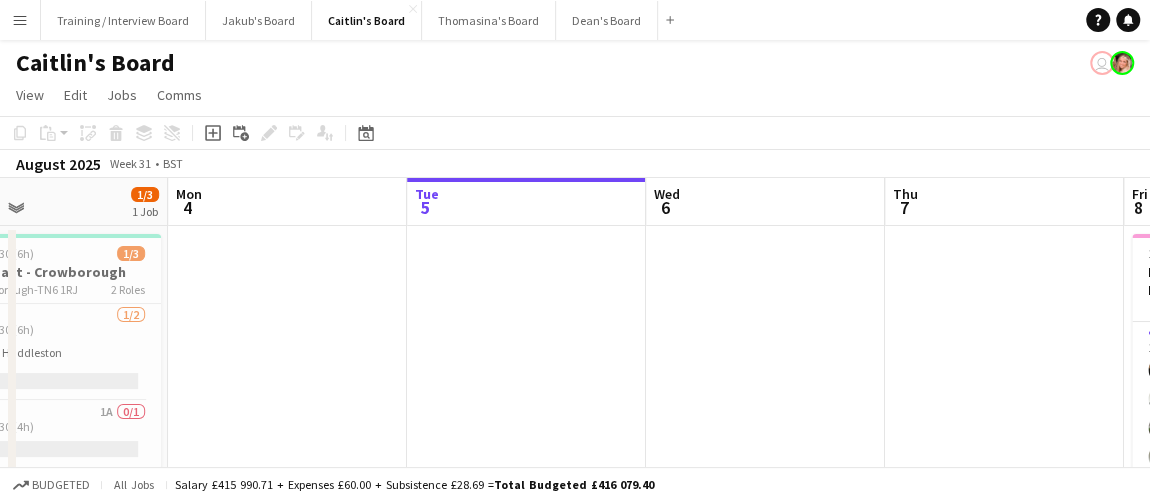 click on "Fri   1   Sat   2   7/7   2 Jobs   Sun   3   1/3   1 Job   Mon   4   Tue   5   Wed   6   Thu   7   Fri   8   4/4   1 Job   Sat   9   35/77   8 Jobs   Sun   10      14:00-18:00 (4h)    1/1   Hog Roast - Chipstead
pin
Coulsdon CR5 3SG   1 Role   Waiter   1/1   14:00-18:00 (4h)
James Thackray     14:30-22:30 (8h)    6/6   (5) Lingfield Park Racecourse
pin
Lingfield Park, RH7 6PQ   2 Roles   Bar / Waiting    2/2   14:30-22:30 (8h)
Will Huddleston Menyelek Prendergast-Martin Lee  Multiskilled - Retail   4/4   14:30-22:30 (8h)
Jayda Brown Ahosa Osunbor jemima farodoye caelyn Edwins     12:30-18:30 (6h)    1/3   Hog Roast - Crowborough
pin
Crowborough-TN6 1RJ   2 Roles   Waiter   1/2   12:30-18:30 (6h)
Will Huddleston
single-neutral-actions
Waiter   1A   0/1   14:30-18:30 (4h)
single-neutral-actions
11:00-21:30 (10h30m)" at bounding box center (575, 1695) 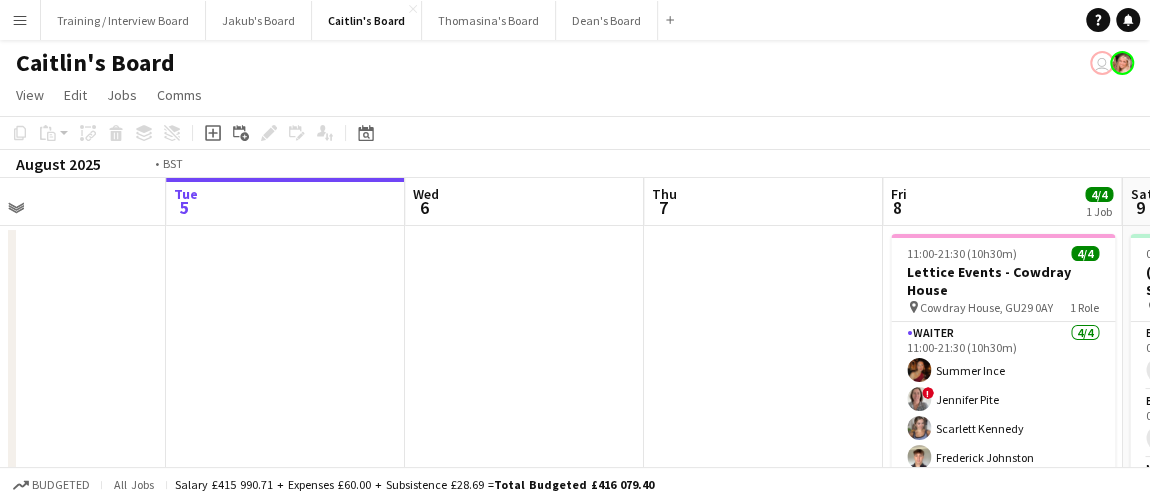 drag, startPoint x: 623, startPoint y: 337, endPoint x: 314, endPoint y: 316, distance: 309.71277 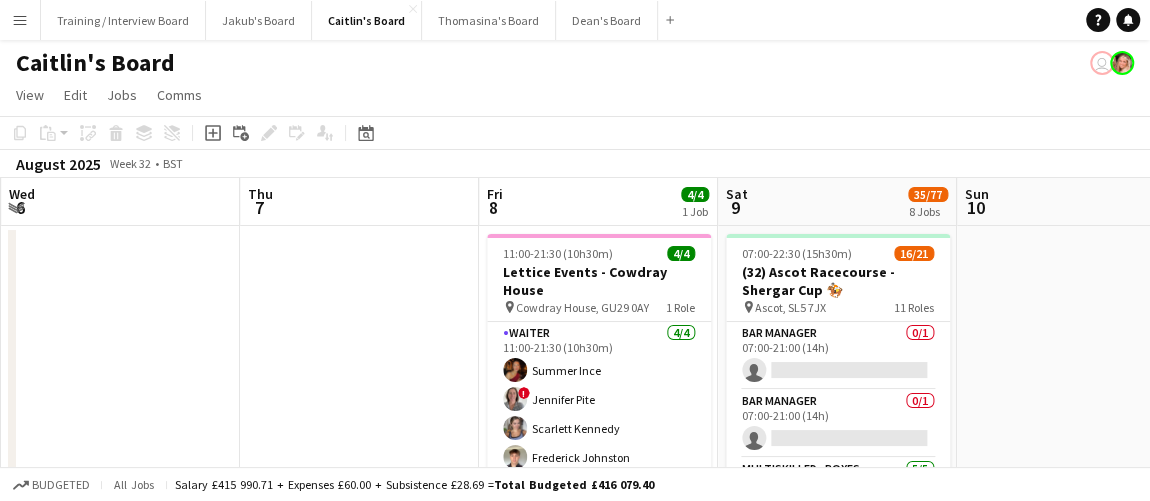 scroll, scrollTop: 0, scrollLeft: 717, axis: horizontal 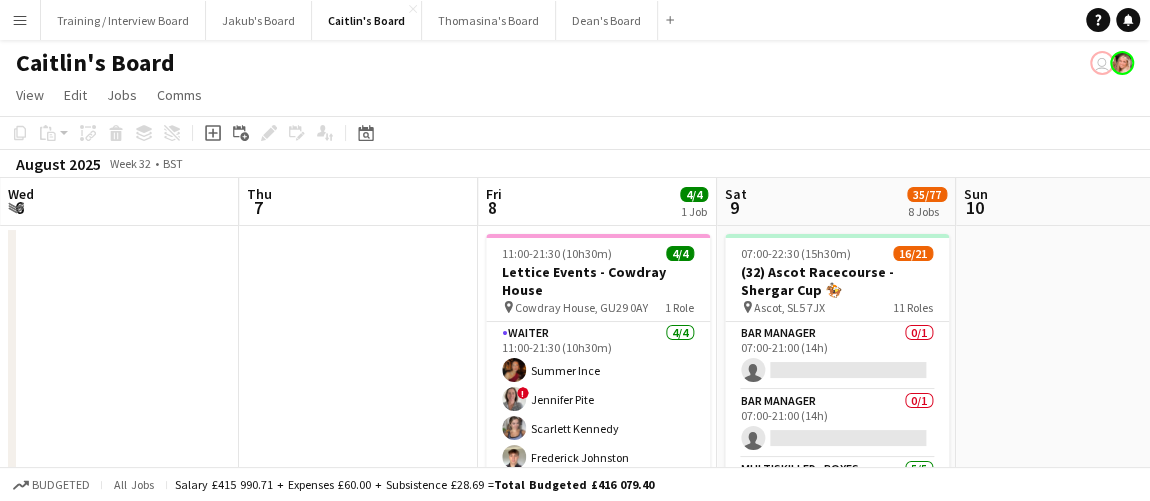 drag, startPoint x: 523, startPoint y: 327, endPoint x: 500, endPoint y: 327, distance: 23 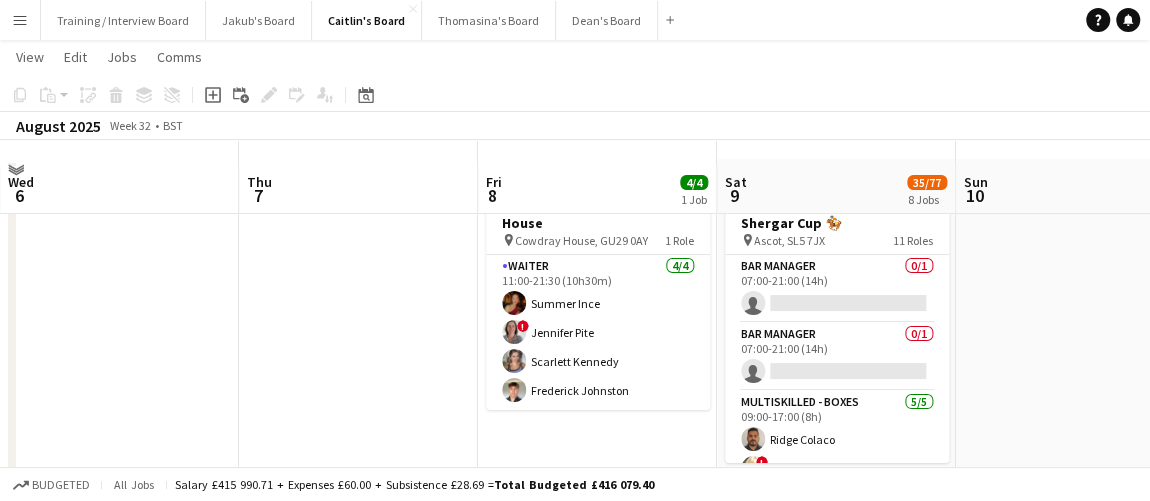 scroll, scrollTop: 90, scrollLeft: 0, axis: vertical 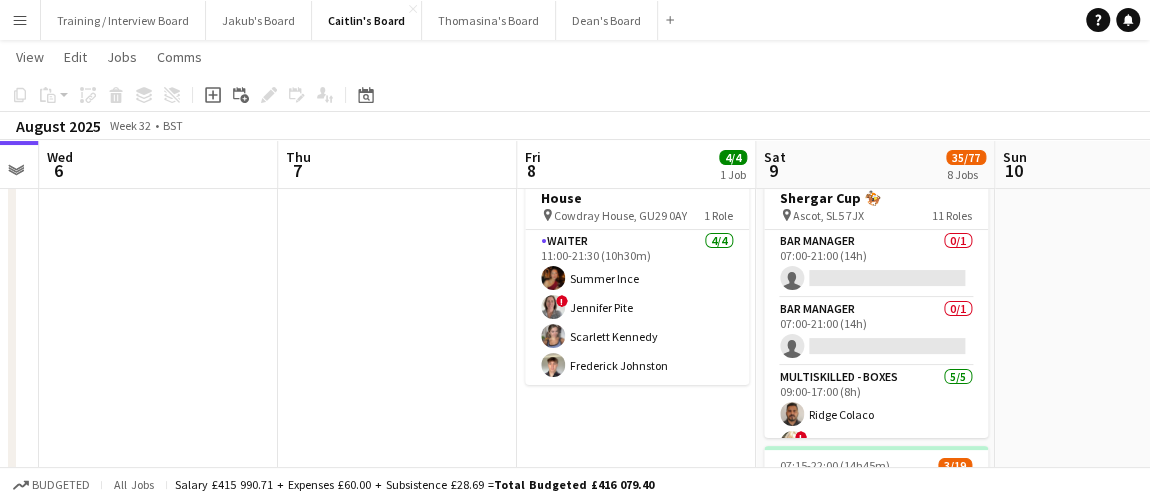 drag, startPoint x: 932, startPoint y: 371, endPoint x: 811, endPoint y: 333, distance: 126.82665 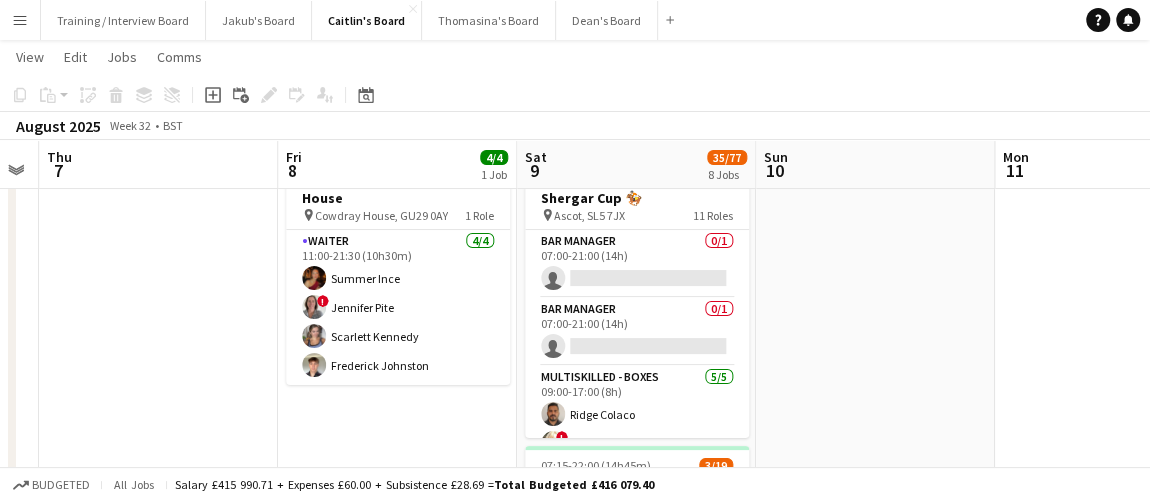 scroll, scrollTop: 0, scrollLeft: 679, axis: horizontal 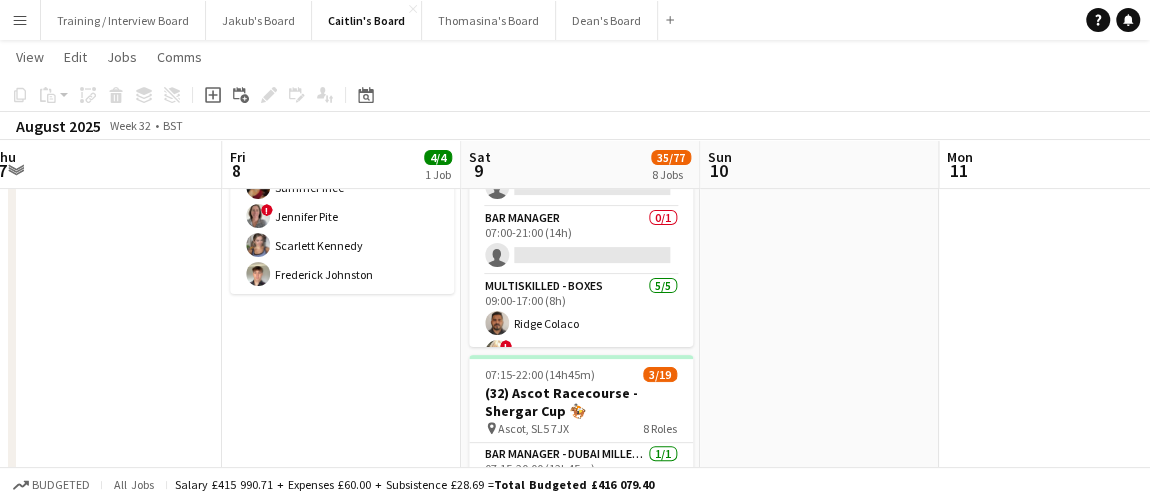 drag, startPoint x: 778, startPoint y: 341, endPoint x: 743, endPoint y: 340, distance: 35.014282 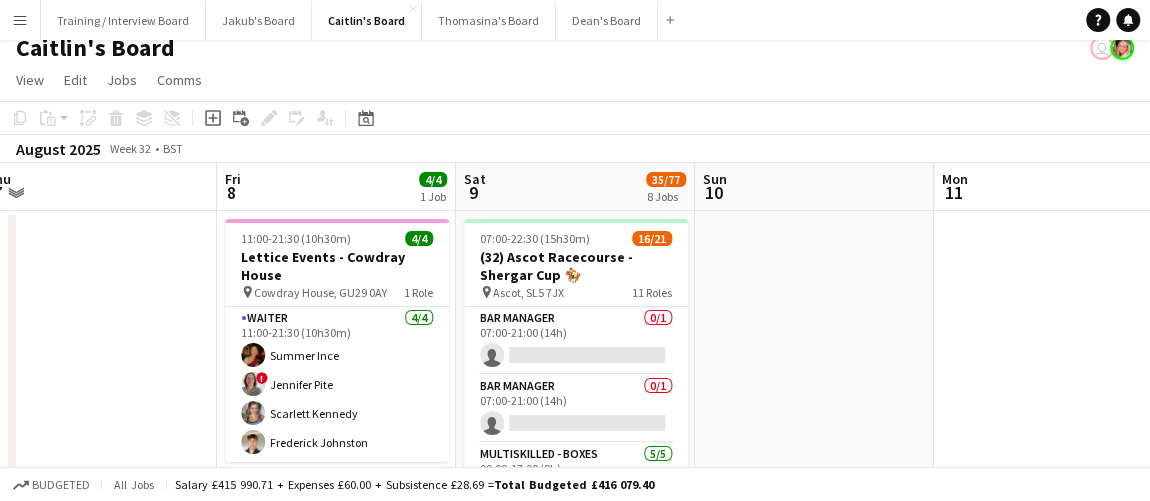 scroll, scrollTop: 90, scrollLeft: 0, axis: vertical 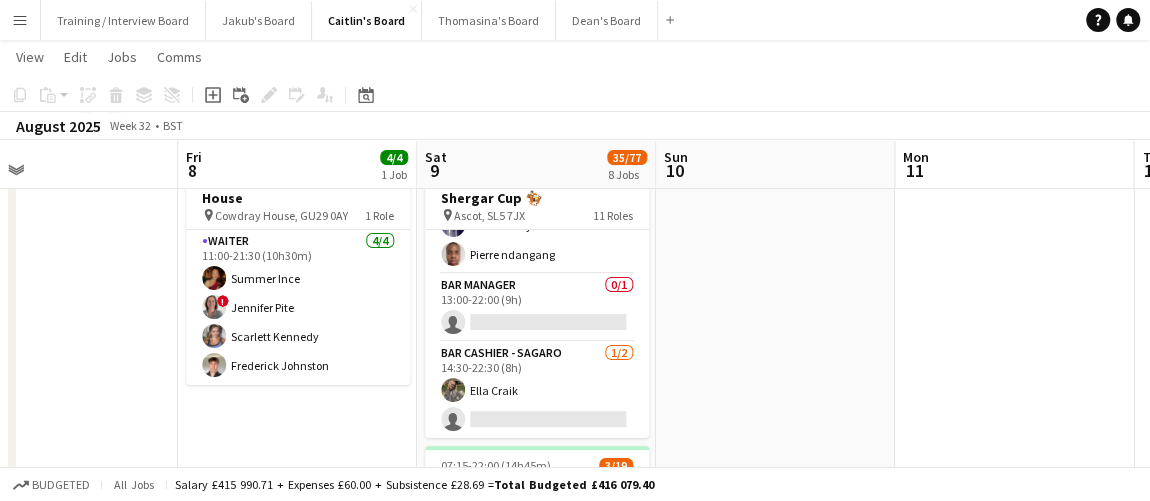 drag, startPoint x: 755, startPoint y: 385, endPoint x: 707, endPoint y: 392, distance: 48.507732 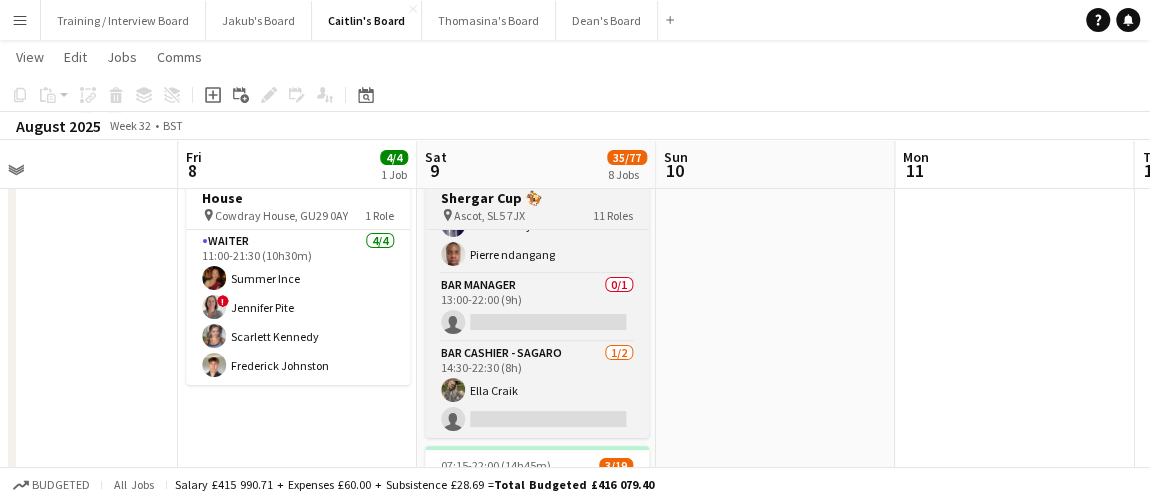scroll, scrollTop: 0, scrollLeft: 787, axis: horizontal 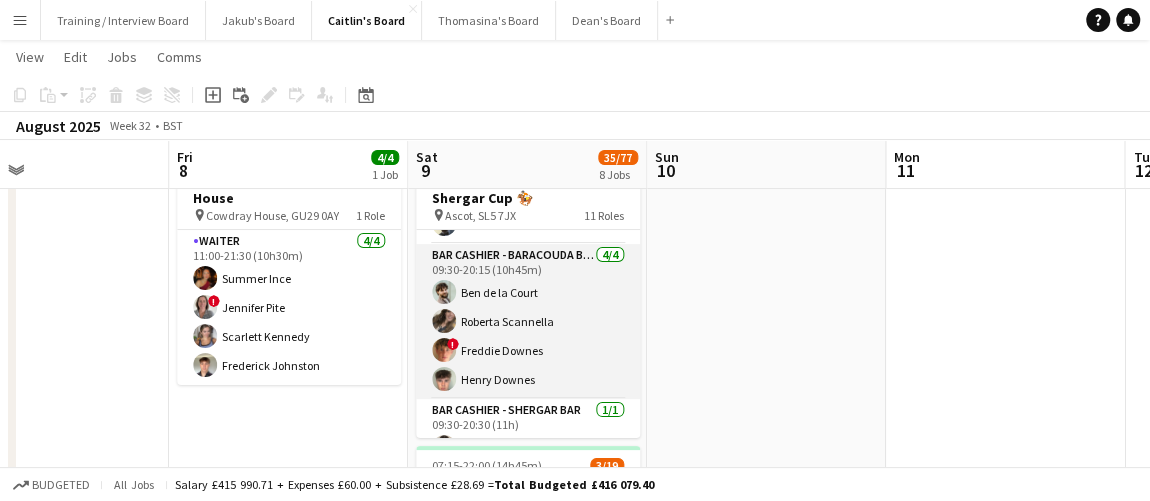 click on "Bar Cashier - Baracouda Bar   4/4   09:30-20:15 (10h45m)
Ben de la Court Roberta Scannella ! Freddie Downes Henry Downes" at bounding box center [528, 321] 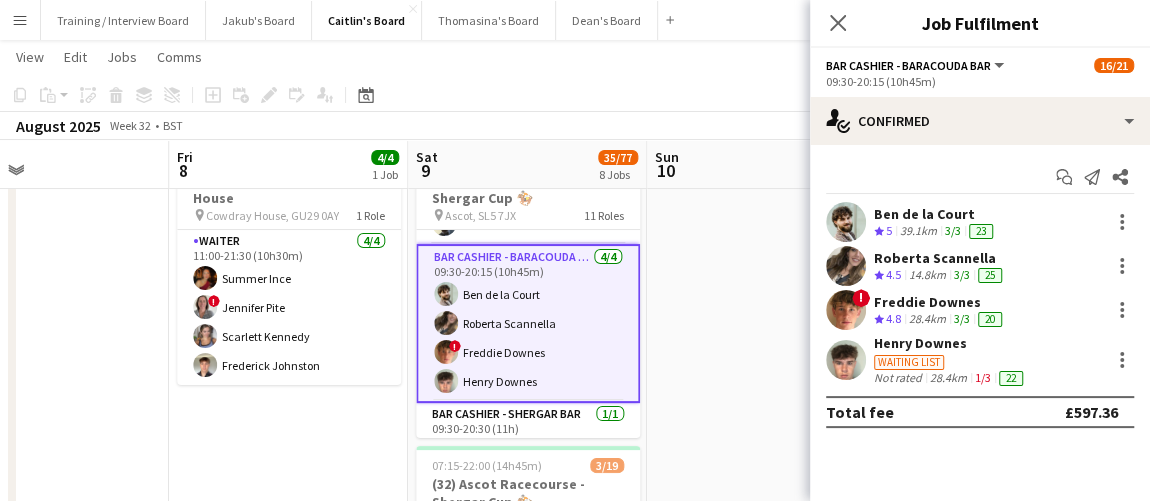 click on "Roberta Scannella" at bounding box center (940, 258) 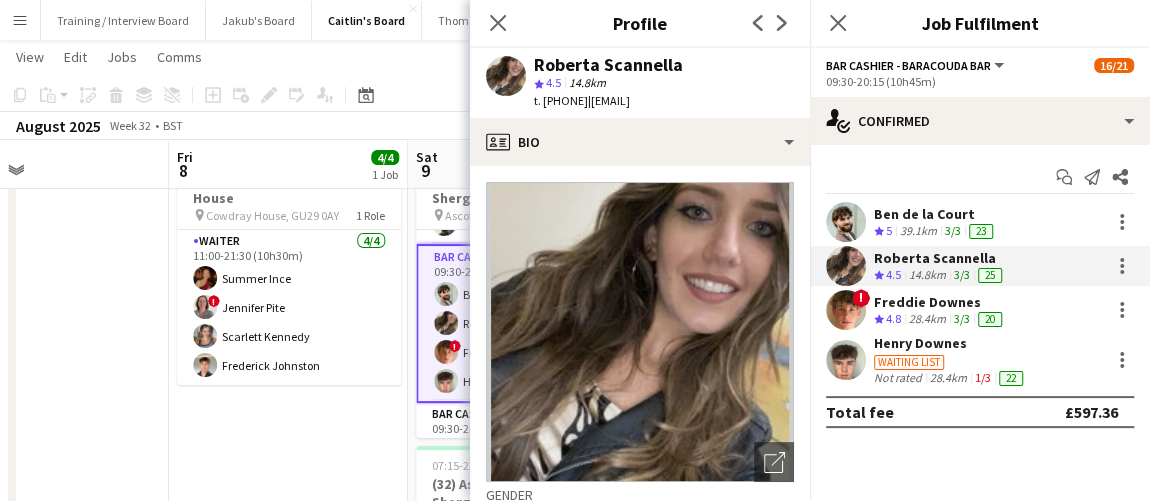 click on "11:00-21:30 (10h30m)    4/4   Lettice Events - Cowdray House
pin
Cowdray House, GU29 0AY   1 Role   Waiter   4/4   11:00-21:30 (10h30m)
Summer Ince ! Jennifer Pite Scarlett Kennedy Frederick Johnston" at bounding box center [288, 1301] 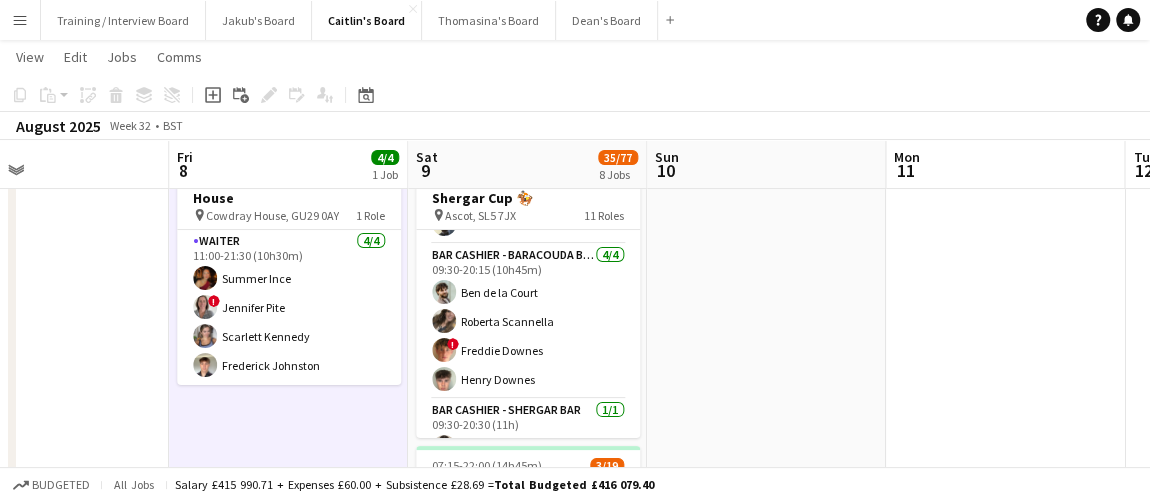 scroll, scrollTop: 0, scrollLeft: 0, axis: both 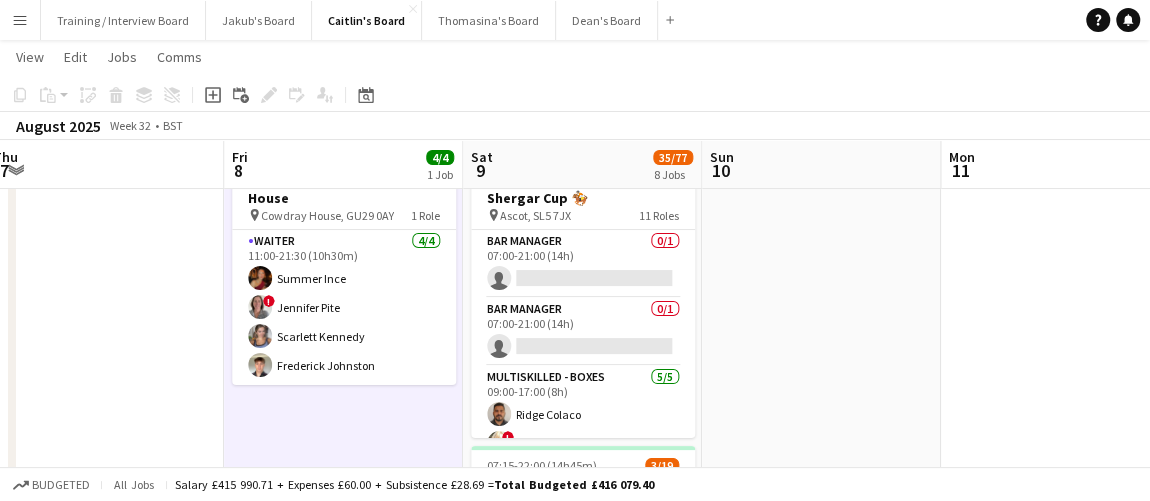drag, startPoint x: 674, startPoint y: 357, endPoint x: 705, endPoint y: 357, distance: 31 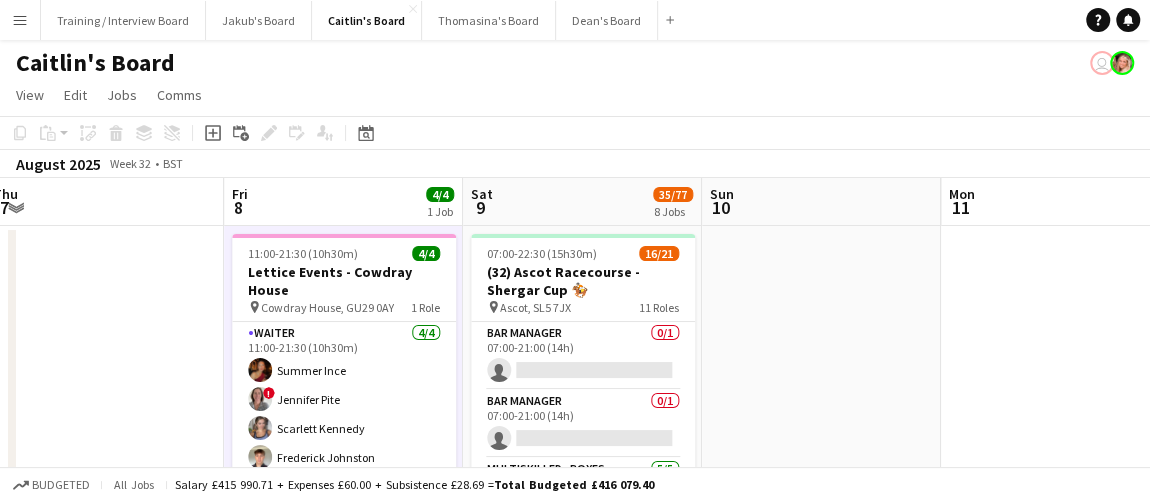 scroll, scrollTop: 181, scrollLeft: 0, axis: vertical 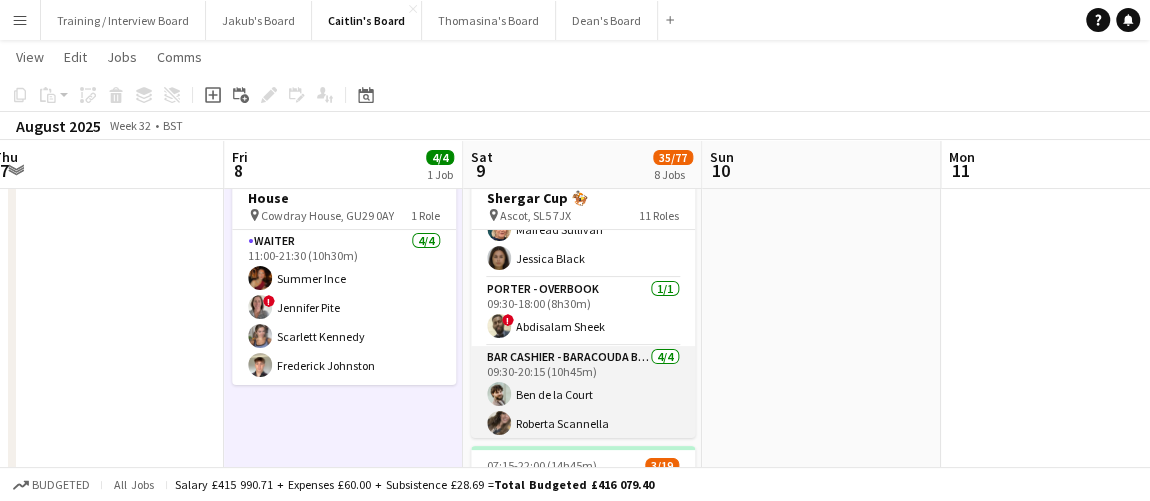 click on "Bar Cashier - Baracouda Bar   4/4   09:30-20:15 (10h45m)
Ben de la Court Roberta Scannella ! Freddie Downes Henry Downes" at bounding box center (583, 423) 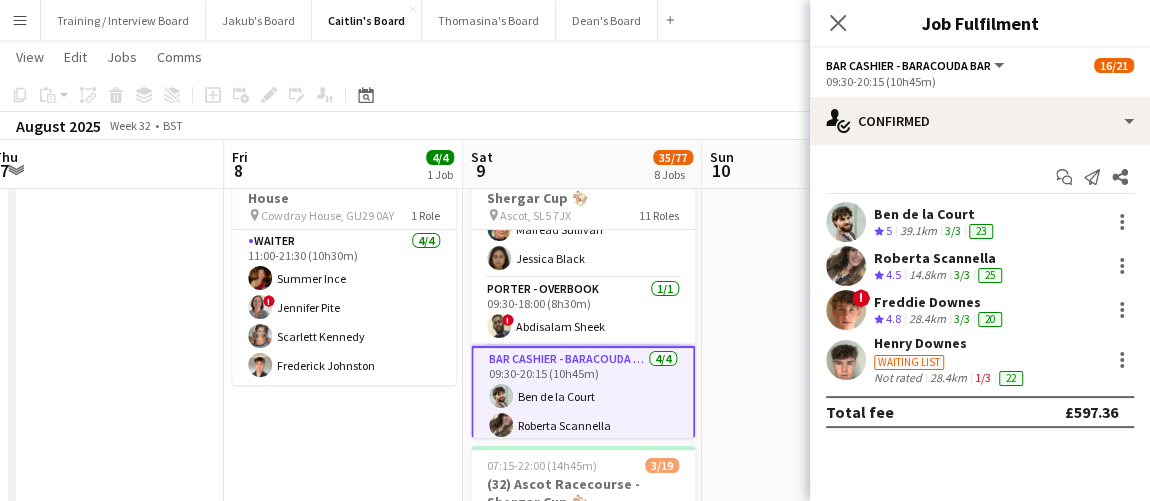 click on "23" at bounding box center (981, 231) 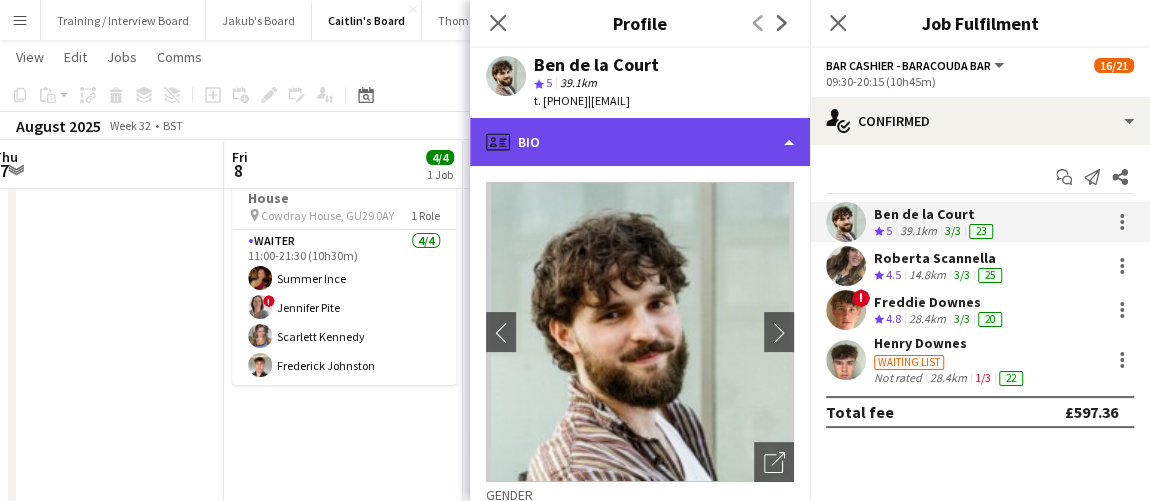 click on "profile
Bio" 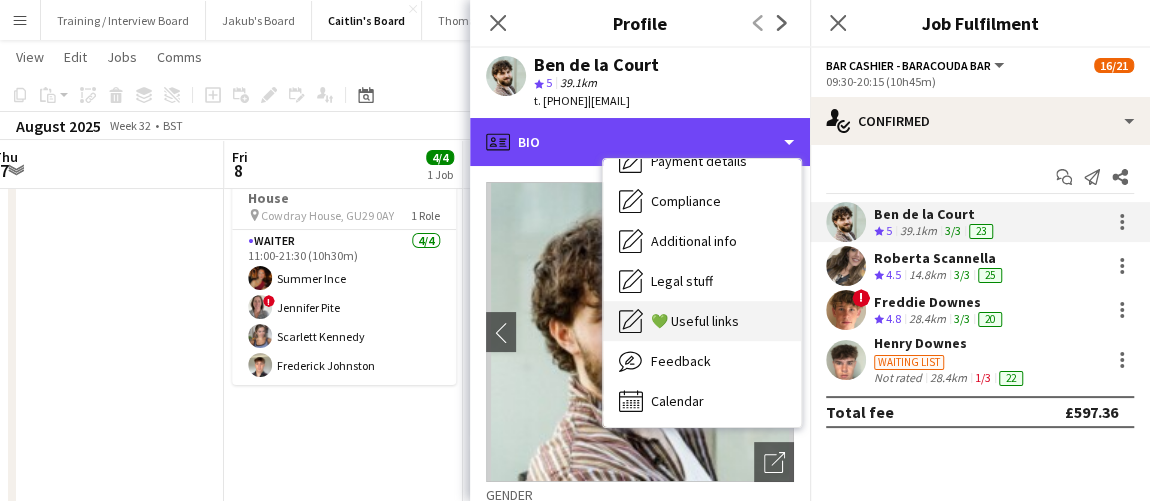 scroll, scrollTop: 267, scrollLeft: 0, axis: vertical 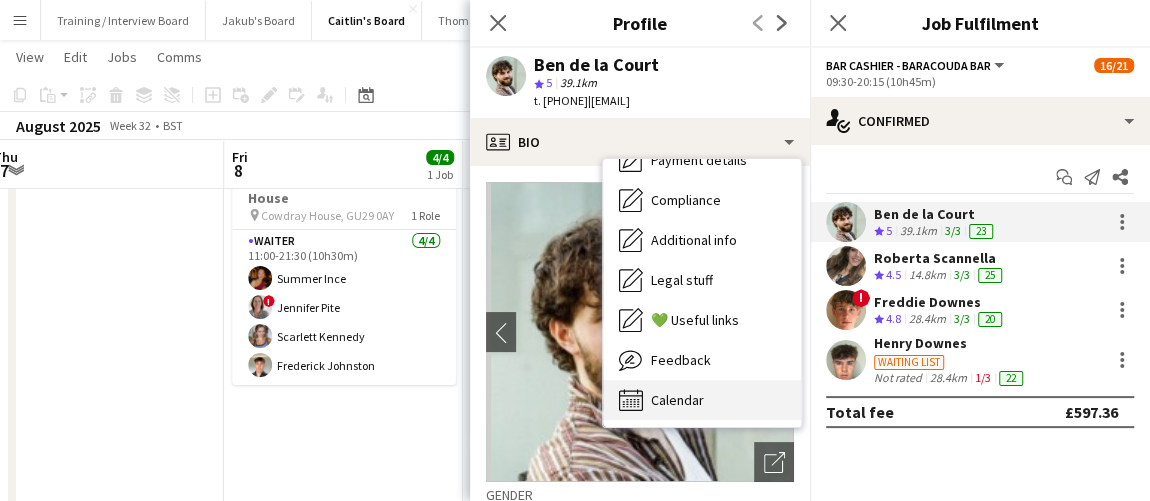 click on "Calendar" at bounding box center (677, 400) 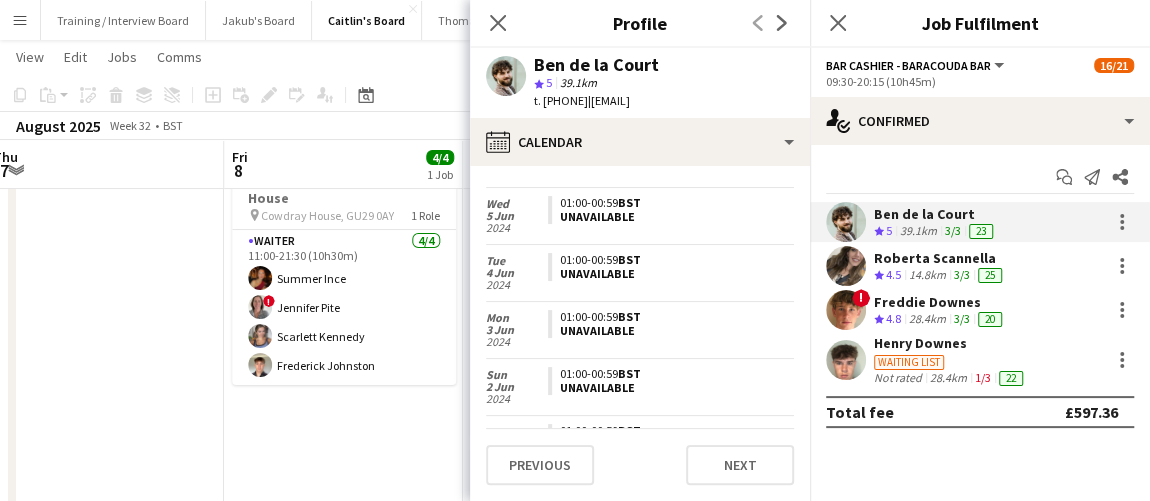 scroll, scrollTop: 7775, scrollLeft: 0, axis: vertical 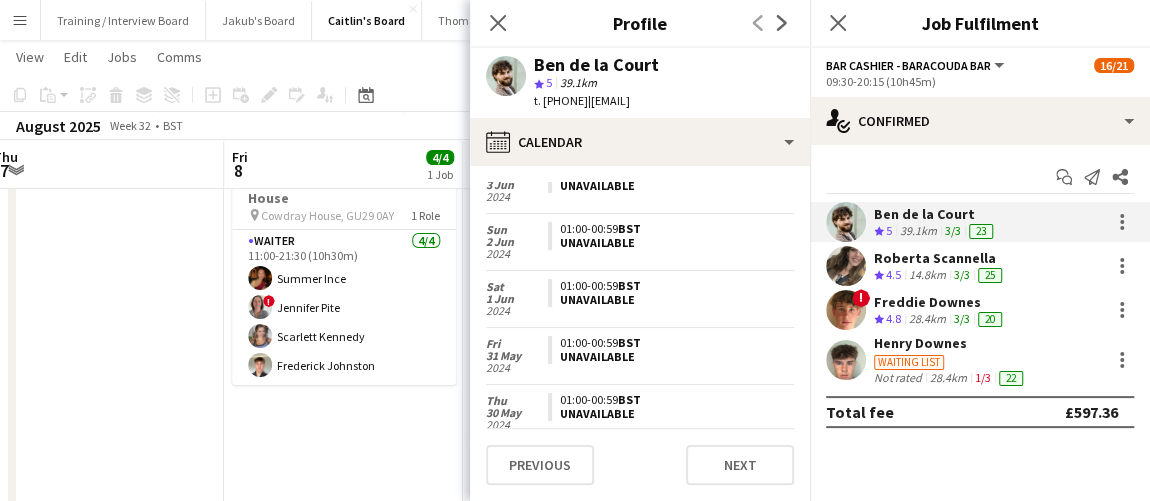 drag, startPoint x: 567, startPoint y: 62, endPoint x: 658, endPoint y: 63, distance: 91.00549 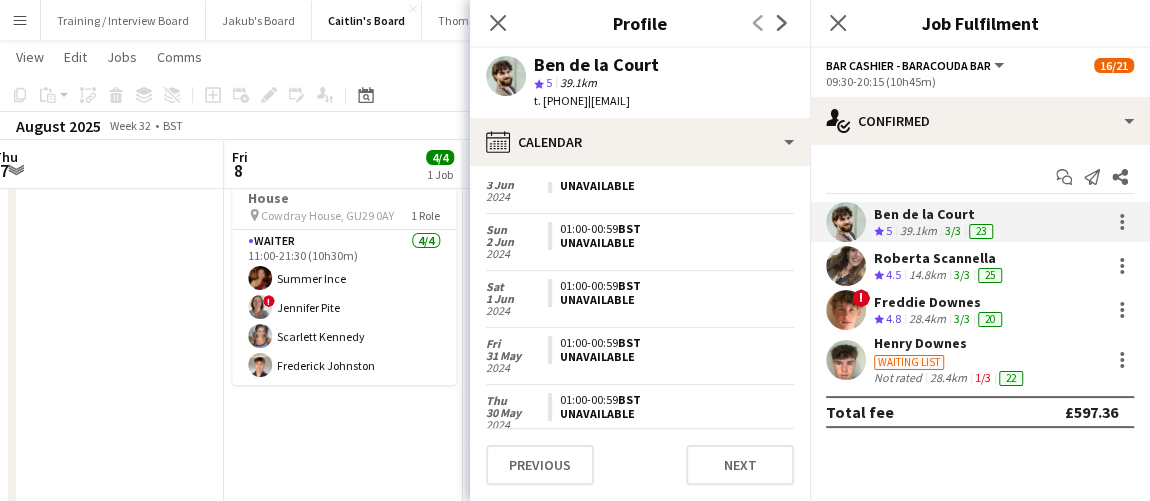 drag, startPoint x: 784, startPoint y: 102, endPoint x: 635, endPoint y: 100, distance: 149.01343 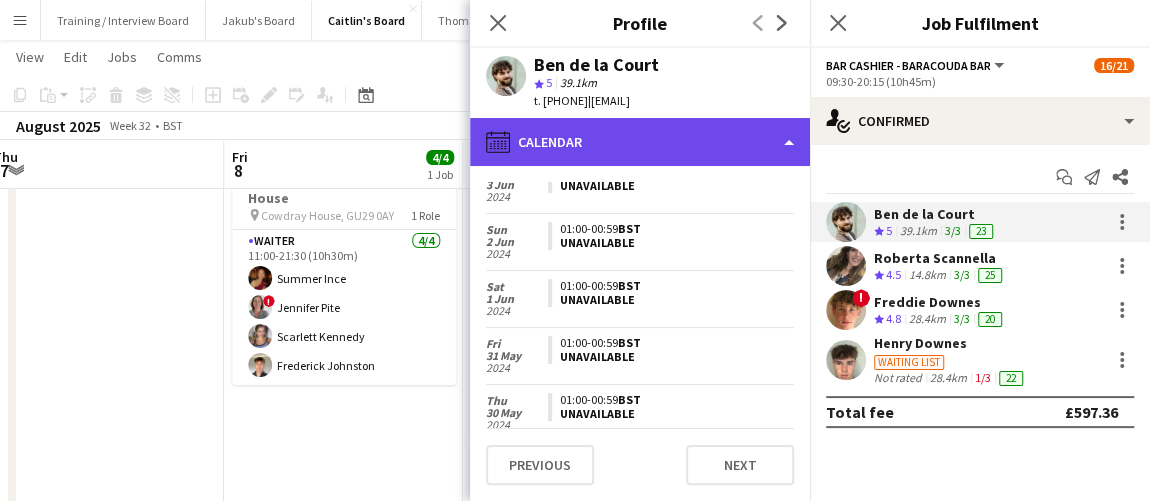click on "calendar-full
Calendar" 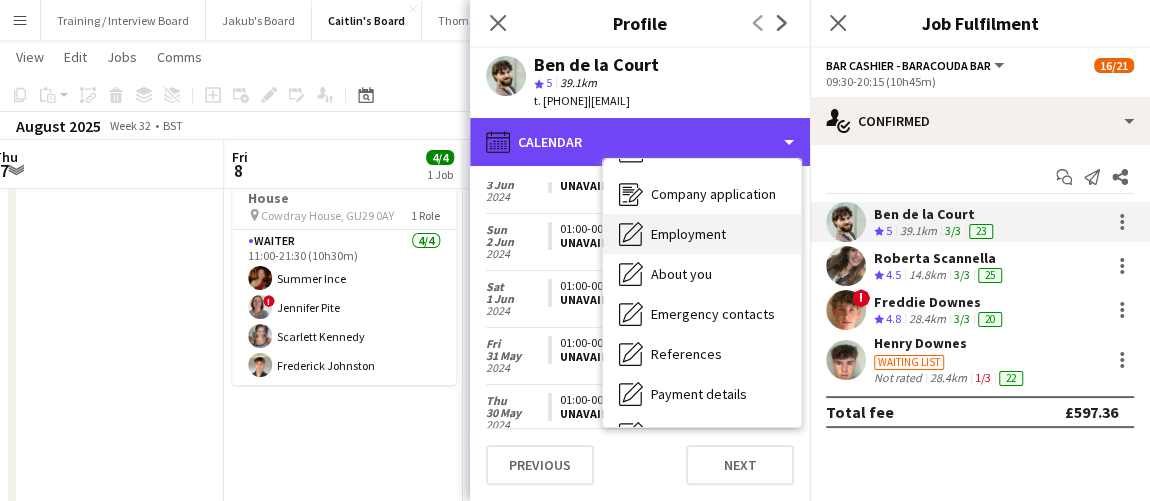 scroll, scrollTop: 0, scrollLeft: 0, axis: both 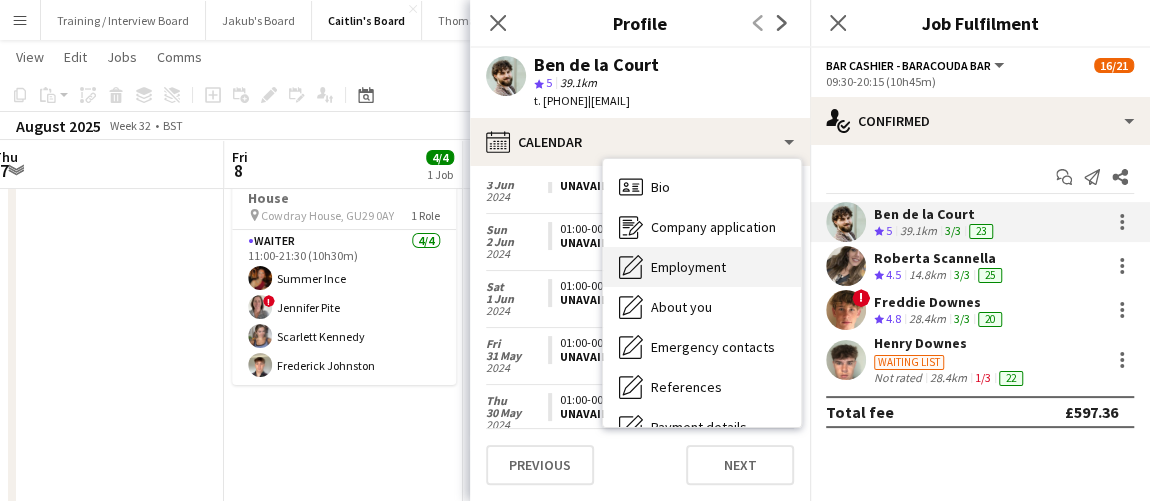 click on "Bio
Bio" at bounding box center [702, 187] 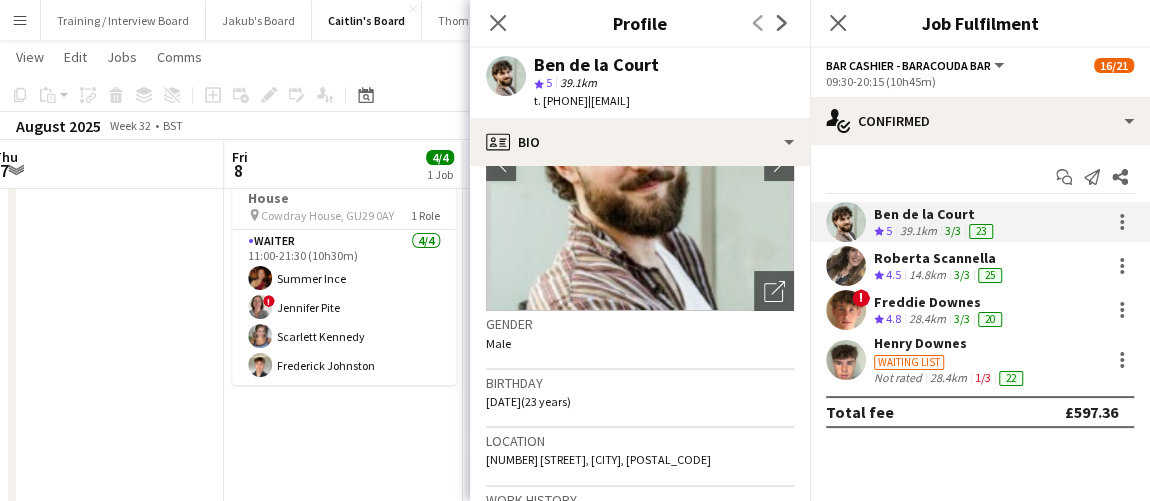 scroll, scrollTop: 272, scrollLeft: 0, axis: vertical 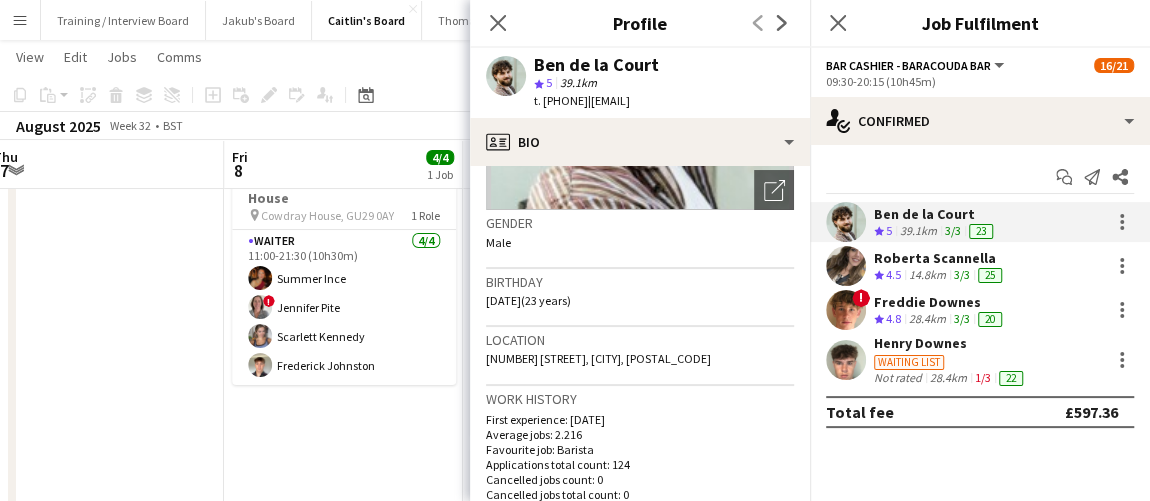 click on "!  Freddie Downes
Crew rating
4.8   28.4km  3/3  20" at bounding box center [980, 310] 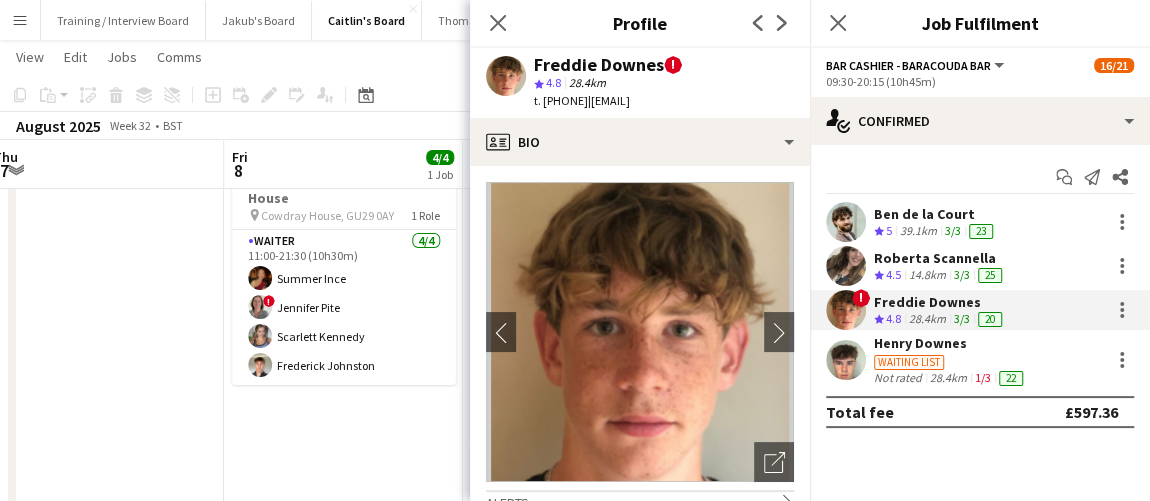 click on "39.1km" at bounding box center (918, 231) 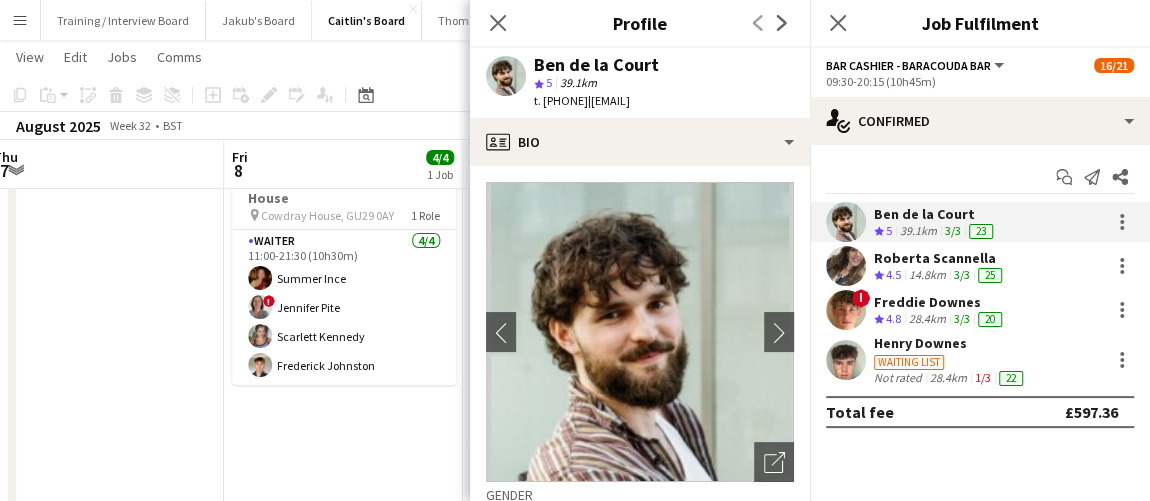click on "Waiting list" at bounding box center (950, 361) 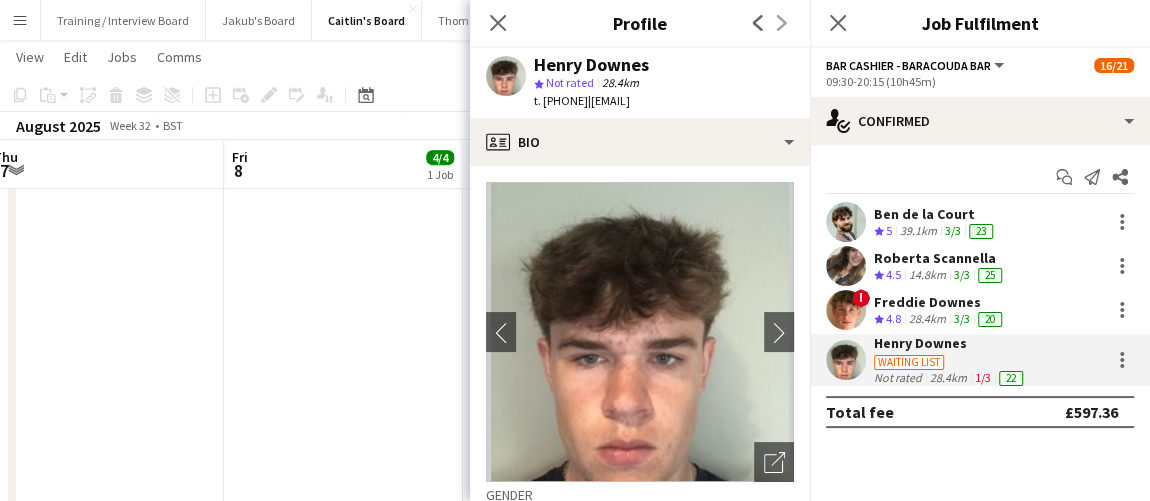 scroll, scrollTop: 454, scrollLeft: 0, axis: vertical 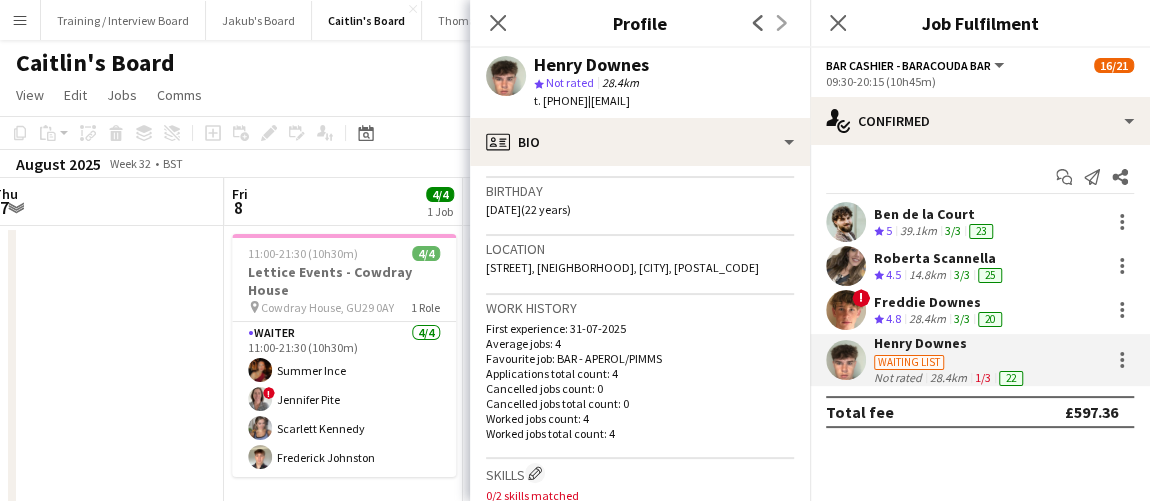 click on "star
Not rated   28.4km" 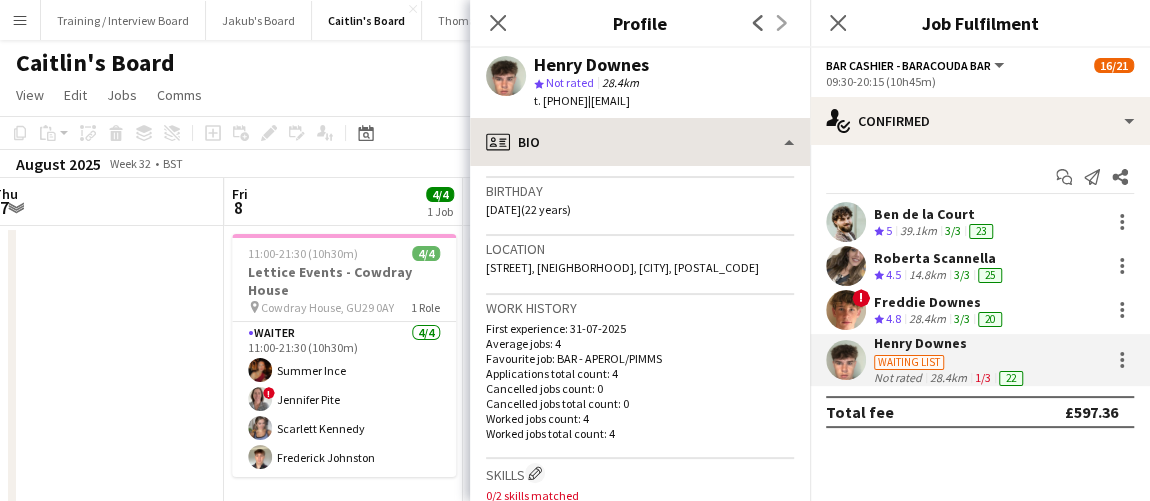 copy on "henrydownes@gmail.com" 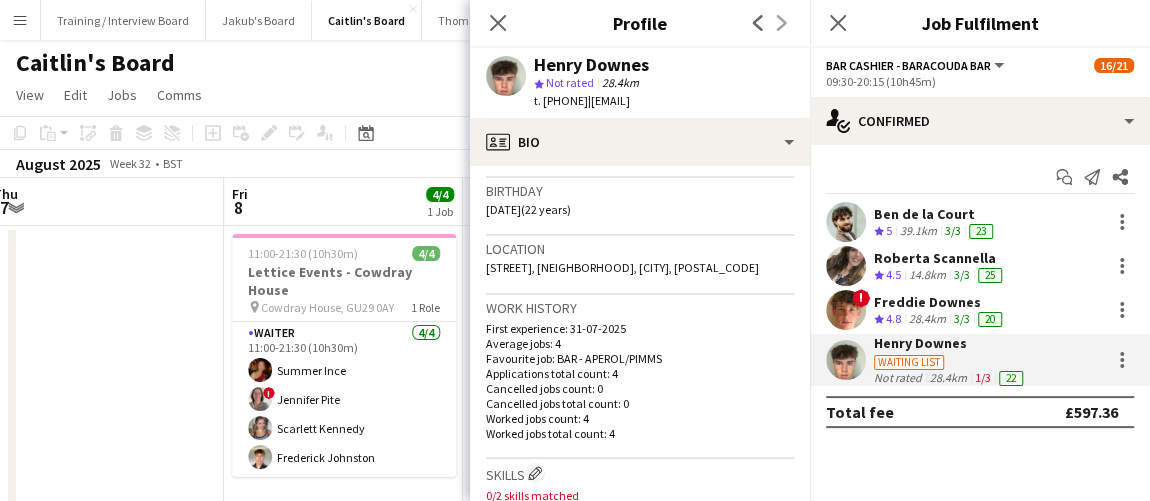 click on "Roberta Scannella" at bounding box center (940, 258) 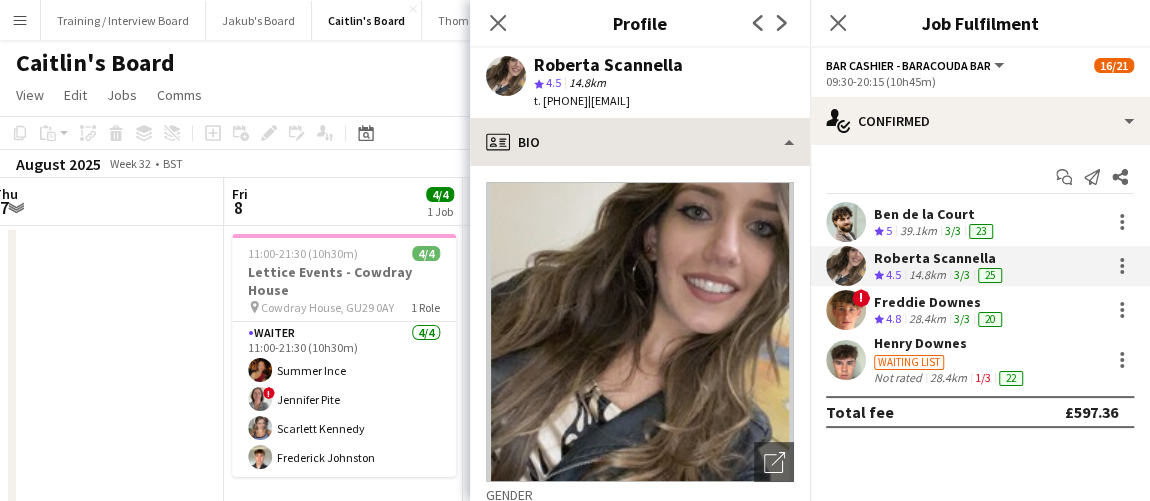 click on "Roberta Scannella
star
4.5   14.8km   t. +447482653081   |   scannellaroberta.rs@gmail.com" 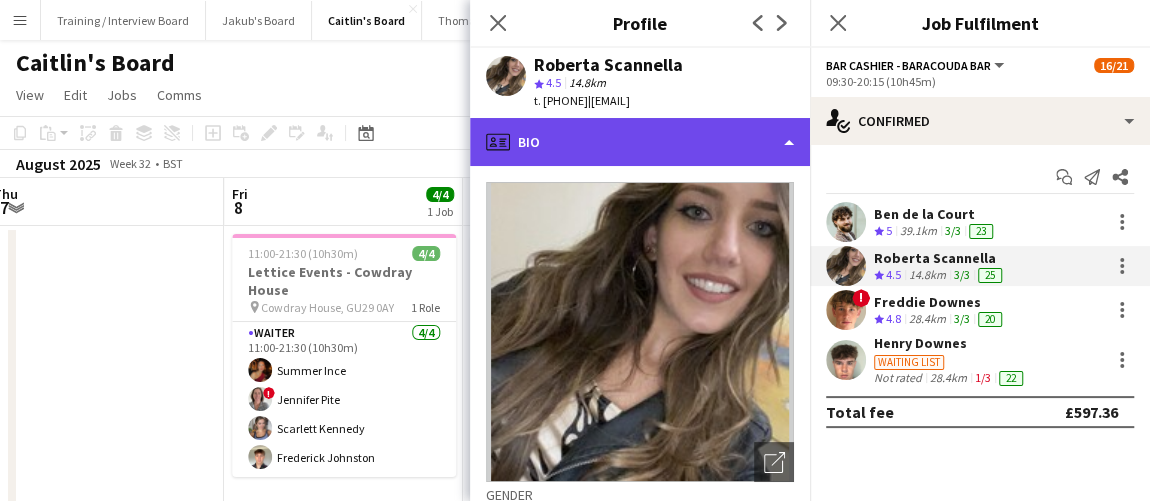 click on "profile
Bio" 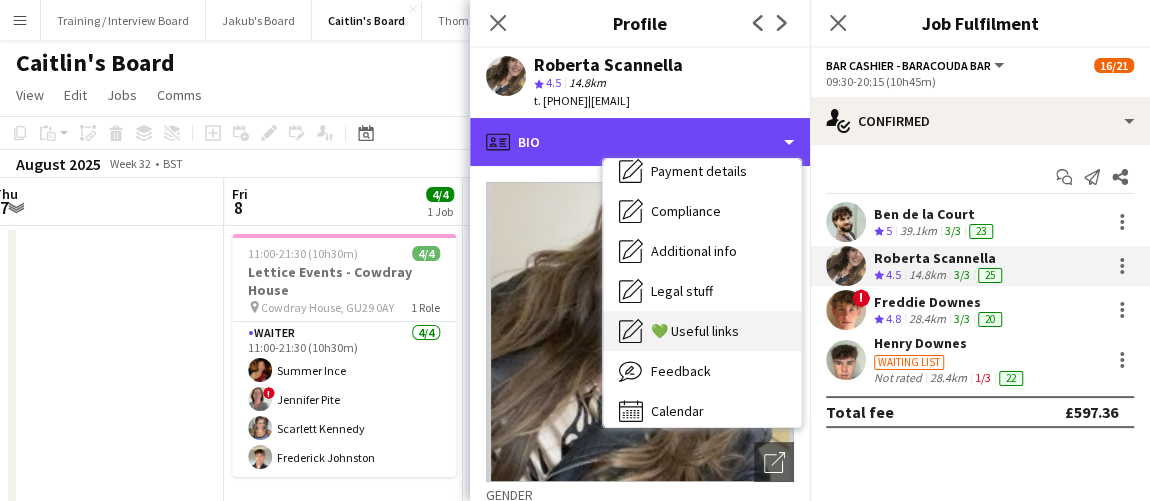scroll, scrollTop: 267, scrollLeft: 0, axis: vertical 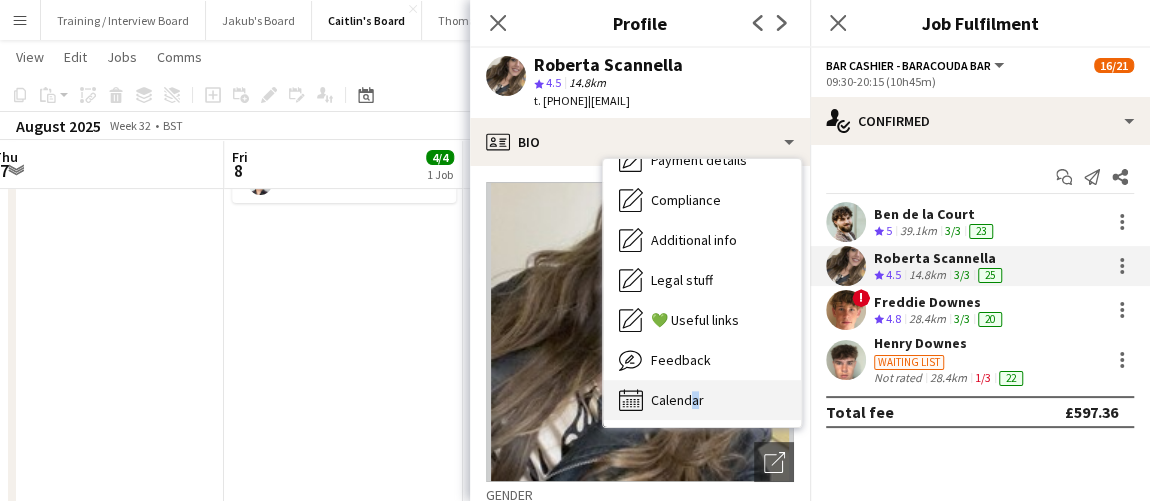 click on "Calendar
Calendar" at bounding box center [702, 400] 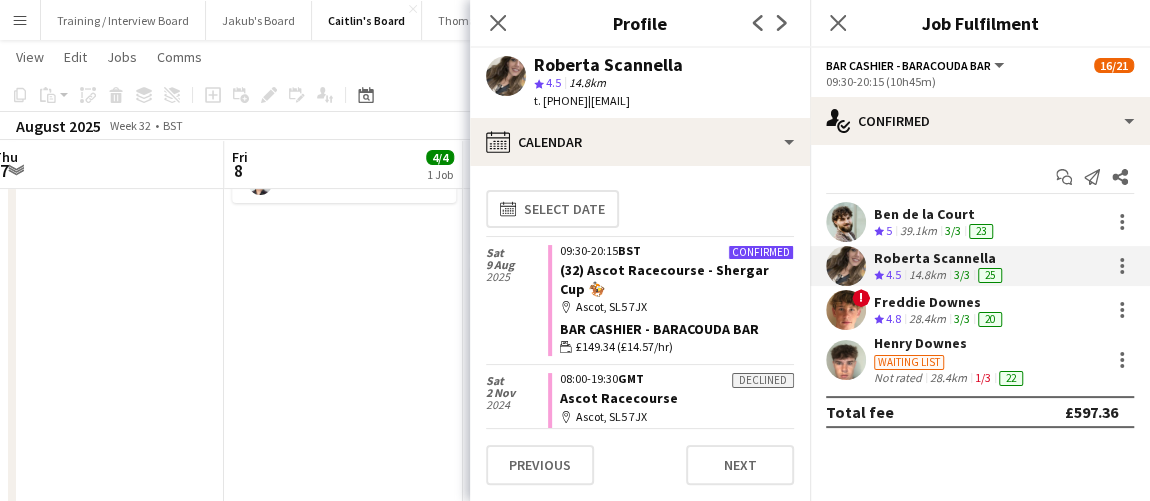 scroll, scrollTop: 181, scrollLeft: 0, axis: vertical 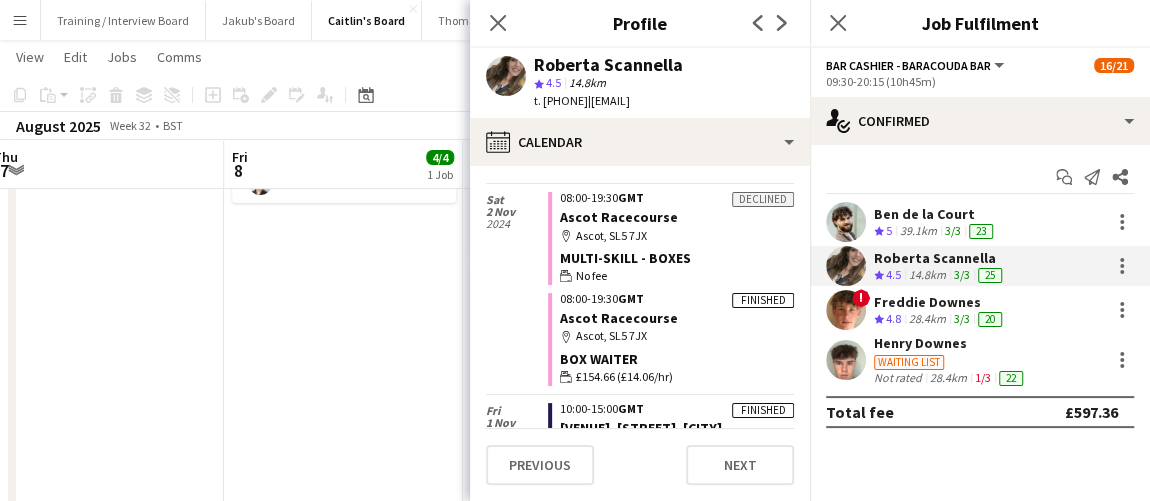 click on "11:00-21:30 (10h30m)    4/4   Lettice Events - Cowdray House
pin
Cowdray House, GU29 0AY   1 Role   Waiter   4/4   11:00-21:30 (10h30m)
Summer Ince ! Jennifer Pite Scarlett Kennedy Frederick Johnston" at bounding box center [343, 1119] 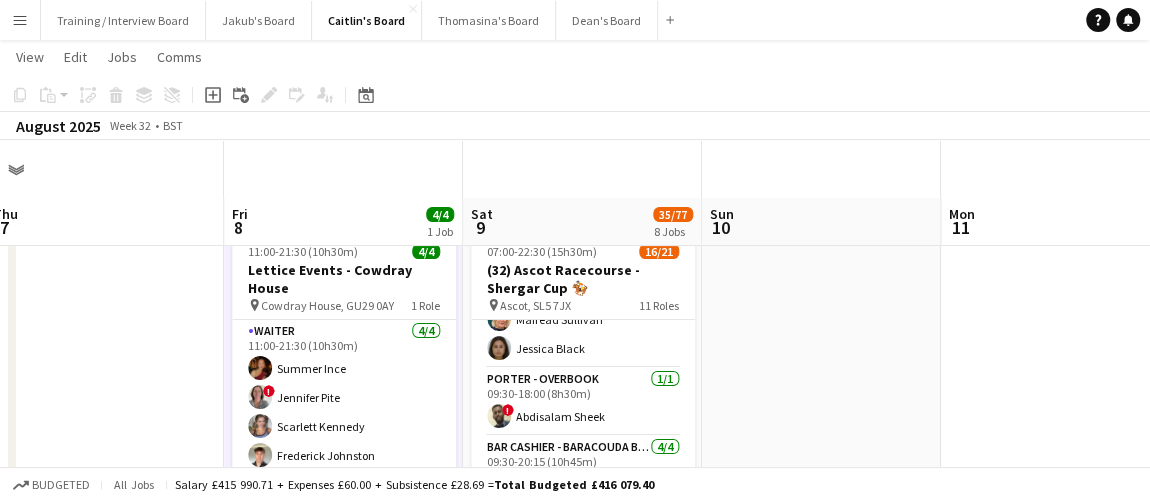 scroll, scrollTop: 90, scrollLeft: 0, axis: vertical 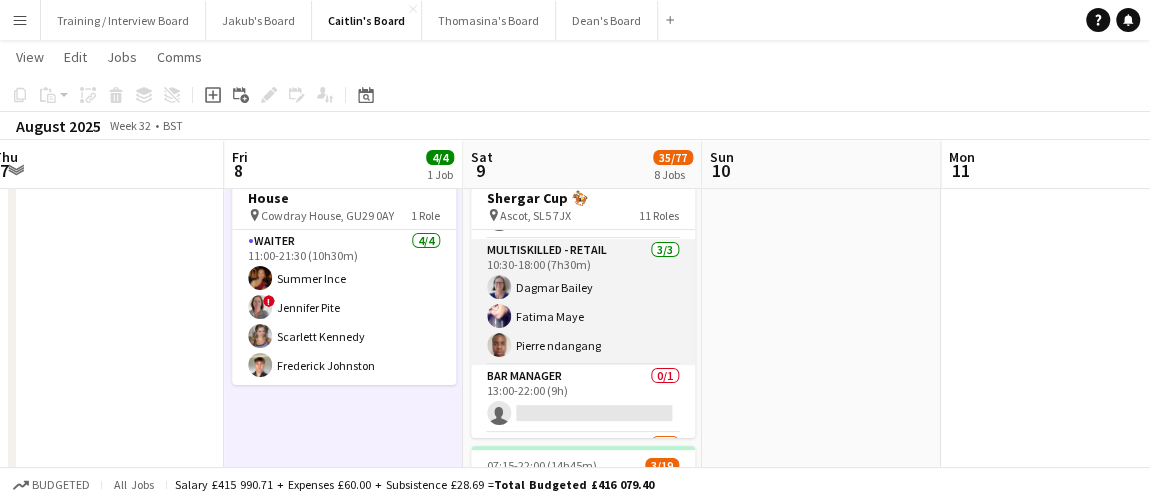 click on "Multiskilled - Retail   3/3   10:30-18:00 (7h30m)
Dagmar Bailey Fatima Maye Pierre ndangang" at bounding box center [583, 302] 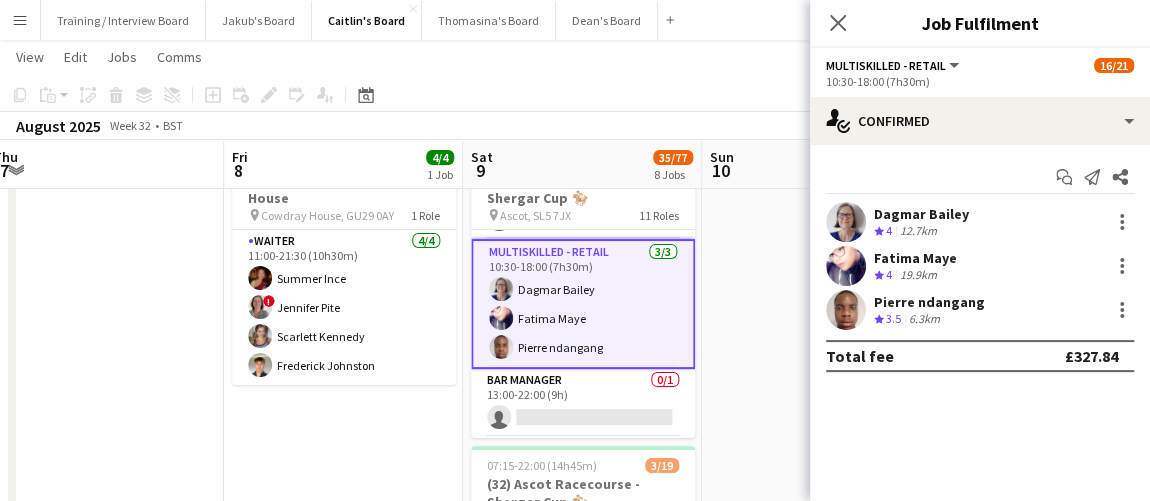 click on "Crew rating
4   12.7km" at bounding box center (921, 231) 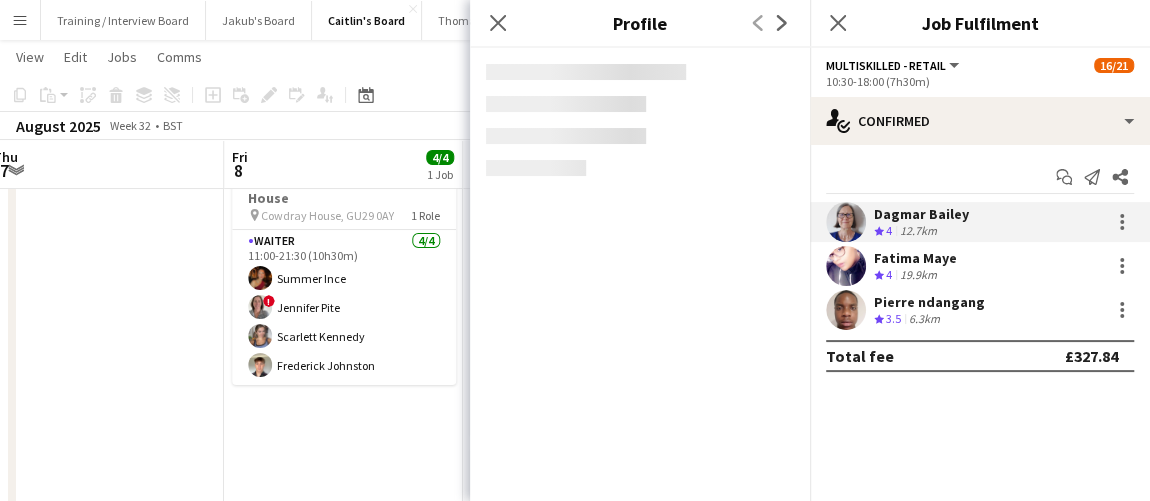 click on "19.9km" at bounding box center (918, 275) 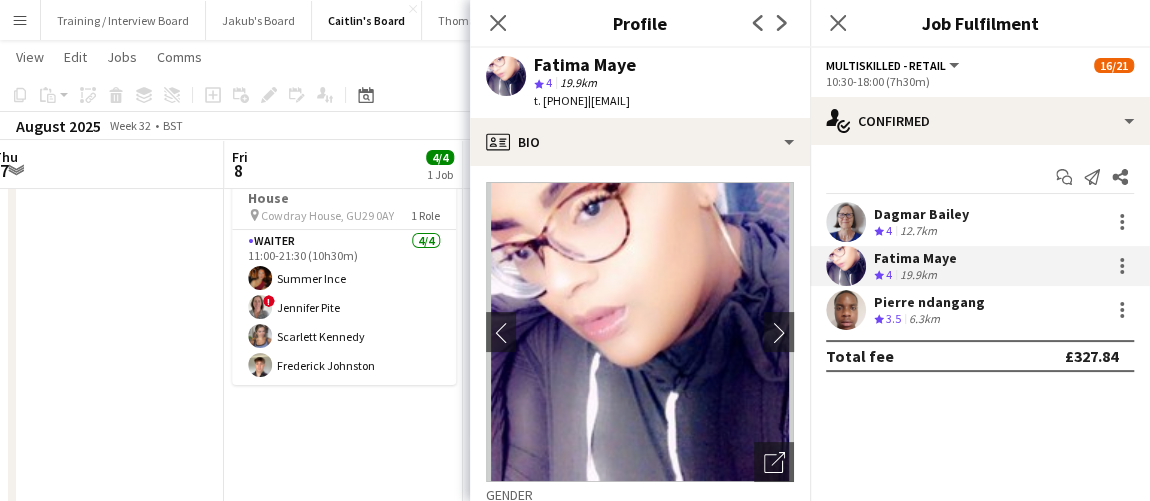 click on "Fatima Maye
star
4   19.9km   t. +447493744941   |   ms-fatima@hotmail.co.uk" 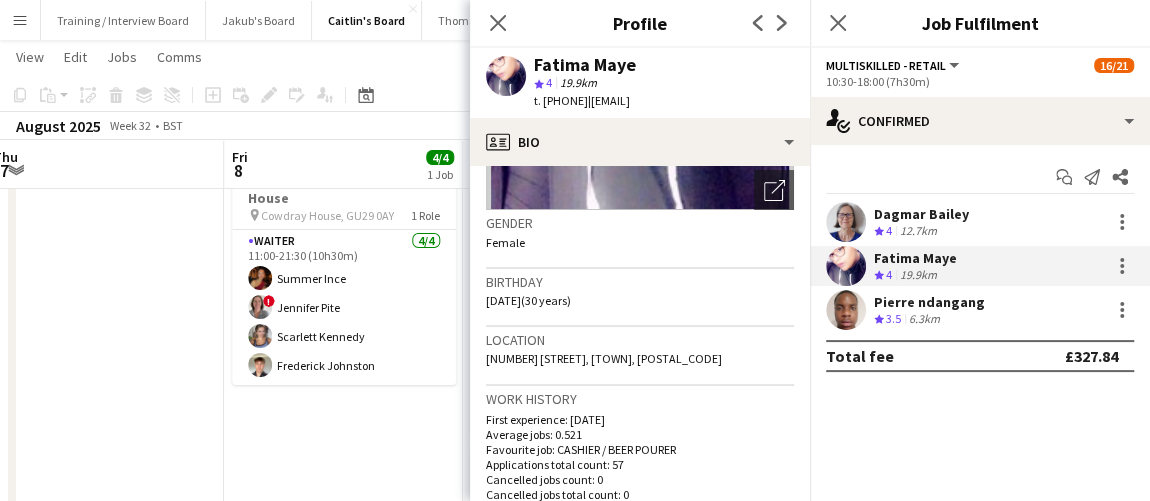 click on "11:00-21:30 (10h30m)    4/4   Lettice Events - Cowdray House
pin
Cowdray House, GU29 0AY   1 Role   Waiter   4/4   11:00-21:30 (10h30m)
Summer Ince ! Jennifer Pite Scarlett Kennedy Frederick Johnston" at bounding box center (343, 1301) 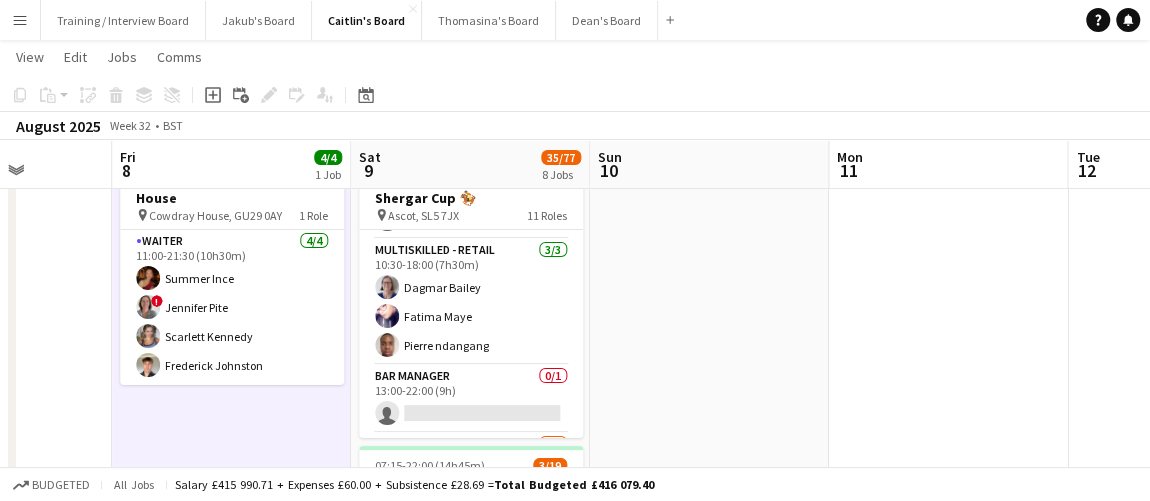 drag, startPoint x: 694, startPoint y: 414, endPoint x: 583, endPoint y: 402, distance: 111.64677 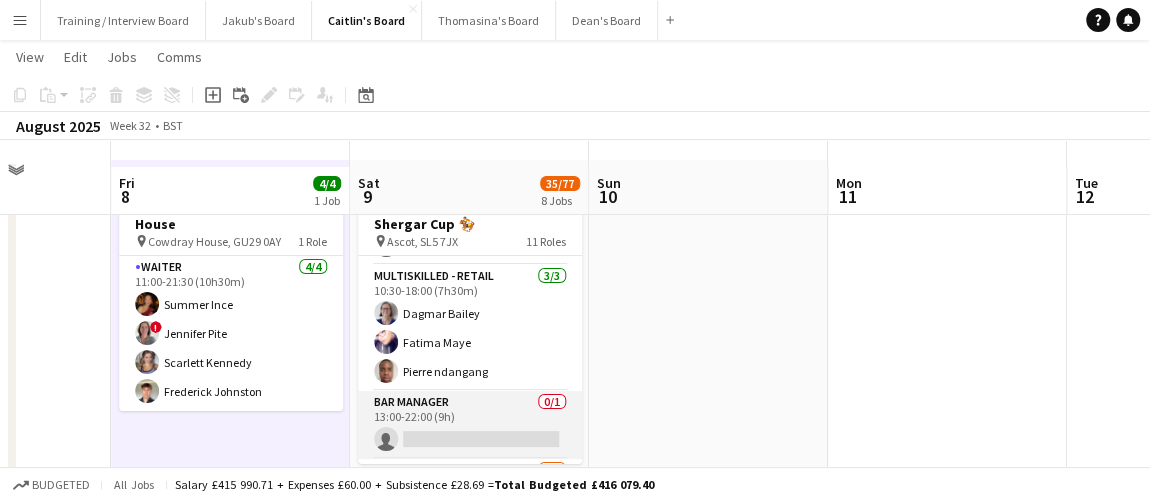 scroll, scrollTop: 90, scrollLeft: 0, axis: vertical 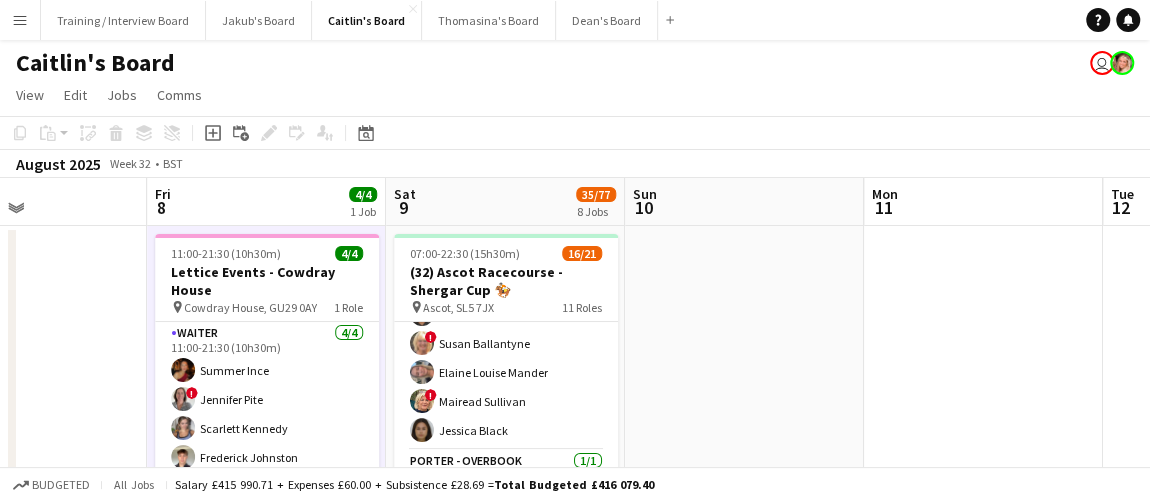 drag, startPoint x: 700, startPoint y: 427, endPoint x: 730, endPoint y: 422, distance: 30.413813 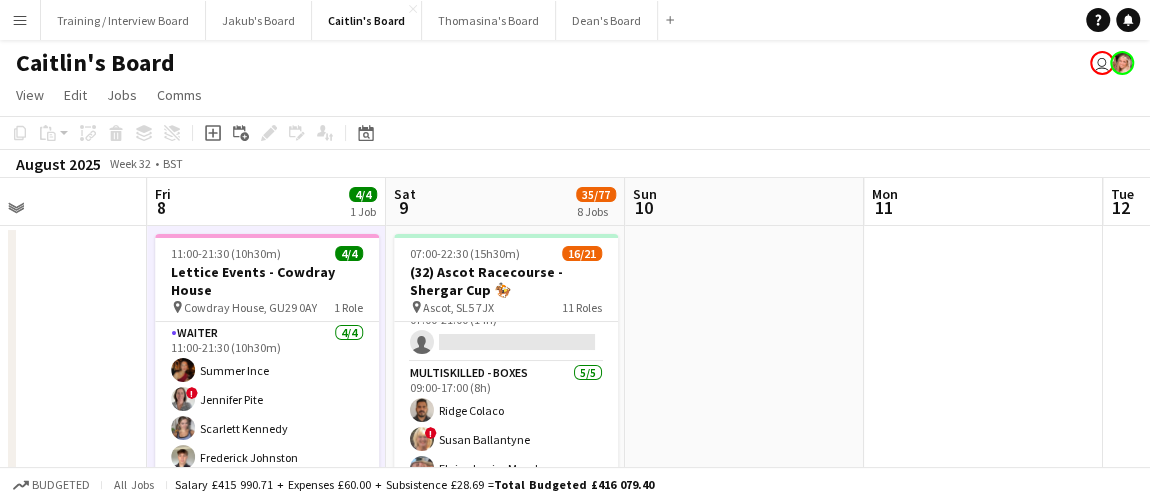 scroll, scrollTop: 10, scrollLeft: 0, axis: vertical 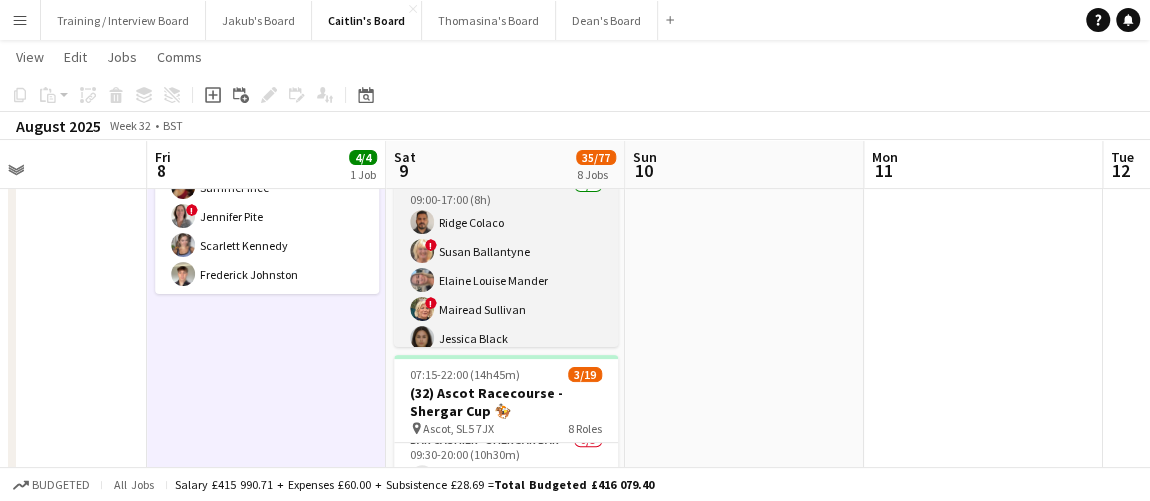 click on "Multiskilled - Boxes   5/5   09:00-17:00 (8h)
Ridge Colaco ! Susan Ballantyne Elaine Louise Mander ! Mairead Sullivan Jessica Black" at bounding box center (506, 266) 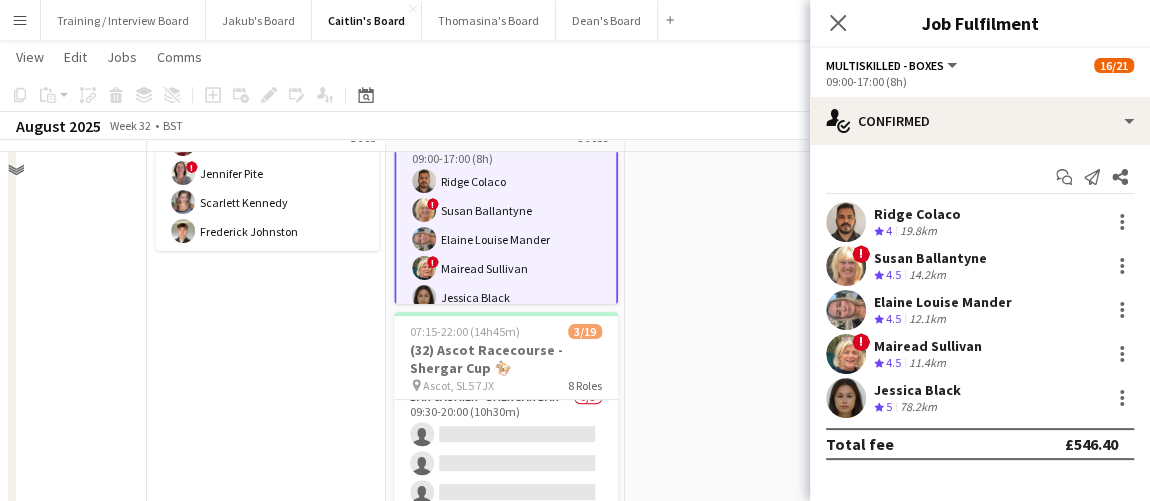 scroll, scrollTop: 272, scrollLeft: 0, axis: vertical 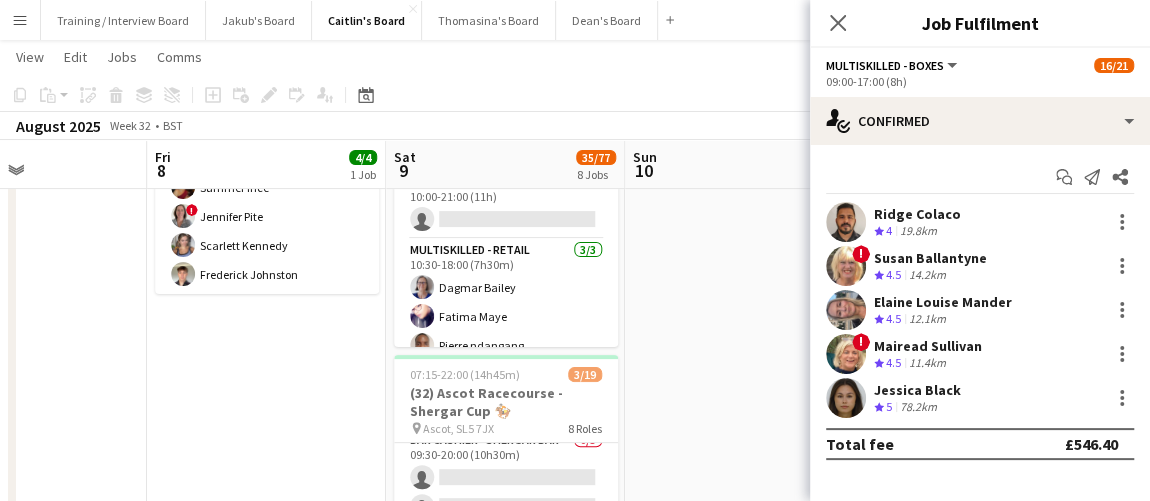 click at bounding box center (744, 1210) 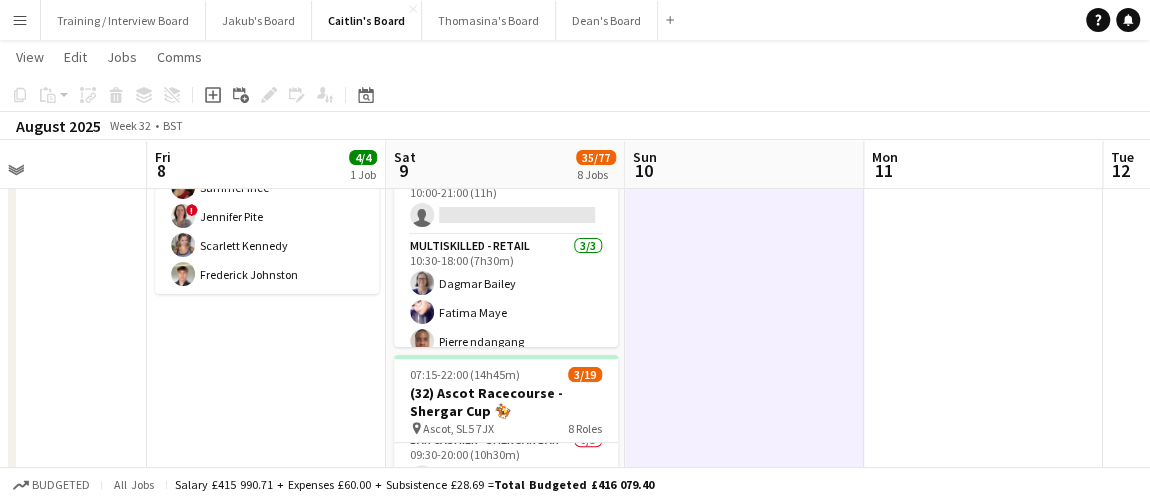 scroll, scrollTop: 647, scrollLeft: 0, axis: vertical 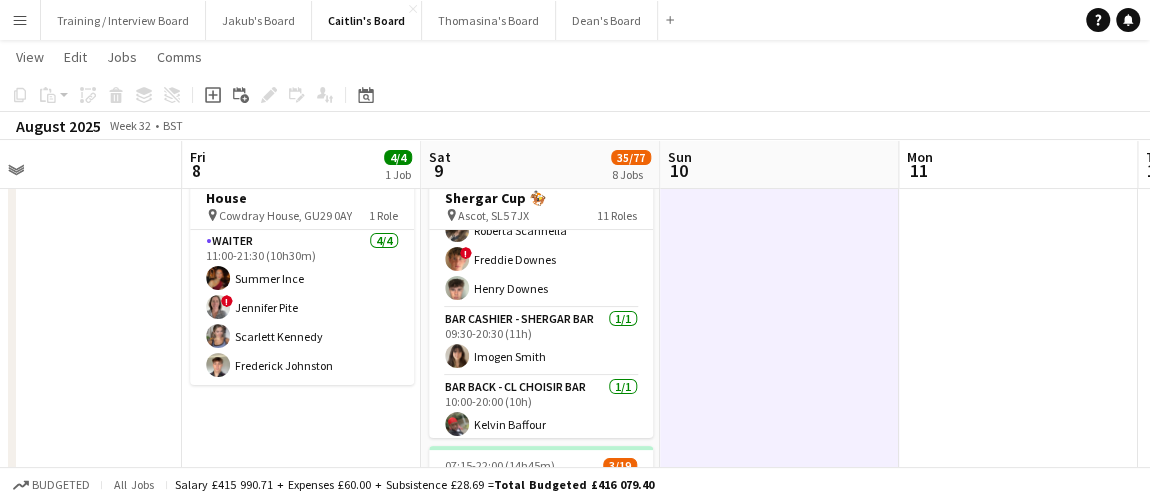 drag, startPoint x: 642, startPoint y: 406, endPoint x: 646, endPoint y: 391, distance: 15.524175 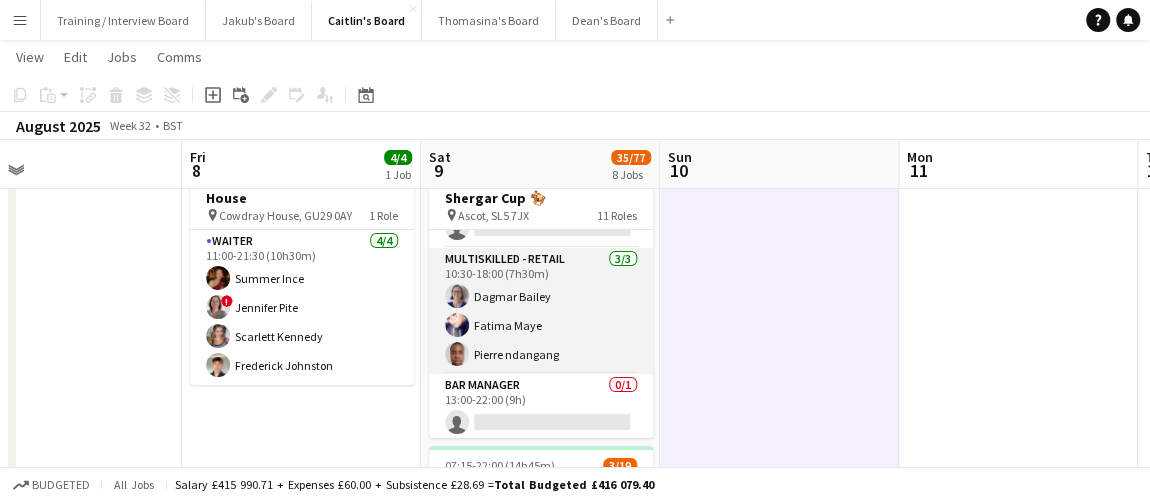 scroll, scrollTop: 829, scrollLeft: 0, axis: vertical 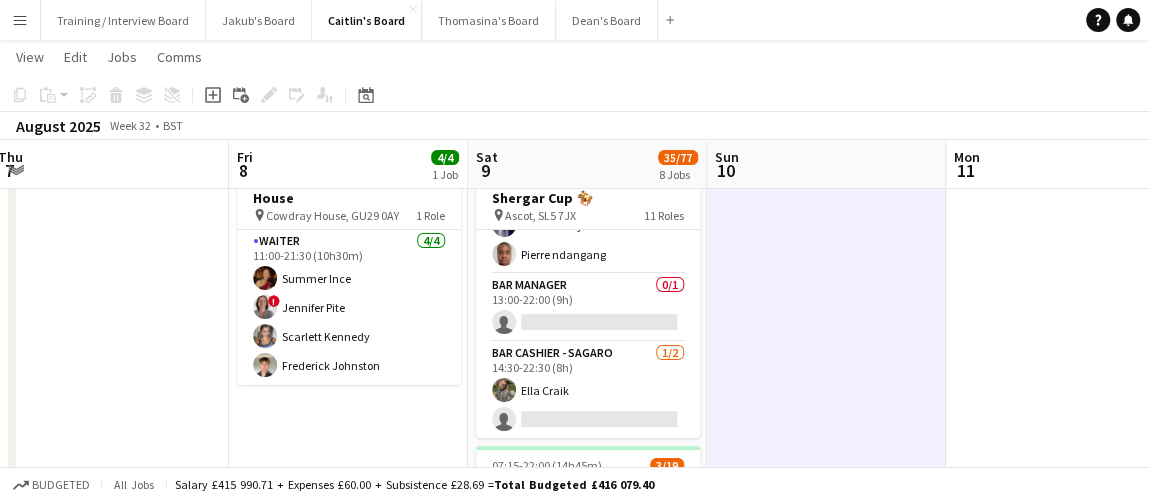 click on "Tue   5   Wed   6   Thu   7   Fri   8   4/4   1 Job   Sat   9   35/77   8 Jobs   Sun   10   Mon   11   Tue   12   Wed   13   Thu   14      11:00-21:30 (10h30m)    4/4   Lettice Events - Cowdray House
pin
Cowdray House, GU29 0AY   1 Role   Waiter   4/4   11:00-21:30 (10h30m)
Summer Ince ! Jennifer Pite Scarlett Kennedy Frederick Johnston     07:00-22:30 (15h30m)    16/21   (32) Ascot Racecourse - Shergar Cup 🏇🏼
pin
Ascot, SL5 7JX   11 Roles   Bar Manager   0/1   07:00-21:00 (14h)
single-neutral-actions
Bar Manager   0/1   07:00-21:00 (14h)
single-neutral-actions
Multiskilled - Boxes   5/5   09:00-17:00 (8h)
Ridge Colaco ! Susan Ballantyne Elaine Louise Mander ! Mairead Sullivan Jessica Black  Porter -  Overbook   1/1   09:30-18:00 (8h30m)
! Abdisalam Sheek  Bar Cashier - Baracouda Bar   4/4   09:30-20:15 (10h45m)
Ben de la Court Roberta Scannella !" at bounding box center (575, 1554) 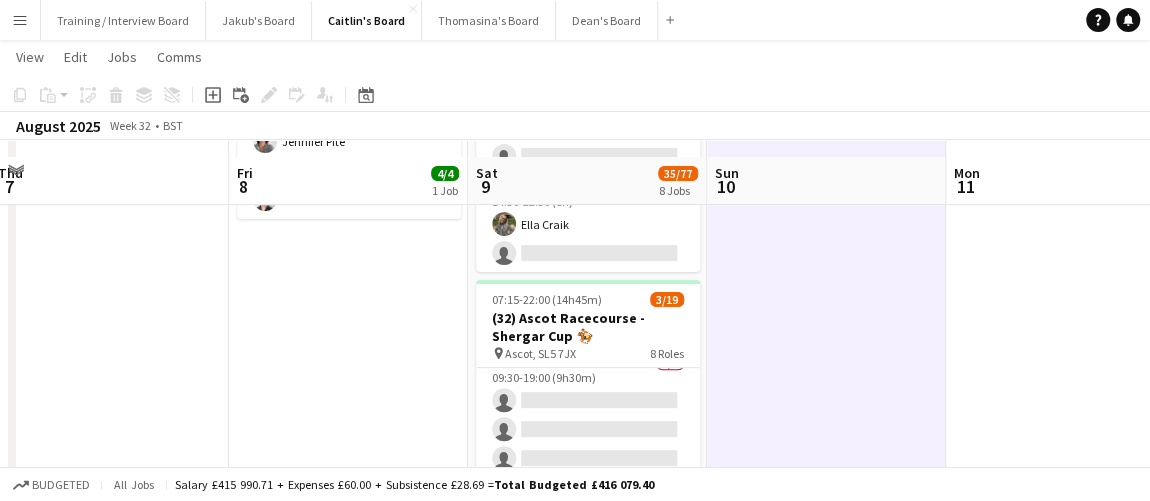scroll, scrollTop: 272, scrollLeft: 0, axis: vertical 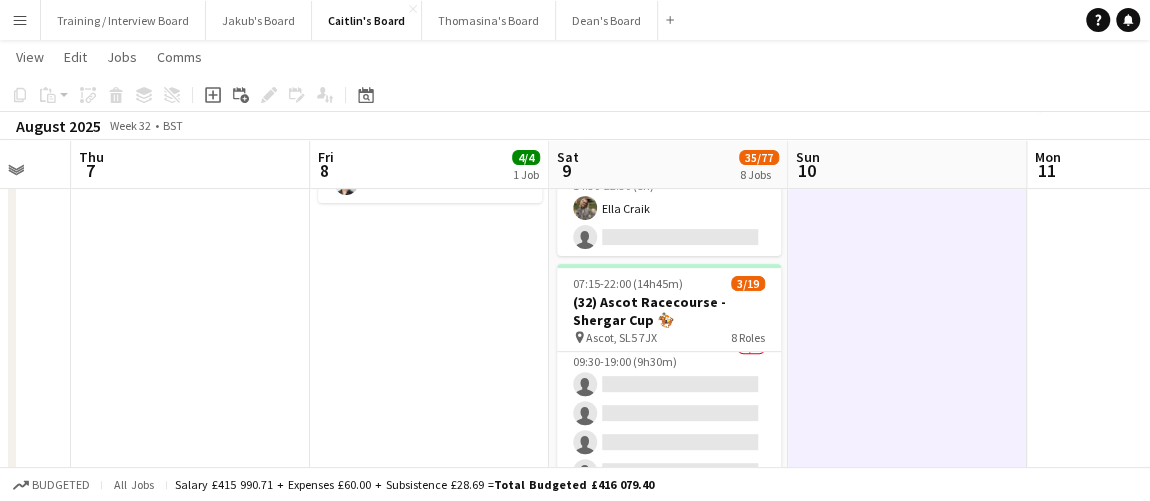 drag, startPoint x: 461, startPoint y: 301, endPoint x: 487, endPoint y: 301, distance: 26 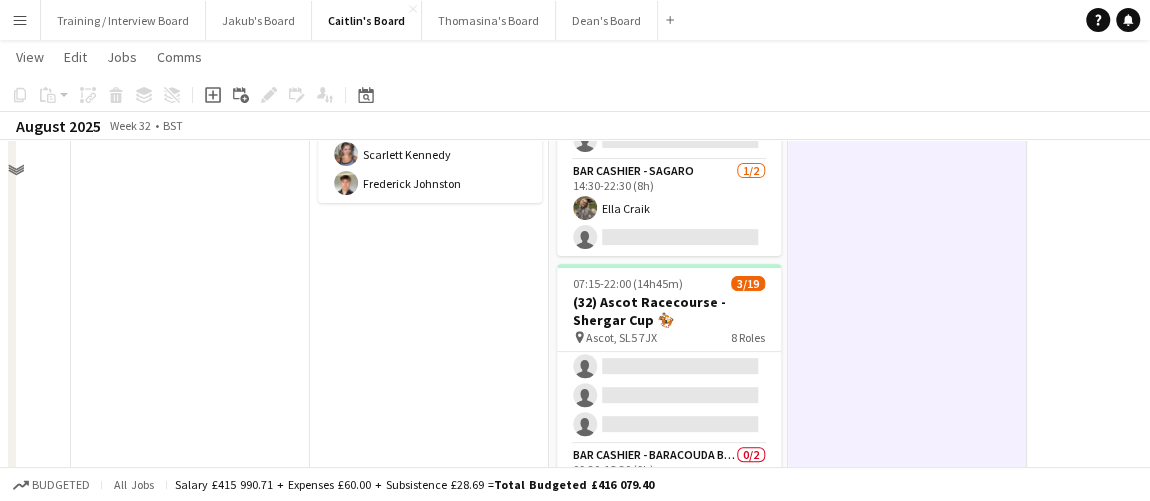 scroll, scrollTop: 0, scrollLeft: 0, axis: both 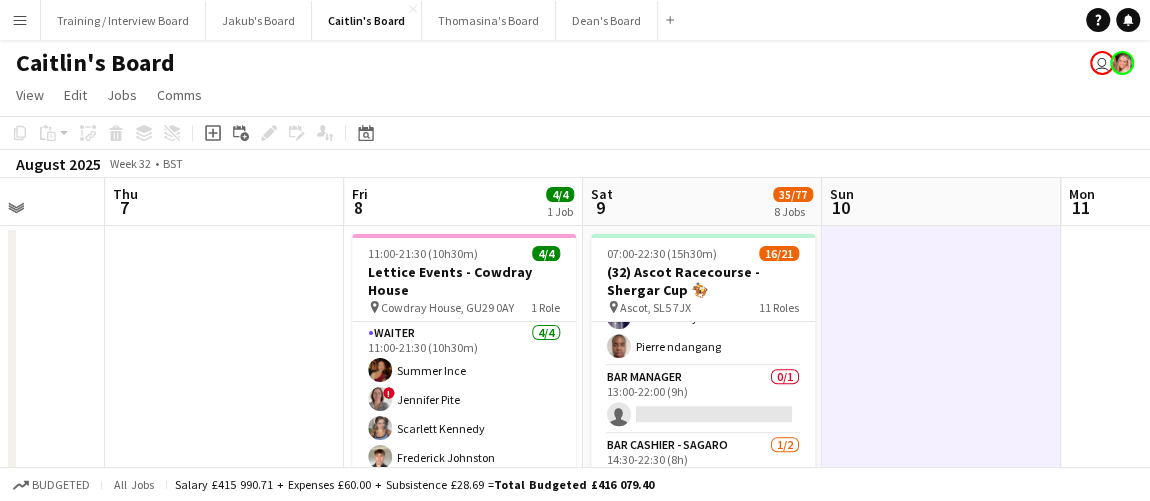 click on "Mon   4   Tue   5   Wed   6   Thu   7   Fri   8   4/4   1 Job   Sat   9   35/77   8 Jobs   Sun   10   Mon   11   Tue   12   Wed   13      11:00-21:30 (10h30m)    4/4   Lettice Events - Cowdray House
pin
Cowdray House, GU29 0AY   1 Role   Waiter   4/4   11:00-21:30 (10h30m)
Summer Ince ! Jennifer Pite Scarlett Kennedy Frederick Johnston     07:00-22:30 (15h30m)    16/21   (32) Ascot Racecourse - Shergar Cup 🏇🏼
pin
Ascot, SL5 7JX   11 Roles   Bar Manager   0/1   07:00-21:00 (14h)
single-neutral-actions
Bar Manager   0/1   07:00-21:00 (14h)
single-neutral-actions
Multiskilled - Boxes   5/5   09:00-17:00 (8h)
Ridge Colaco ! Susan Ballantyne Elaine Louise Mander ! Mairead Sullivan Jessica Black  Porter -  Overbook   1/1   09:30-18:00 (8h30m)
! Abdisalam Sheek  Bar Cashier - Baracouda Bar   4/4   09:30-20:15 (10h45m)
Ben de la Court Roberta Scannella !" at bounding box center (575, 1695) 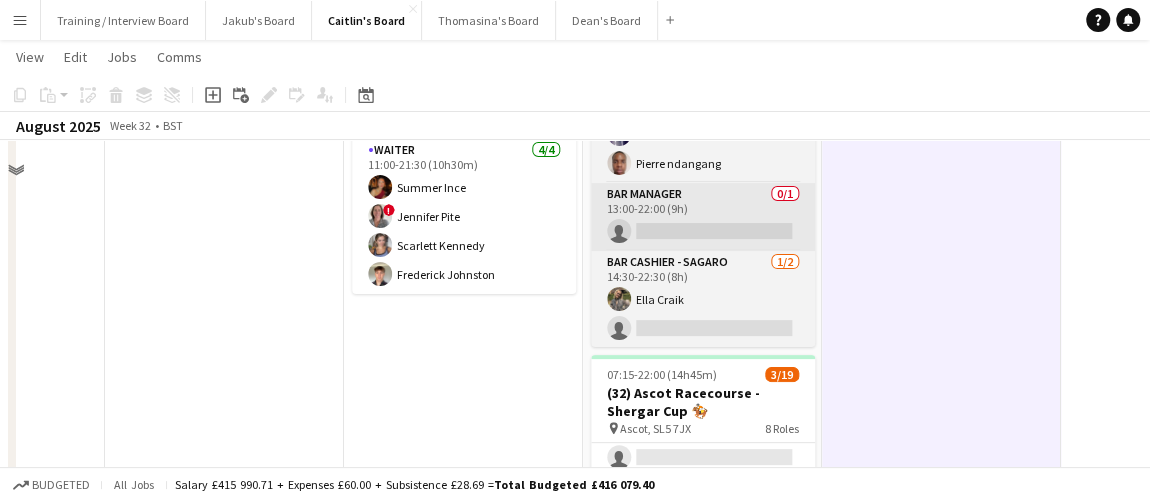 scroll, scrollTop: 90, scrollLeft: 0, axis: vertical 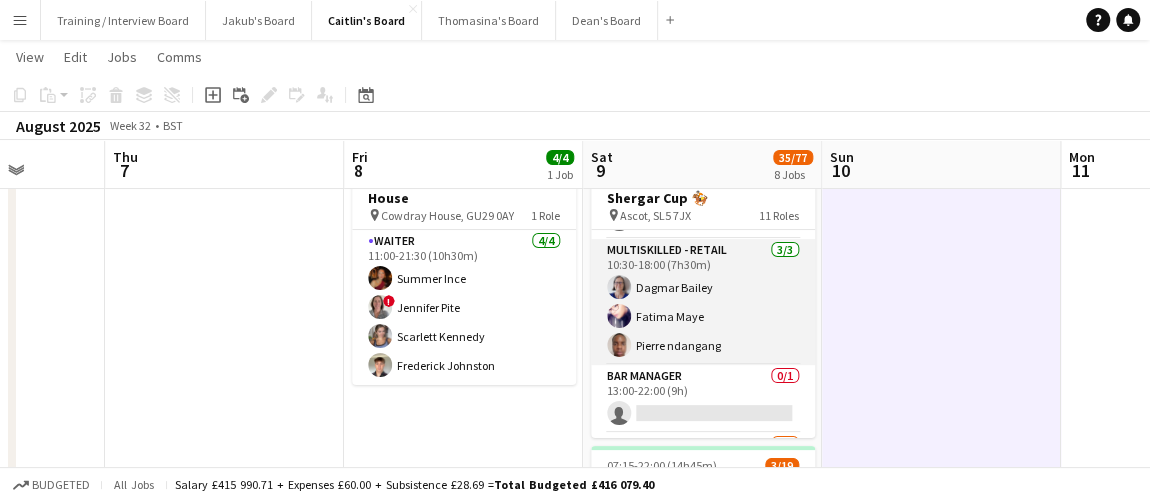 click on "Multiskilled - Retail   3/3   10:30-18:00 (7h30m)
Dagmar Bailey Fatima Maye Pierre ndangang" at bounding box center [703, 302] 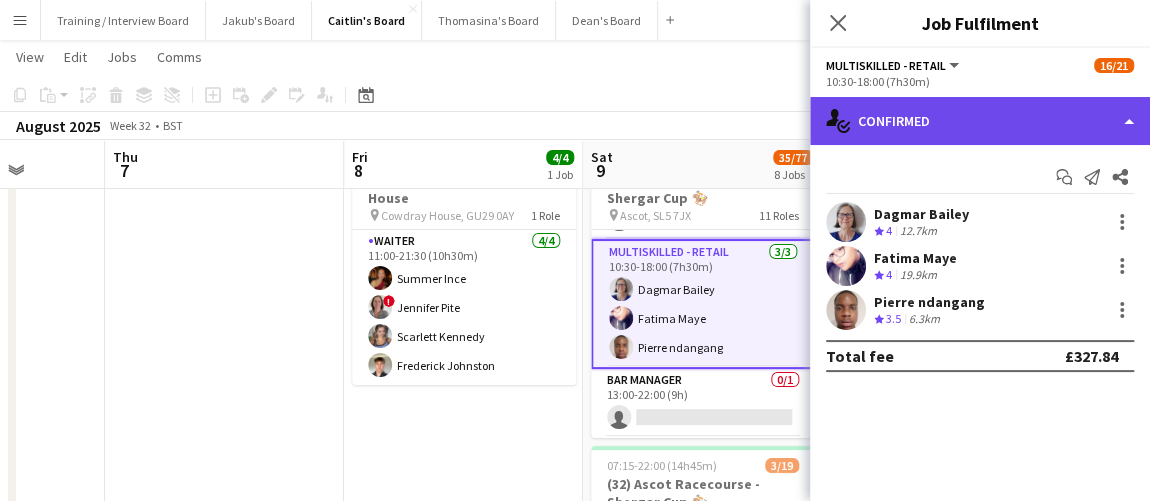 click on "single-neutral-actions-check-2
Confirmed" 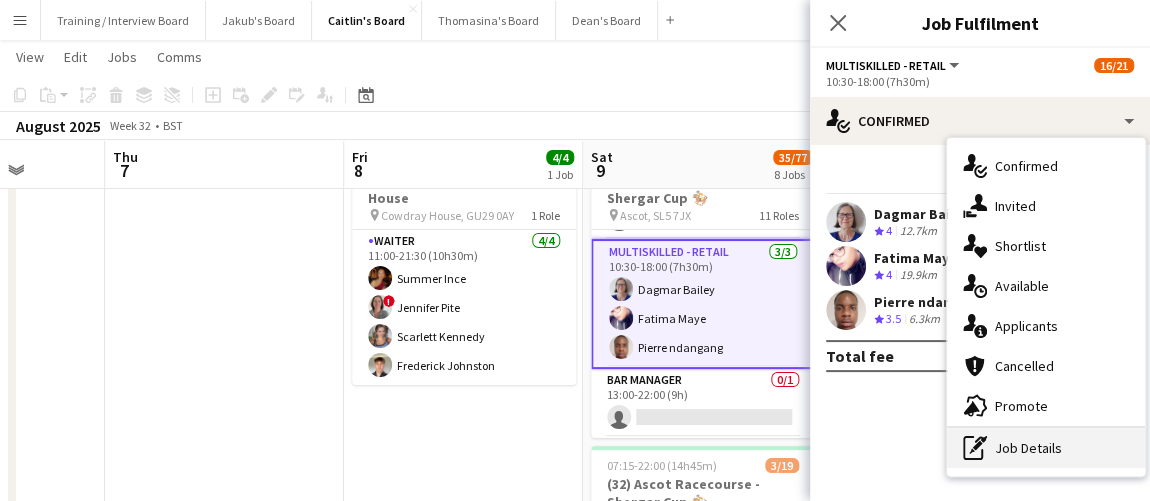 click on "pen-write
Job Details" at bounding box center [1046, 448] 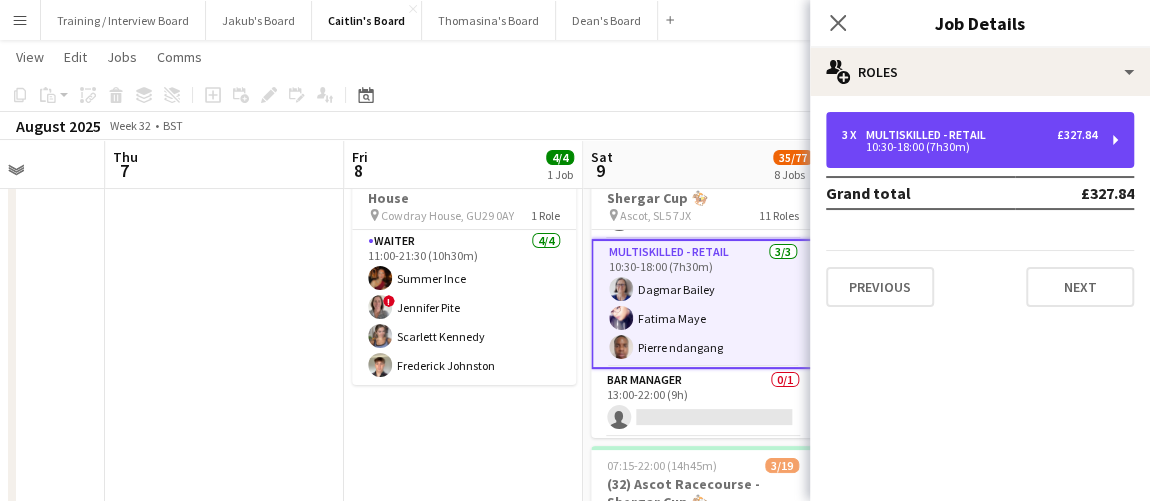 click on "Multiskilled - Retail" at bounding box center (930, 135) 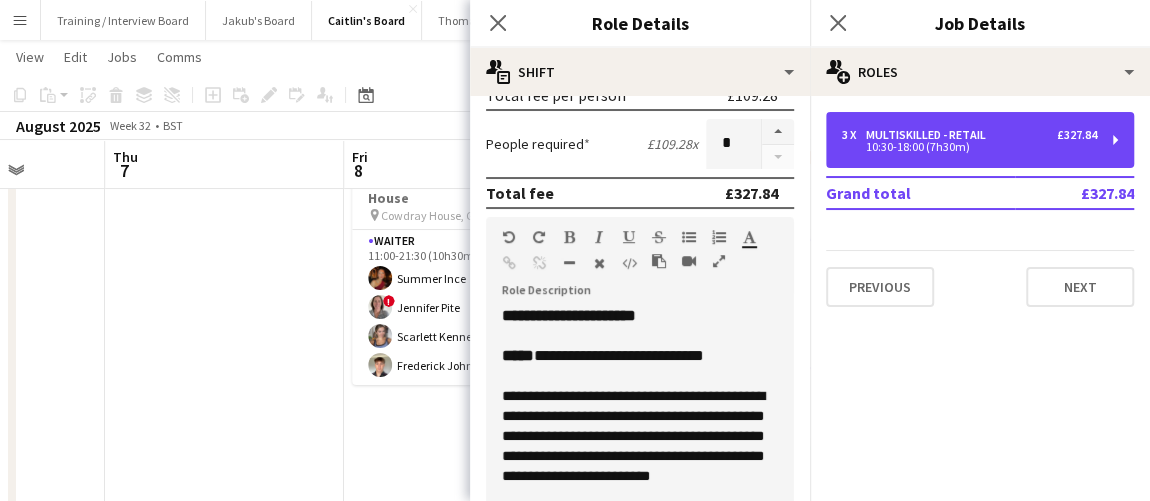 scroll, scrollTop: 454, scrollLeft: 0, axis: vertical 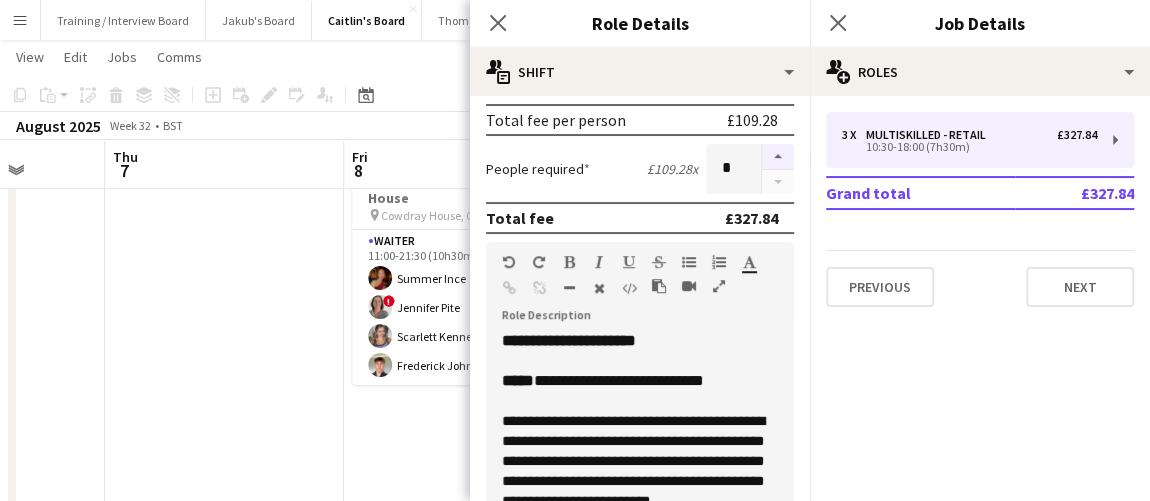click at bounding box center [778, 157] 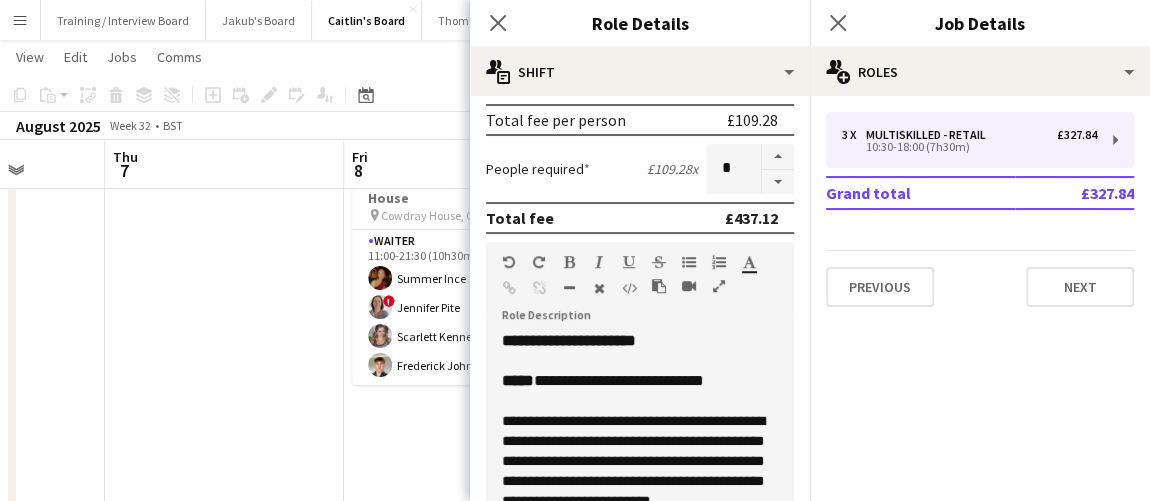 click on "11:00-21:30 (10h30m)    4/4   Lettice Events - Cowdray House
pin
Cowdray House, GU29 0AY   1 Role   Waiter   4/4   11:00-21:30 (10h30m)
Summer Ince ! Jennifer Pite Scarlett Kennedy Frederick Johnston" at bounding box center (463, 1301) 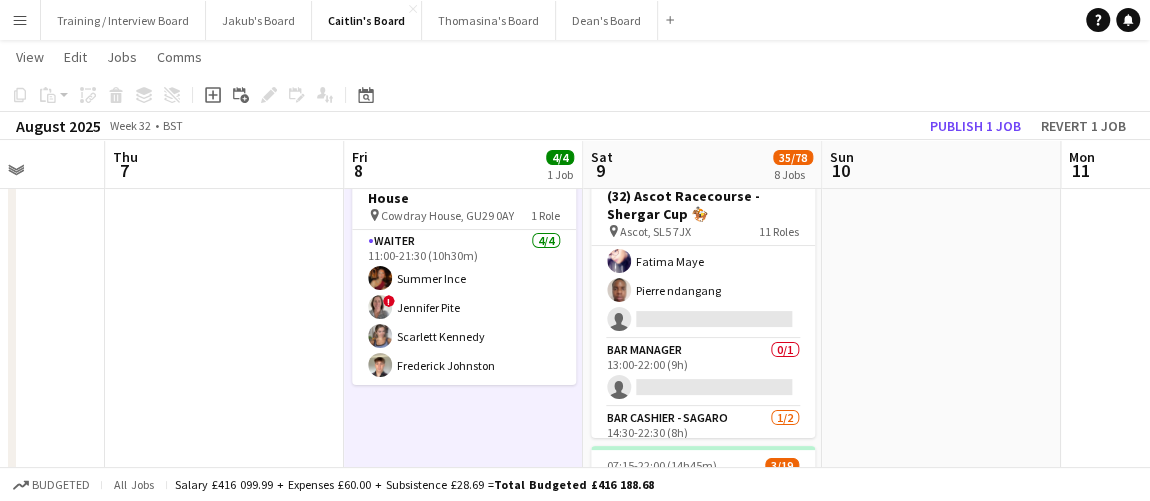 scroll, scrollTop: 873, scrollLeft: 0, axis: vertical 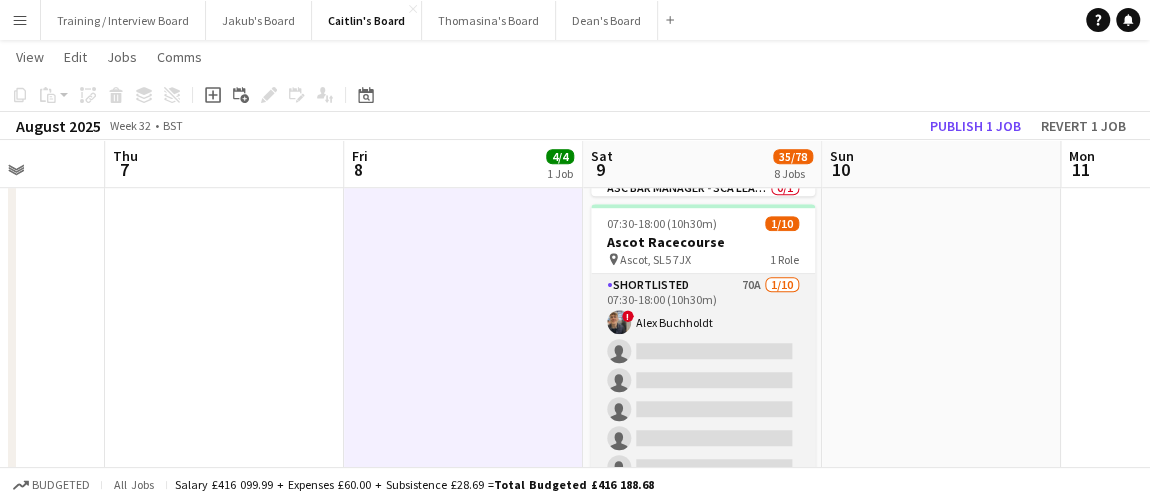 click on "Shortlisted   70A   1/10   07:30-18:00 (10h30m)
! Alex Buchholdt
single-neutral-actions
single-neutral-actions
single-neutral-actions
single-neutral-actions
single-neutral-actions
single-neutral-actions
single-neutral-actions
single-neutral-actions
single-neutral-actions" at bounding box center (703, 438) 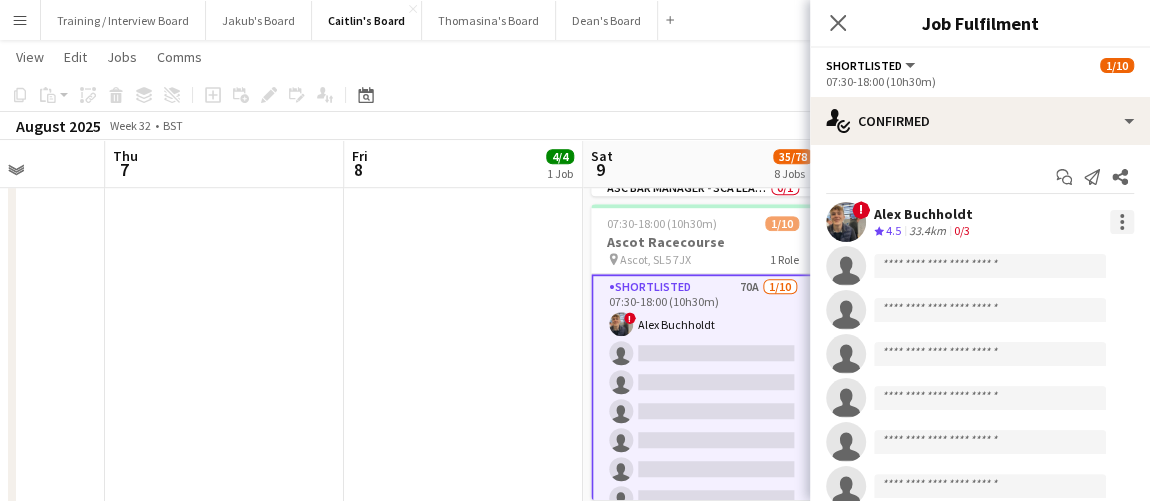 click at bounding box center (1122, 222) 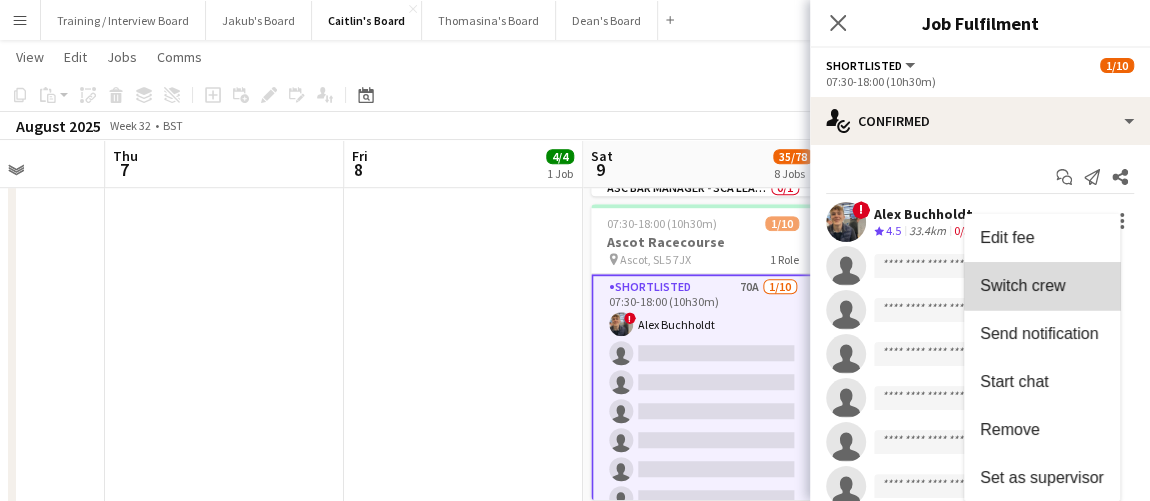 click on "Switch crew" at bounding box center [1022, 285] 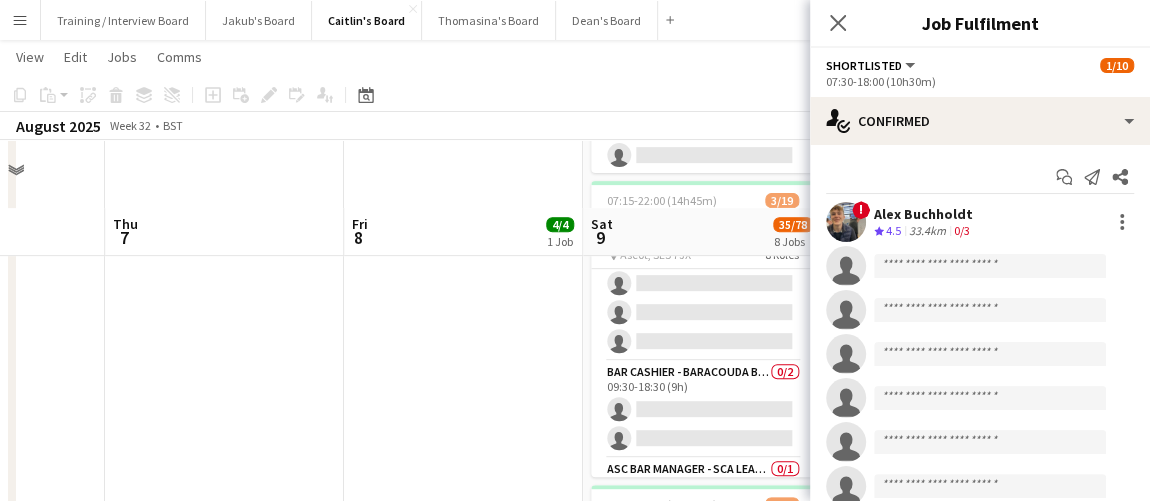 scroll, scrollTop: 313, scrollLeft: 0, axis: vertical 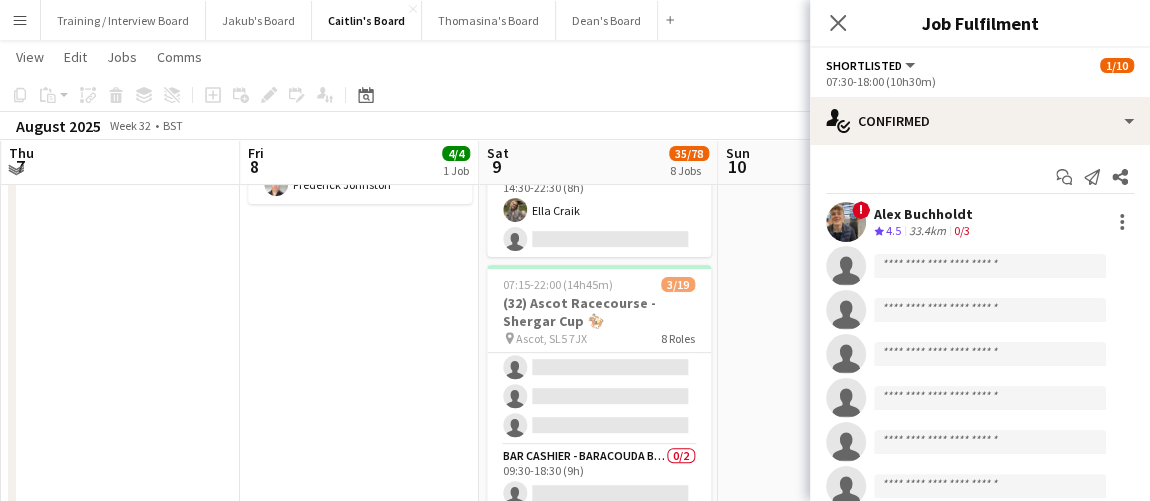 drag, startPoint x: 539, startPoint y: 368, endPoint x: 436, endPoint y: 356, distance: 103.69667 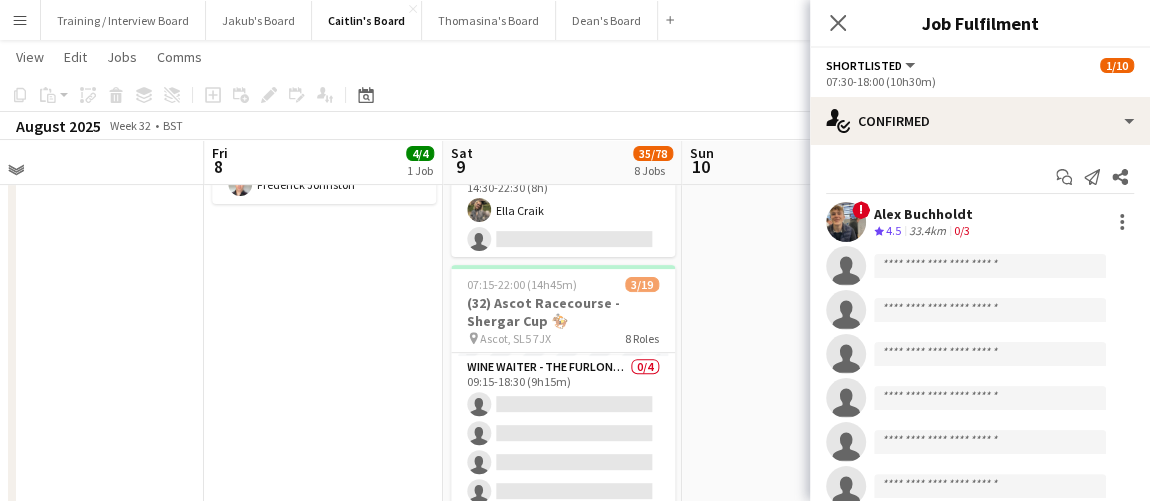 scroll, scrollTop: 109, scrollLeft: 0, axis: vertical 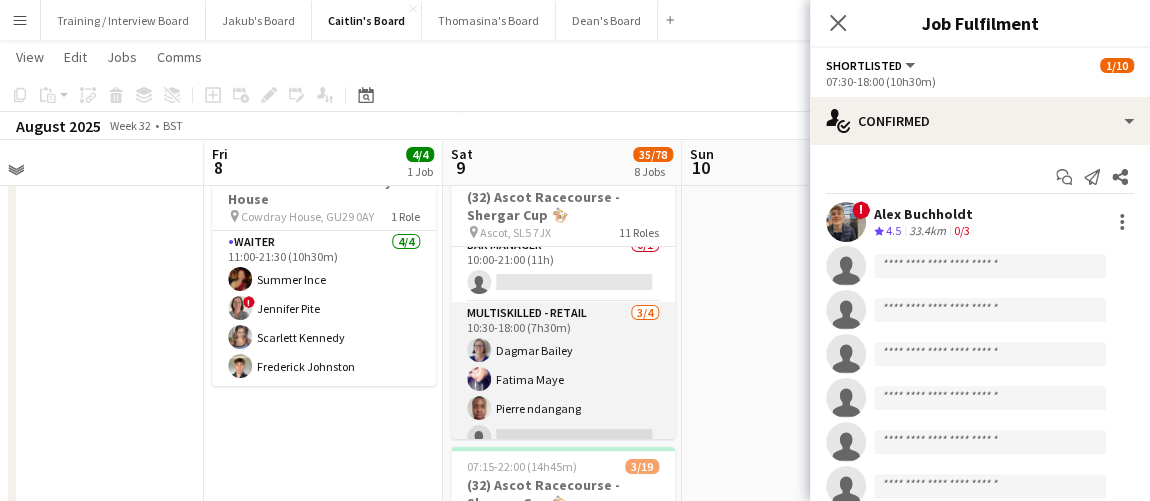 click on "Multiskilled - Retail   3/4   10:30-18:00 (7h30m)
Dagmar Bailey Fatima Maye Pierre ndangang
single-neutral-actions" at bounding box center (563, 379) 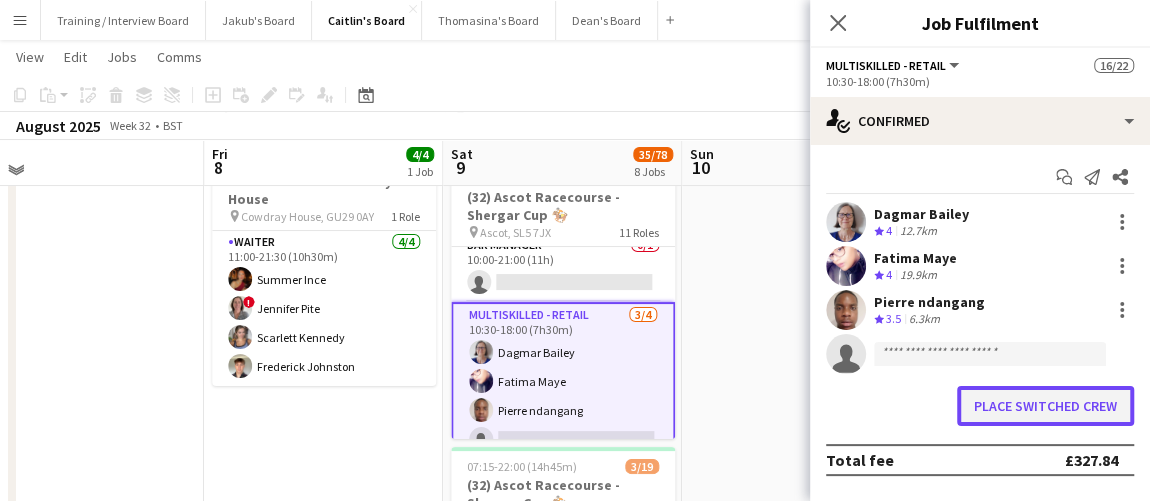 click on "Place switched crew" at bounding box center (1045, 406) 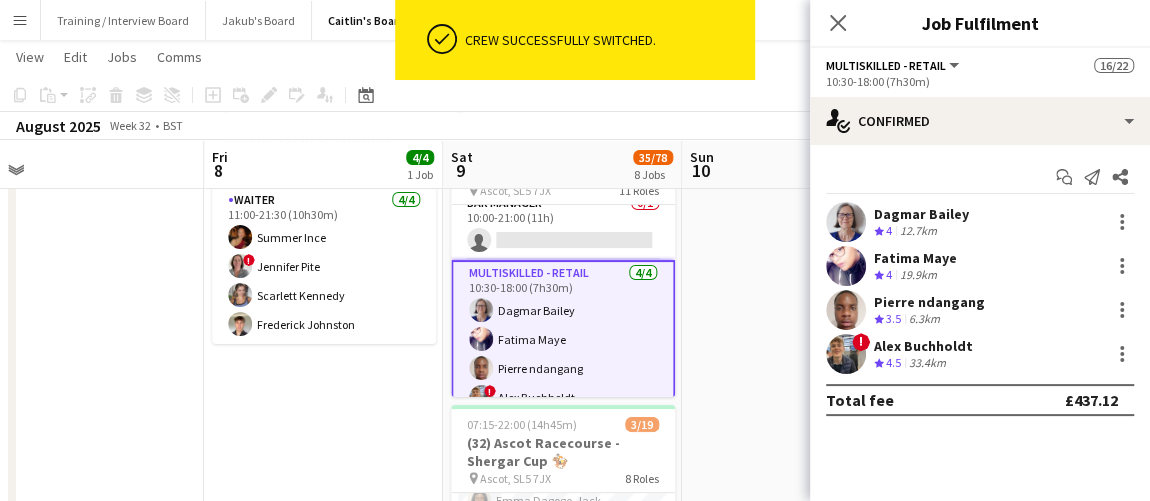 click at bounding box center [801, 1260] 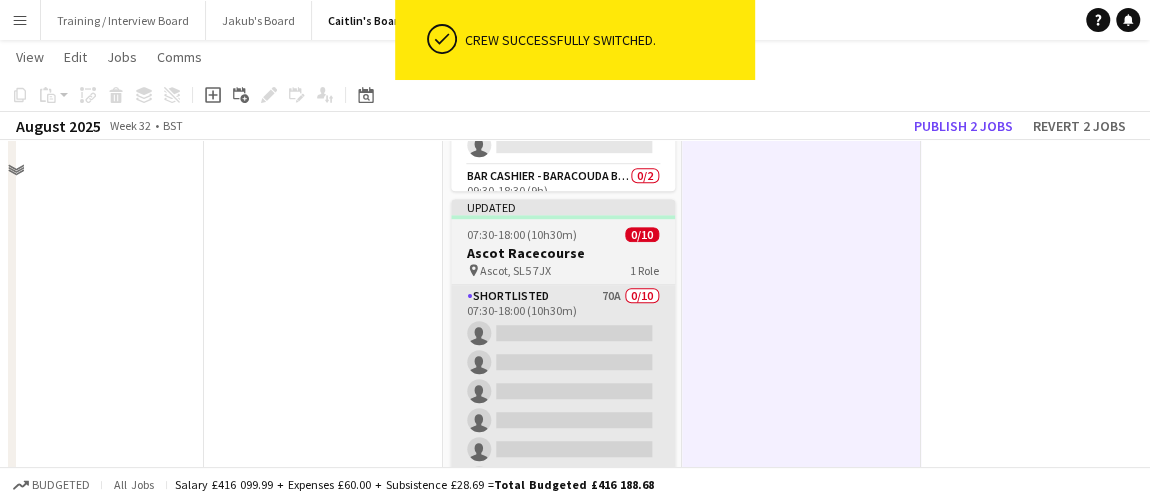 scroll, scrollTop: 676, scrollLeft: 0, axis: vertical 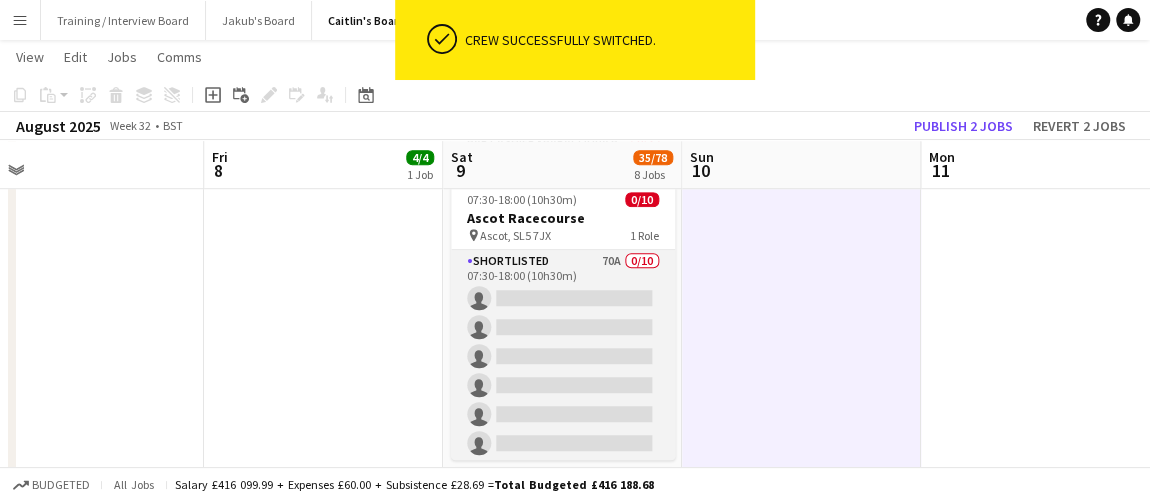 click on "Shortlisted   70A   0/10   07:30-18:00 (10h30m)
single-neutral-actions
single-neutral-actions
single-neutral-actions
single-neutral-actions
single-neutral-actions
single-neutral-actions
single-neutral-actions
single-neutral-actions
single-neutral-actions
single-neutral-actions" at bounding box center [563, 414] 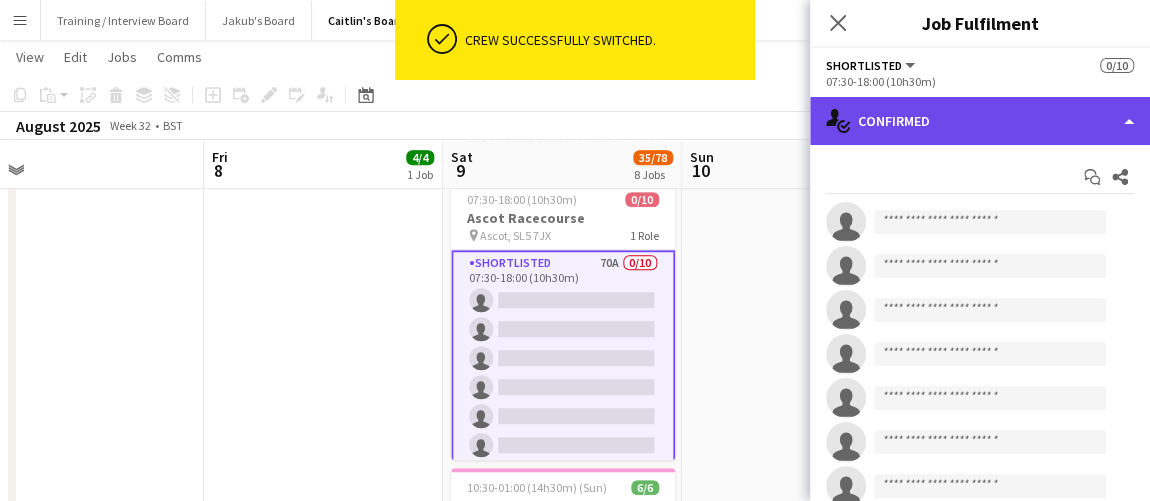 click on "single-neutral-actions-check-2
Confirmed" 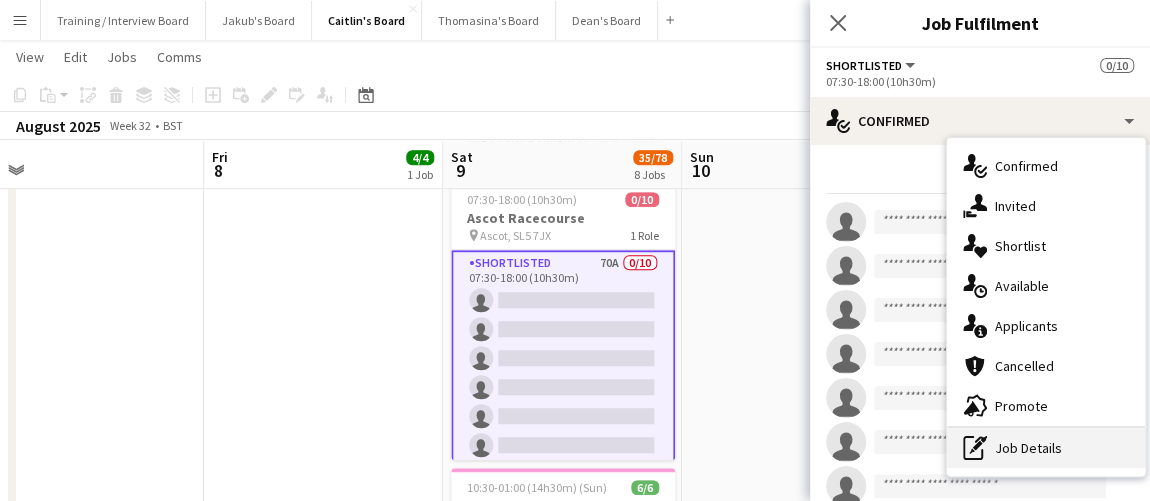click on "pen-write
Job Details" at bounding box center (1046, 448) 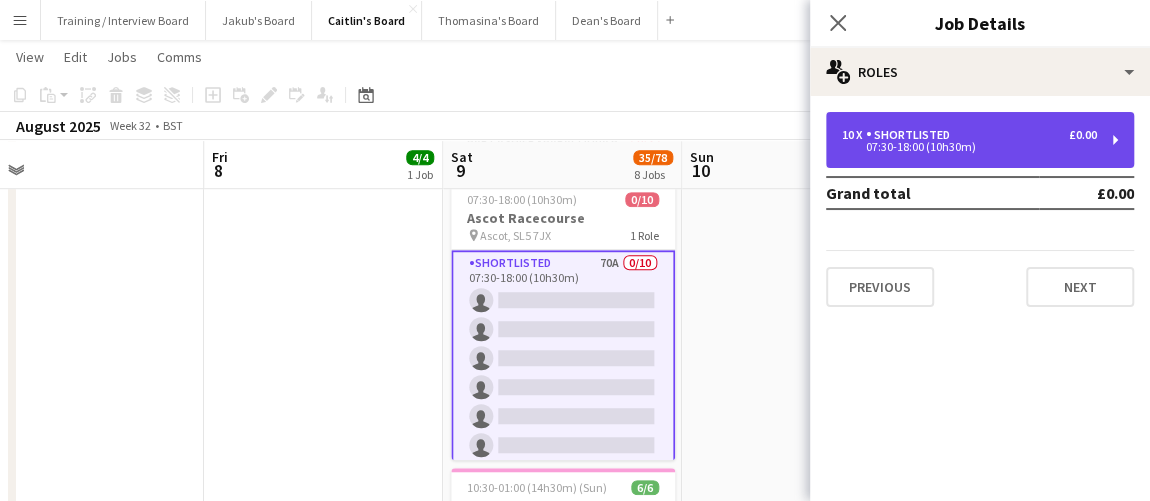 click on "10 x   Shortlisted   £0.00" at bounding box center [969, 135] 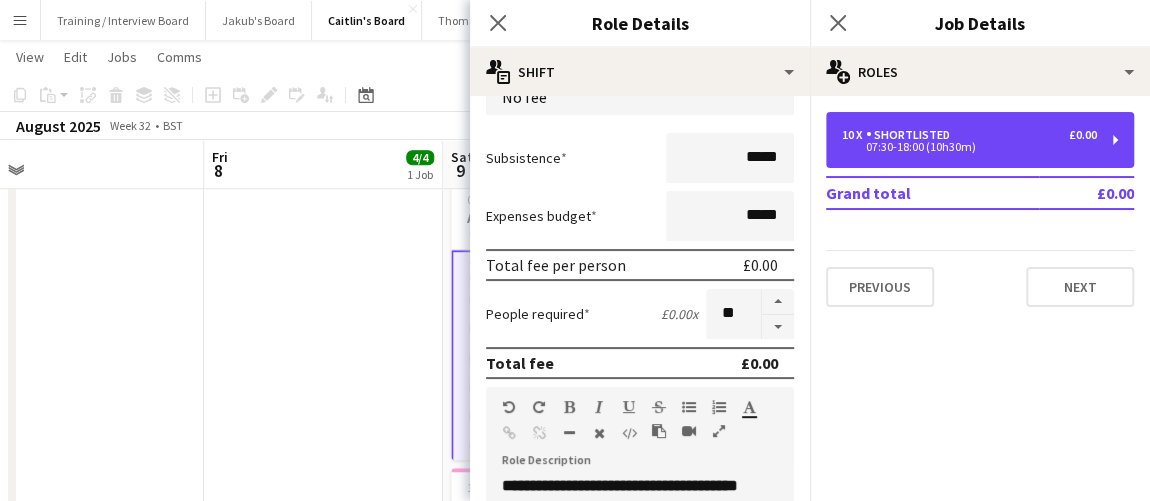 scroll, scrollTop: 272, scrollLeft: 0, axis: vertical 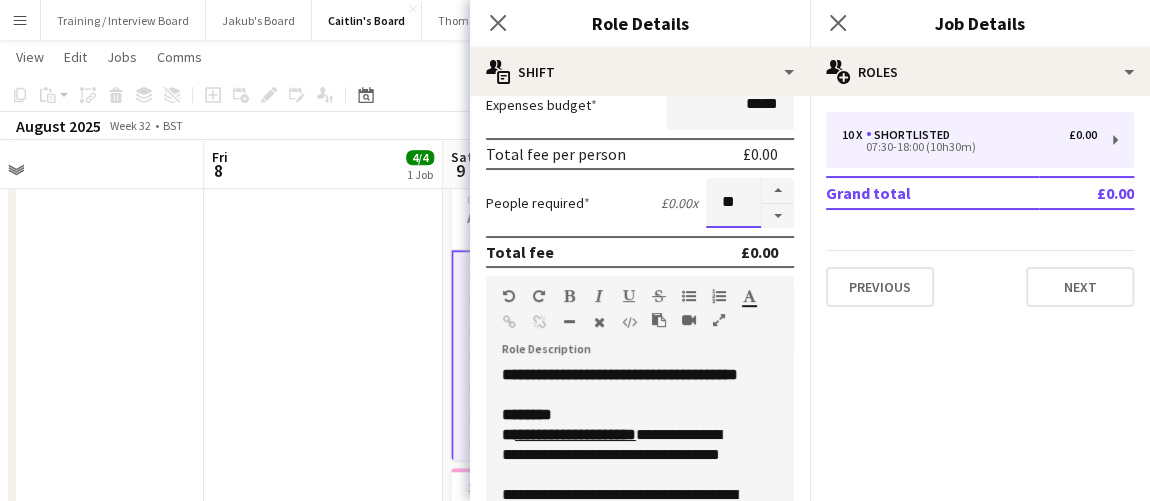 click on "**" at bounding box center (733, 203) 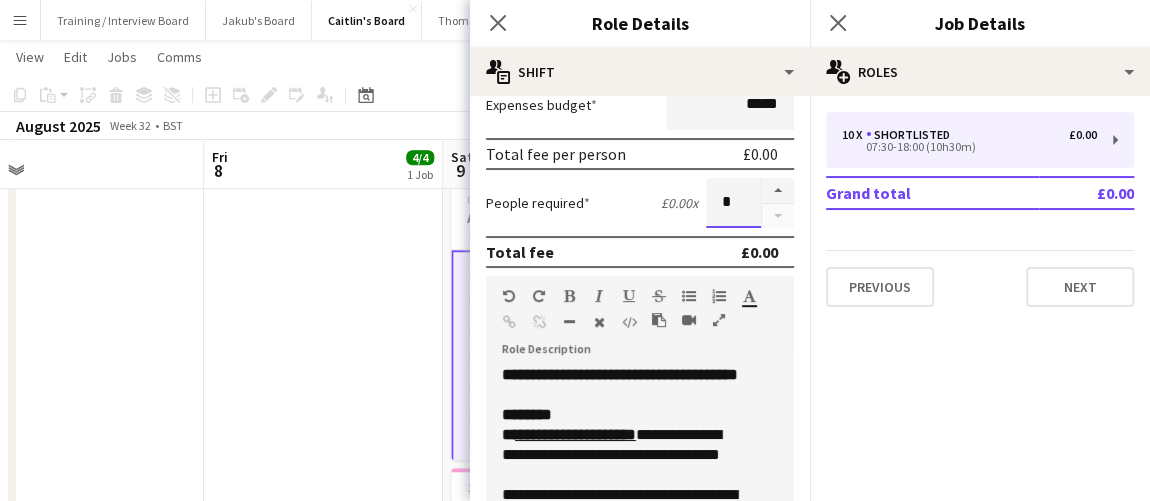 type on "*" 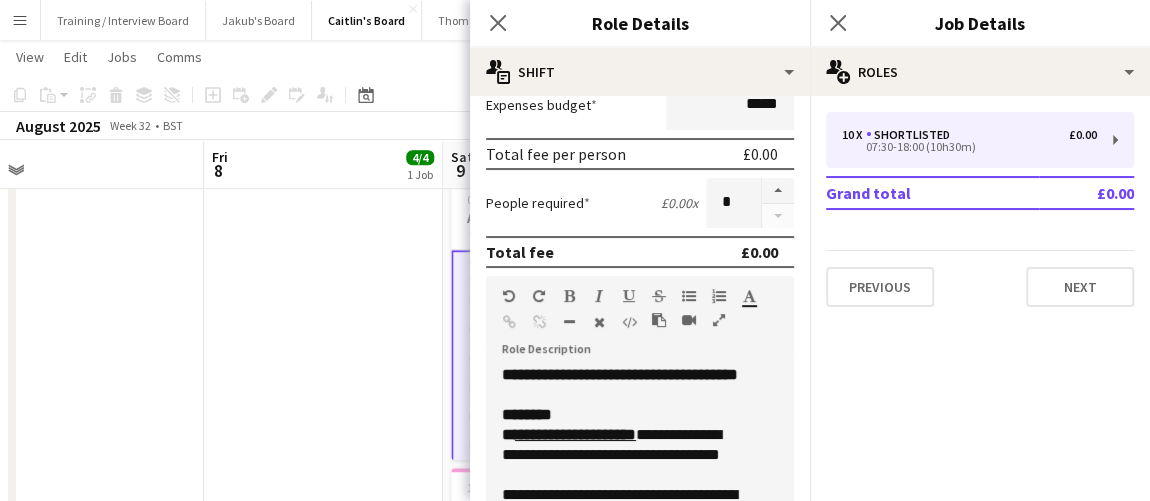 click on "11:00-21:30 (10h30m)    4/4   Lettice Events - Cowdray House
pin
Cowdray House, GU29 0AY   1 Role   Waiter   4/4   11:00-21:30 (10h30m)
Summer Ince ! Jennifer Pite Scarlett Kennedy Frederick Johnston" at bounding box center [323, 715] 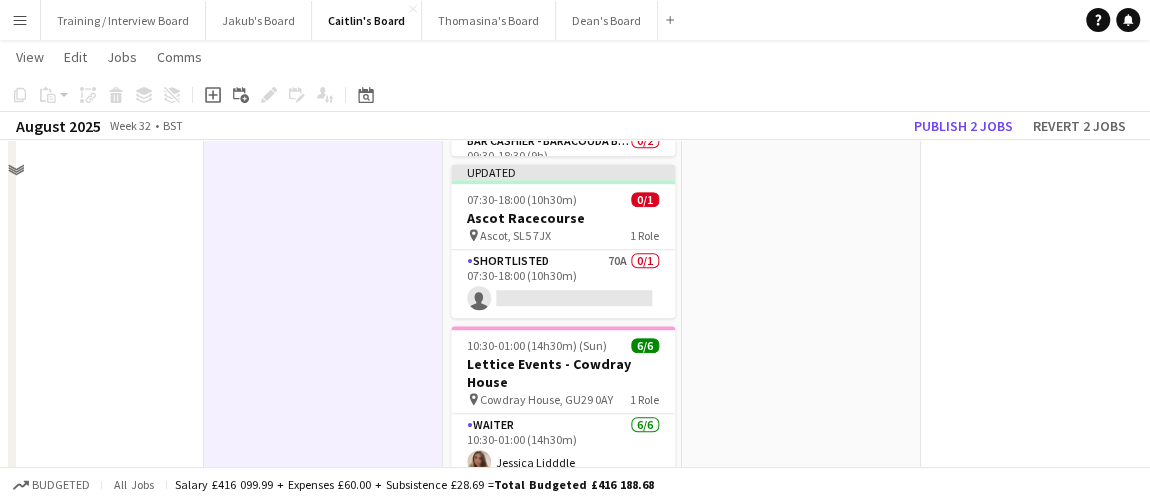 scroll, scrollTop: 495, scrollLeft: 0, axis: vertical 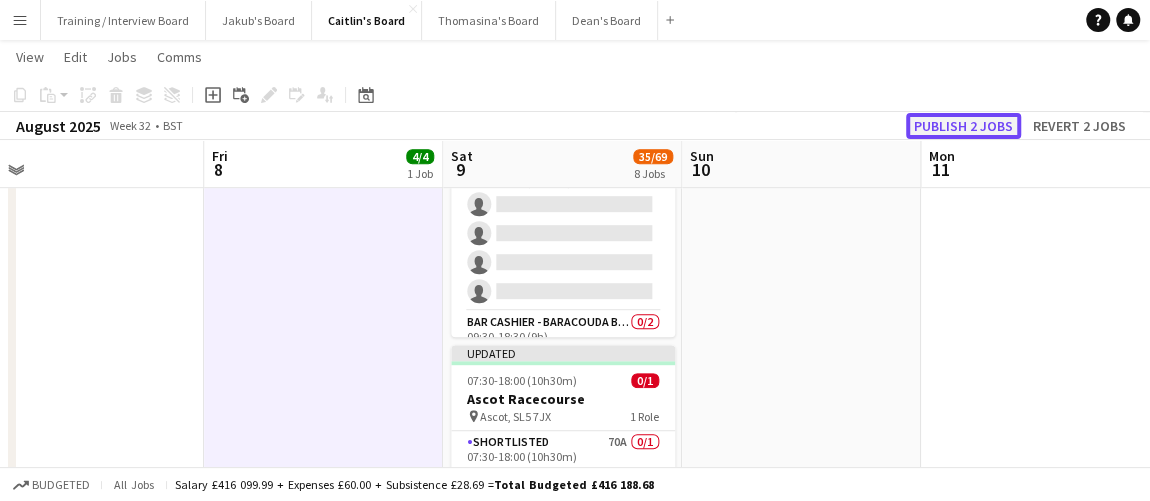 click on "Publish 2 jobs" 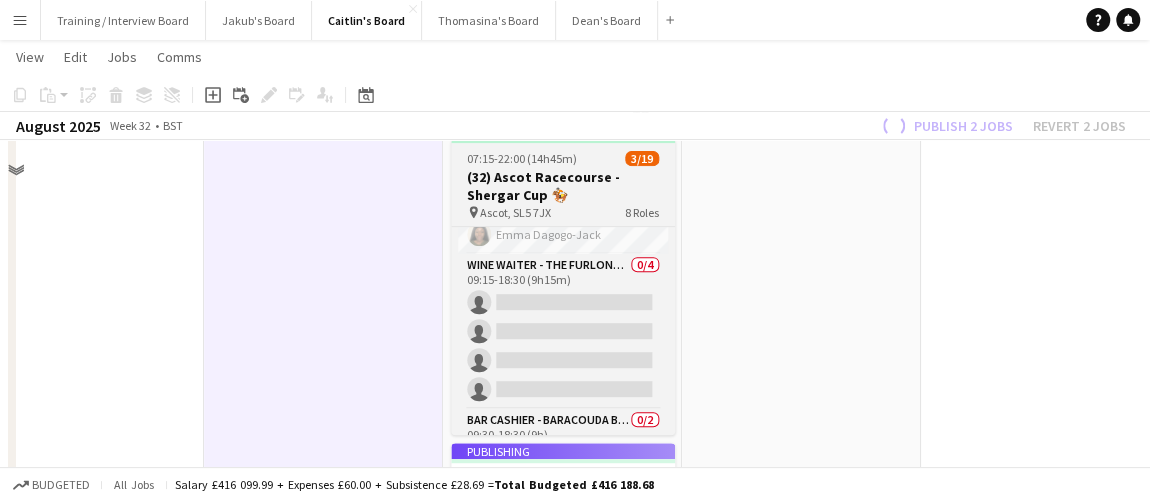 scroll, scrollTop: 313, scrollLeft: 0, axis: vertical 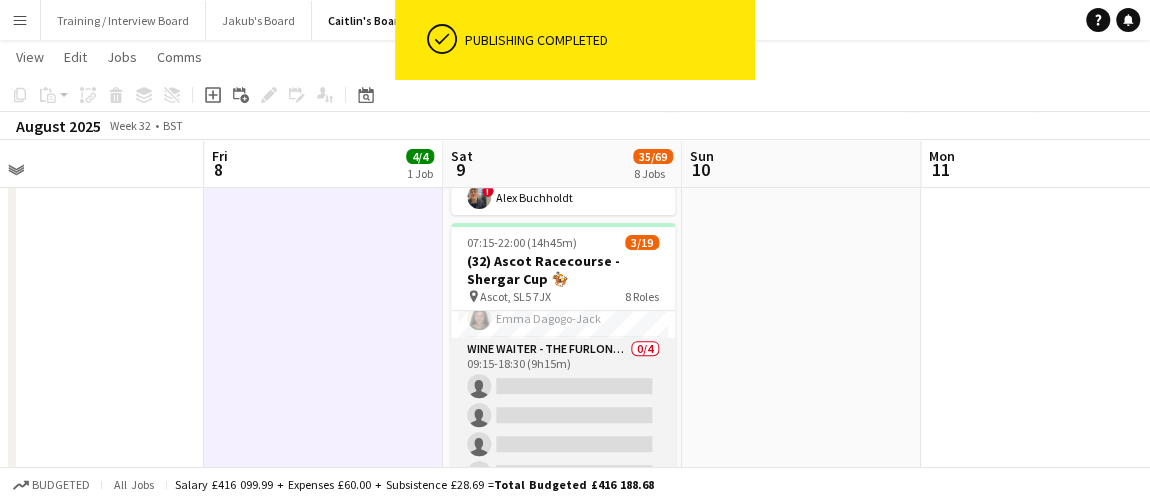 click on "Wine Waiter - The Furlong Club   0/4   09:15-18:30 (9h15m)
single-neutral-actions
single-neutral-actions
single-neutral-actions
single-neutral-actions" at bounding box center (563, 415) 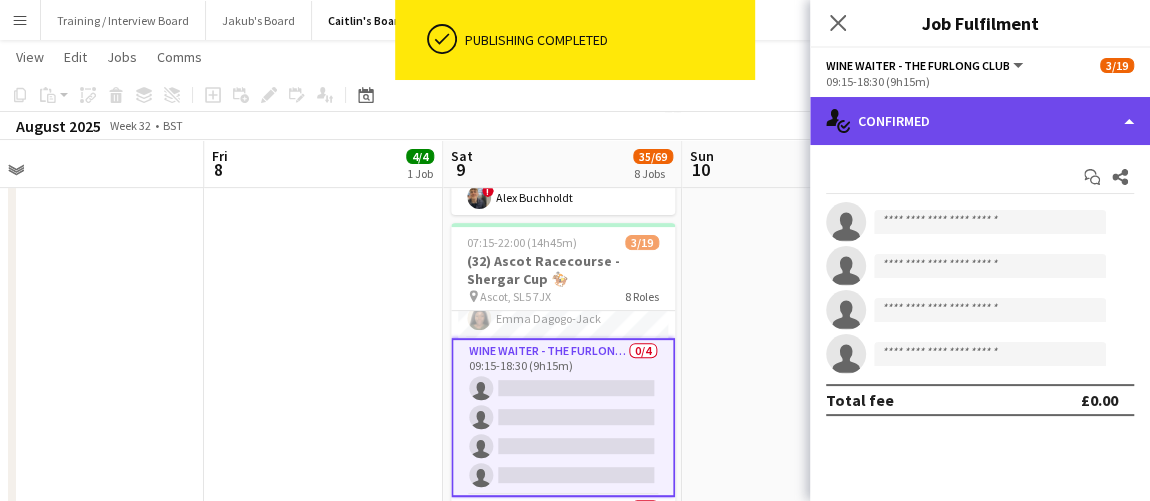 click on "single-neutral-actions-check-2
Confirmed" 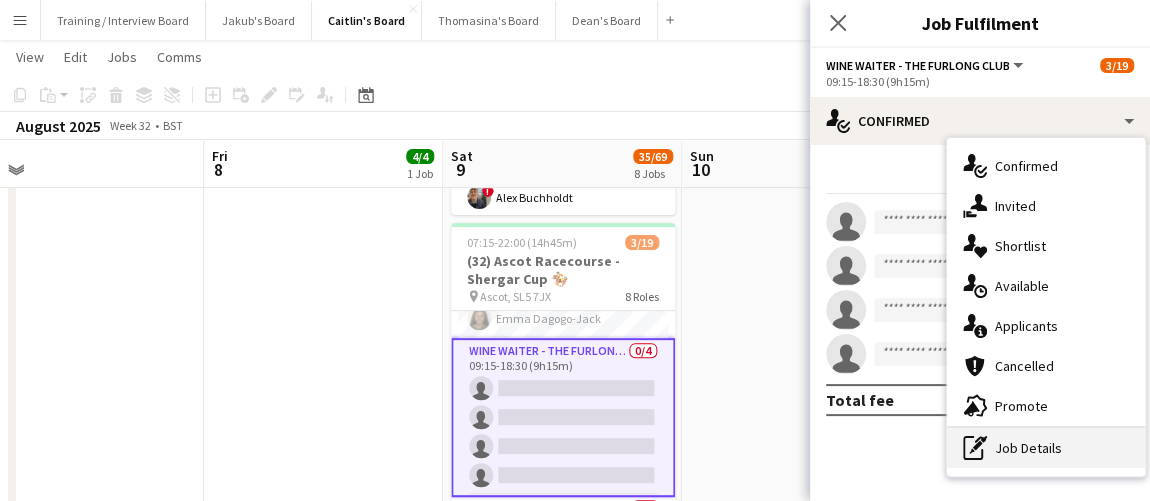 click on "pen-write
Job Details" at bounding box center [1046, 448] 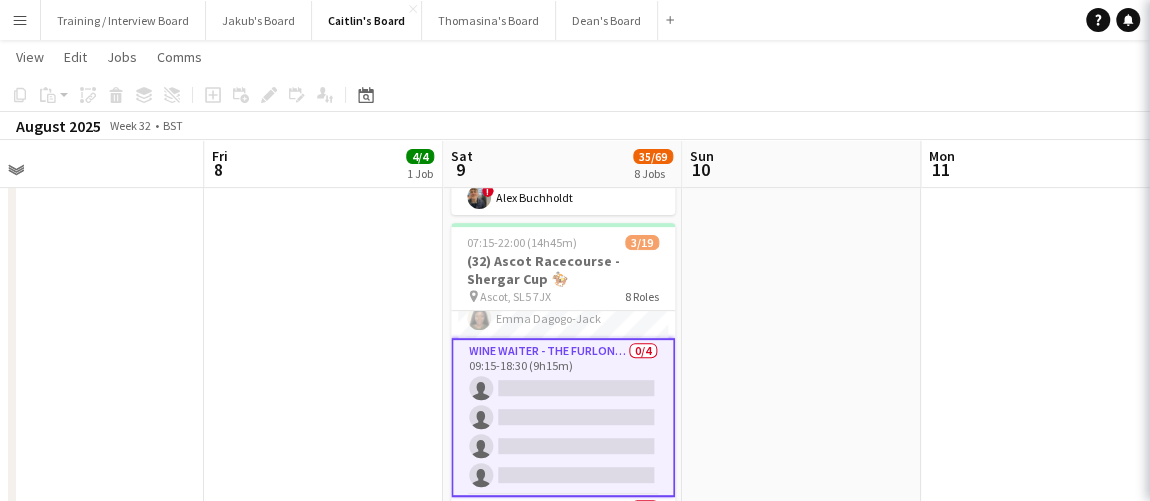 click on "multiple-users-add
Roles" 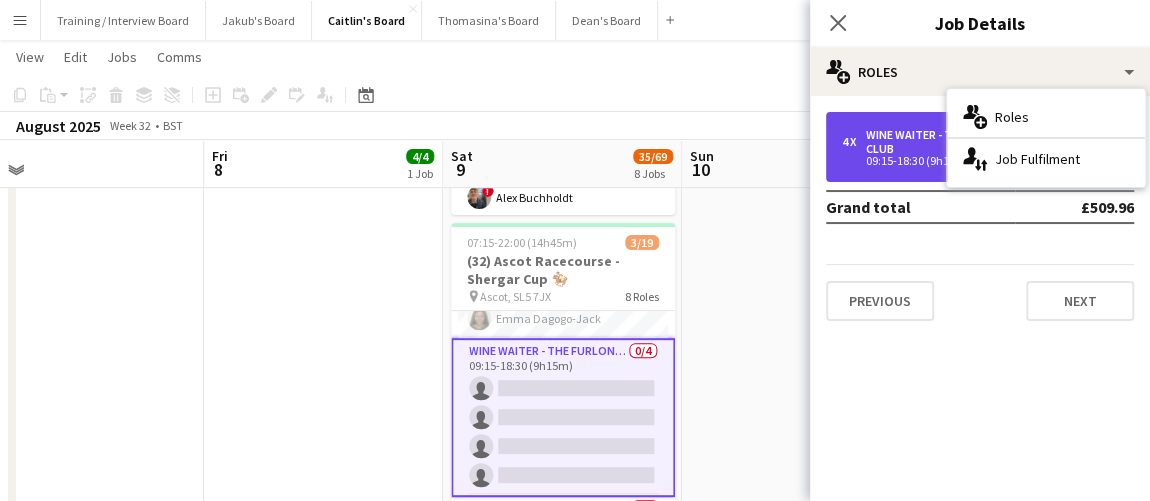 click on "4 x" at bounding box center [854, 142] 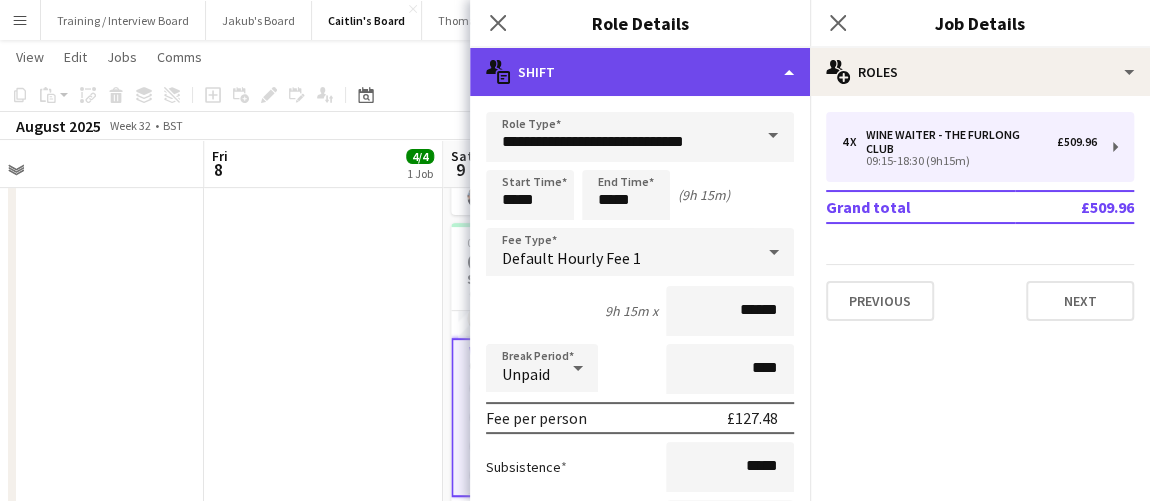 click on "multiple-actions-text
Shift" 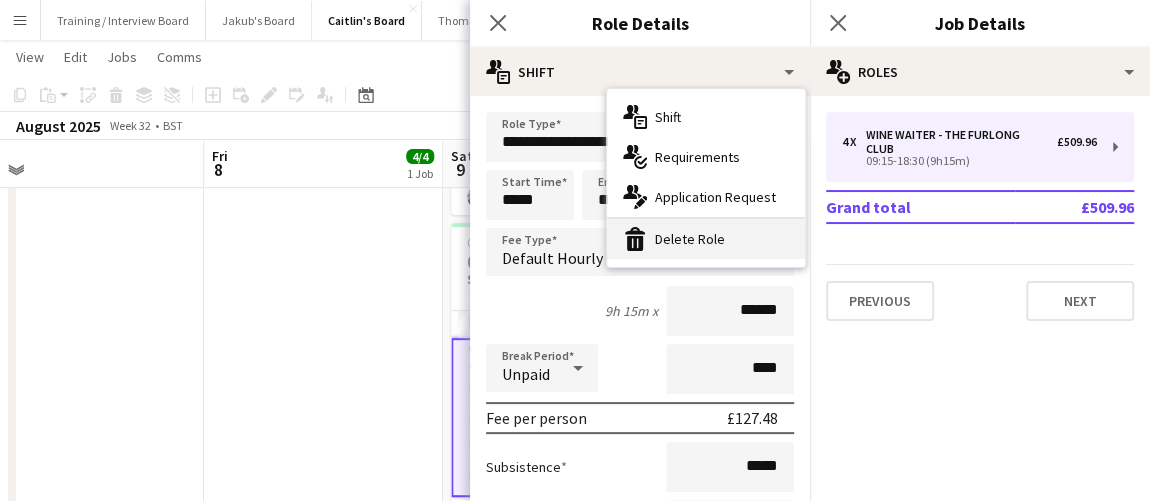 click on "bin-2
Delete Role" at bounding box center (706, 239) 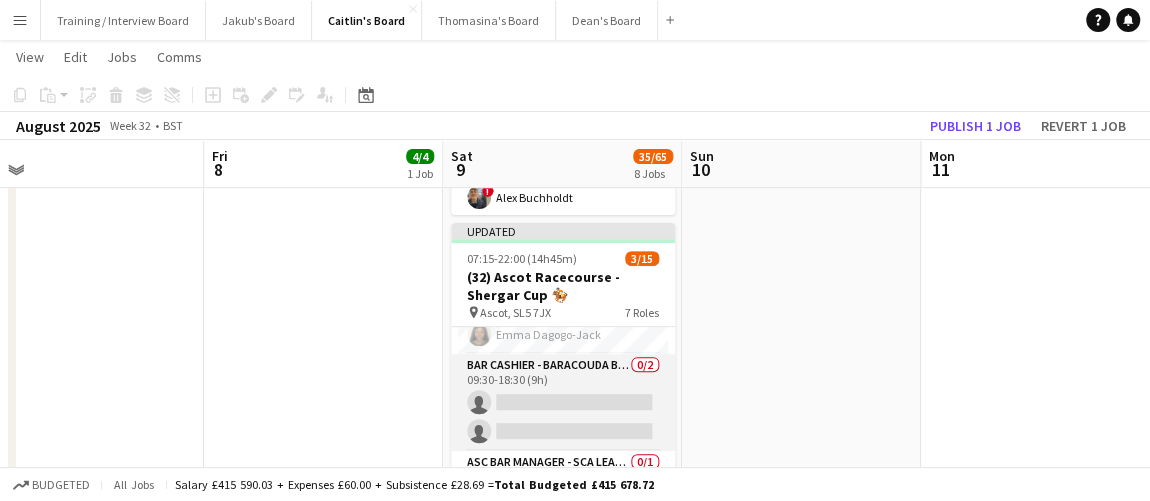 click on "Bar Cashier - Baracouda Bar   0/2   09:30-18:30 (9h)
single-neutral-actions
single-neutral-actions" at bounding box center (563, 402) 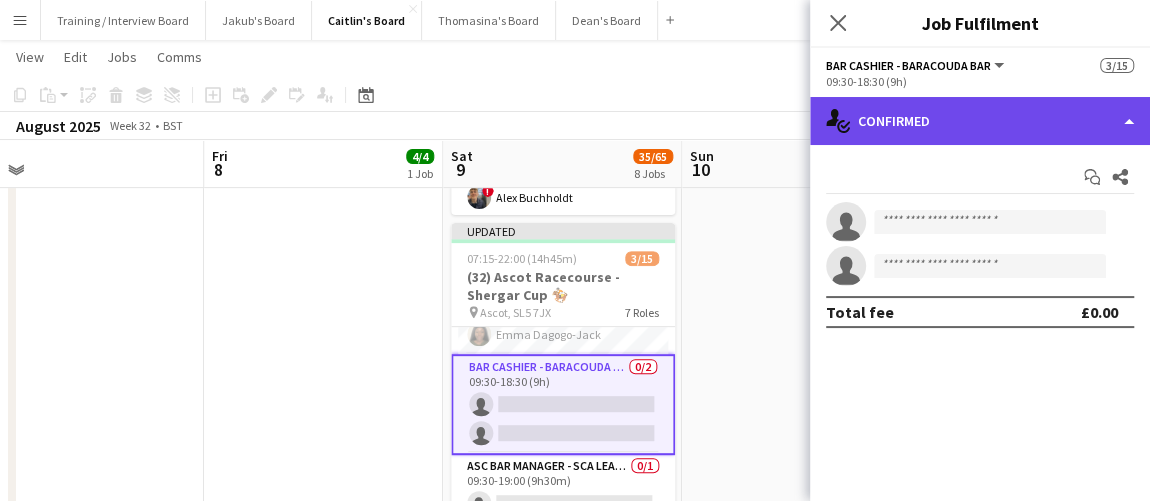 click on "single-neutral-actions-check-2
Confirmed" 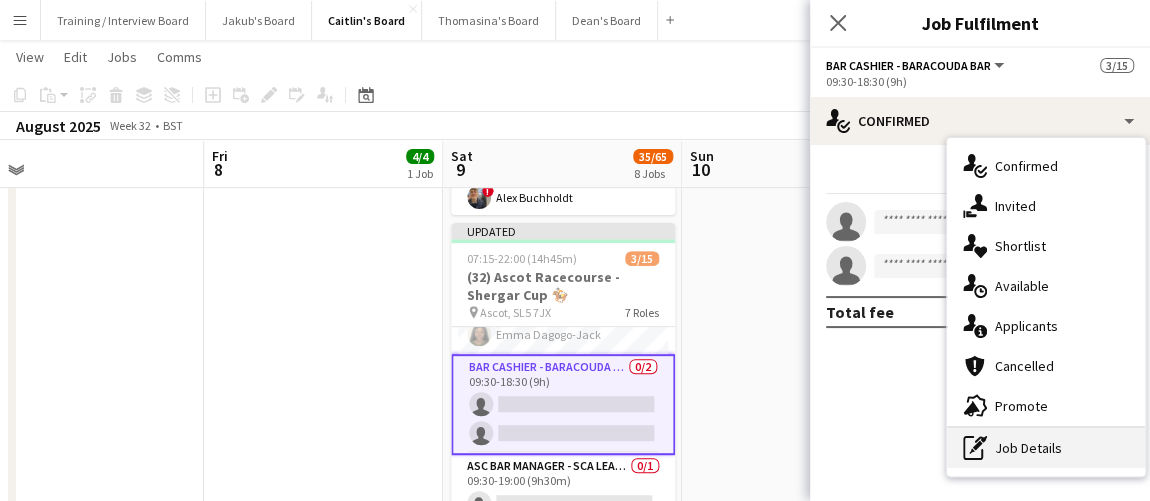 click on "pen-write
Job Details" at bounding box center [1046, 448] 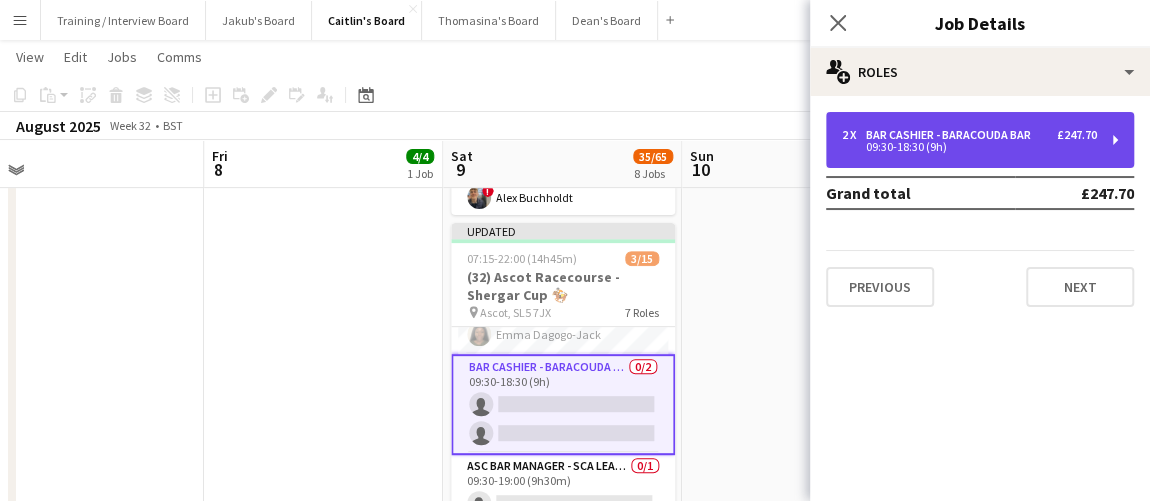 click on "2 x   Bar Cashier - Baracouda Bar   £247.70   09:30-18:30 (9h)" at bounding box center (980, 140) 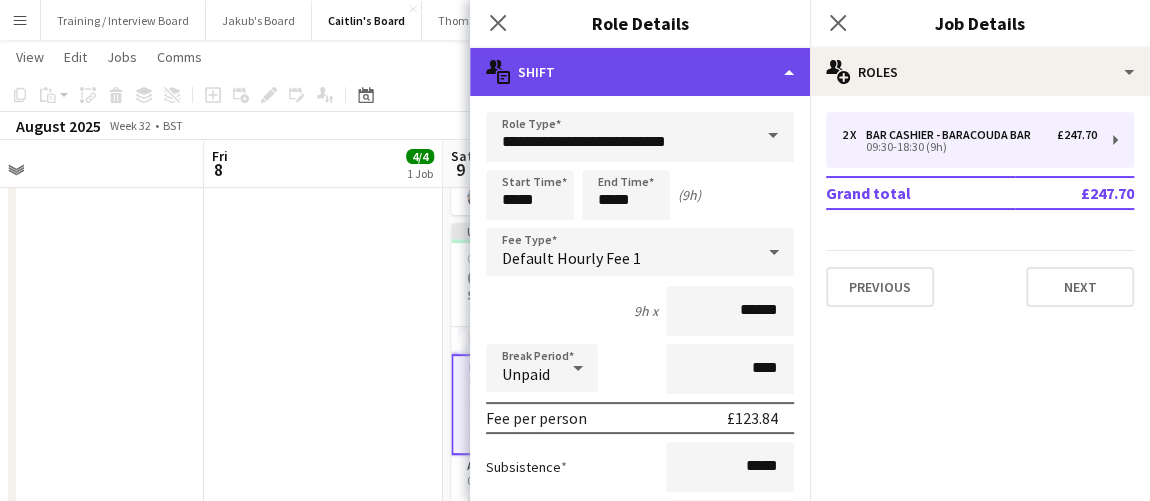 click on "multiple-actions-text
Shift" 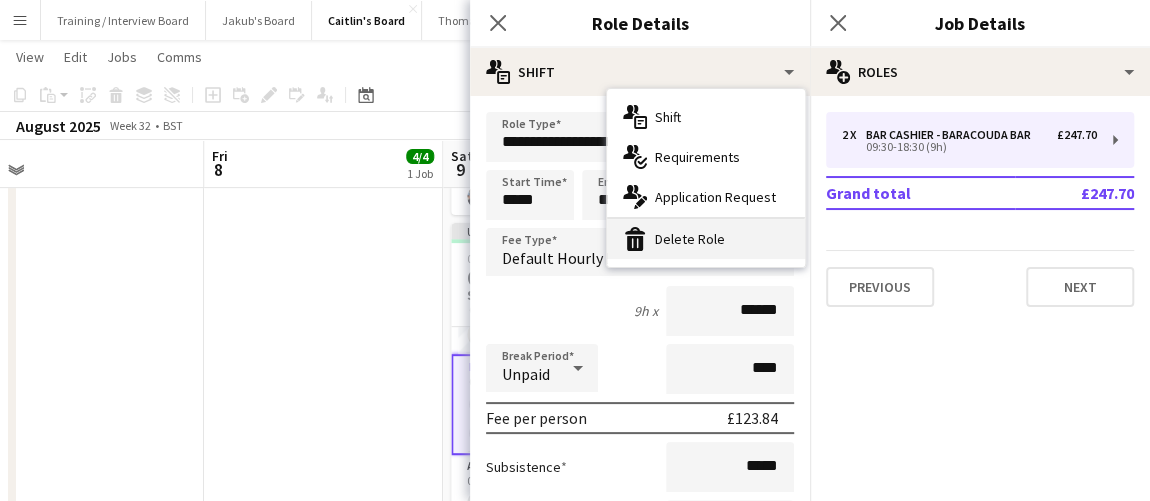 click on "bin-2
Delete Role" at bounding box center (706, 239) 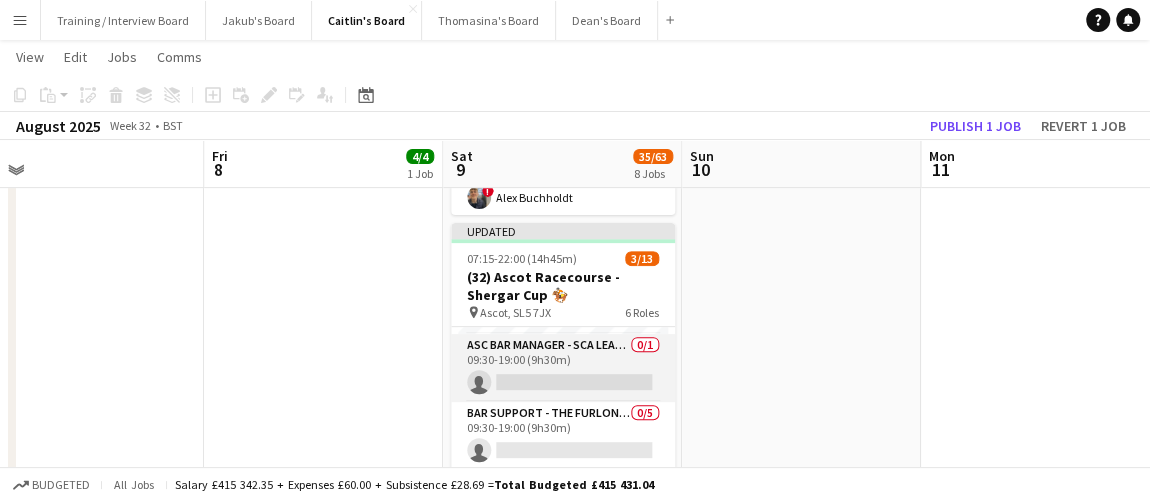 scroll, scrollTop: 109, scrollLeft: 0, axis: vertical 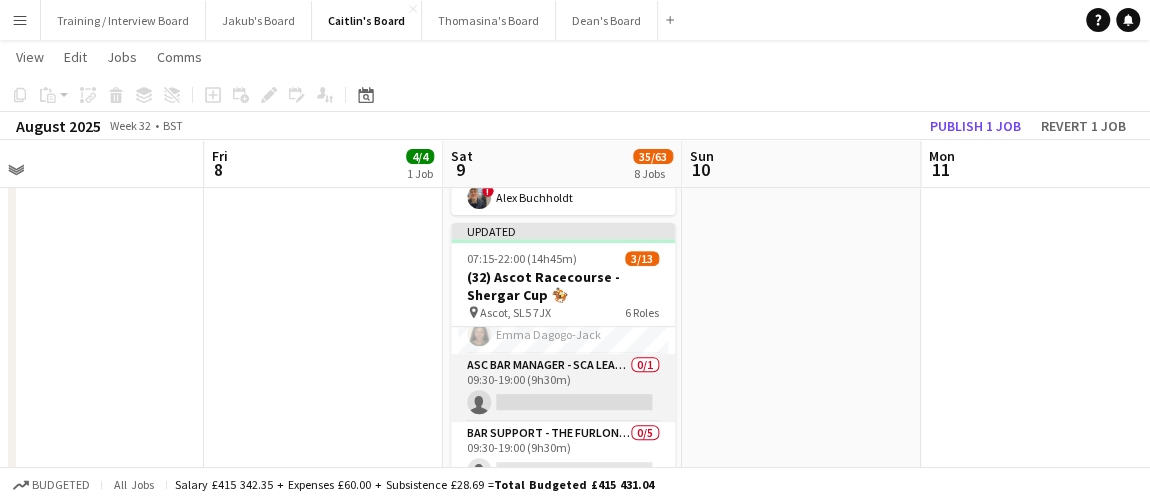 click on "ASC Bar Manager - SCA Leading Light Bar   0/1   09:30-19:00 (9h30m)
single-neutral-actions" at bounding box center (563, 388) 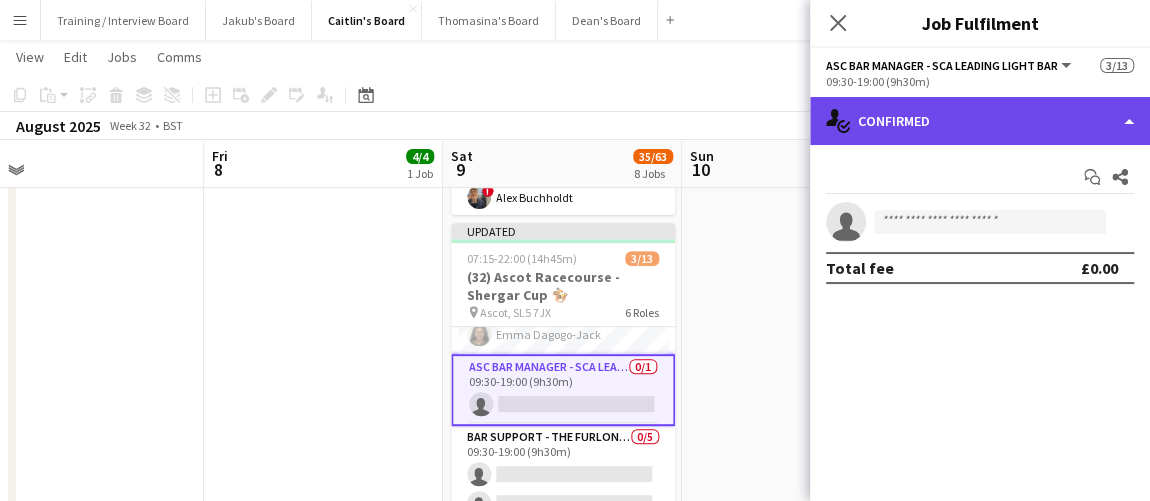 click on "single-neutral-actions-check-2
Confirmed" 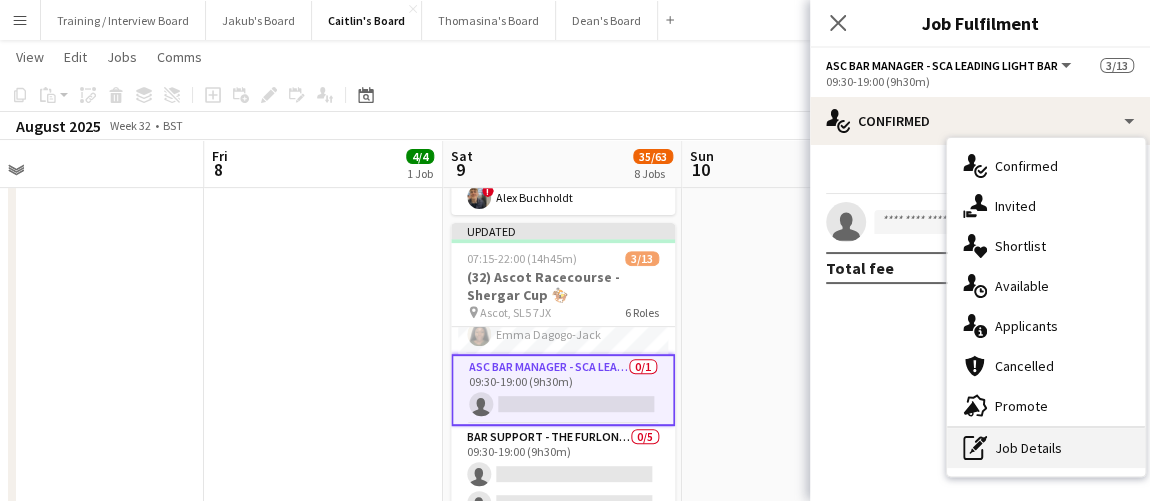 click on "pen-write
Job Details" at bounding box center [1046, 448] 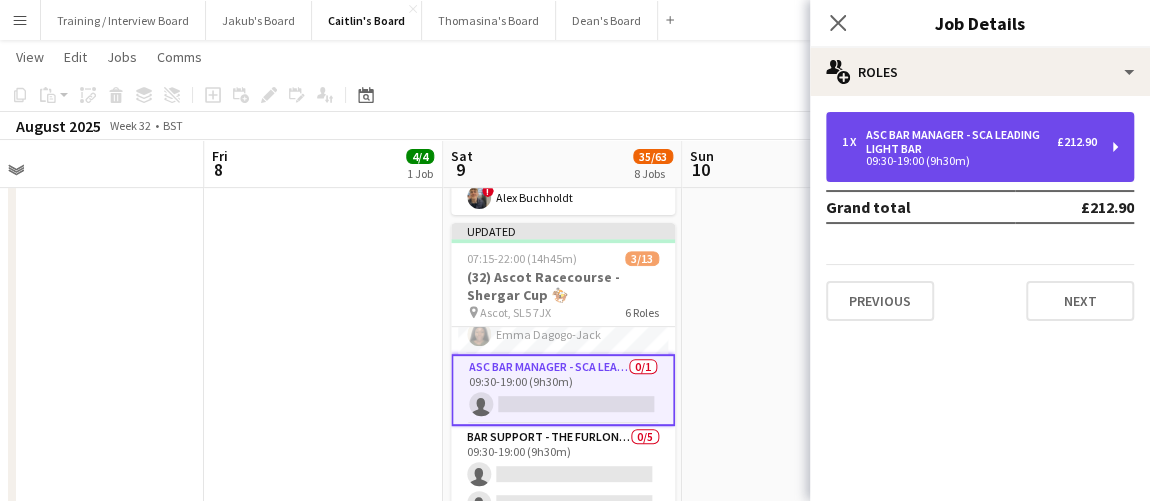 click on "1 x   ASC Bar Manager - SCA Leading Light Bar   £212.90   09:30-19:00 (9h30m)" at bounding box center (980, 147) 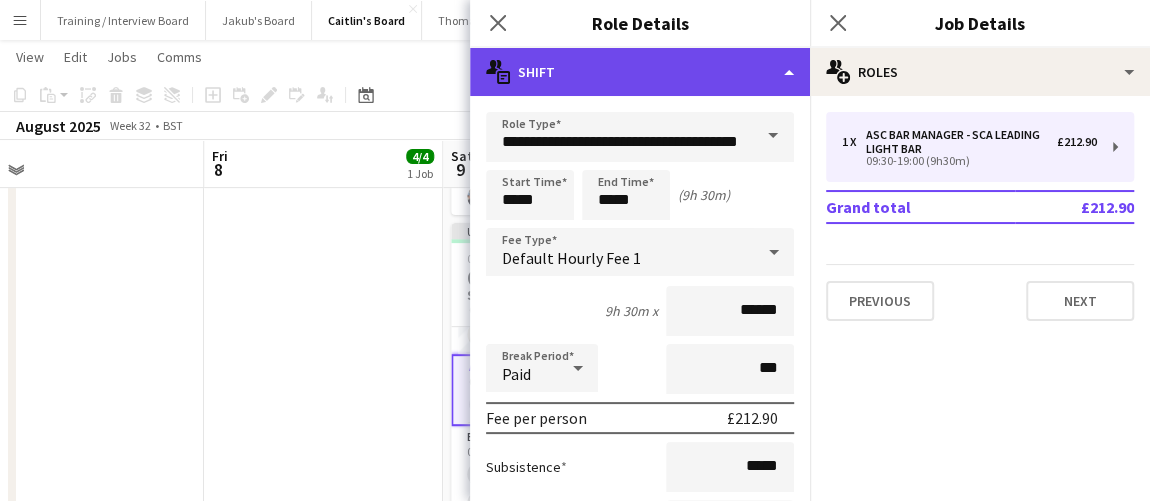 click on "multiple-actions-text
Shift" 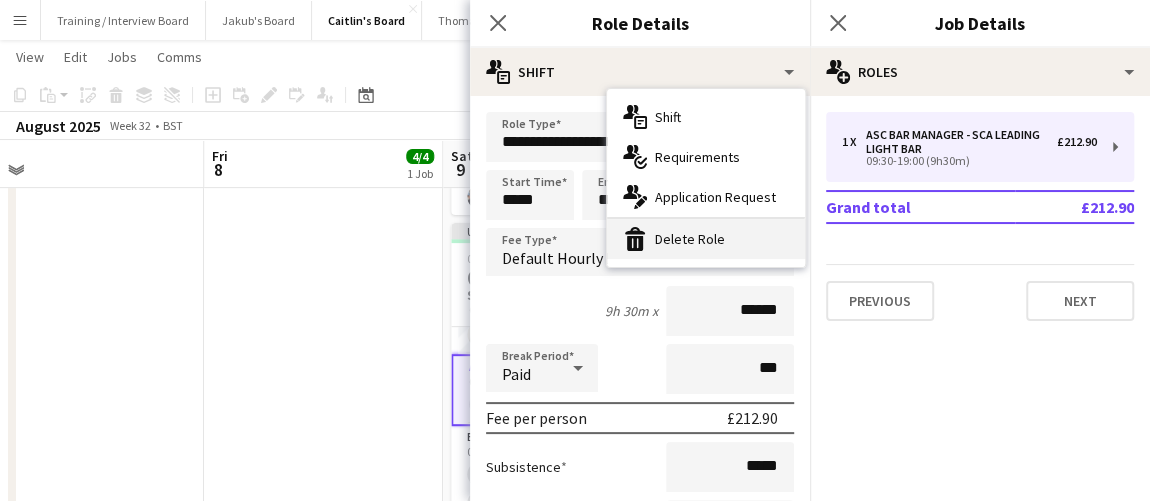 click on "bin-2
Delete Role" at bounding box center (706, 239) 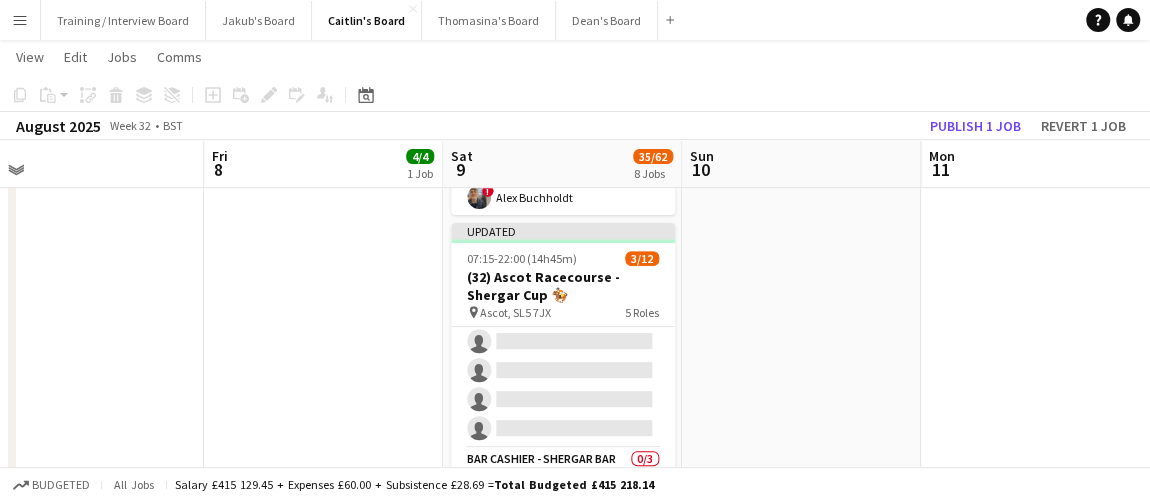 click on "Bar Support - The Furlong Club   0/5   09:30-19:00 (9h30m)
single-neutral-actions
single-neutral-actions
single-neutral-actions
single-neutral-actions
single-neutral-actions" at bounding box center (563, 356) 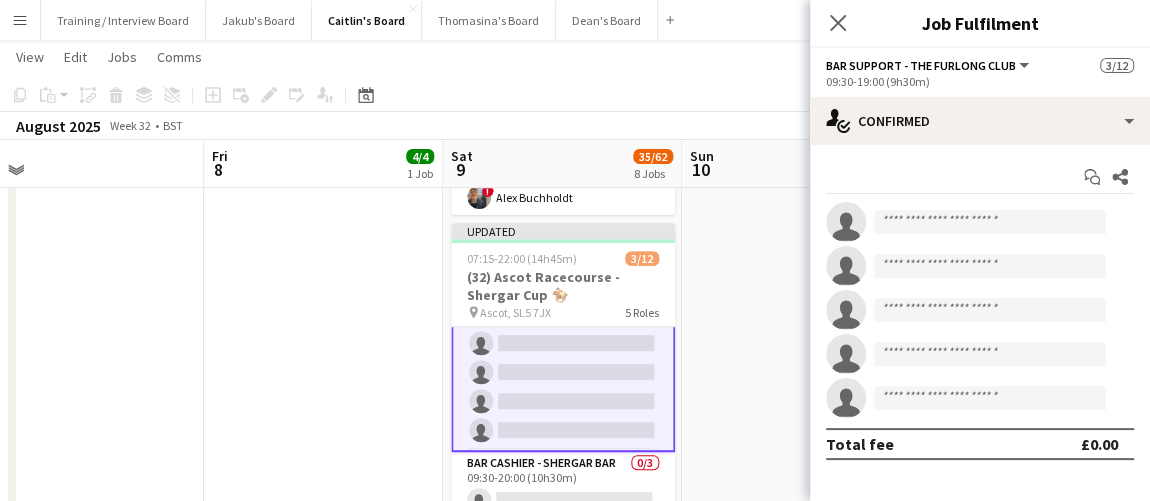 scroll, scrollTop: 201, scrollLeft: 0, axis: vertical 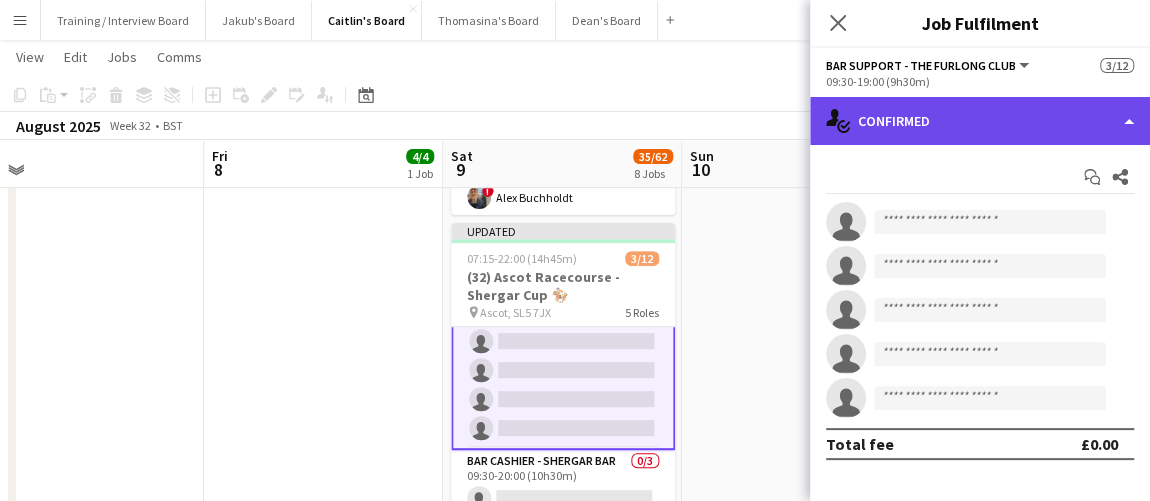 click on "single-neutral-actions-check-2
Confirmed" 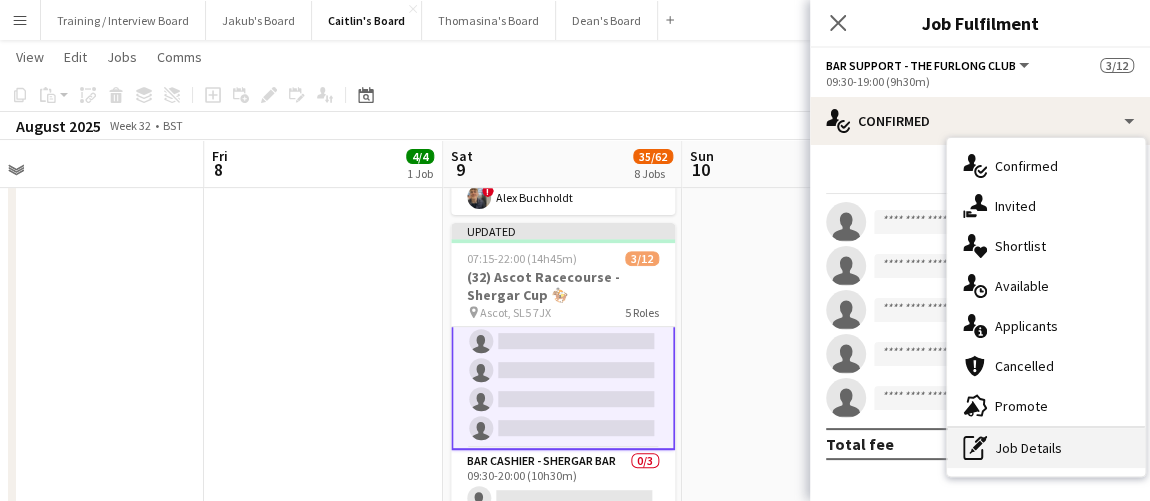click on "pen-write
Job Details" at bounding box center [1046, 448] 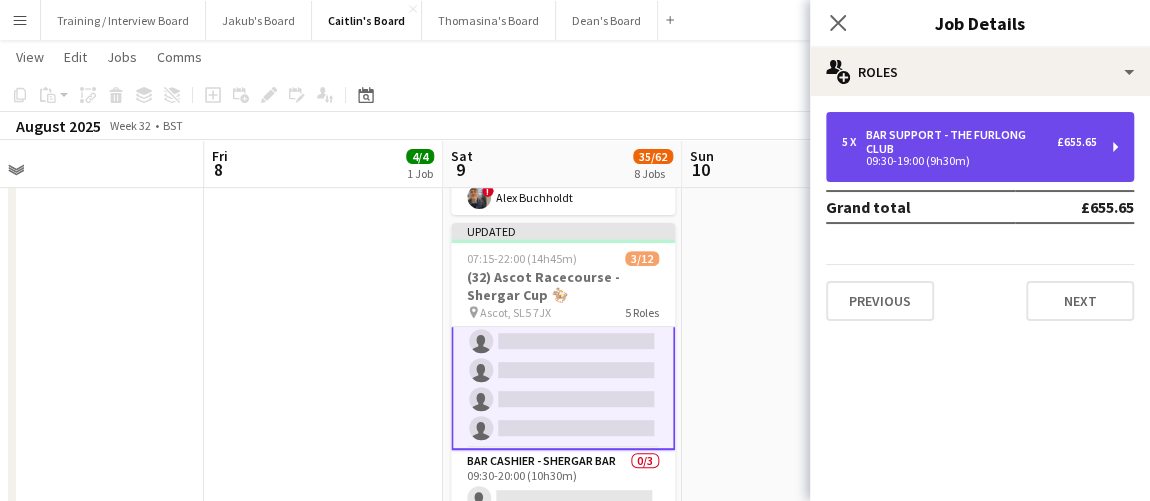 click on "Bar Support - The Furlong Club" at bounding box center [961, 142] 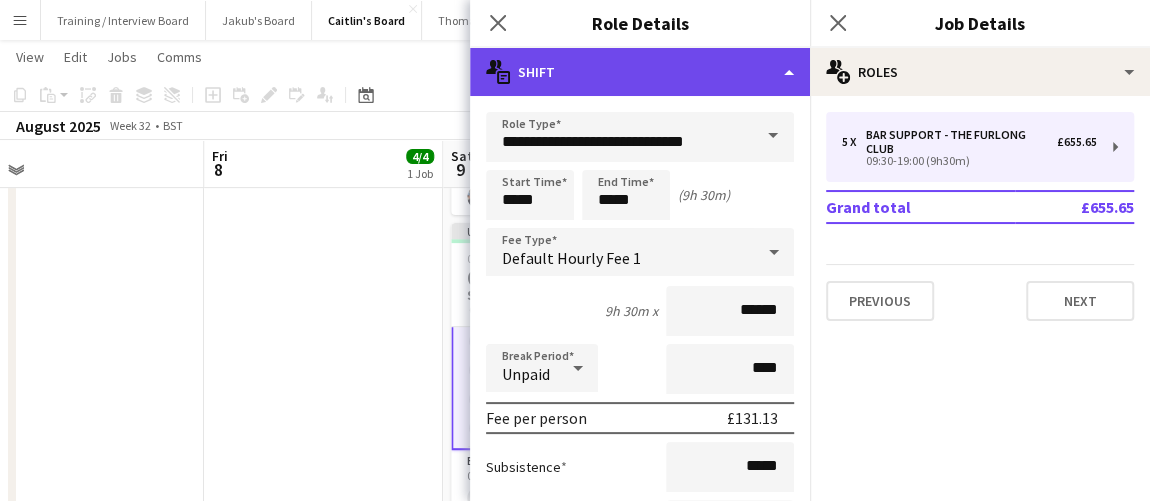 click on "multiple-actions-text
Shift" 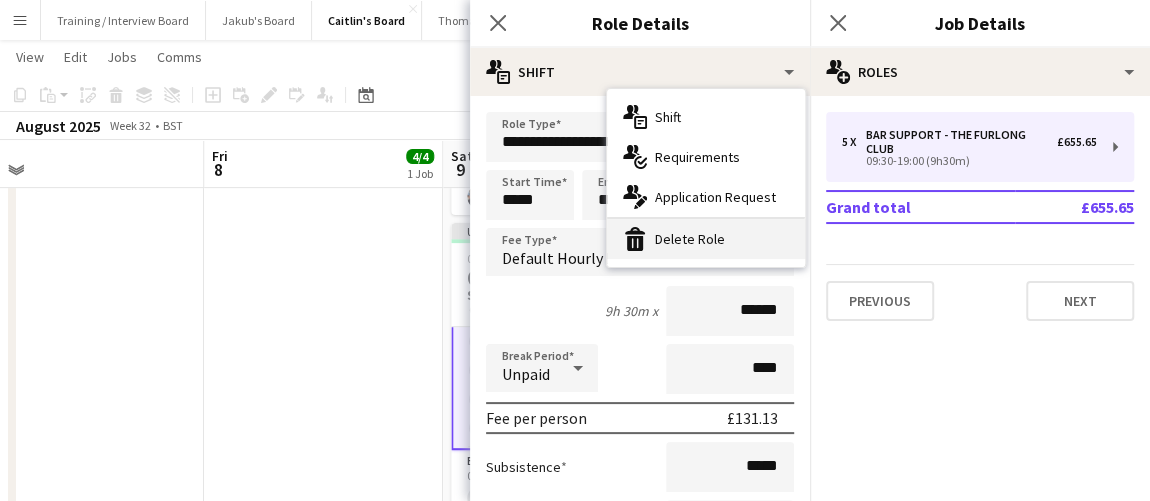 click on "bin-2
Delete Role" at bounding box center [706, 239] 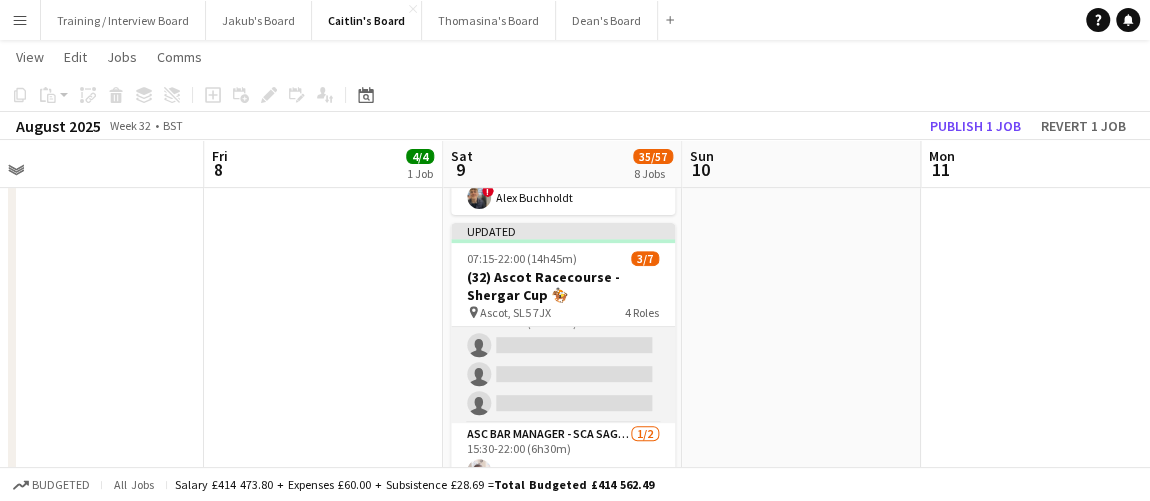click on "Bar Cashier - Shergar Bar   0/3   09:30-20:00 (10h30m)
single-neutral-actions
single-neutral-actions
single-neutral-actions" at bounding box center [563, 360] 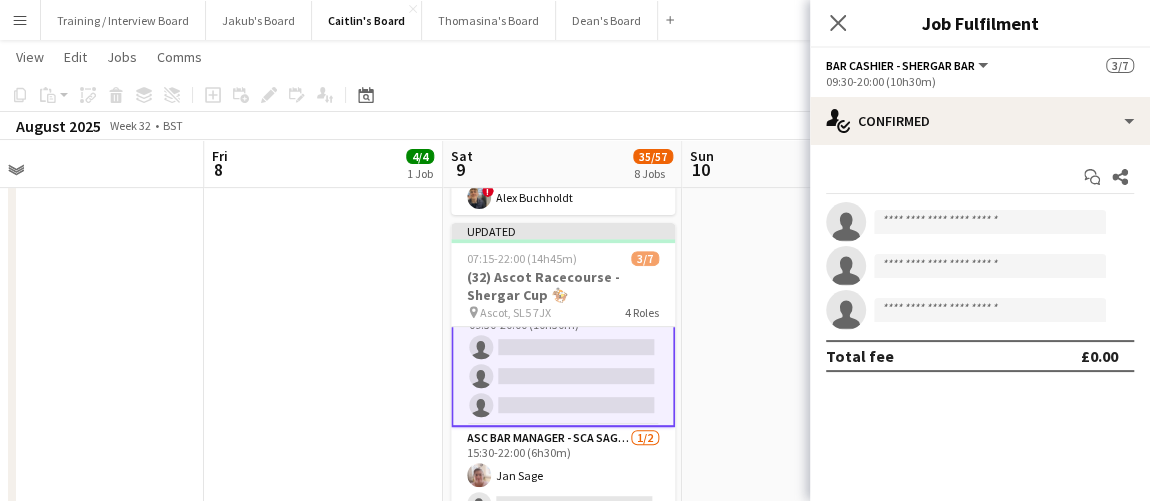 scroll, scrollTop: 167, scrollLeft: 0, axis: vertical 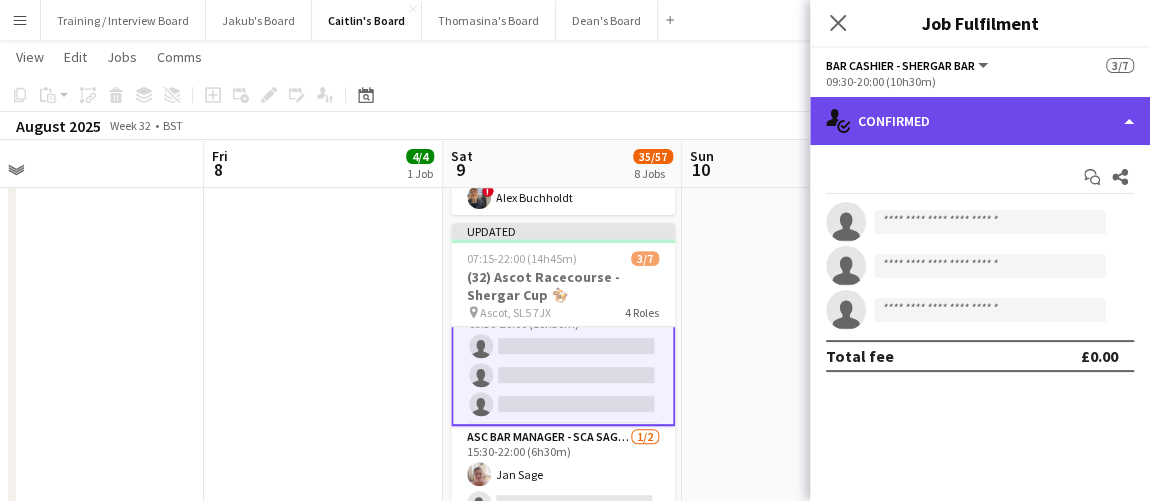 click on "single-neutral-actions-check-2
Confirmed" 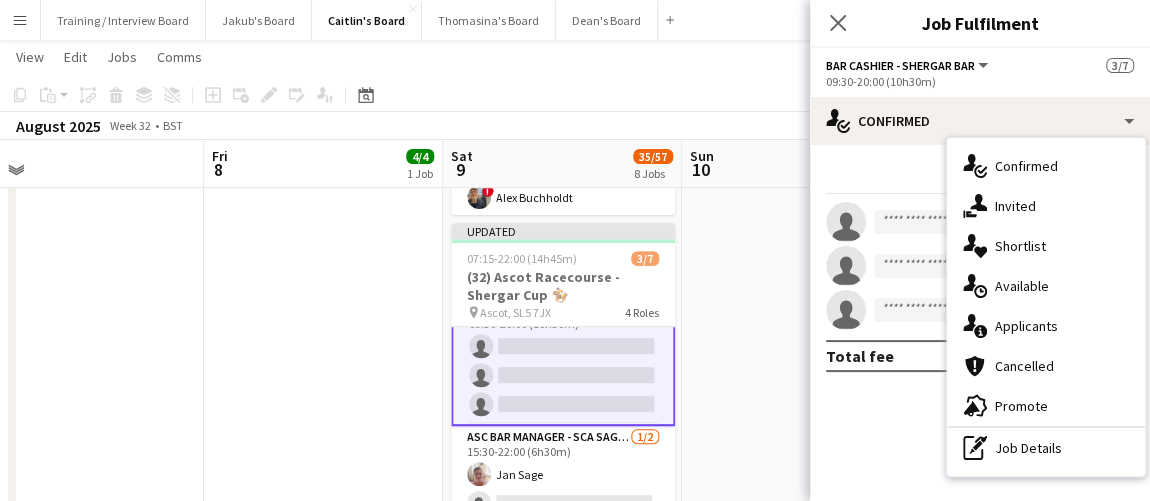 click on "pen-write
Job Details" at bounding box center (1046, 448) 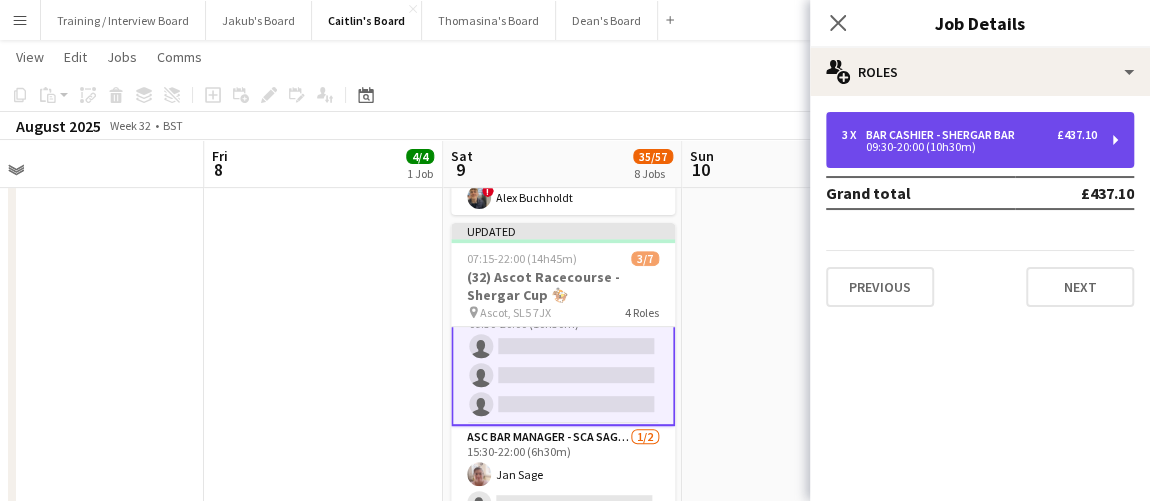 click on "09:30-20:00 (10h30m)" at bounding box center [969, 147] 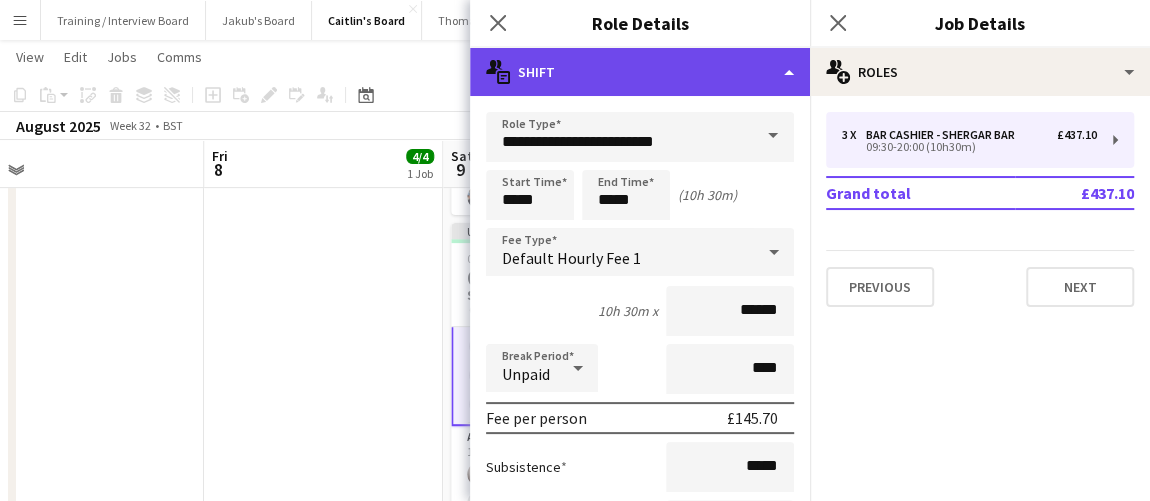 click on "multiple-actions-text
Shift" 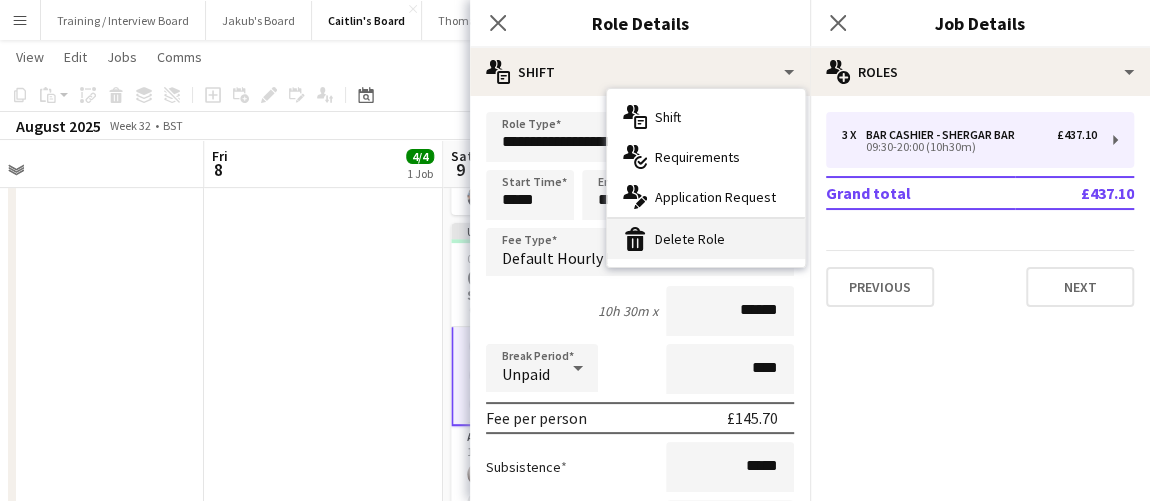 click on "bin-2
Delete Role" at bounding box center (706, 239) 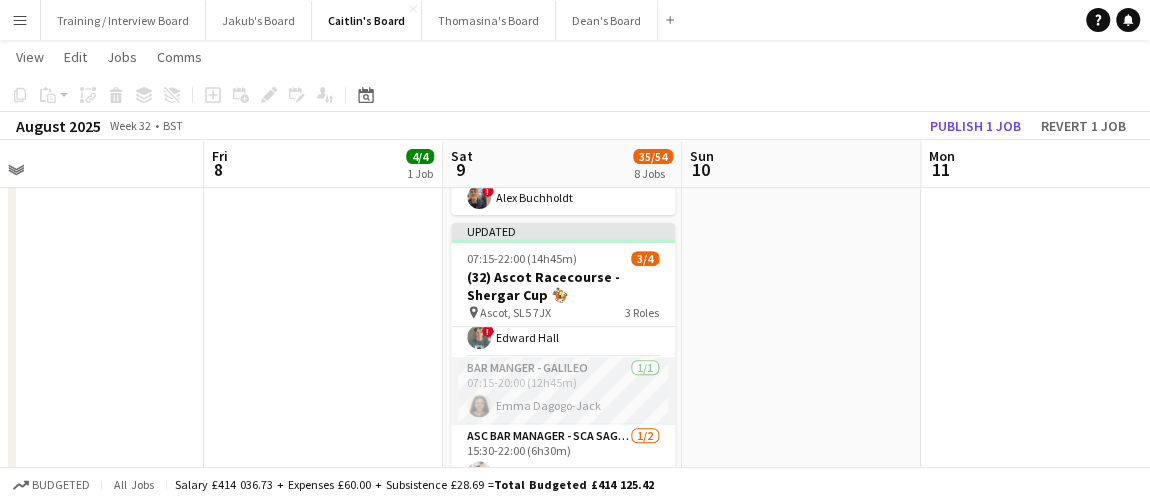 scroll, scrollTop: 39, scrollLeft: 0, axis: vertical 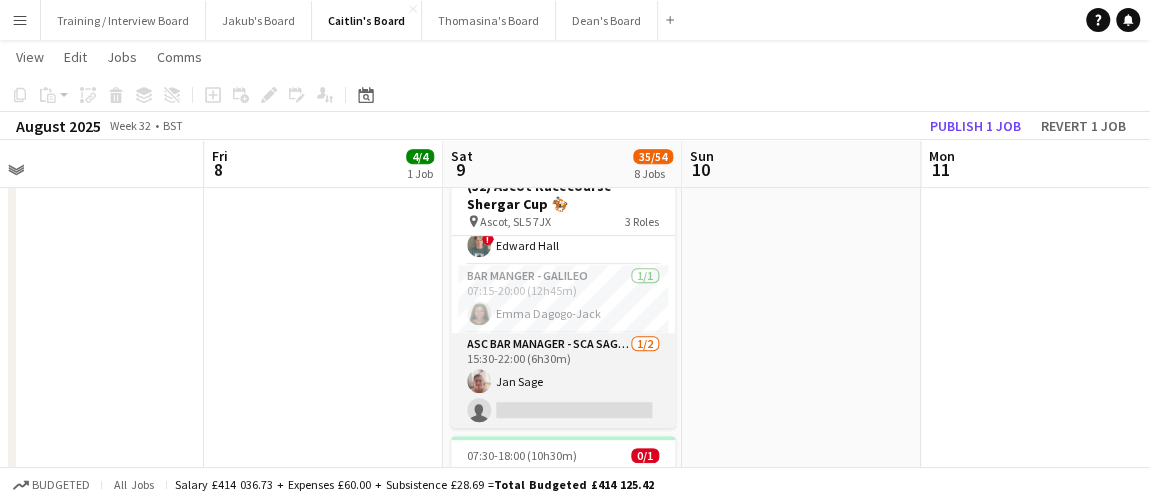 click on "ASC Bar Manager - SCA Sagaro   1/2   15:30-22:00 (6h30m)
Jan Sage
single-neutral-actions" at bounding box center [563, 381] 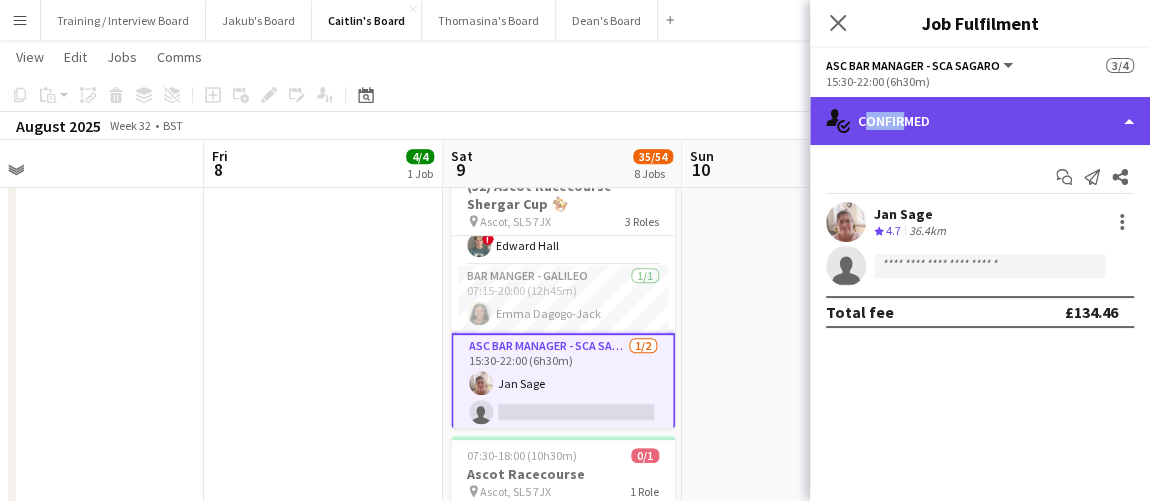 click on "single-neutral-actions-check-2
Confirmed" 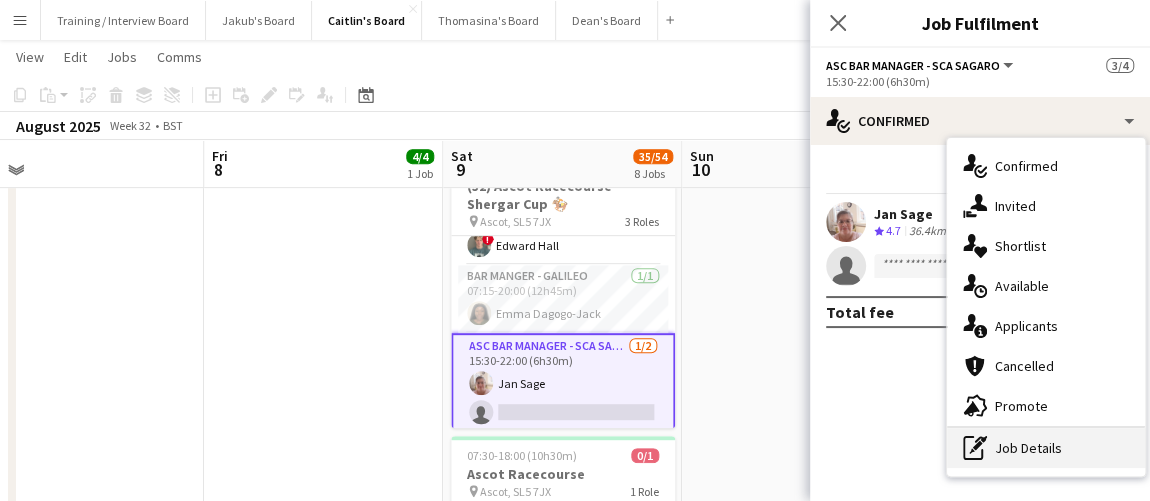 click on "pen-write
Job Details" at bounding box center [1046, 448] 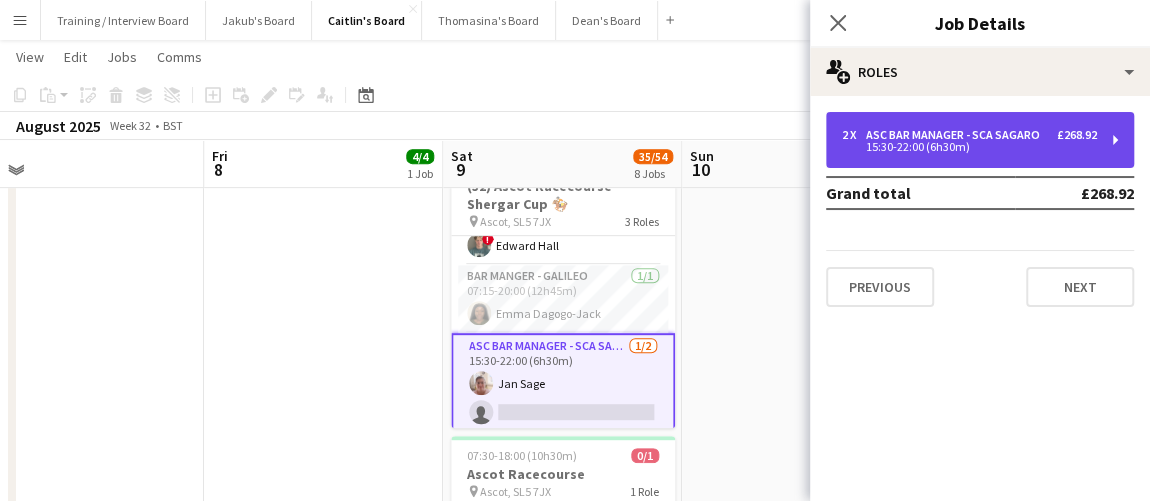 click on "ASC Bar Manager - SCA Sagaro" at bounding box center [957, 135] 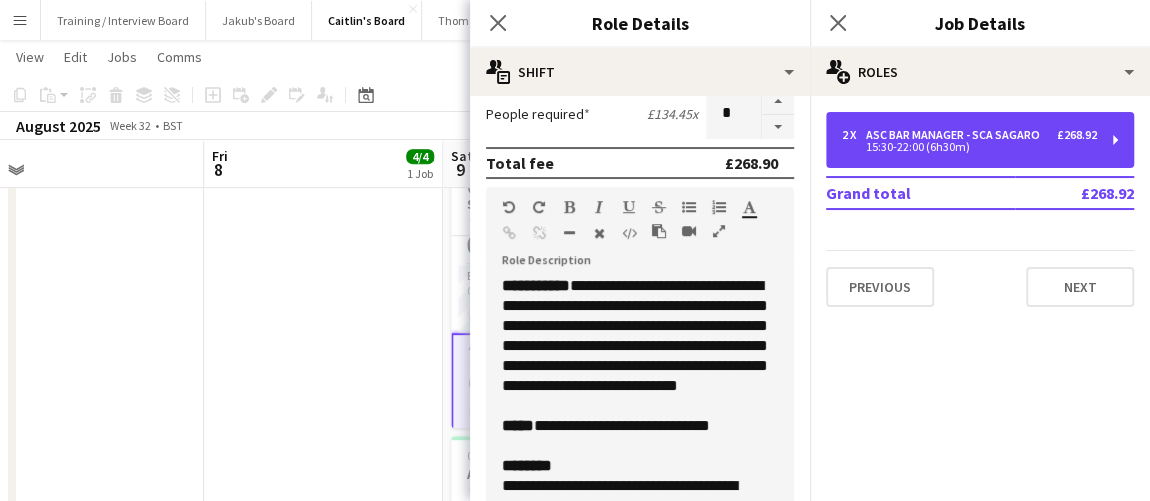 scroll, scrollTop: 454, scrollLeft: 0, axis: vertical 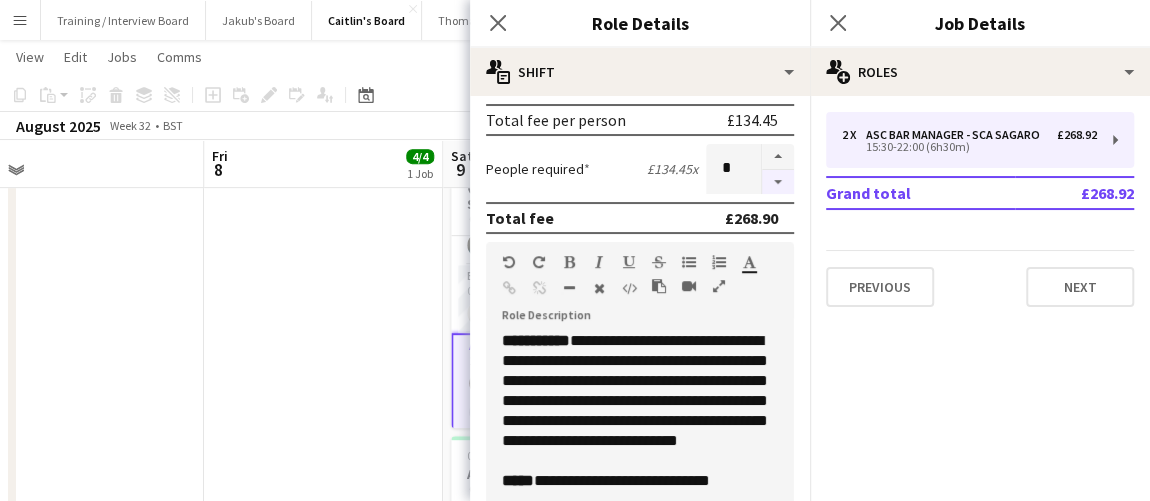 click at bounding box center [778, 182] 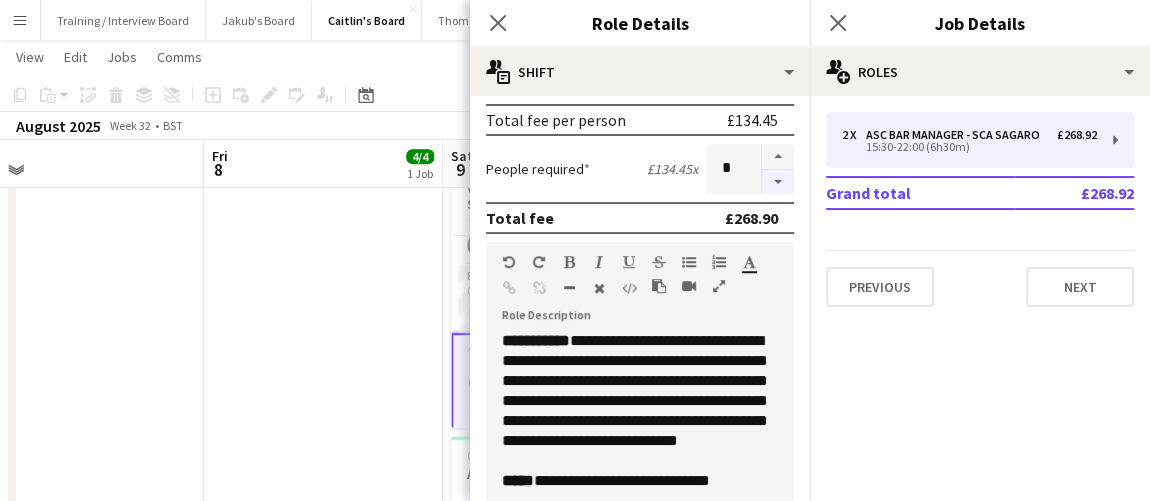 type on "*" 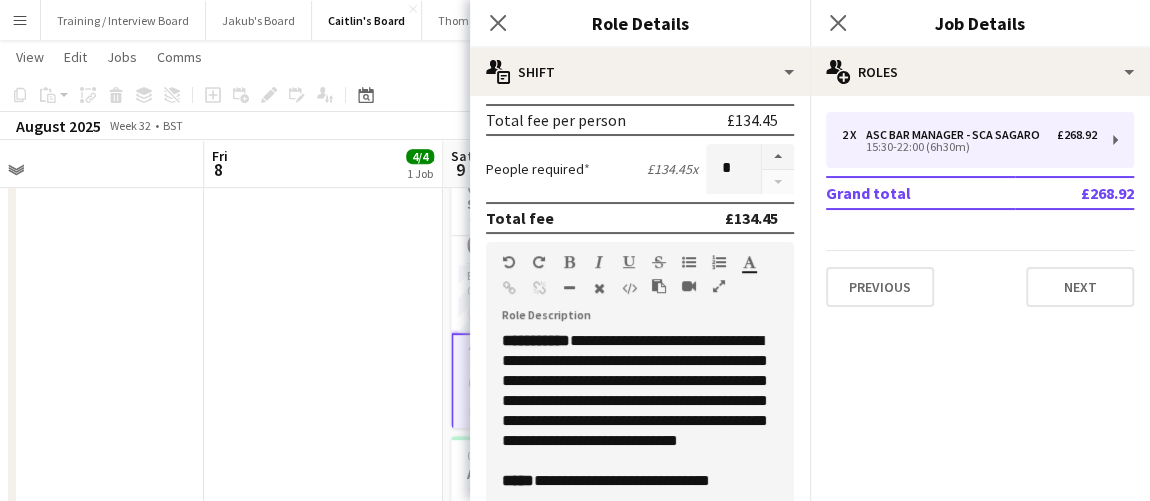 click on "11:00-21:30 (10h30m)    4/4   Lettice Events - Cowdray House
pin
Cowdray House, GU29 0AY   1 Role   Waiter   4/4   11:00-21:30 (10h30m)
Summer Ince ! Jennifer Pite Scarlett Kennedy Frederick Johnston" at bounding box center [323, 987] 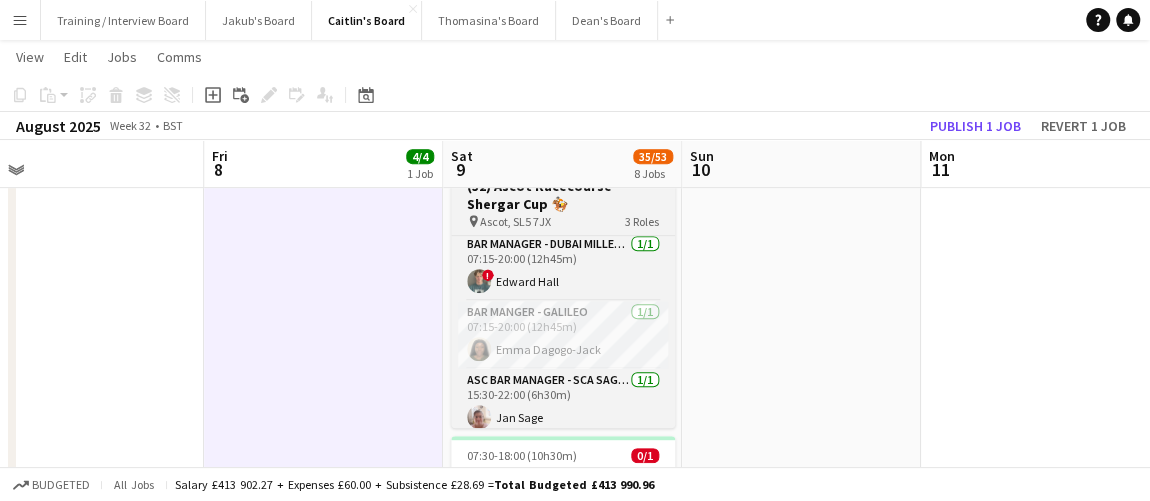 scroll, scrollTop: 0, scrollLeft: 0, axis: both 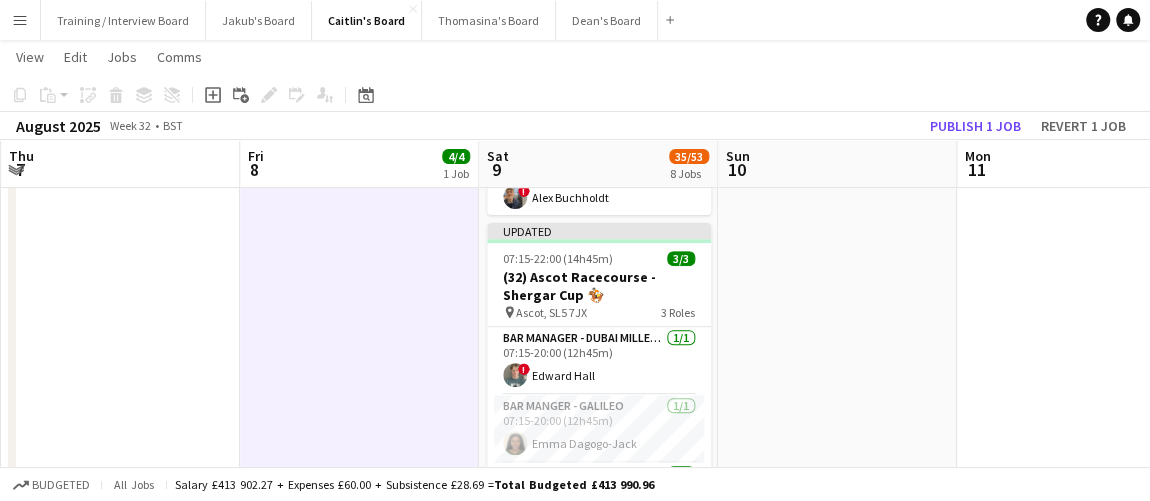 drag, startPoint x: 722, startPoint y: 331, endPoint x: 743, endPoint y: 333, distance: 21.095022 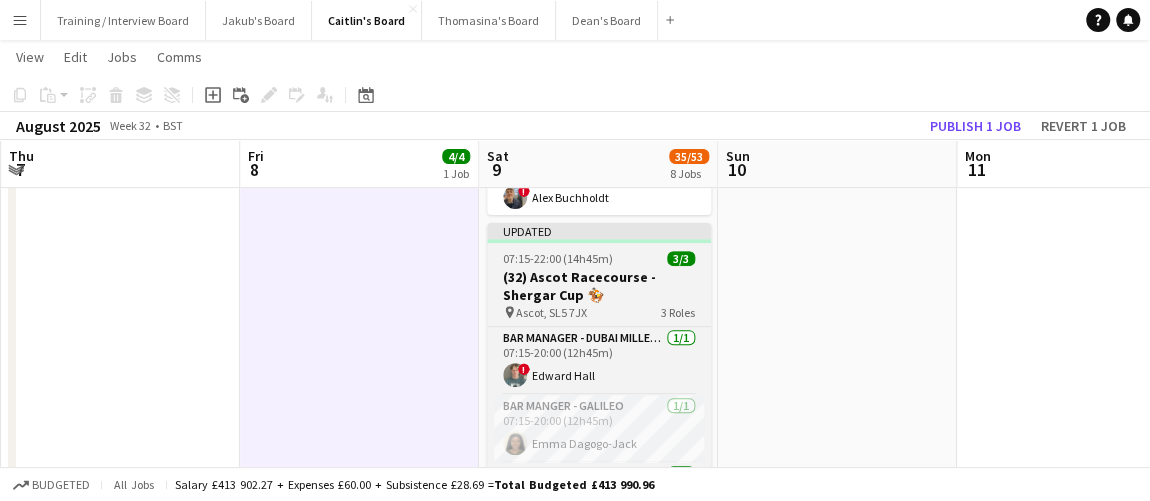 click on "07:15-22:00 (14h45m)" at bounding box center (558, 258) 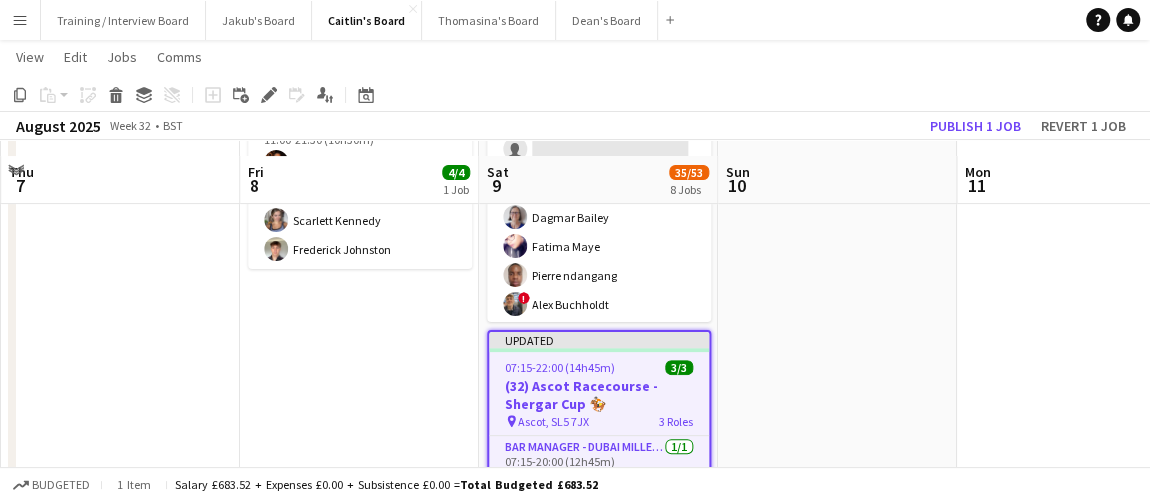 scroll, scrollTop: 222, scrollLeft: 0, axis: vertical 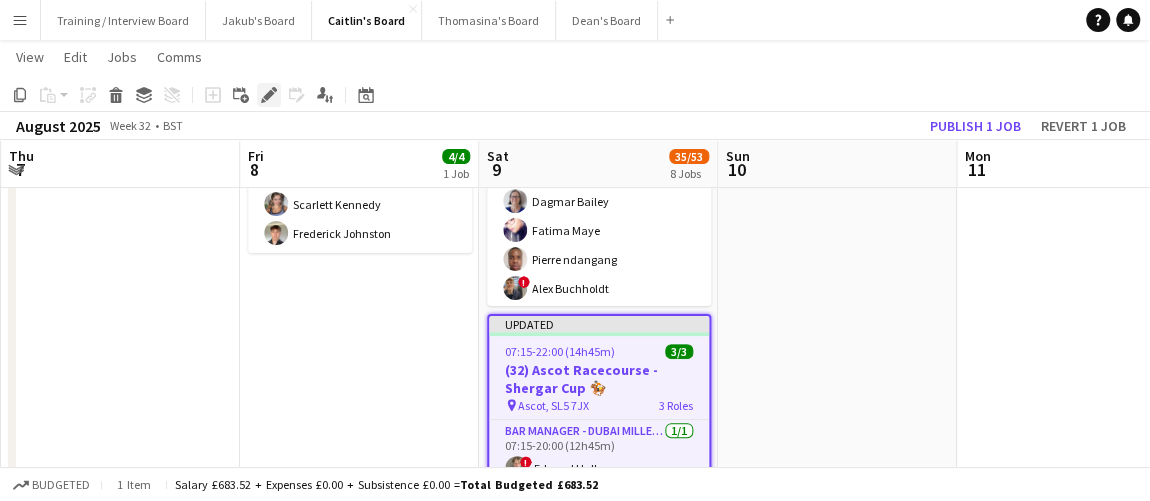 click on "Edit" at bounding box center (269, 95) 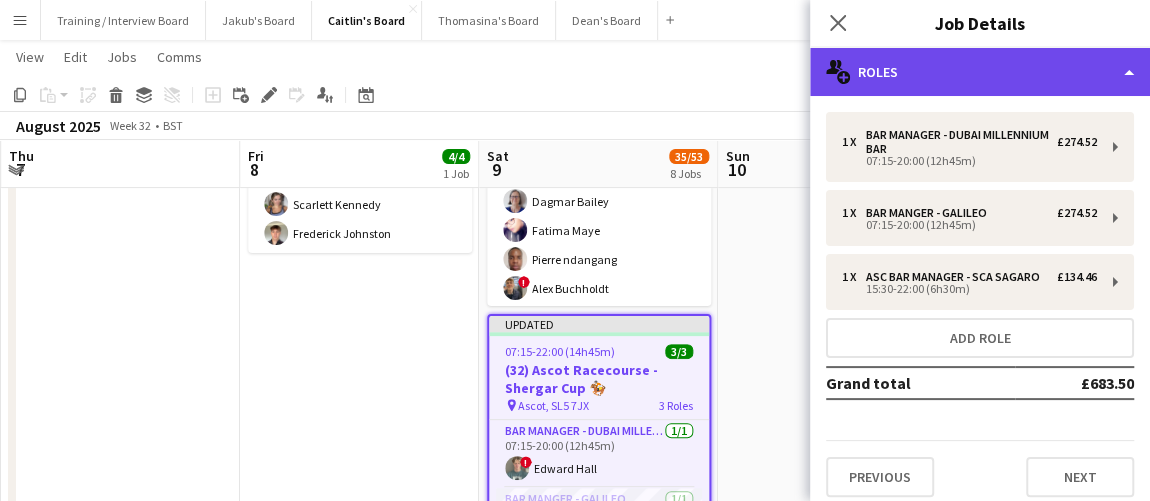 click on "multiple-users-add
Roles" 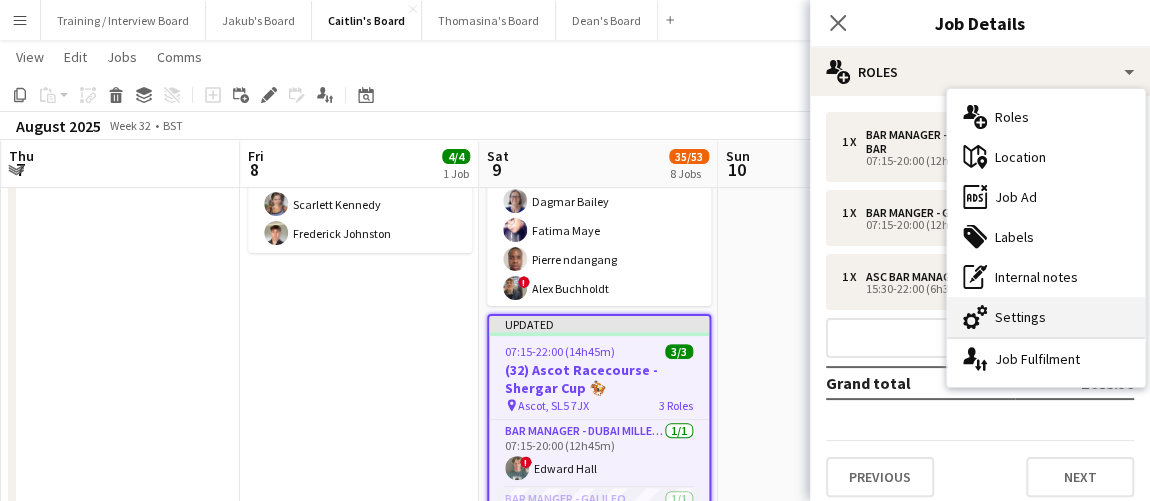click on "cog-double-3
Settings" at bounding box center (1046, 317) 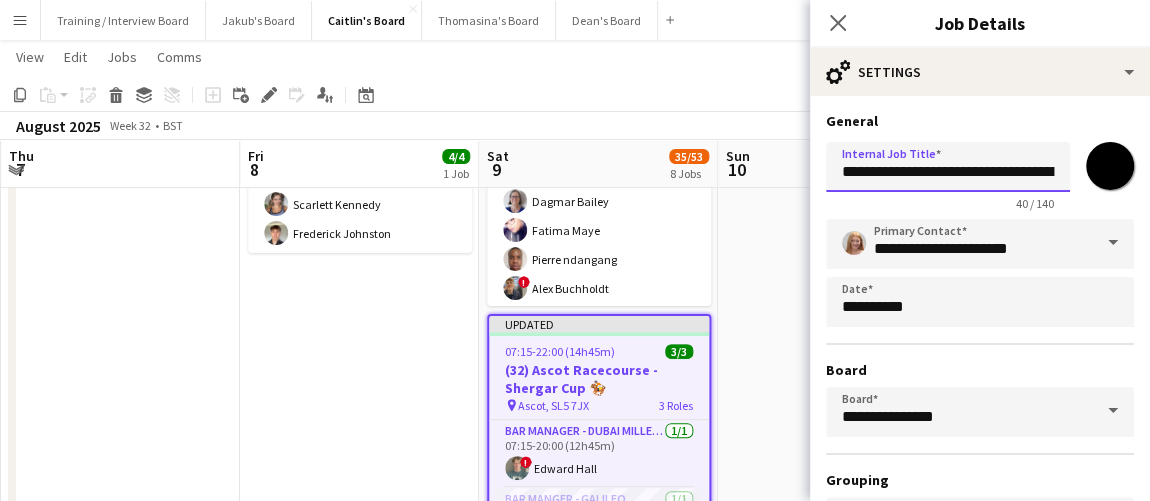 click on "**********" at bounding box center [948, 167] 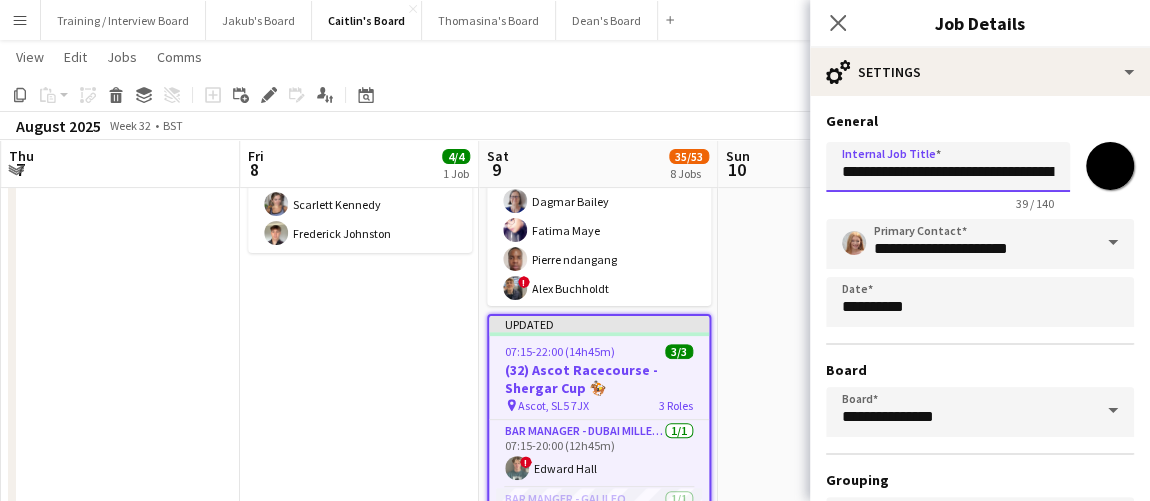 type on "**********" 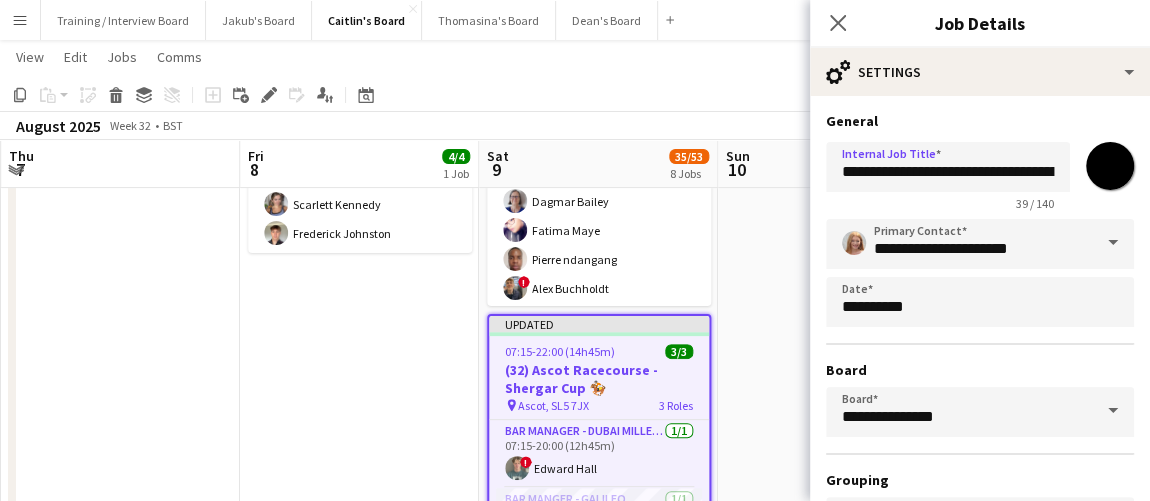 click on "(32) Ascot Racecourse - Shergar Cup 🏇🏼" at bounding box center (599, 379) 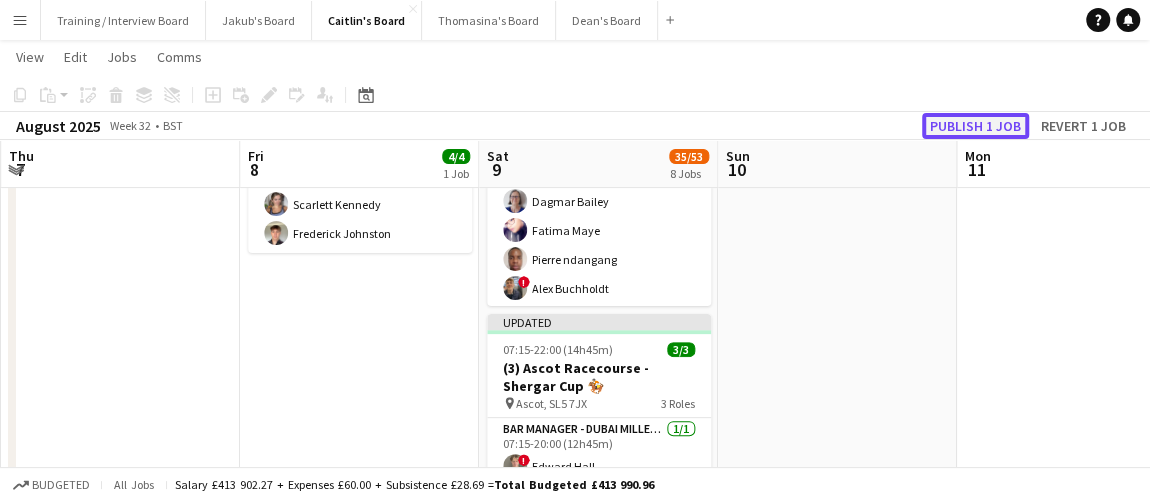 click on "Publish 1 job" 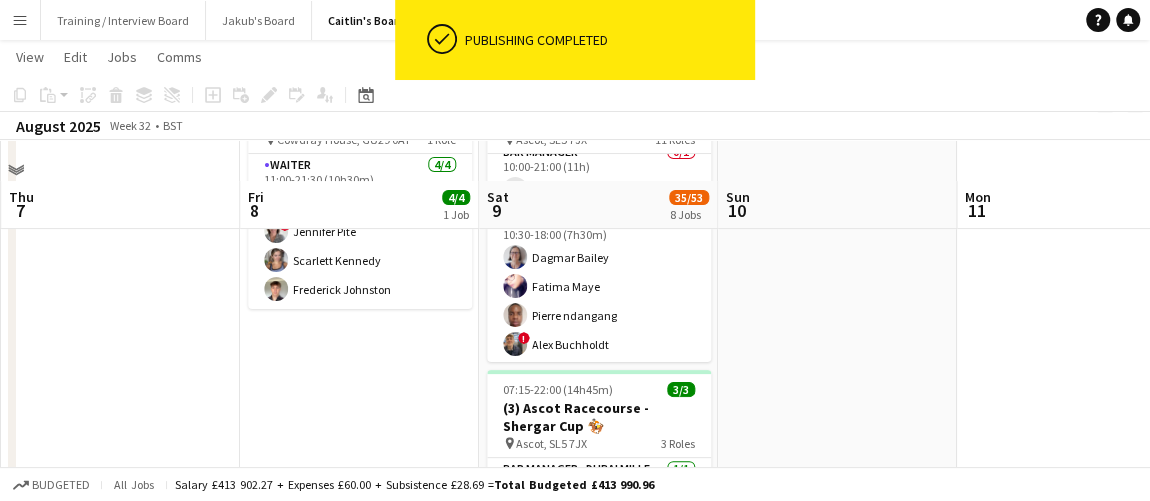 scroll, scrollTop: 131, scrollLeft: 0, axis: vertical 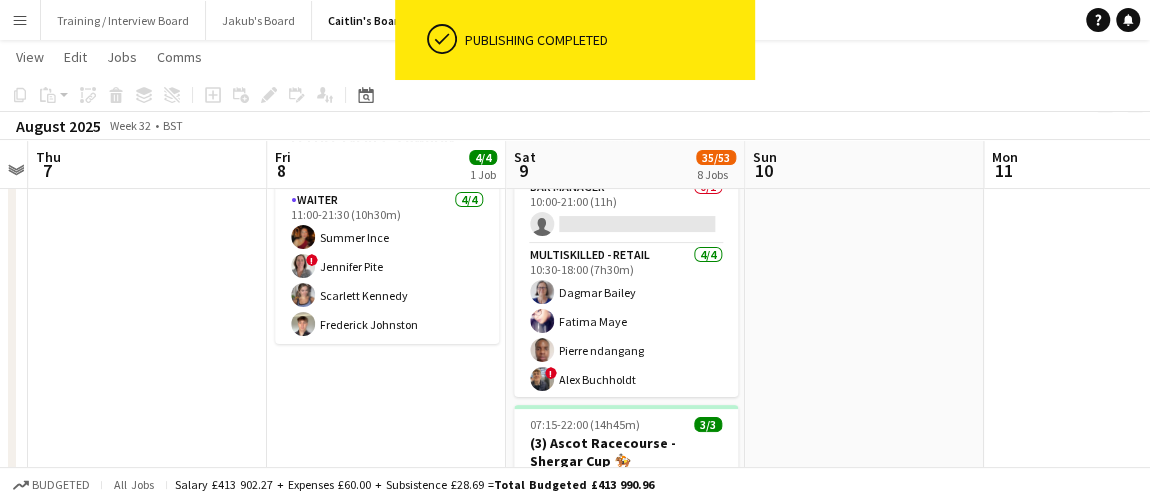 click on "Mon   4   Tue   5   Wed   6   Thu   7   Fri   8   4/4   1 Job   Sat   9   35/53   8 Jobs   Sun   10   Mon   11   Tue   12   Wed   13      11:00-21:30 (10h30m)    4/4   Lettice Events - Cowdray House
pin
Cowdray House, GU29 0AY   1 Role   Waiter   4/4   11:00-21:30 (10h30m)
Summer Ince ! Jennifer Pite Scarlett Kennedy Frederick Johnston     07:00-22:30 (15h30m)    17/22   (32) Ascot Racecourse - Shergar Cup 🏇🏼
pin
Ascot, SL5 7JX   11 Roles   Bar Manager   0/1   07:00-21:00 (14h)
single-neutral-actions
Bar Manager   0/1   07:00-21:00 (14h)
single-neutral-actions
Multiskilled - Boxes   5/5   09:00-17:00 (8h)
Ridge Colaco ! Susan Ballantyne Elaine Louise Mander ! Mairead Sullivan Jessica Black  Porter -  Overbook   1/1   09:30-18:00 (8h30m)
! Abdisalam Sheek  Bar Cashier - Baracouda Bar   4/4   09:30-20:15 (10h45m)
Ben de la Court Roberta Scannella !" at bounding box center [575, 1513] 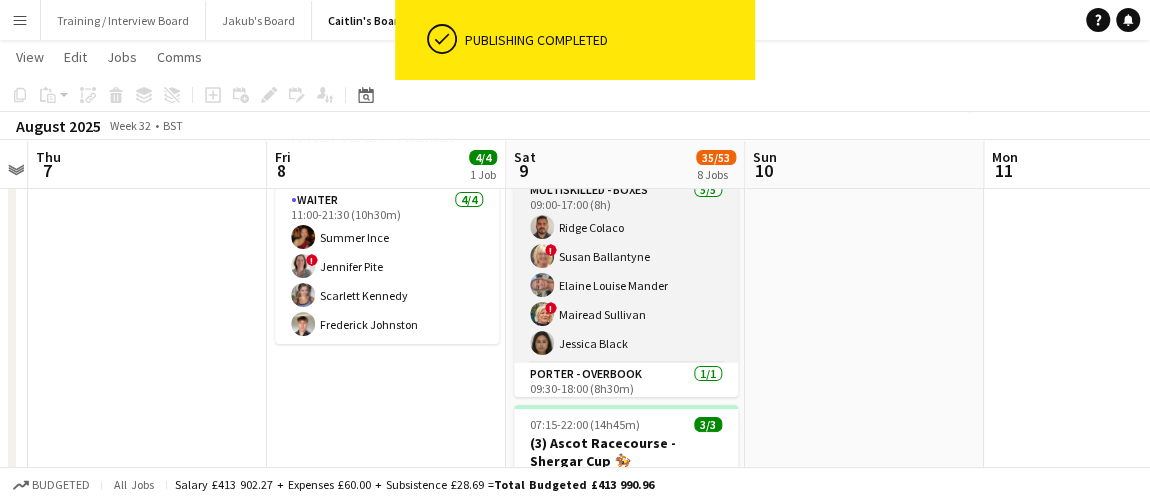 scroll, scrollTop: 0, scrollLeft: 0, axis: both 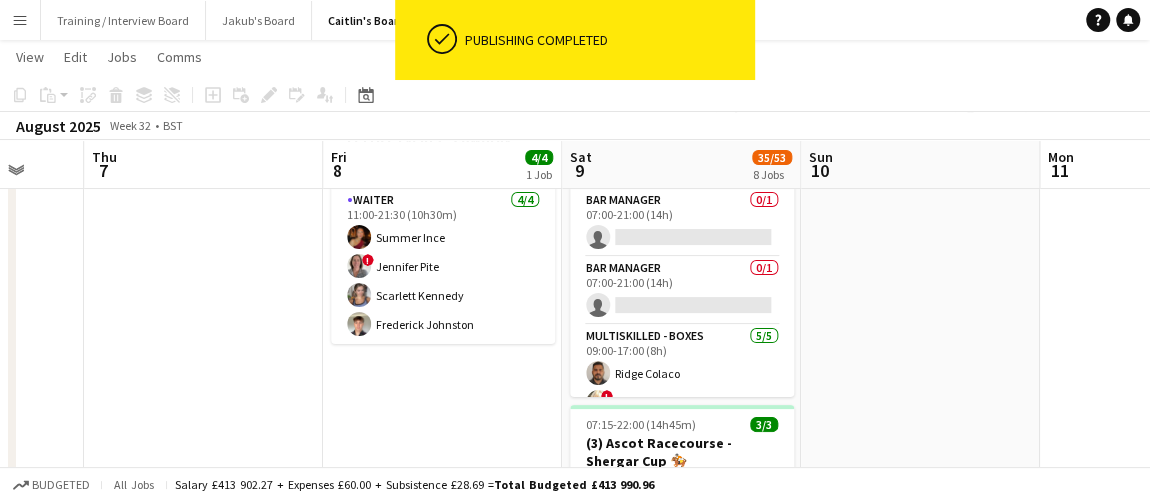 drag, startPoint x: 667, startPoint y: 323, endPoint x: 715, endPoint y: 328, distance: 48.259712 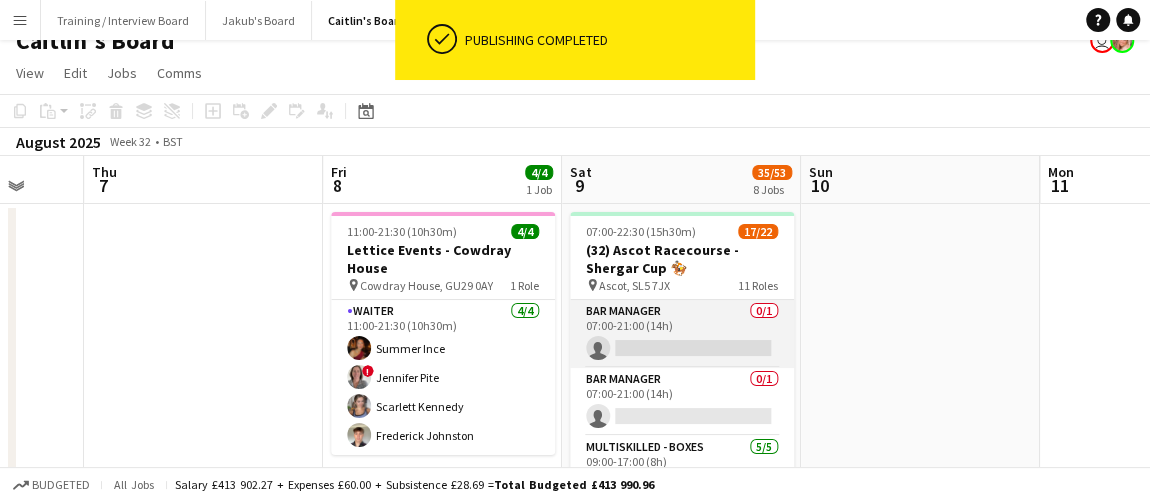scroll, scrollTop: 0, scrollLeft: 0, axis: both 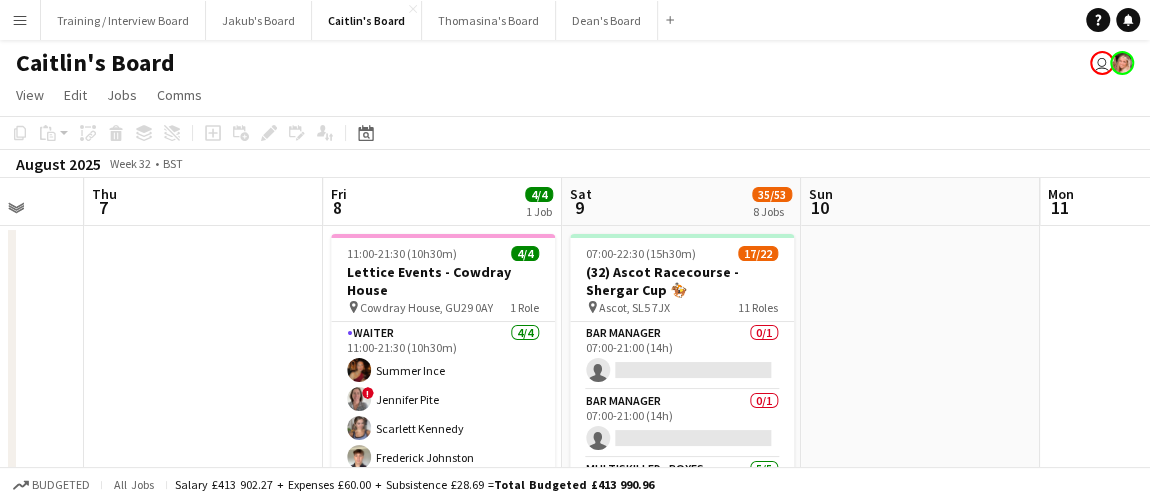 click on "Bar Manager   0/1   07:00-21:00 (14h)
single-neutral-actions" at bounding box center [682, 356] 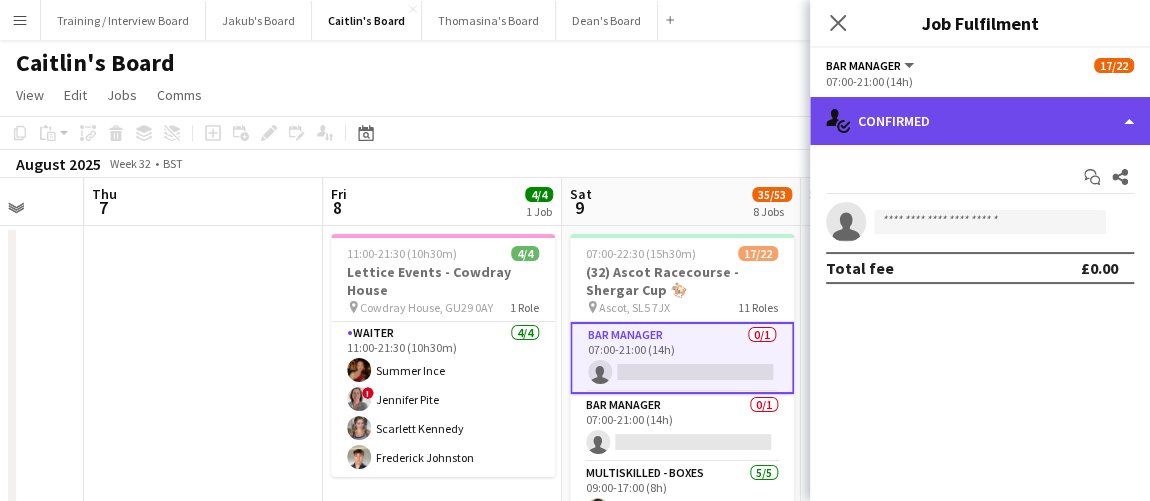 click on "single-neutral-actions-check-2
Confirmed" 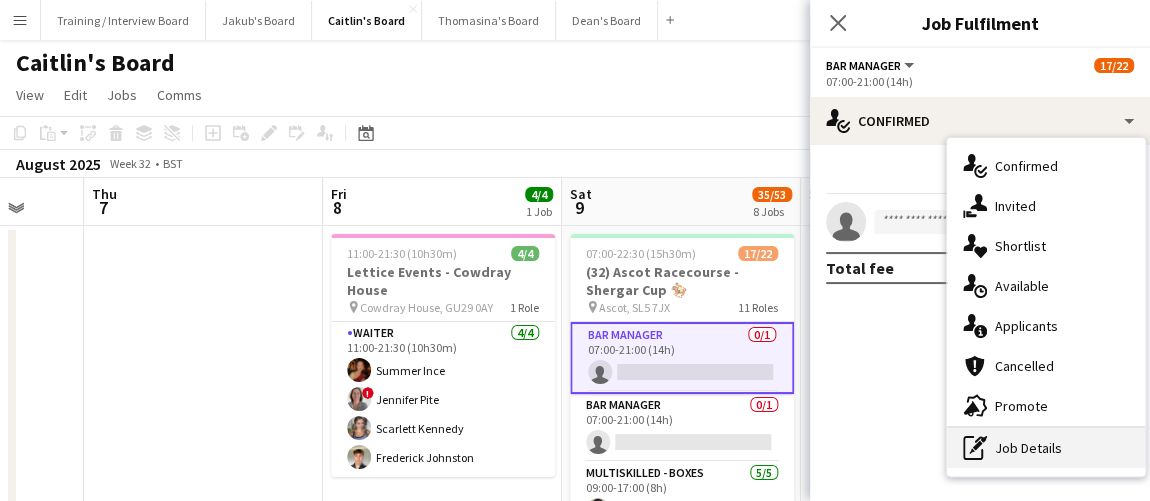 click on "pen-write
Job Details" at bounding box center (1046, 448) 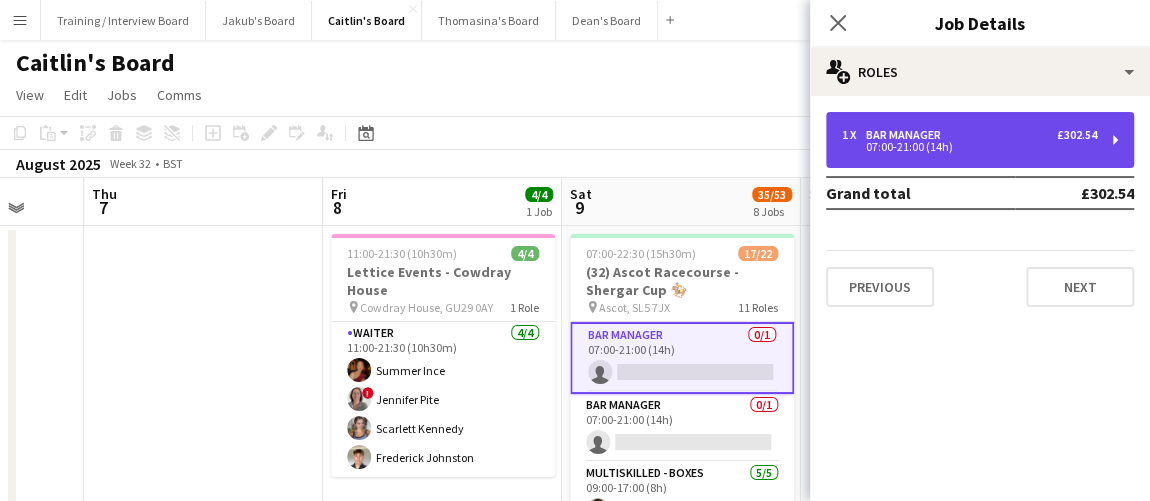 click on "1 x   Bar Manager   £302.54   07:00-21:00 (14h)" at bounding box center [980, 140] 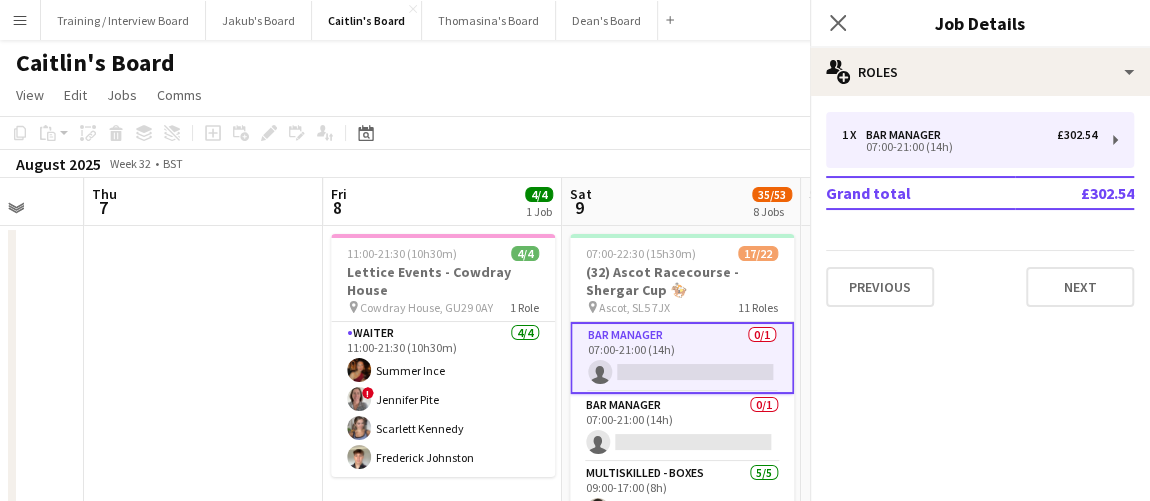 click on "multiple-actions-text
Shift" 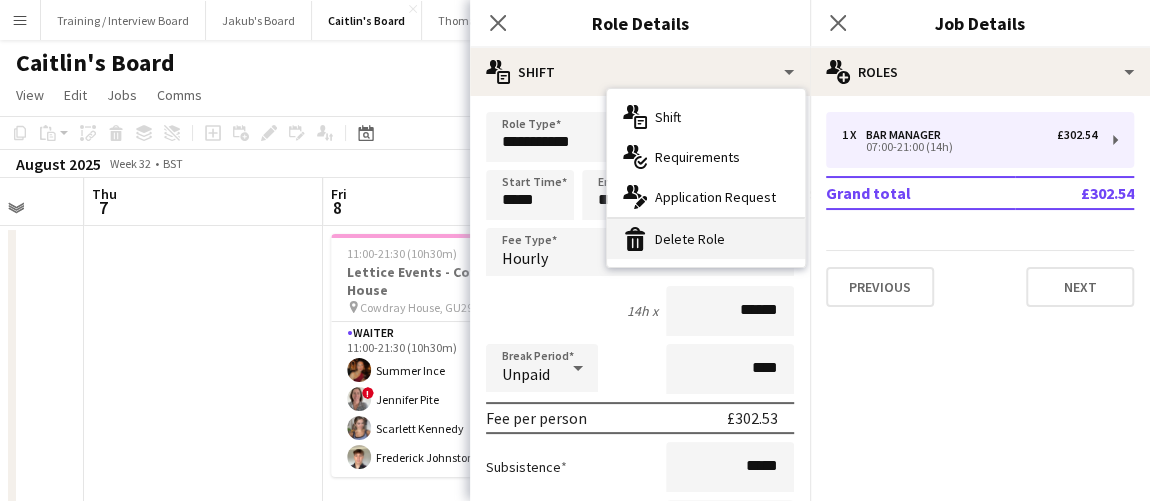 click on "bin-2
Delete Role" at bounding box center (706, 239) 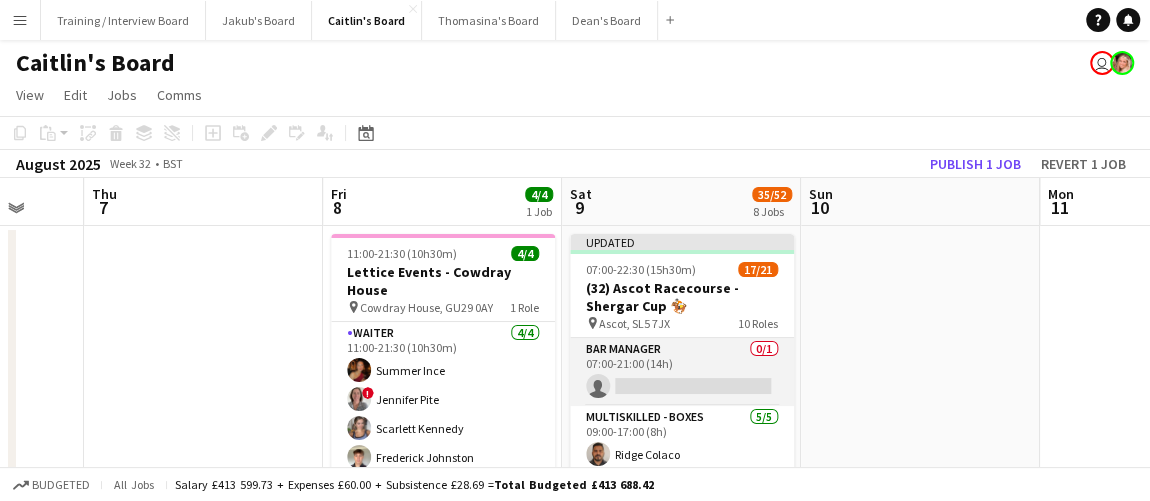 click on "Bar Manager   0/1   07:00-21:00 (14h)
single-neutral-actions" at bounding box center [682, 372] 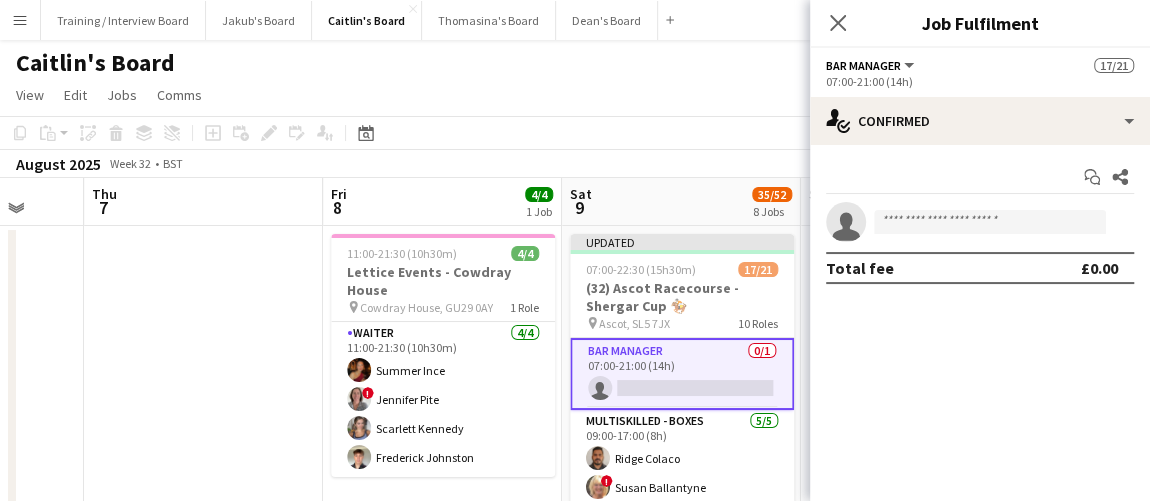 click on "Start chat
Share
single-neutral-actions
Total fee   £0.00" at bounding box center [980, 222] 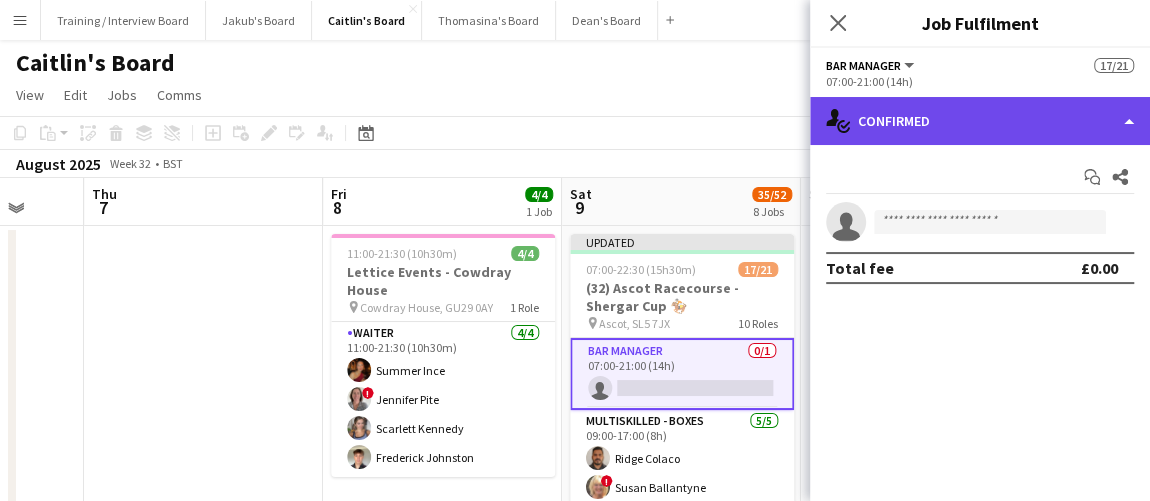click on "single-neutral-actions-check-2
Confirmed" 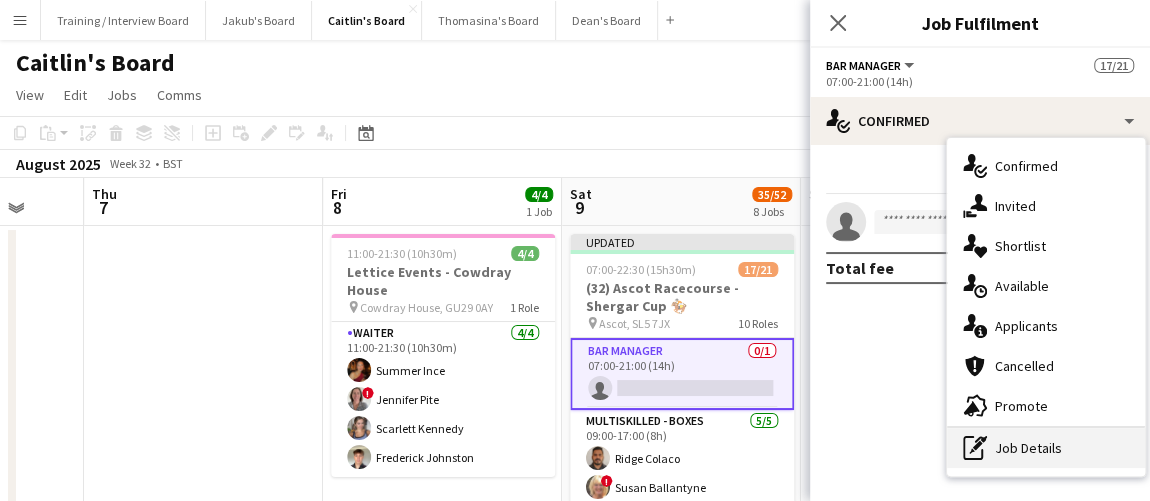click on "pen-write
Job Details" at bounding box center (1046, 448) 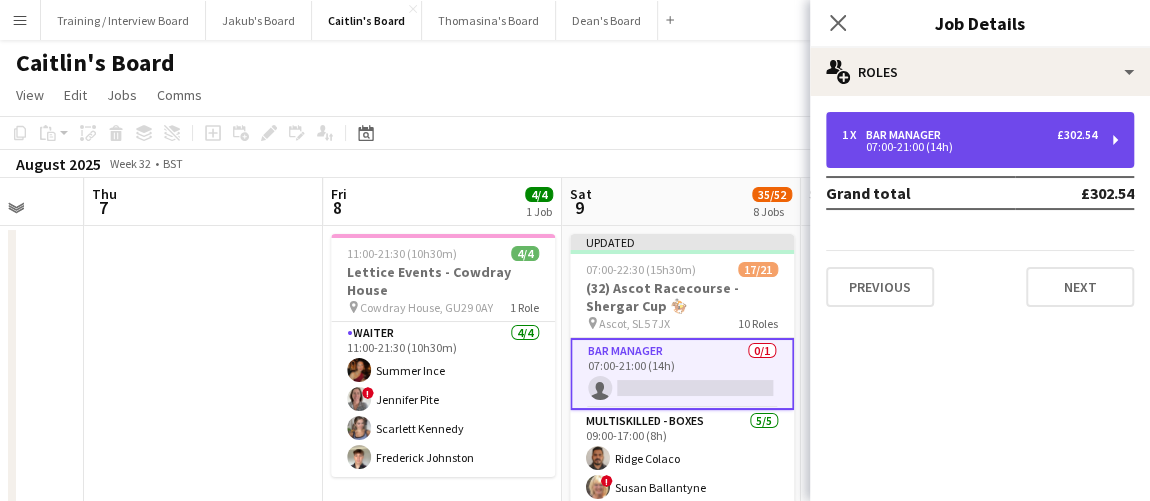 click on "1 x   Bar Manager   £302.54   07:00-21:00 (14h)" at bounding box center (980, 140) 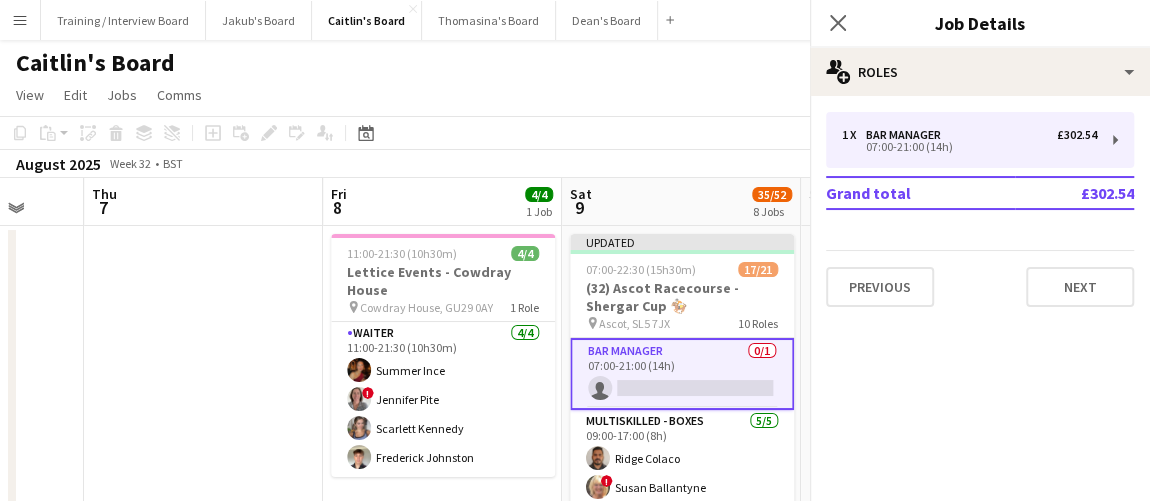 click on "multiple-actions-text
Shift" 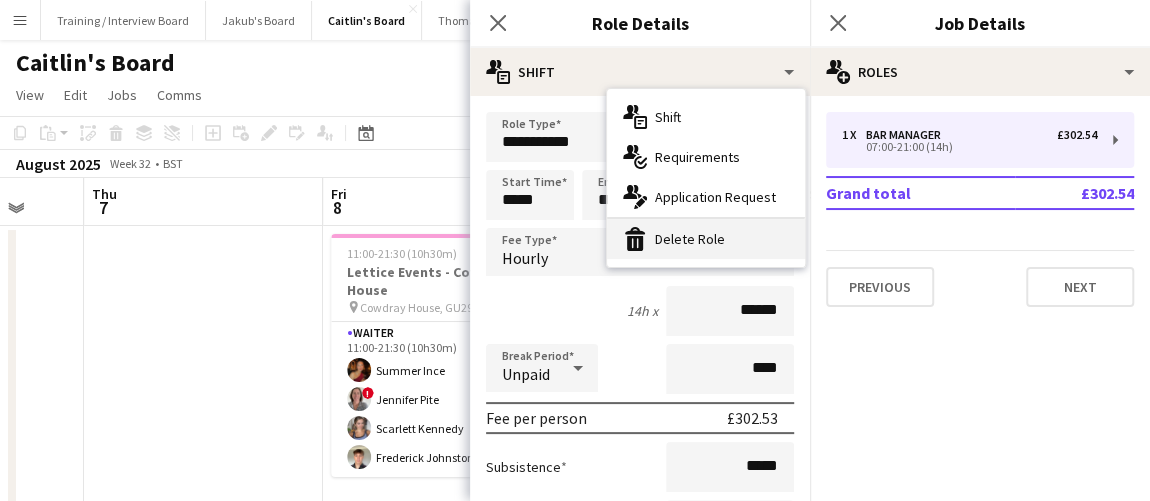 click on "bin-2
Delete Role" at bounding box center (706, 239) 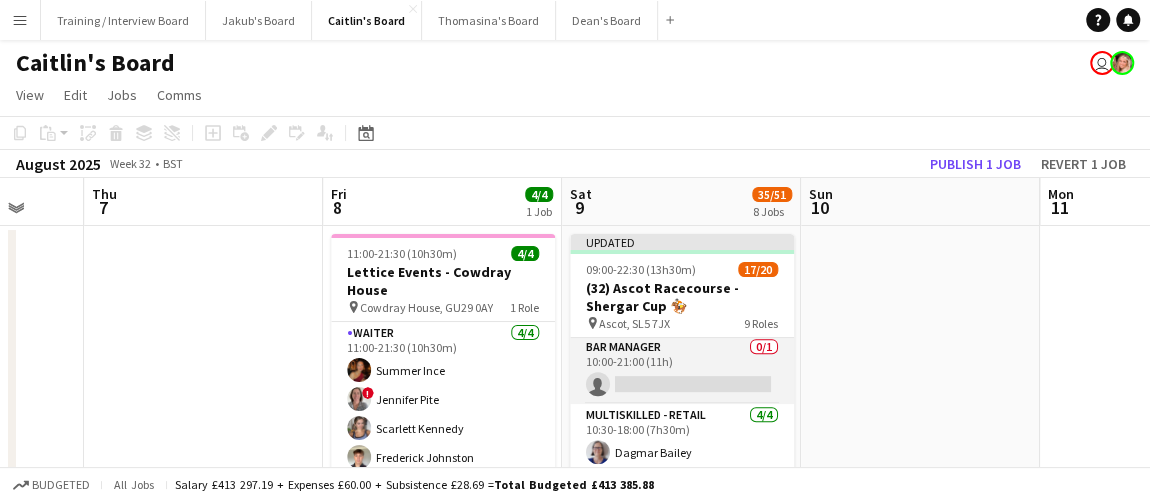 click on "Bar Manager   0/1   10:00-21:00 (11h)
single-neutral-actions" at bounding box center [682, 370] 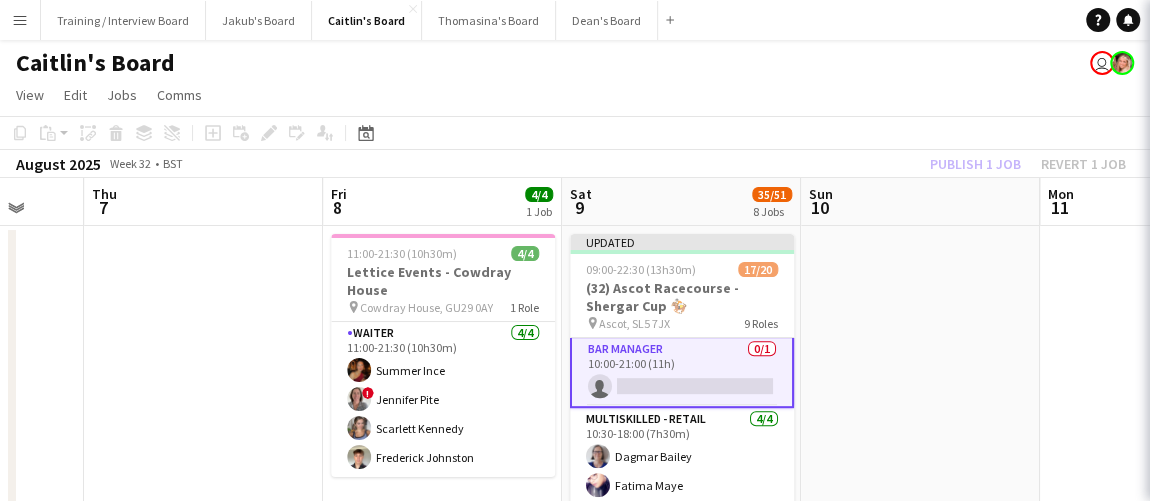 scroll, scrollTop: 547, scrollLeft: 0, axis: vertical 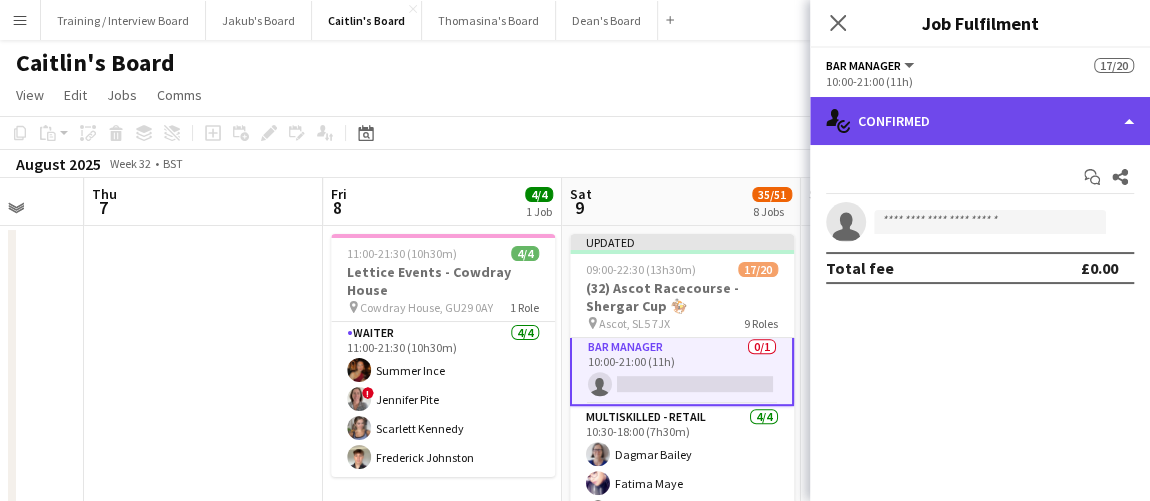 click on "single-neutral-actions-check-2
Confirmed" 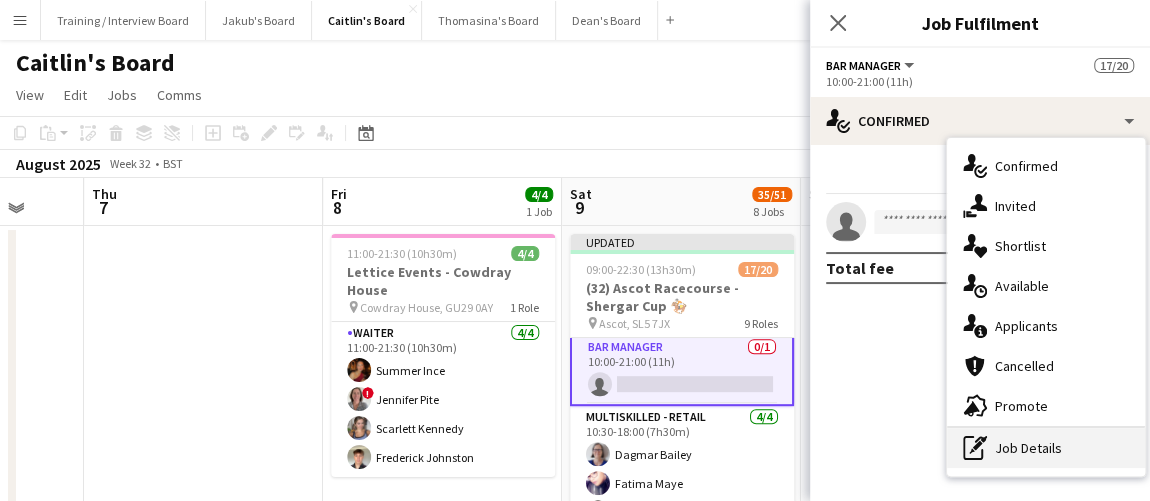 click on "pen-write
Job Details" at bounding box center (1046, 448) 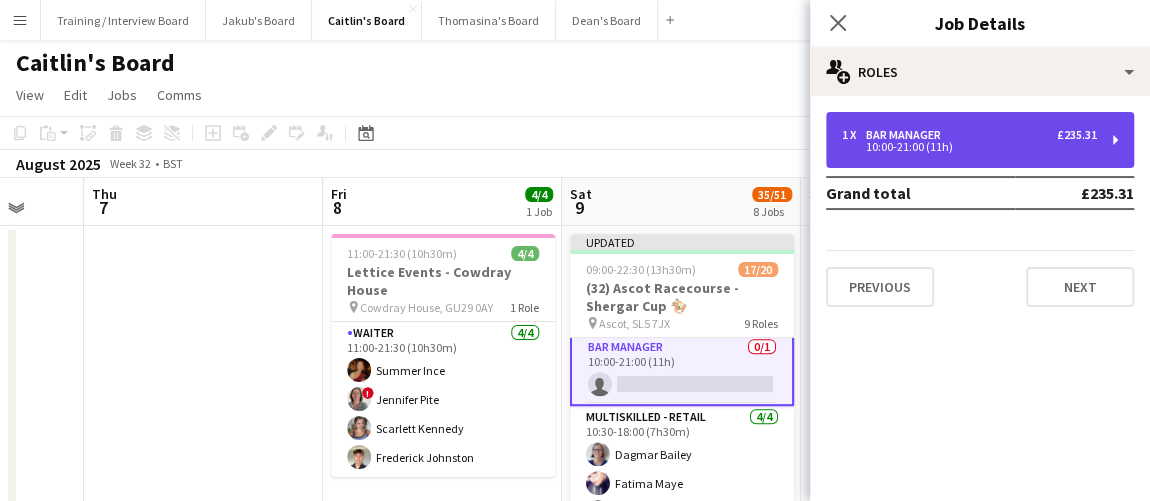 click on "1 x   Bar Manager   £235.31   10:00-21:00 (11h)" at bounding box center (980, 140) 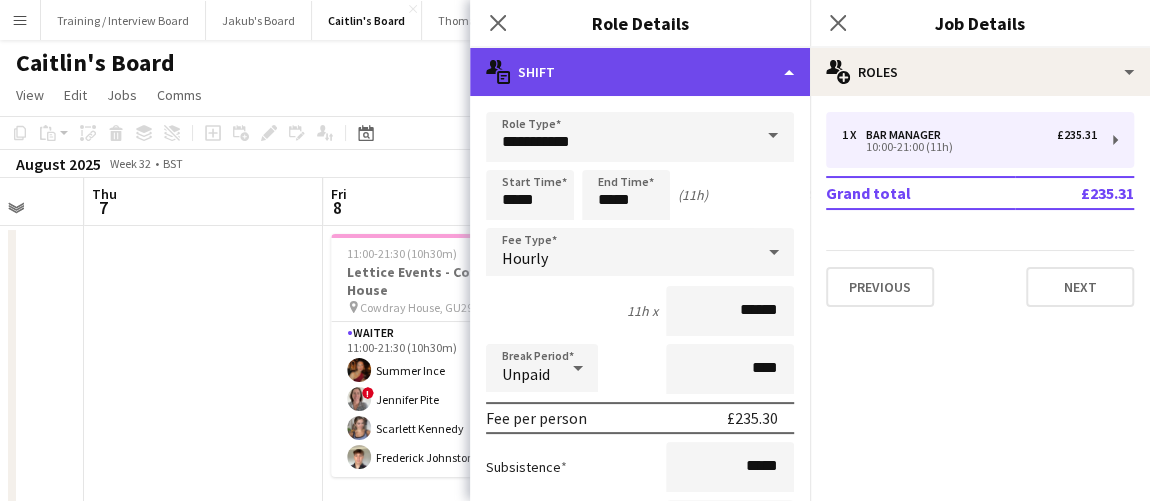 click on "multiple-actions-text
Shift" 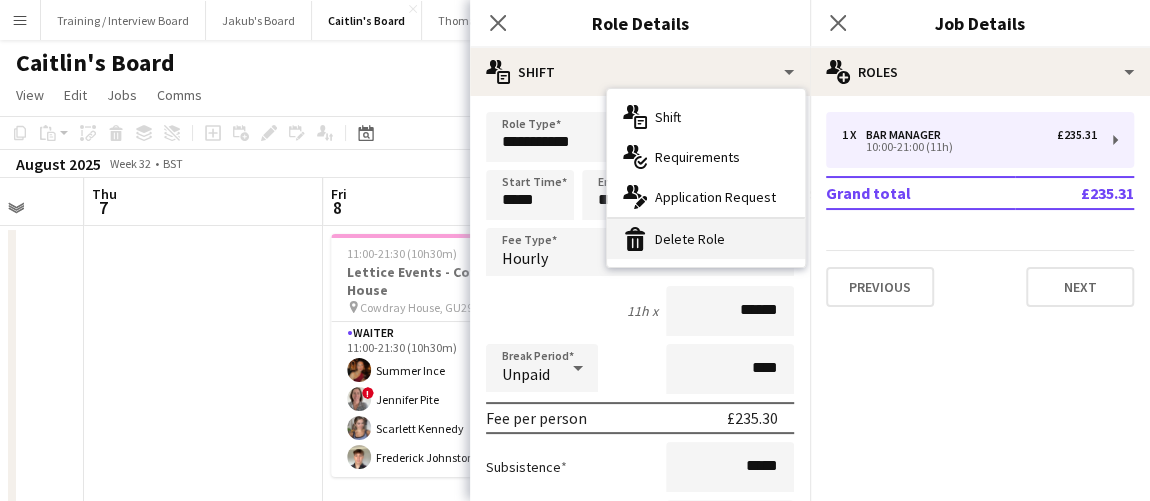 click on "bin-2
Delete Role" at bounding box center [706, 239] 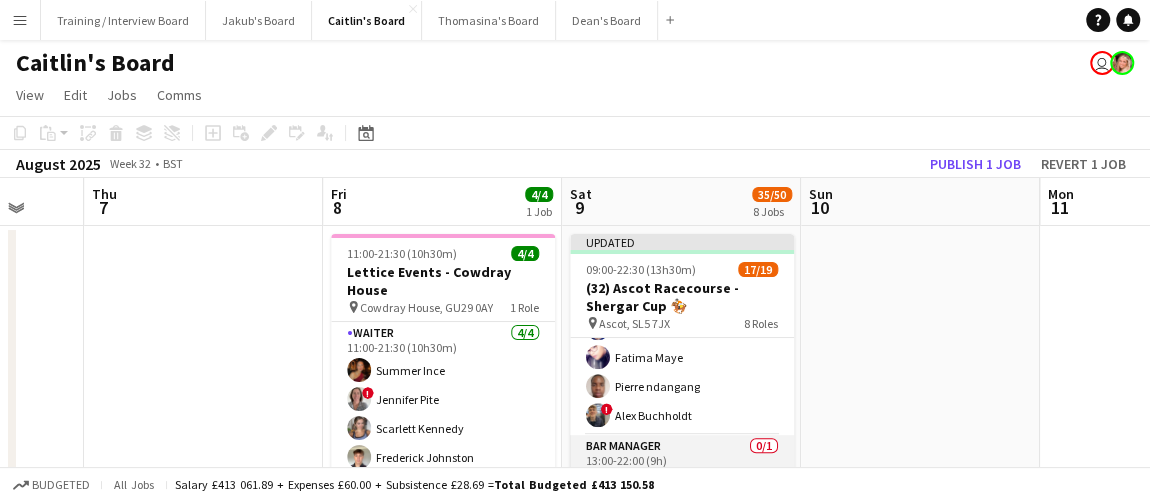 scroll, scrollTop: 670, scrollLeft: 0, axis: vertical 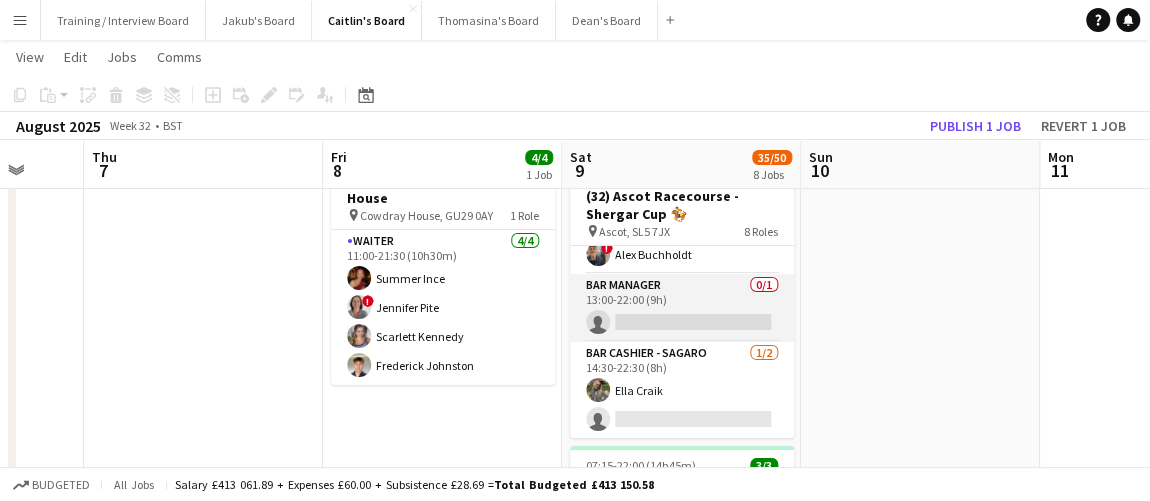 click on "Bar Manager   0/1   13:00-22:00 (9h)
single-neutral-actions" at bounding box center (682, 308) 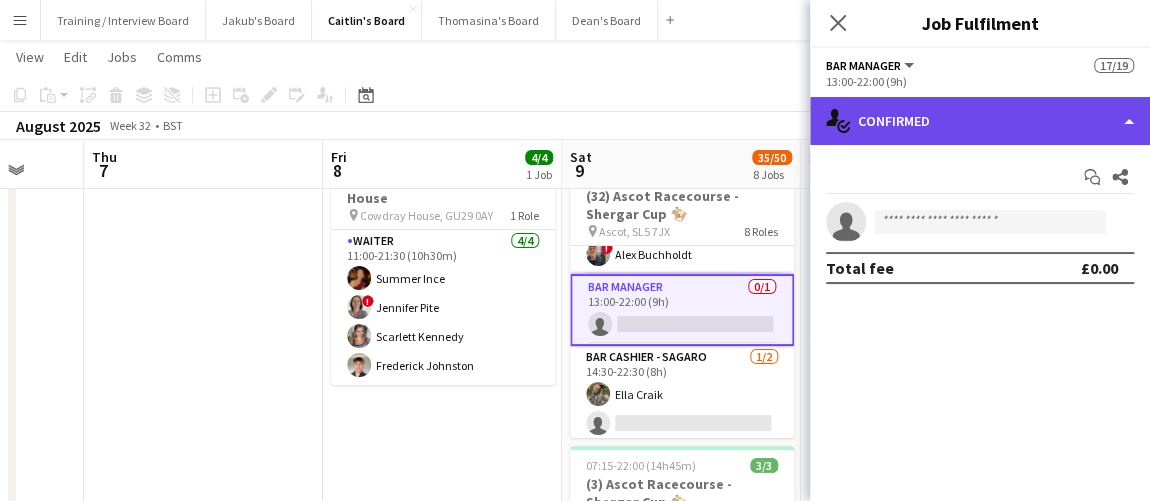 drag, startPoint x: 932, startPoint y: 99, endPoint x: 939, endPoint y: 109, distance: 12.206555 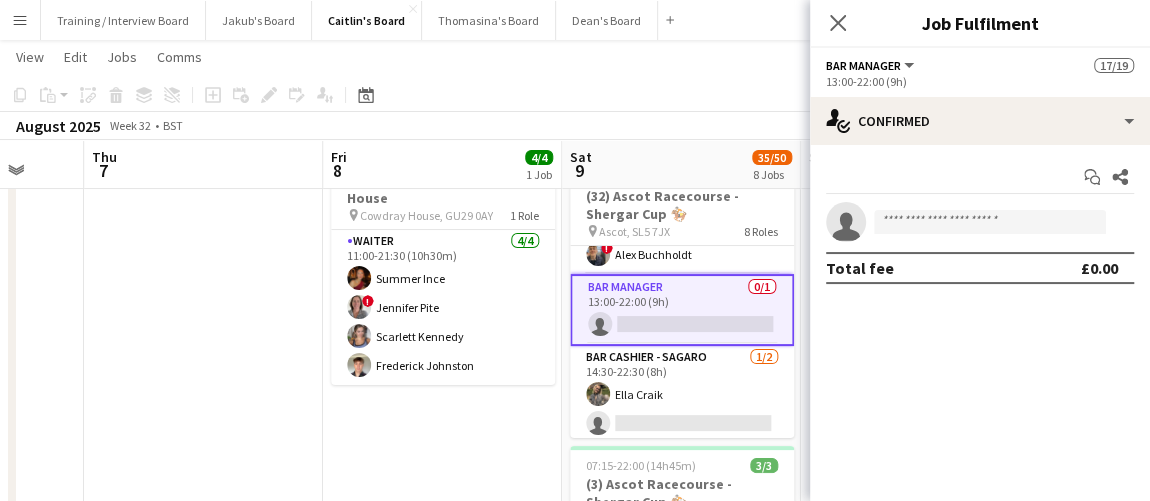 click on "13:00-22:00 (9h)" 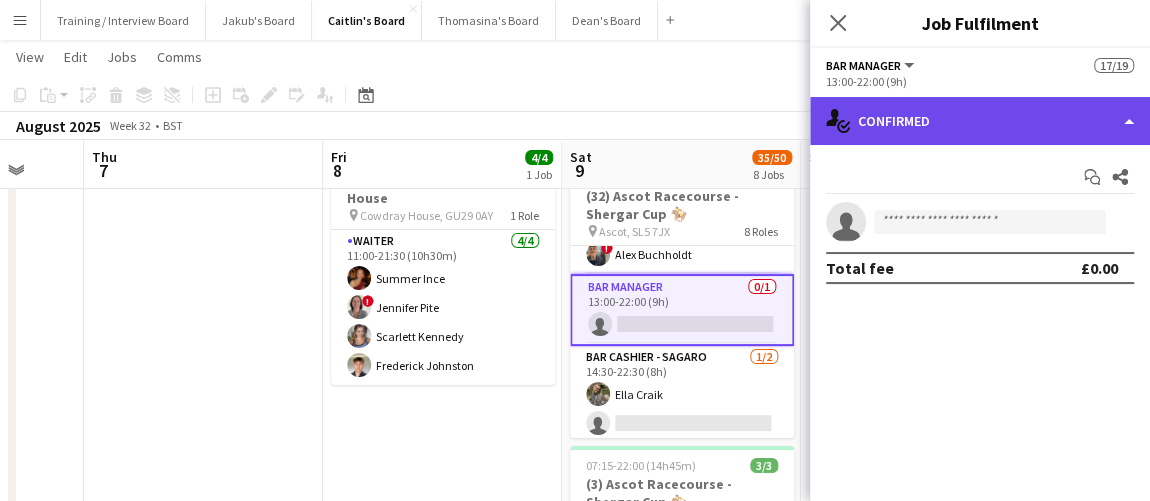 click on "single-neutral-actions-check-2
Confirmed" 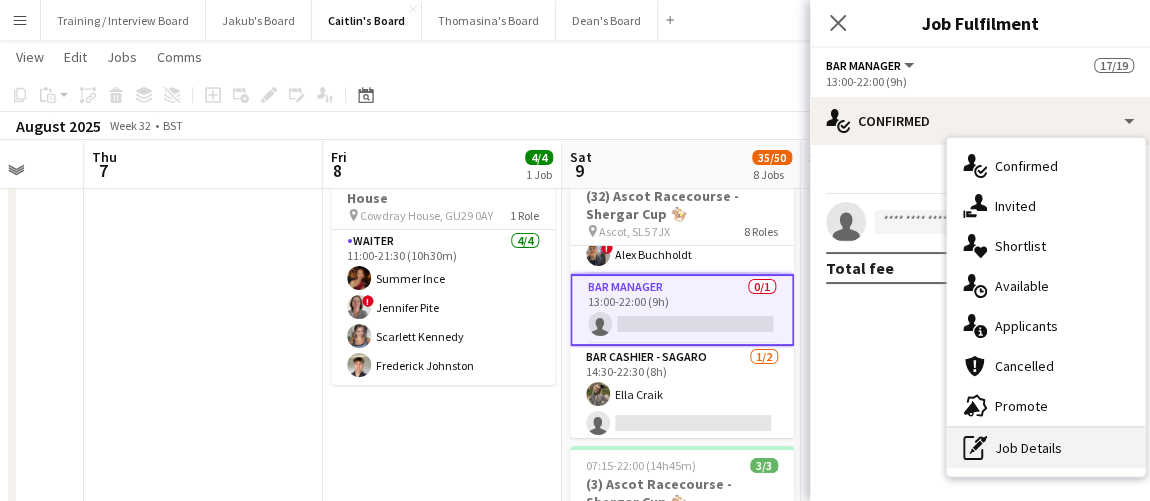click on "pen-write
Job Details" at bounding box center [1046, 448] 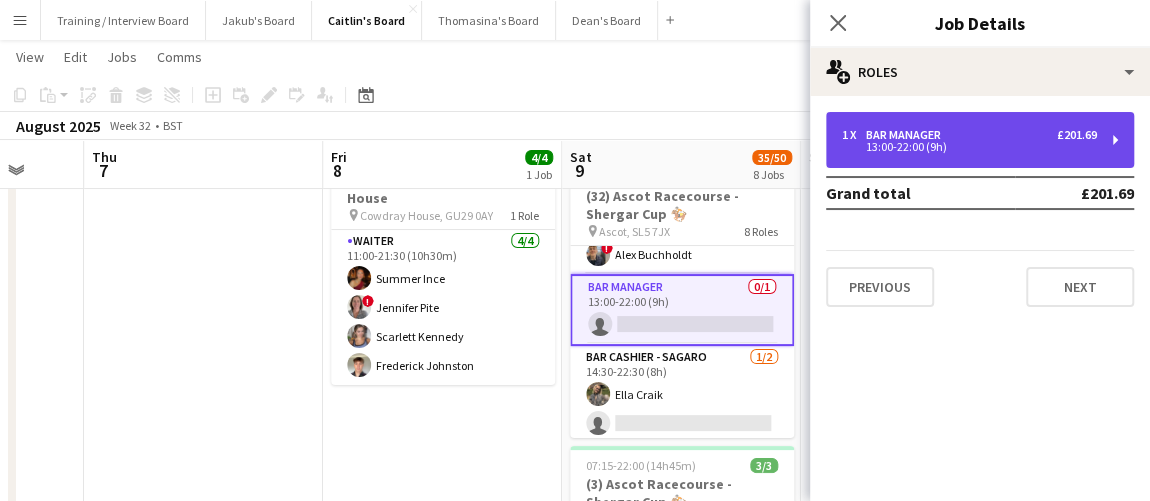 click on "1 x   Bar Manager   £201.69" at bounding box center (969, 135) 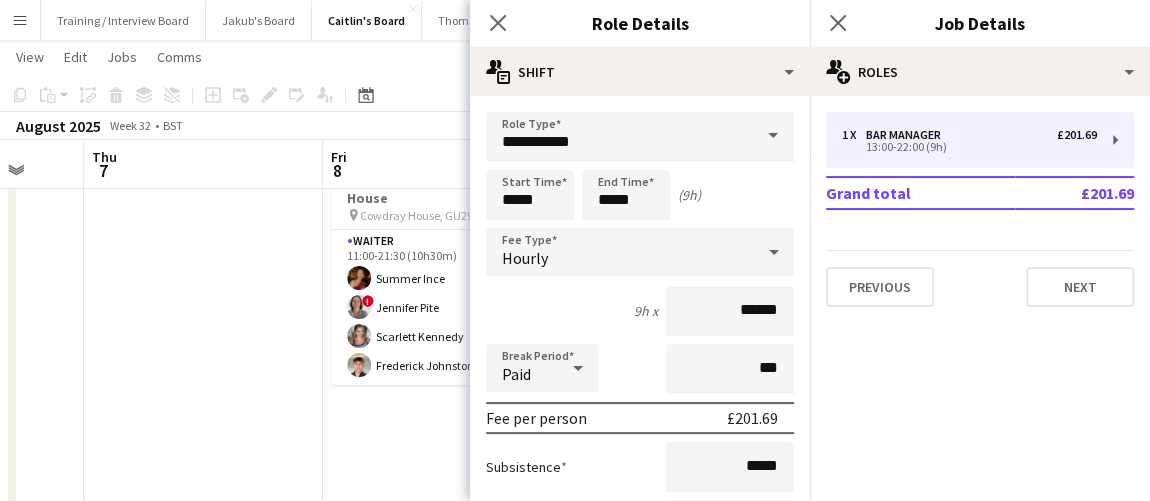 click on "Role Details" 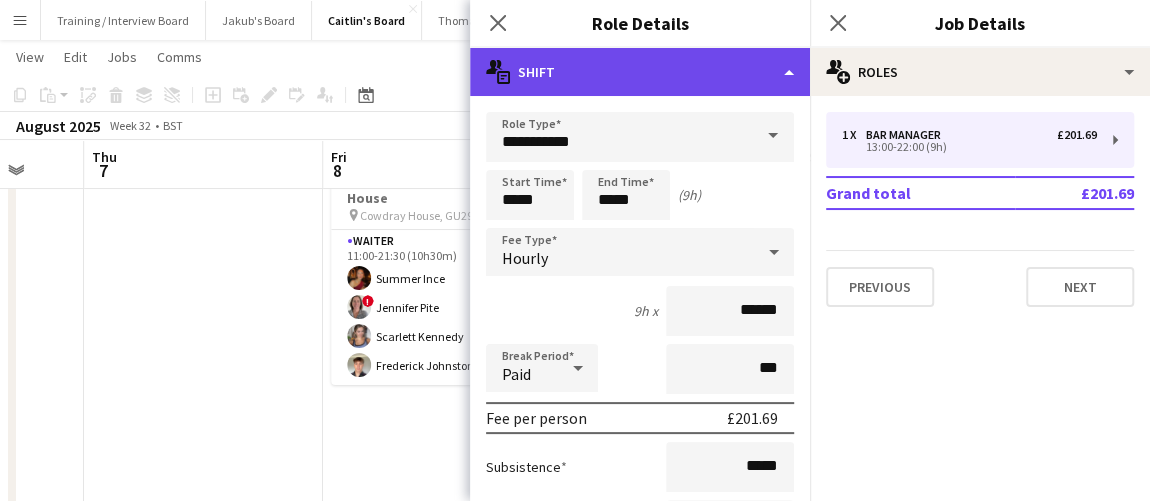click on "multiple-actions-text
Shift" 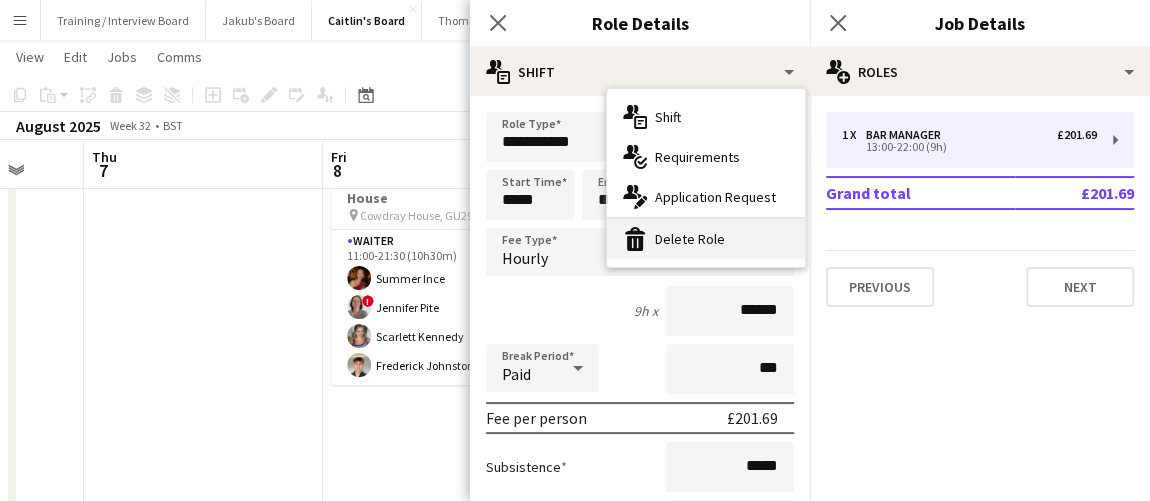click on "bin-2
Delete Role" at bounding box center (706, 239) 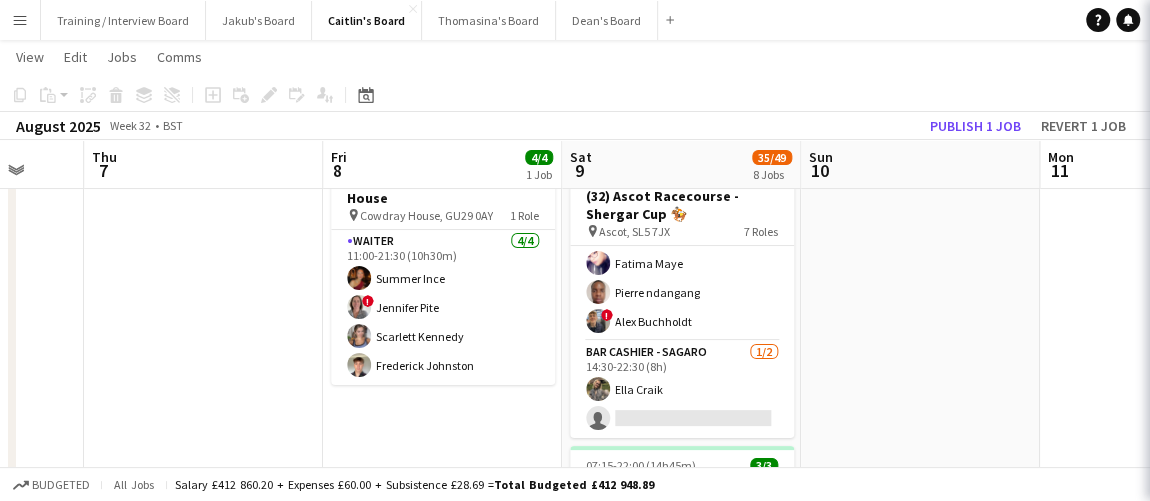 scroll, scrollTop: 601, scrollLeft: 0, axis: vertical 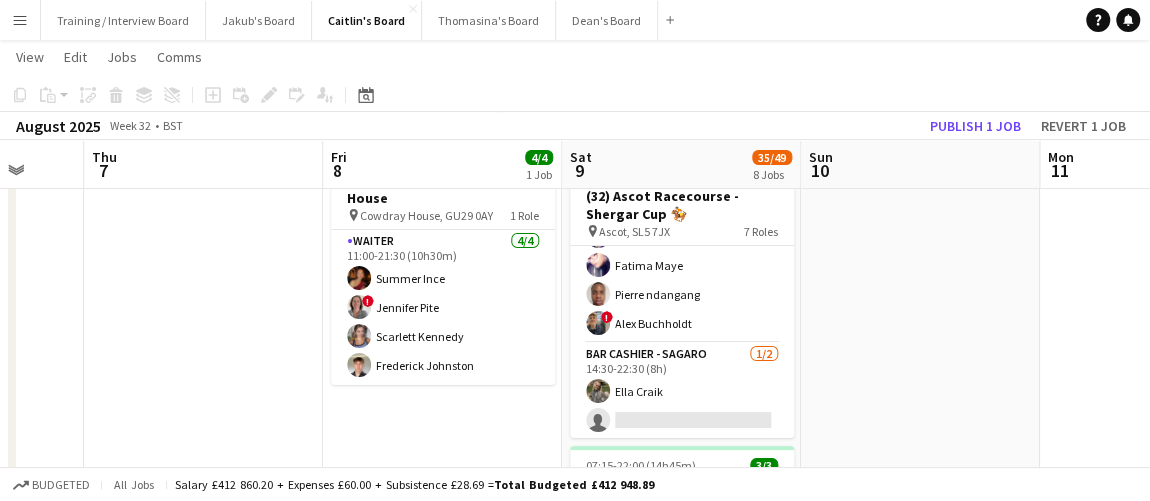 click on "Copy
Paste
Paste   Ctrl+V Paste with crew  Ctrl+Shift+V
Paste linked Job
Delete
Group
Ungroup
Add job
Add linked Job
Edit
Edit linked Job
Applicants
Date picker
AUG 2025 AUG 2025 Monday M Tuesday T Wednesday W Thursday T Friday F Saturday S Sunday S  AUG   1   2   3   4   5   6   7   8   9   10   11   12   13   14   15   16   17   18   19   20   21   22   23   24   25   26   27   28   29   30   31
Comparison range
Comparison range
Today" 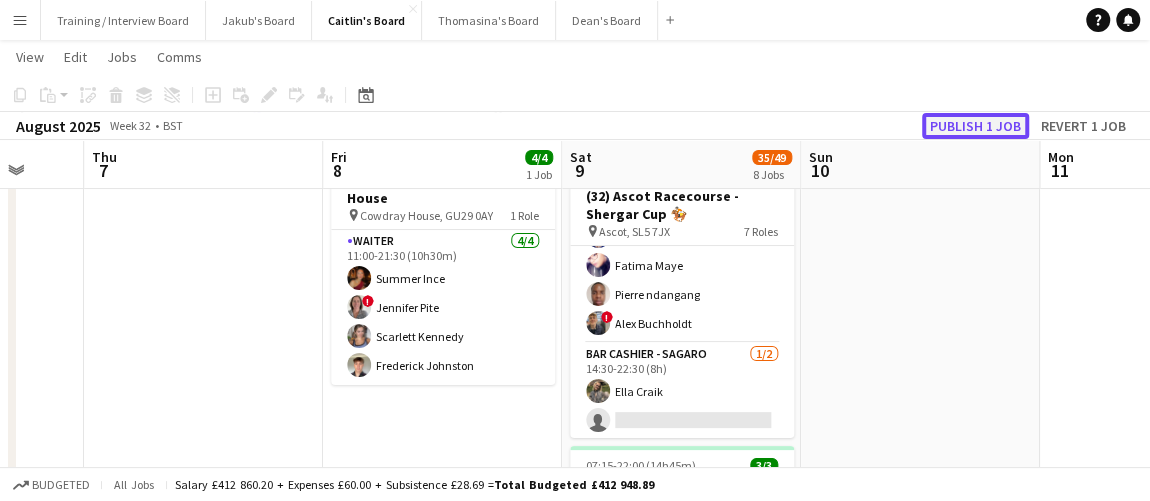 click on "Publish 1 job" 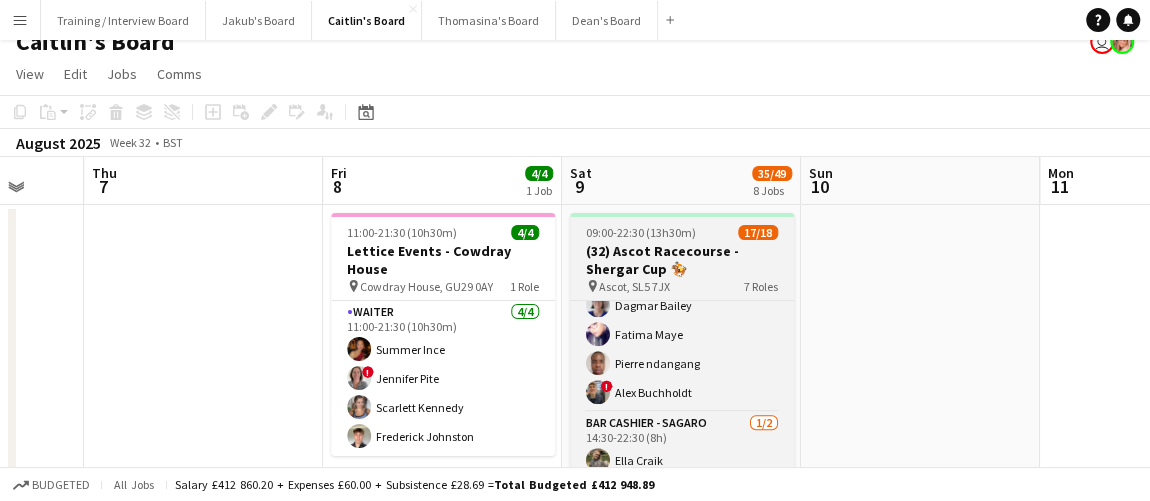 scroll, scrollTop: 0, scrollLeft: 0, axis: both 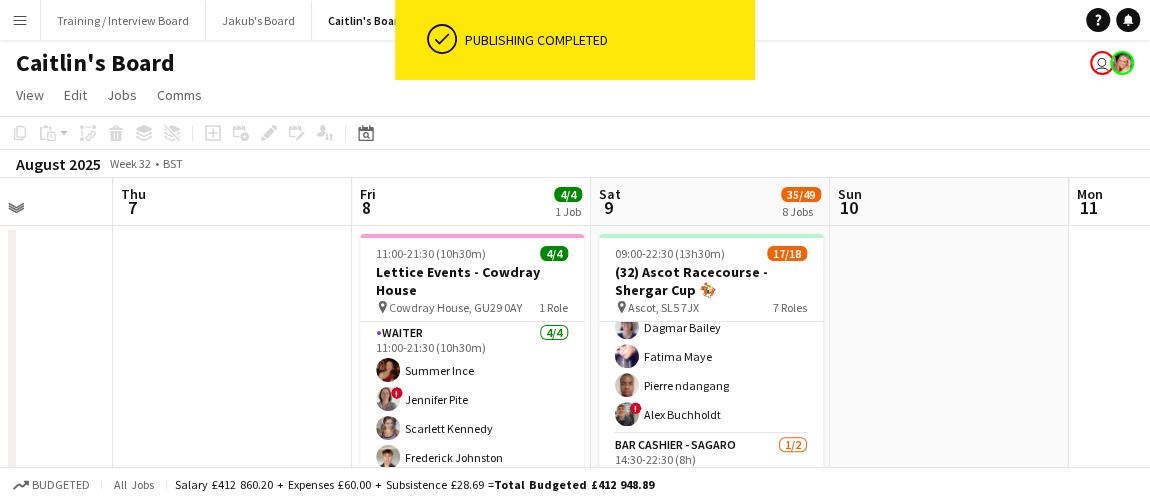 drag, startPoint x: 824, startPoint y: 400, endPoint x: 853, endPoint y: 399, distance: 29.017237 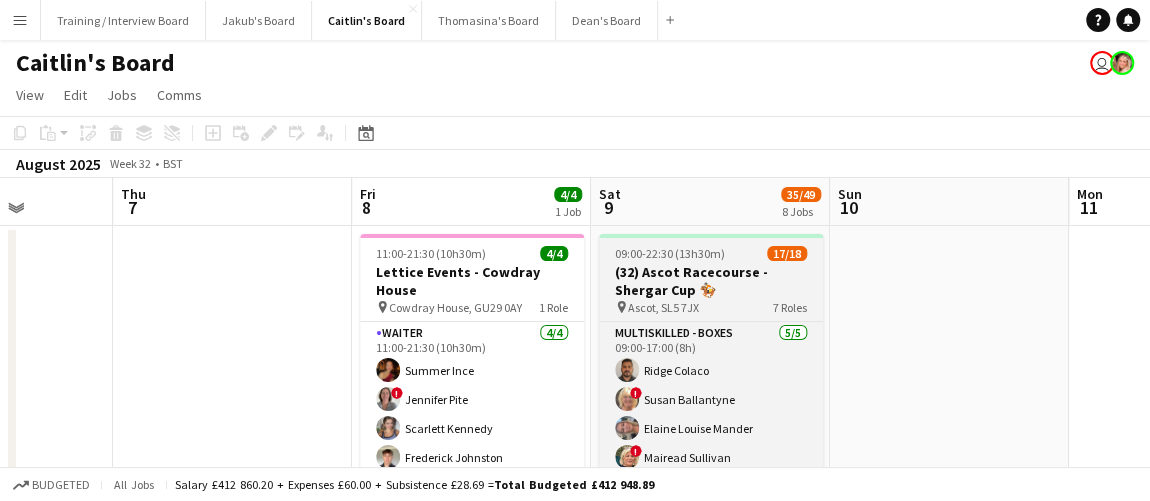 click on "(32) Ascot Racecourse - Shergar Cup 🏇🏼" at bounding box center (711, 281) 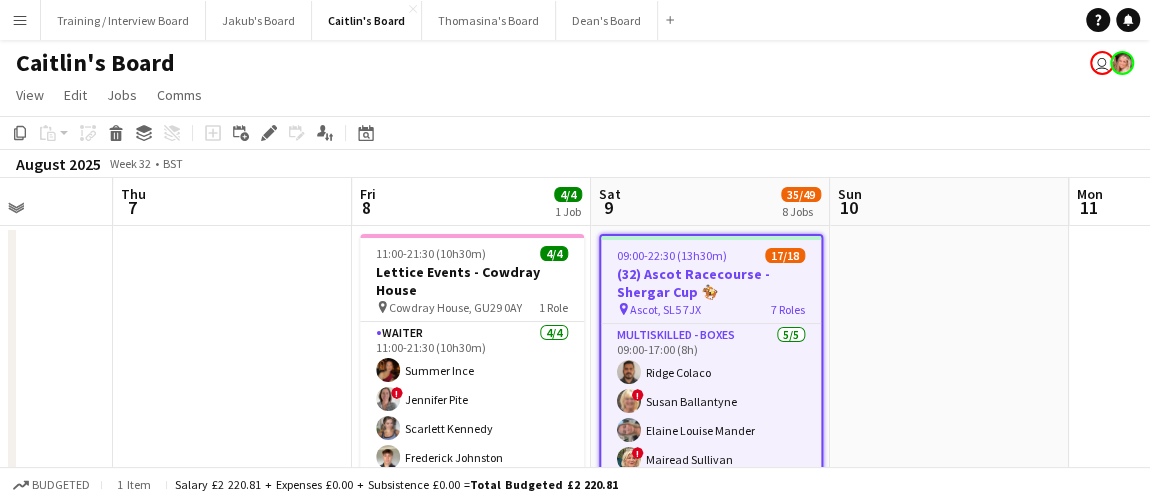 click on "Add job
Add linked Job
Edit
Edit linked Job
Applicants" 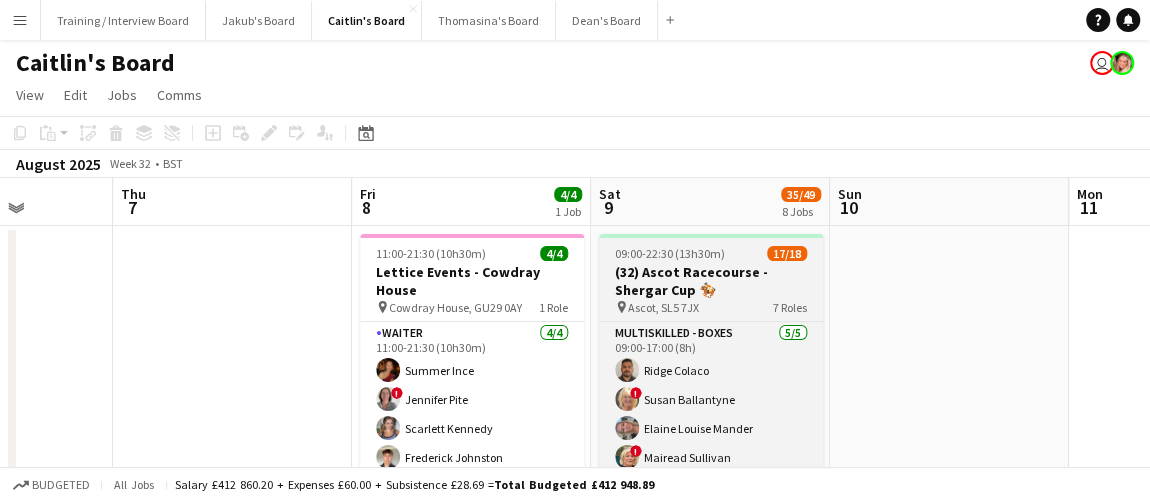 click on "09:00-22:30 (13h30m)    17/18   (32) Ascot Racecourse - Shergar Cup 🏇🏼
pin
Ascot, SL5 7JX   7 Roles   Multiskilled - Boxes   5/5   09:00-17:00 (8h)
Ridge Colaco ! Susan Ballantyne Elaine Louise Mander ! Mairead Sullivan Jessica Black  Porter -  Overbook   1/1   09:30-18:00 (8h30m)
! Abdisalam Sheek  Bar Cashier - Baracouda Bar   4/4   09:30-20:15 (10h45m)
Ben de la Court Roberta Scannella ! Freddie Downes Henry Downes  Bar Cashier - Shergar Bar   1/1   09:30-20:30 (11h)
Imogen Smith  Bar Back - CL Choisir Bar   1/1   10:00-20:00 (10h)
Kelvin Baffour  Multiskilled - Retail   4/4   10:30-18:00 (7h30m)
Dagmar Bailey Fatima Maye Pierre ndangang ! Alex Buchholdt  Bar Cashier - Sagaro   1/2   14:30-22:30 (8h)
Ella Craik
single-neutral-actions" at bounding box center (711, 382) 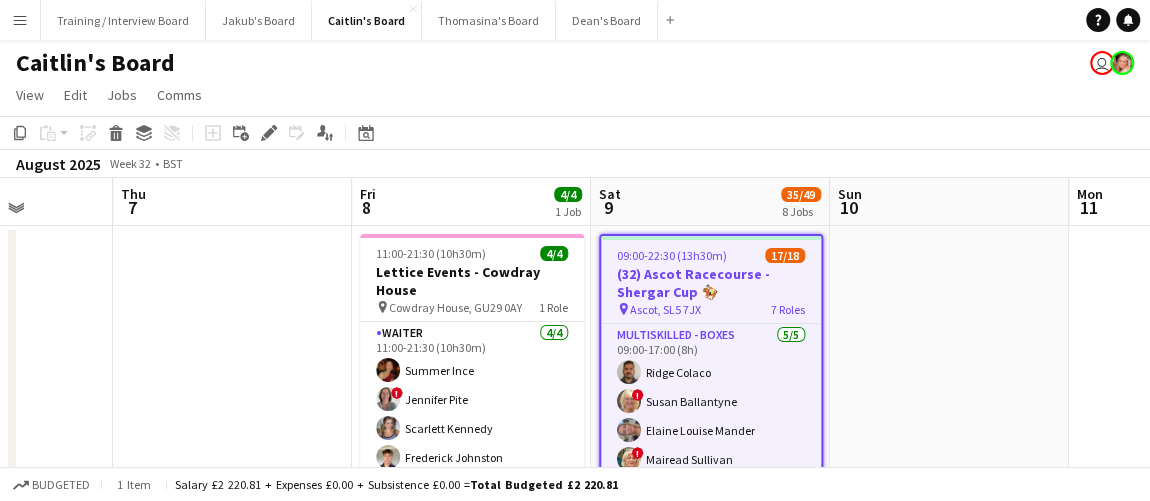 click 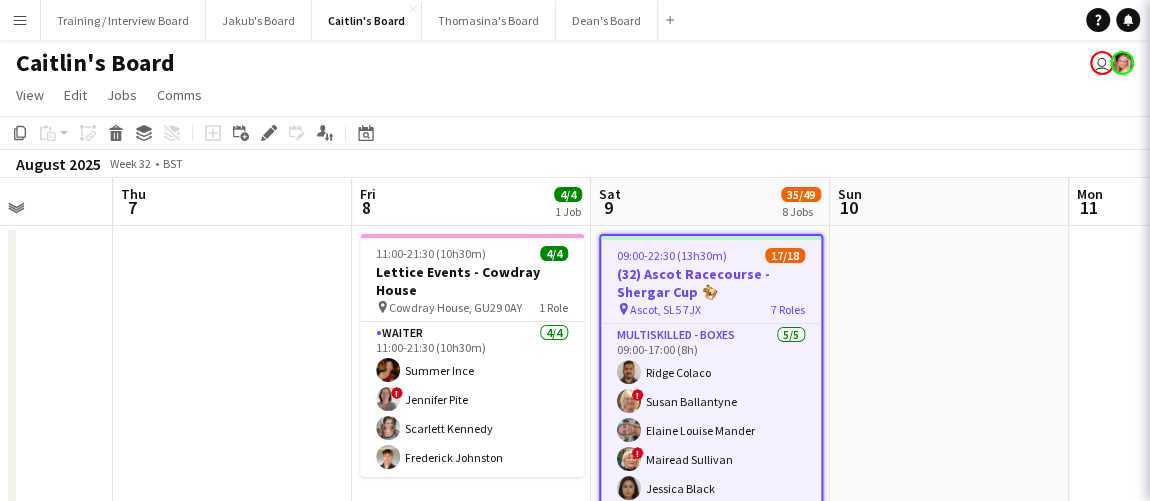 click on "multiple-users-add
Roles" 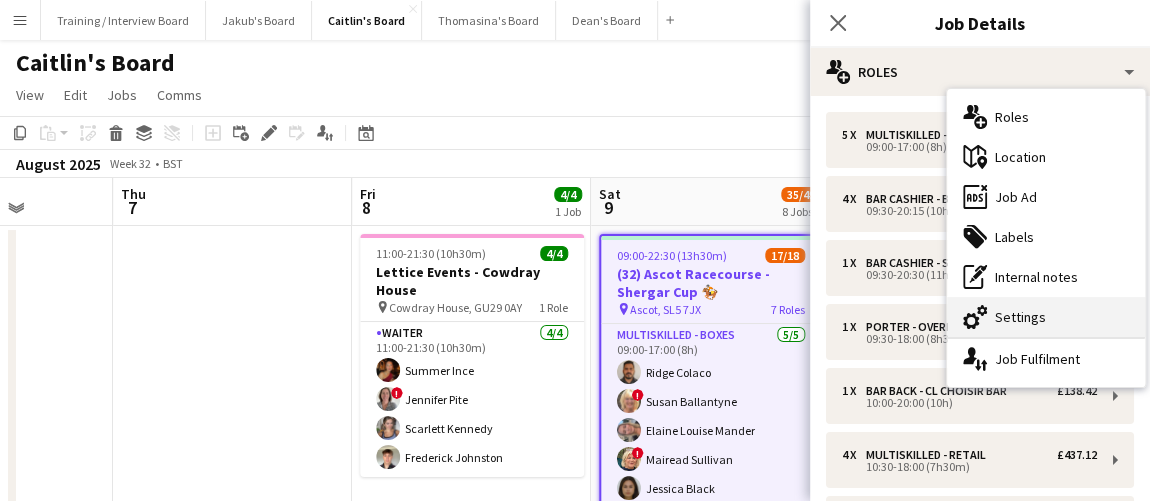click on "cog-double-3
Settings" at bounding box center (1046, 317) 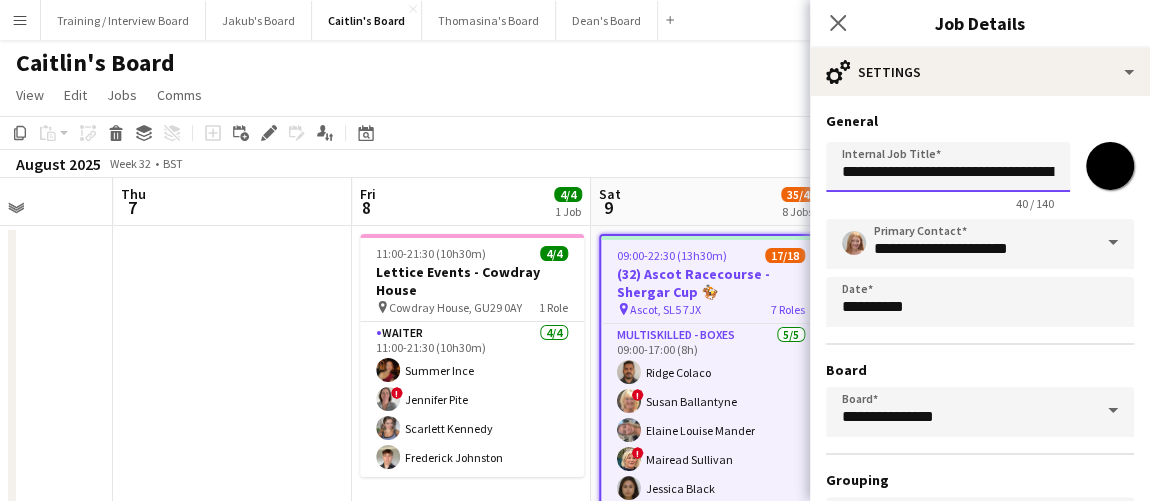 click on "**********" at bounding box center [948, 167] 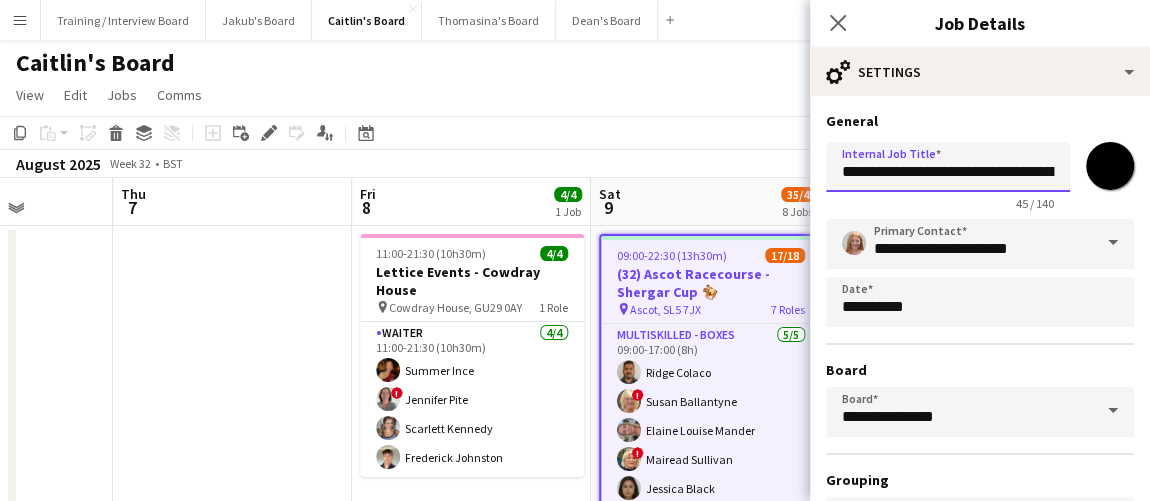 click on "**********" at bounding box center (948, 167) 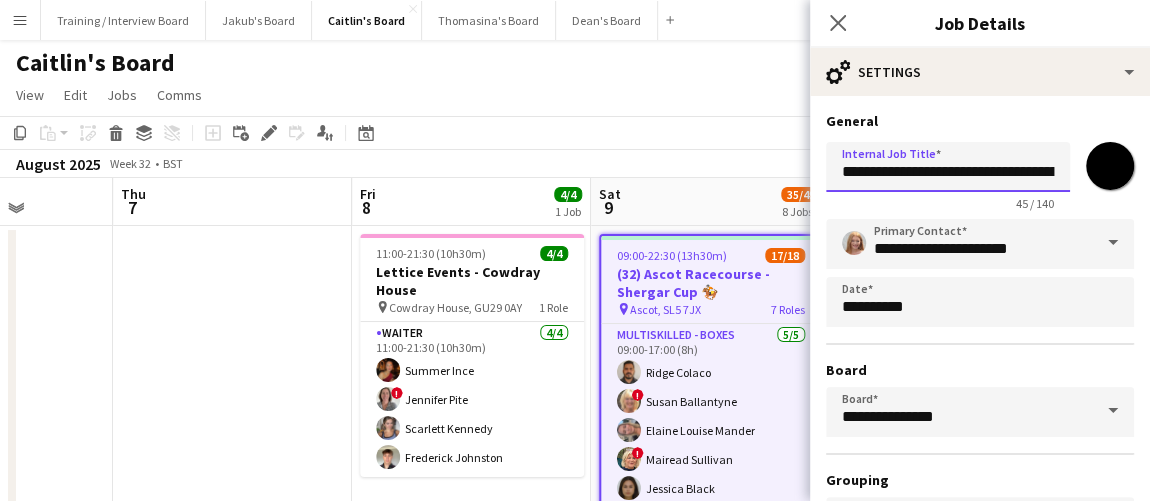 click on "**********" at bounding box center [948, 167] 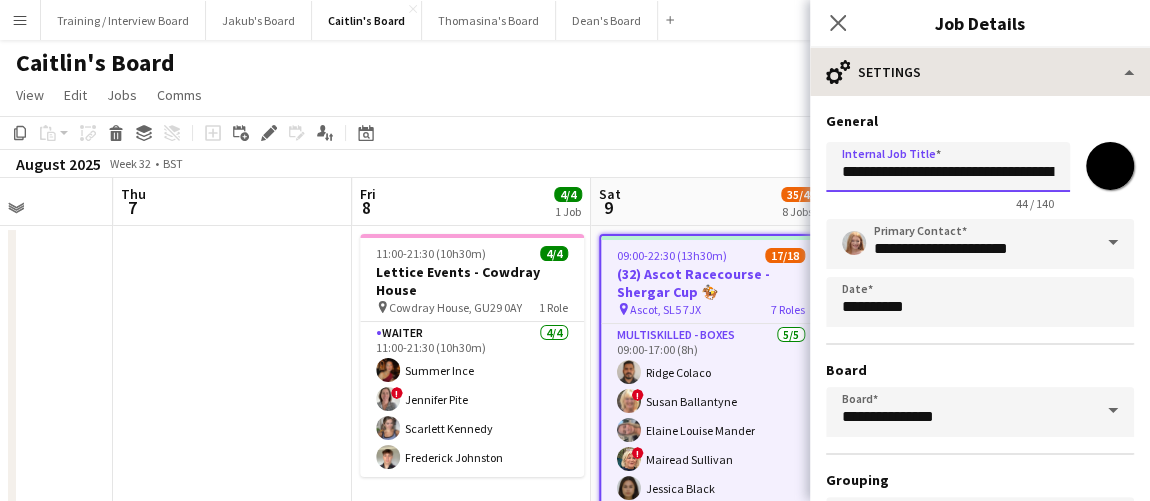 type on "**********" 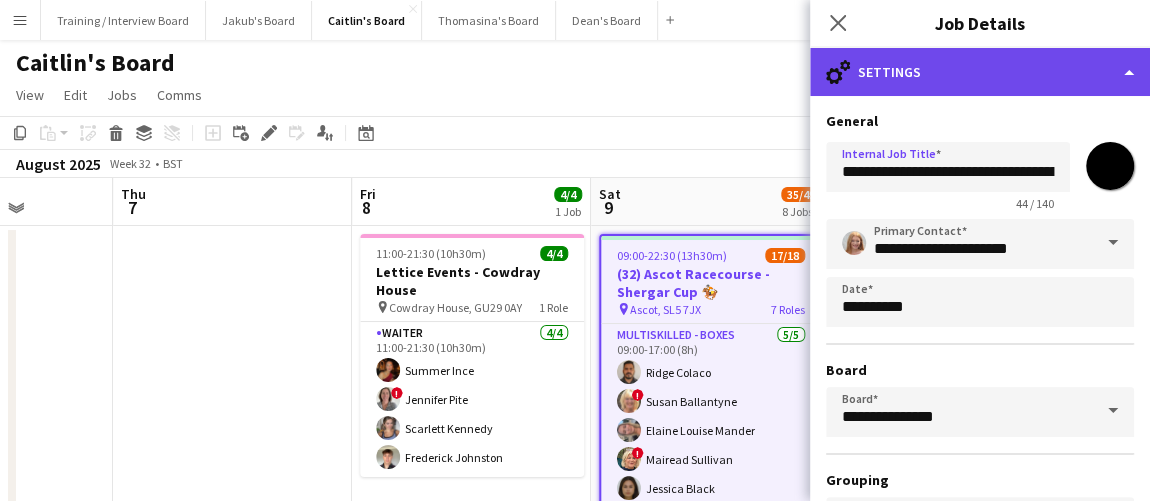 click on "cog-double-3
Settings" 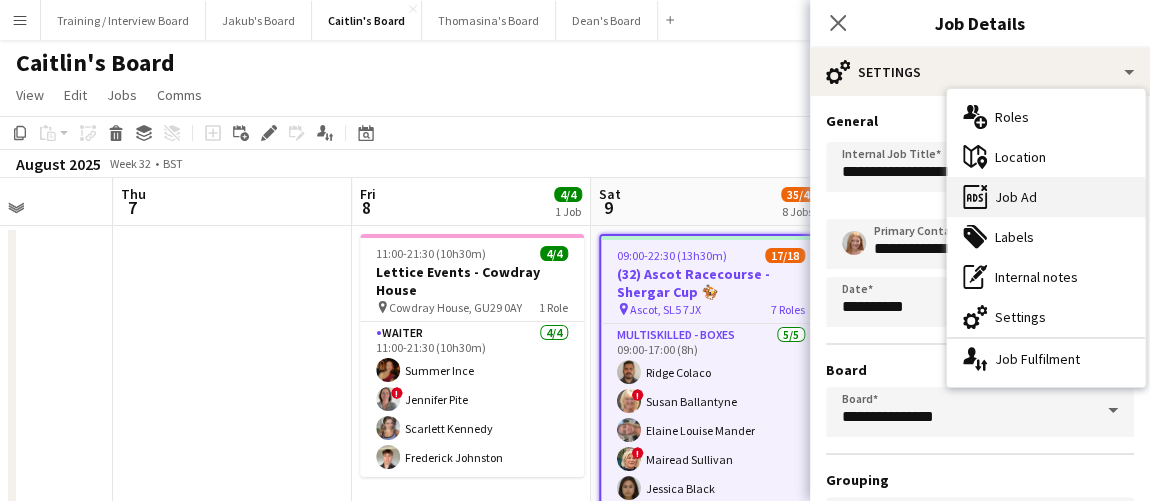 click on "ads-window
Job Ad" at bounding box center (1046, 197) 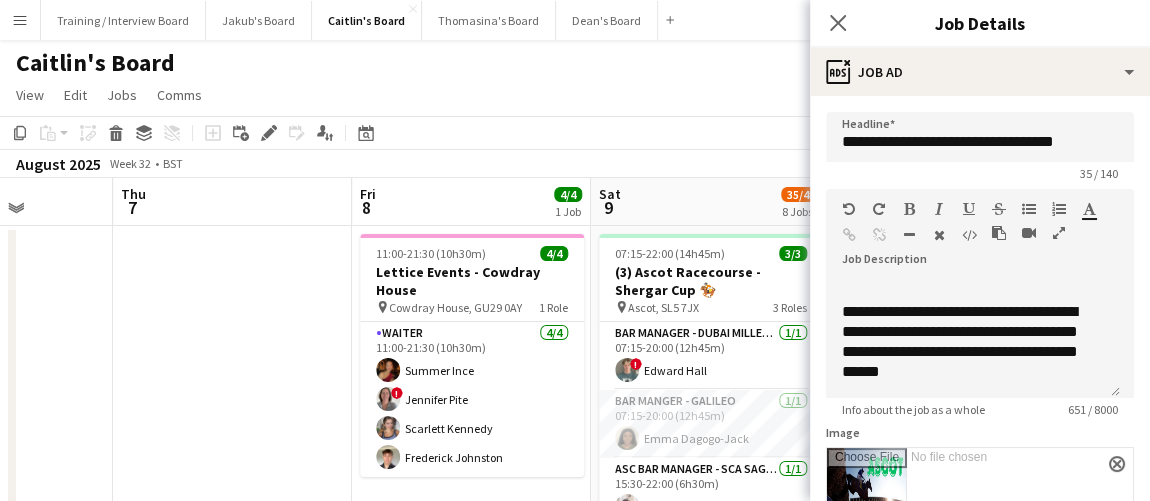 click at bounding box center [232, 1393] 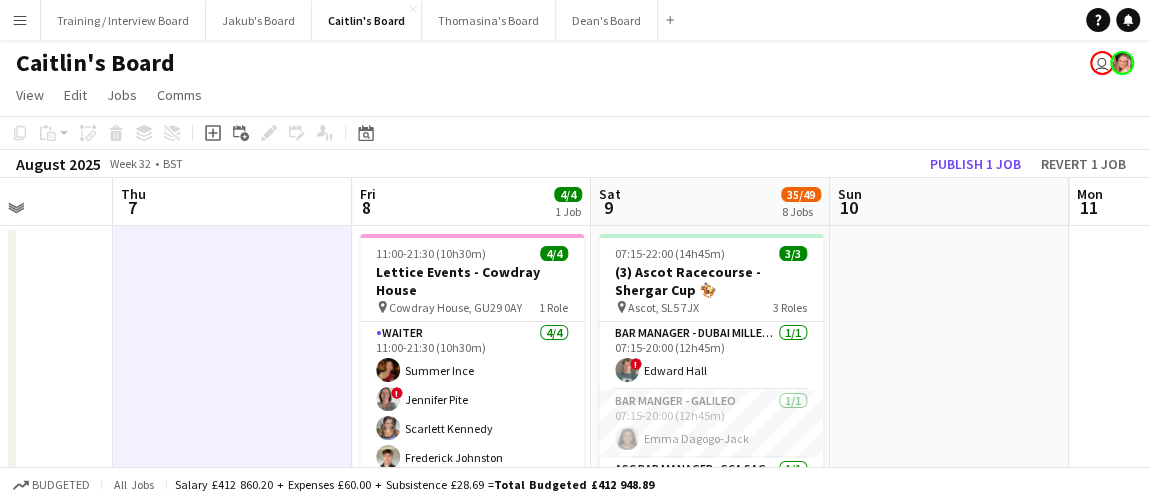 click on "Mon   4   Tue   5   Wed   6   Thu   7   Fri   8   4/4   1 Job   Sat   9   35/49   8 Jobs   Sun   10   Mon   11   Tue   12   Wed   13      11:00-21:30 (10h30m)    4/4   Lettice Events - Cowdray House
pin
Cowdray House, GU29 0AY   1 Role   Waiter   4/4   11:00-21:30 (10h30m)
Summer Ince ! Jennifer Pite Scarlett Kennedy Frederick Johnston     07:15-22:00 (14h45m)    3/3   (3) Ascot Racecourse - Shergar Cup 🏇🏼
pin
Ascot, SL5 7JX   3 Roles   Bar Manager - Dubai Millennium Bar   1/1   07:15-20:00 (12h45m)
! Edward Hall  Bar Manger - Galileo   1/1   07:15-20:00 (12h45m)
Emma Dagogo-Jack  ASC Bar Manager - SCA Sagaro   1/1   15:30-22:00 (6h30m)
Jan Sage     07:30-18:00 (10h30m)    0/1   Ascot Racecourse
pin
Ascot, SL5 7JX   1 Role   Shortlisted   70A   0/1   07:30-18:00 (10h30m)
single-neutral-actions
Updated   09:00-22:30 (13h30m)    17/18" at bounding box center (575, 1695) 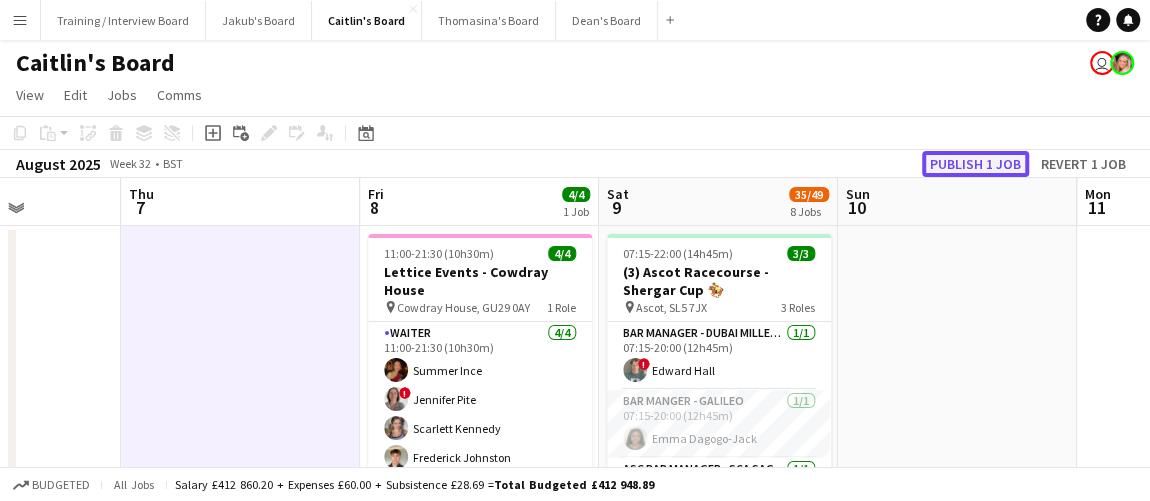 click on "Publish 1 job" 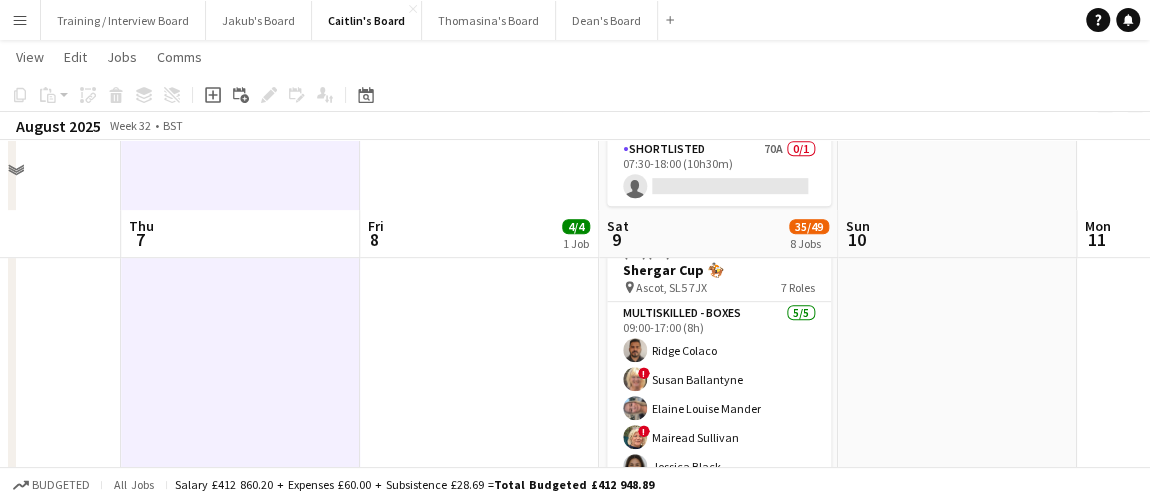 scroll, scrollTop: 545, scrollLeft: 0, axis: vertical 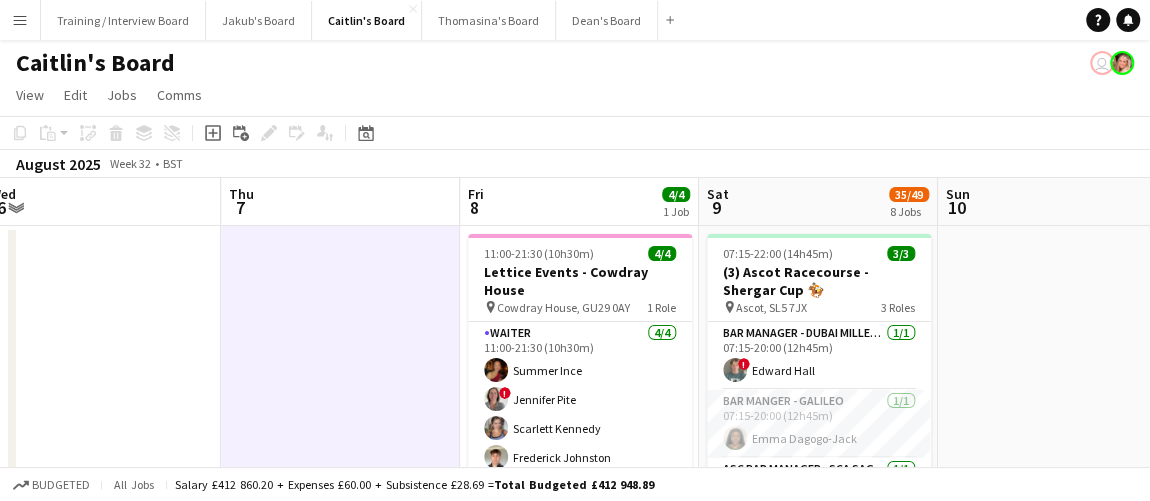 drag, startPoint x: 770, startPoint y: 388, endPoint x: 870, endPoint y: 389, distance: 100.005 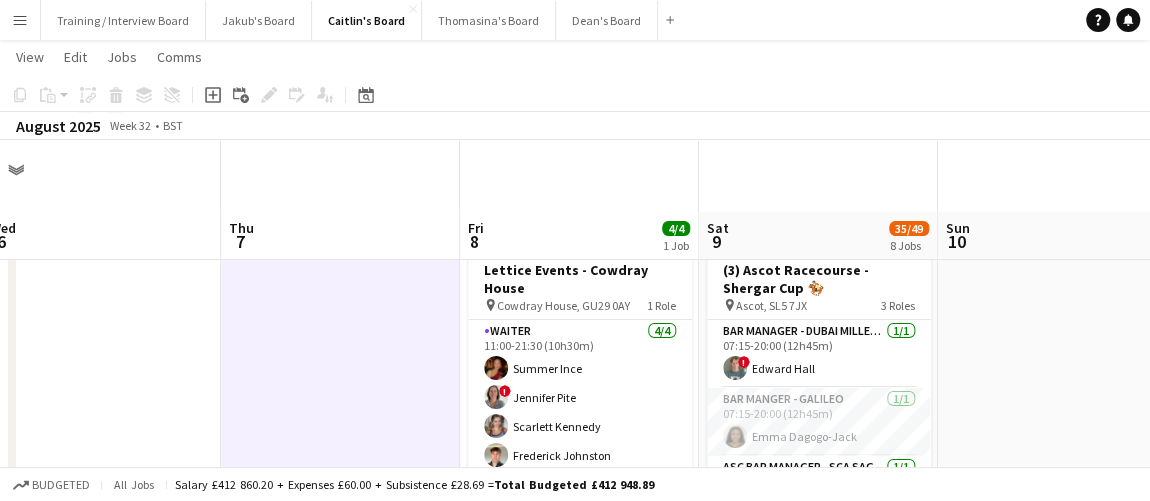 scroll, scrollTop: 181, scrollLeft: 0, axis: vertical 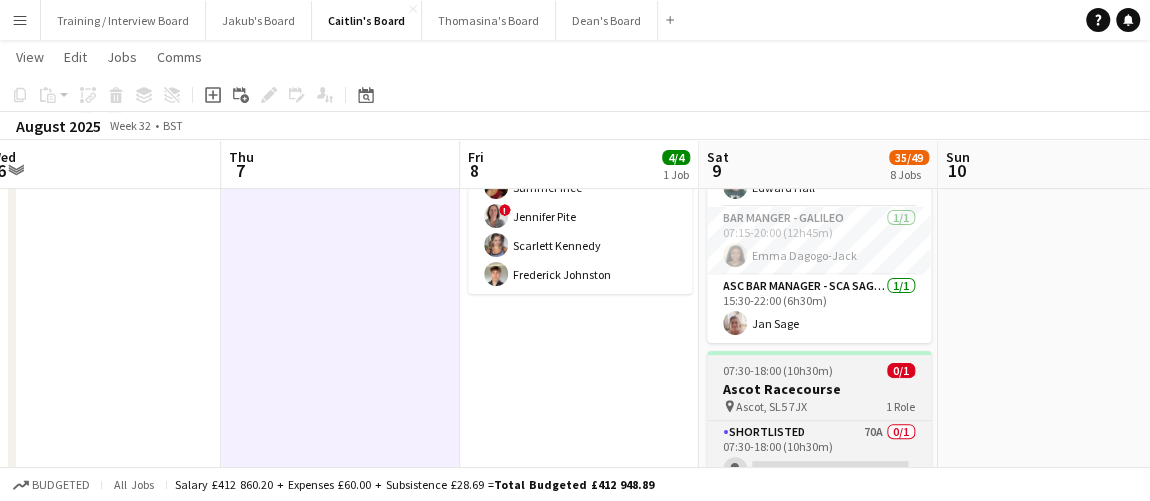 drag, startPoint x: 710, startPoint y: 382, endPoint x: 704, endPoint y: 372, distance: 11.661903 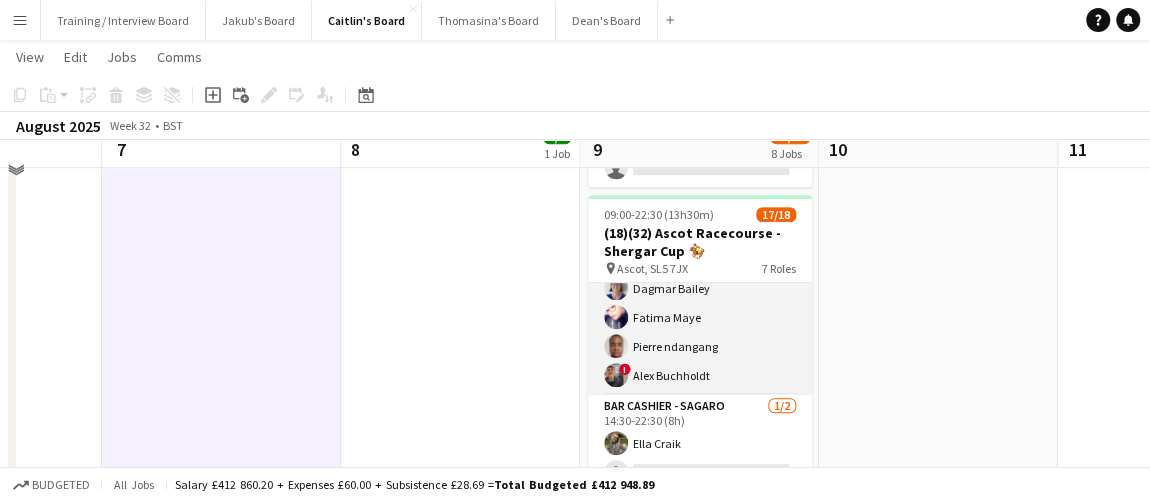 scroll, scrollTop: 454, scrollLeft: 0, axis: vertical 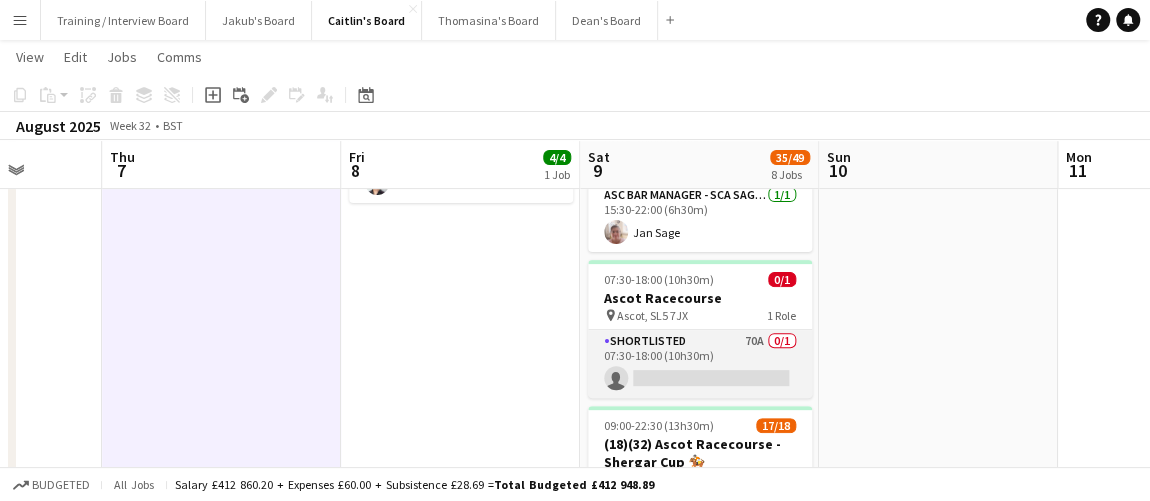click on "Shortlisted   70A   0/1   07:30-18:00 (10h30m)
single-neutral-actions" at bounding box center [700, 364] 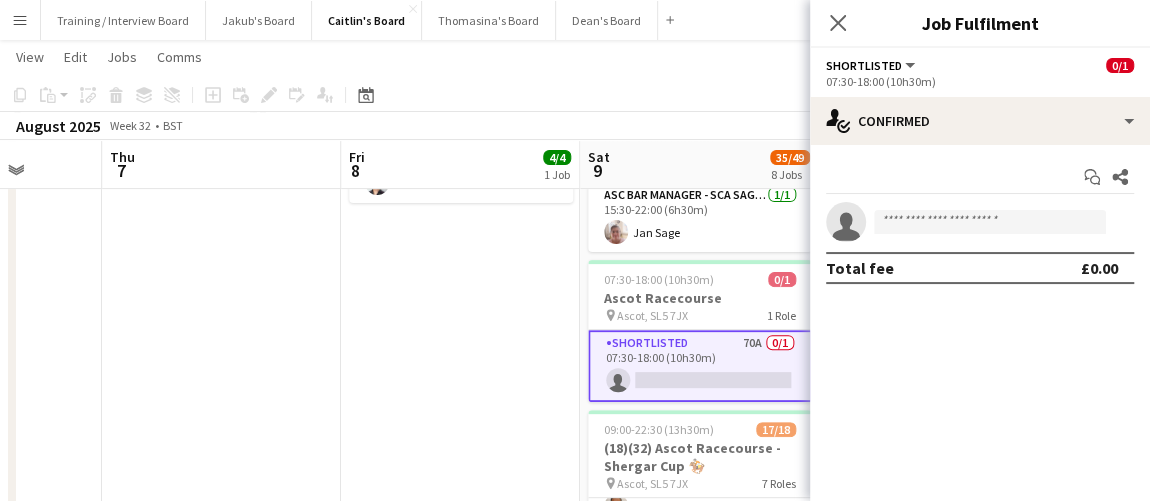 click on "07:30-18:00 (10h30m)" 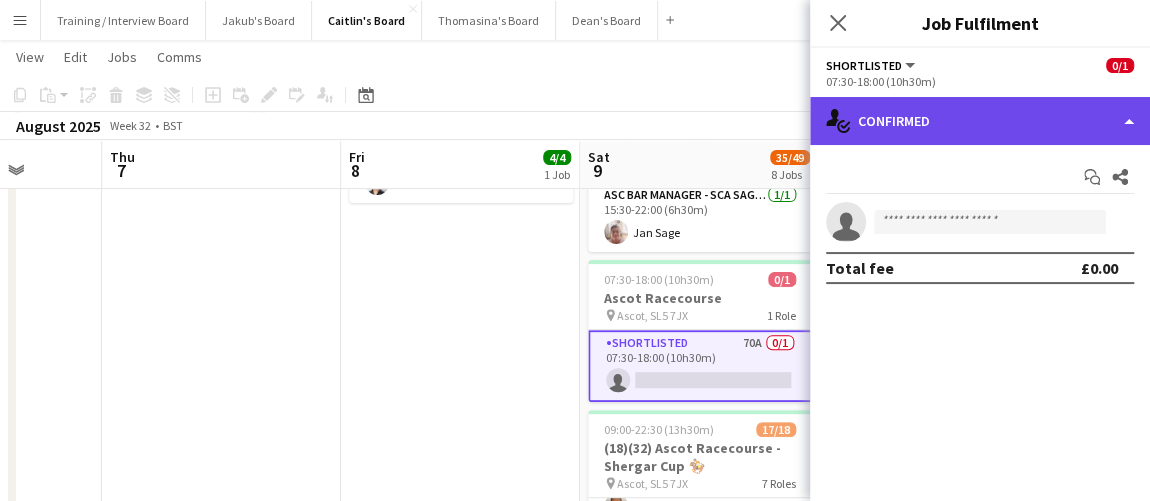 click on "single-neutral-actions-check-2
Confirmed" 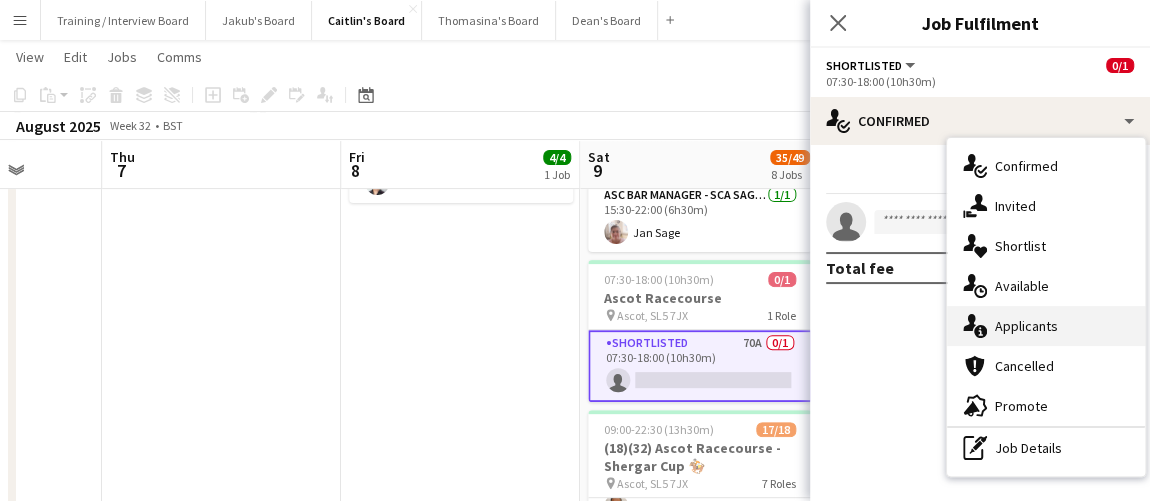 click on "single-neutral-actions-information
Applicants" at bounding box center (1046, 326) 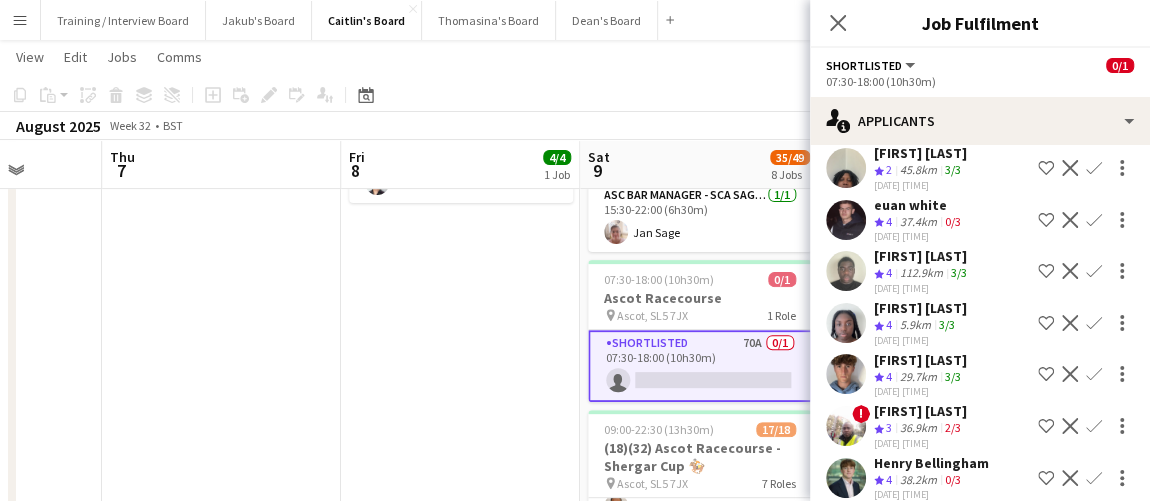 scroll, scrollTop: 1867, scrollLeft: 0, axis: vertical 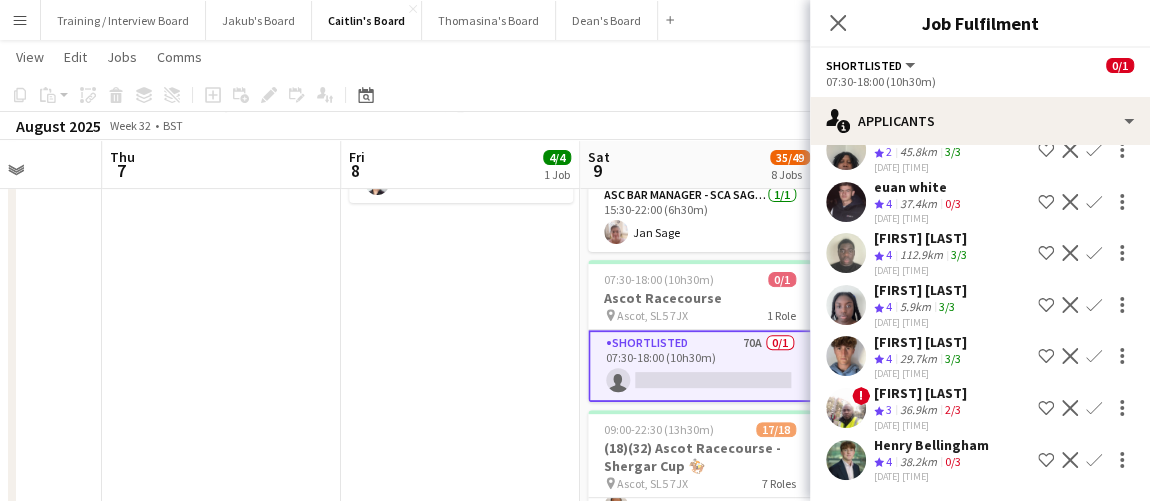 click on "11:00-21:30 (10h30m)    4/4   Lettice Events - Cowdray House
pin
Cowdray House, GU29 0AY   1 Role   Waiter   4/4   11:00-21:30 (10h30m)
Summer Ince ! Jennifer Pite Scarlett Kennedy Frederick Johnston" at bounding box center [460, 1119] 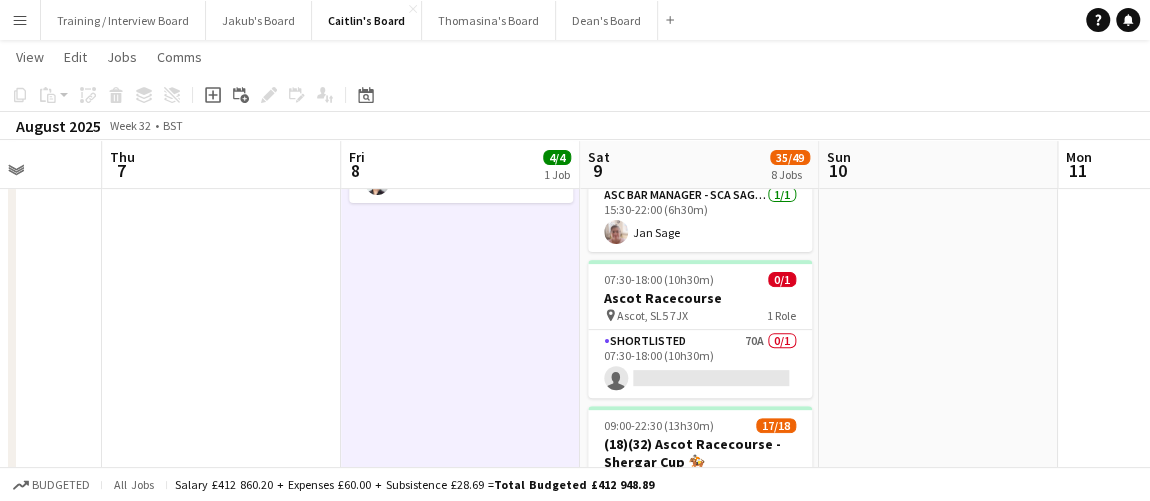 scroll, scrollTop: 0, scrollLeft: 710, axis: horizontal 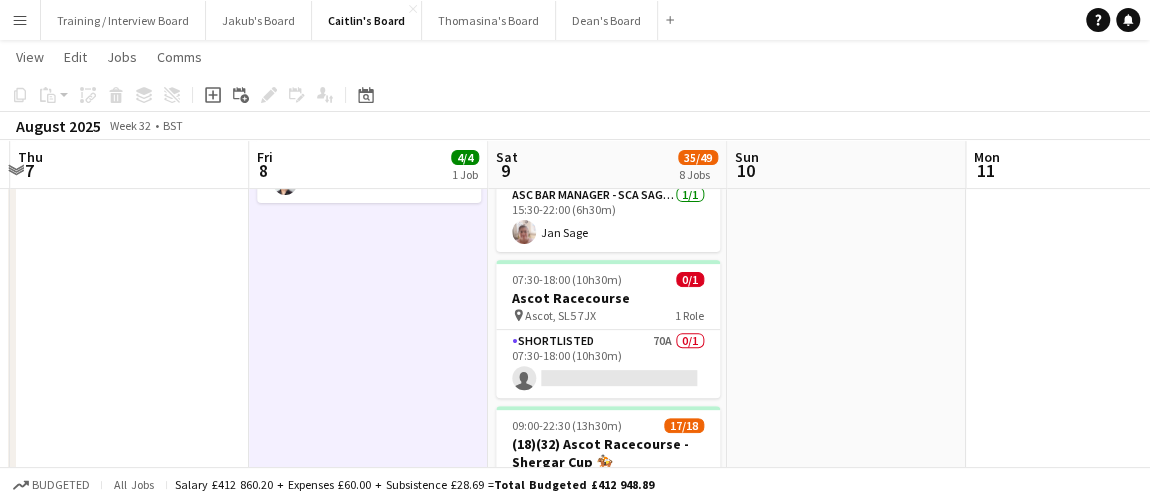 drag, startPoint x: 900, startPoint y: 366, endPoint x: 819, endPoint y: 352, distance: 82.20097 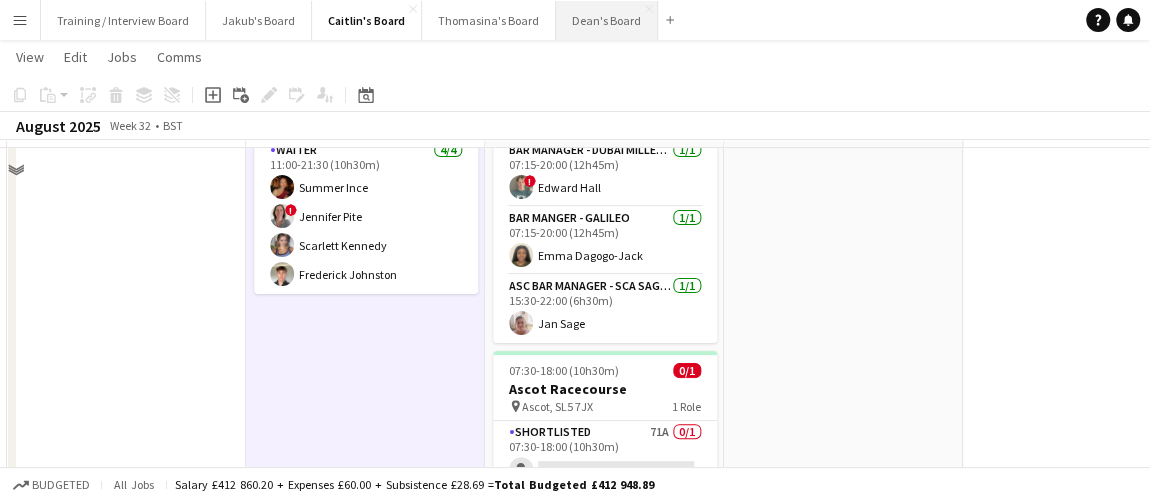 scroll, scrollTop: 90, scrollLeft: 0, axis: vertical 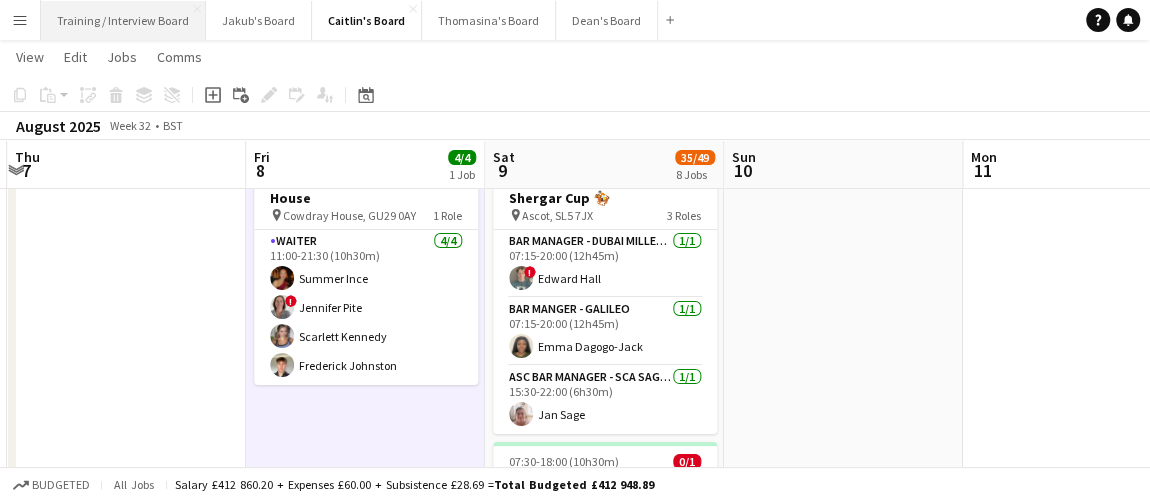 click on "Training / Interview Board
Close" at bounding box center [123, 20] 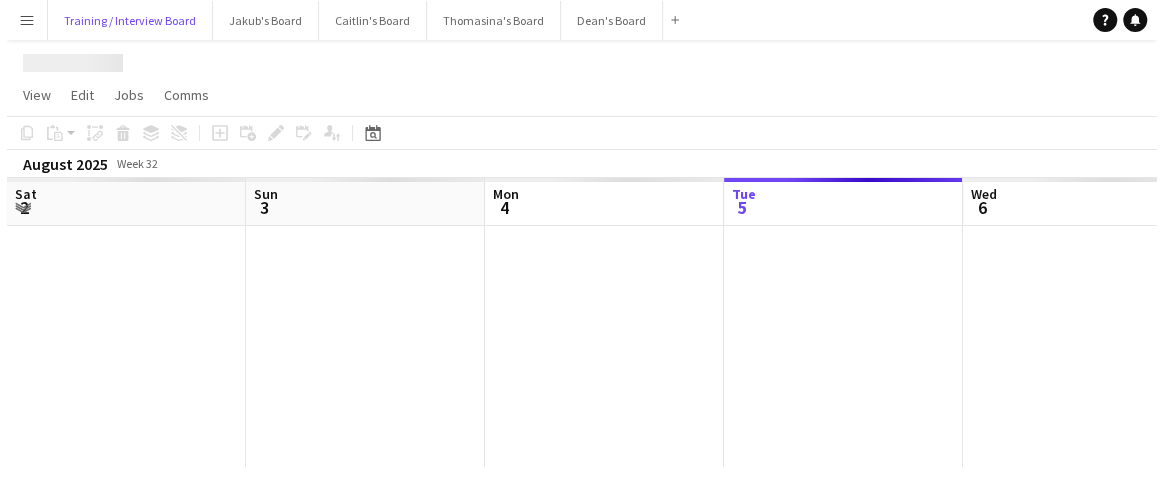 scroll, scrollTop: 0, scrollLeft: 0, axis: both 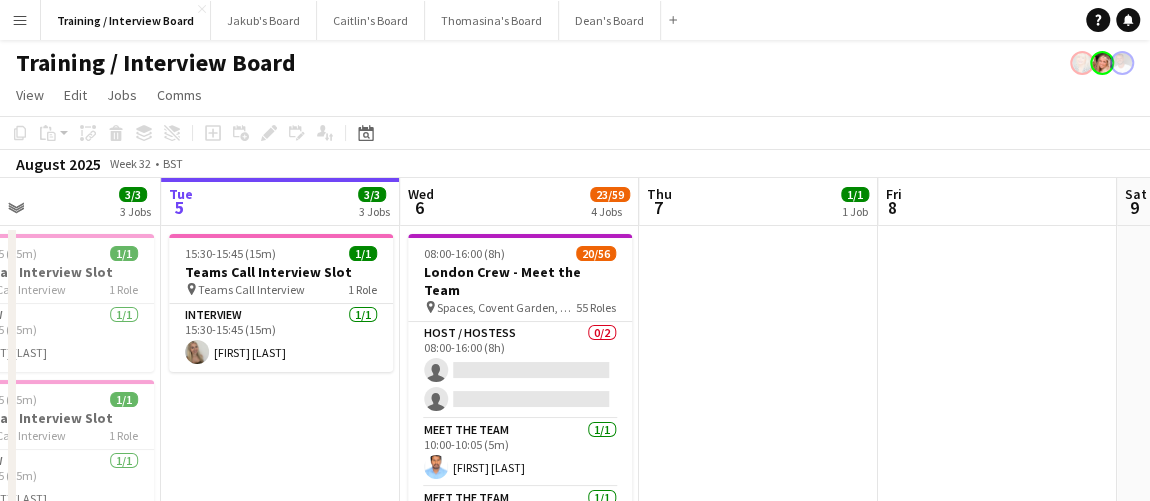drag, startPoint x: 788, startPoint y: 356, endPoint x: 704, endPoint y: 355, distance: 84.00595 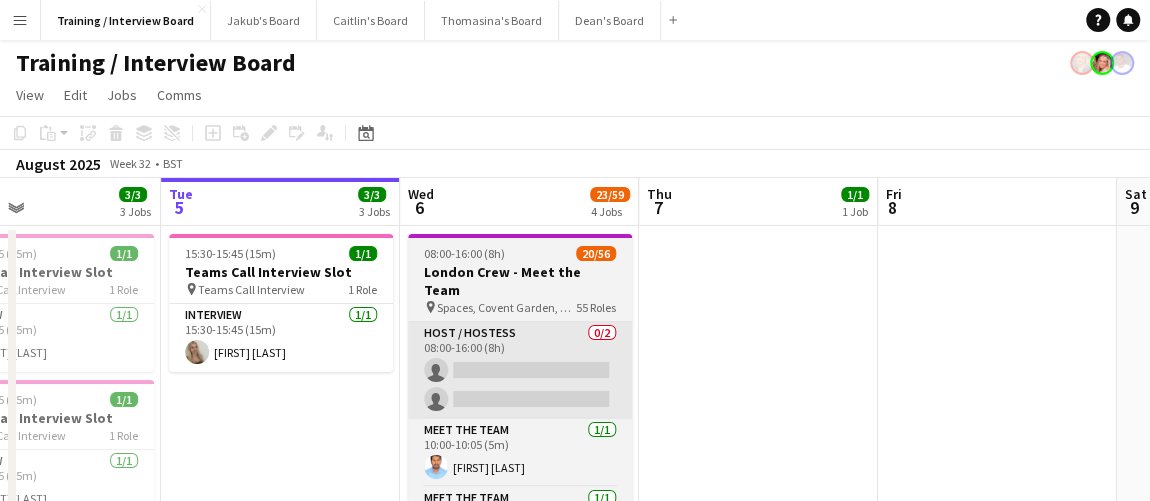 scroll, scrollTop: 0, scrollLeft: 562, axis: horizontal 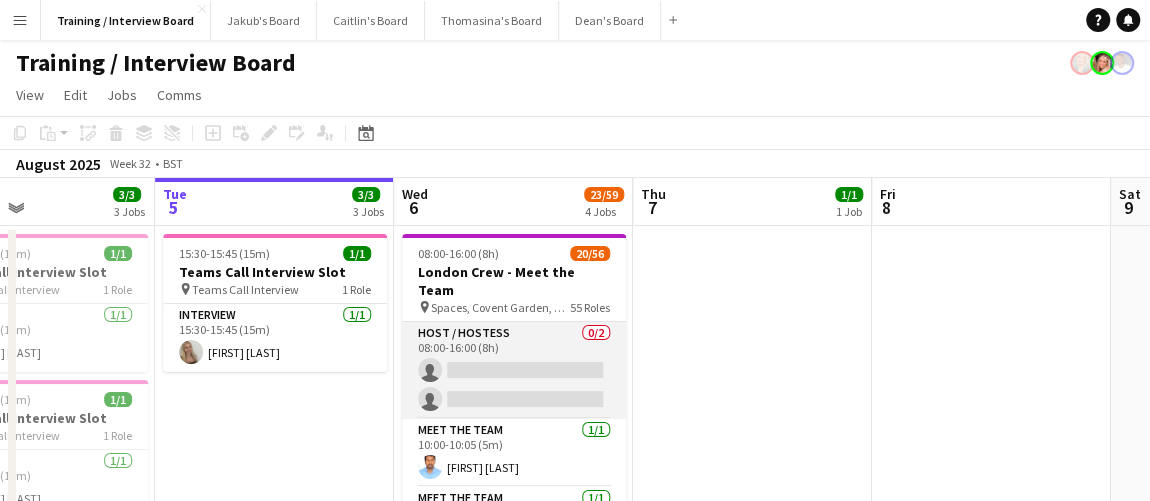 click on "Host / Hostess   0/2   08:00-16:00 (8h)
single-neutral-actions
single-neutral-actions" at bounding box center (514, 370) 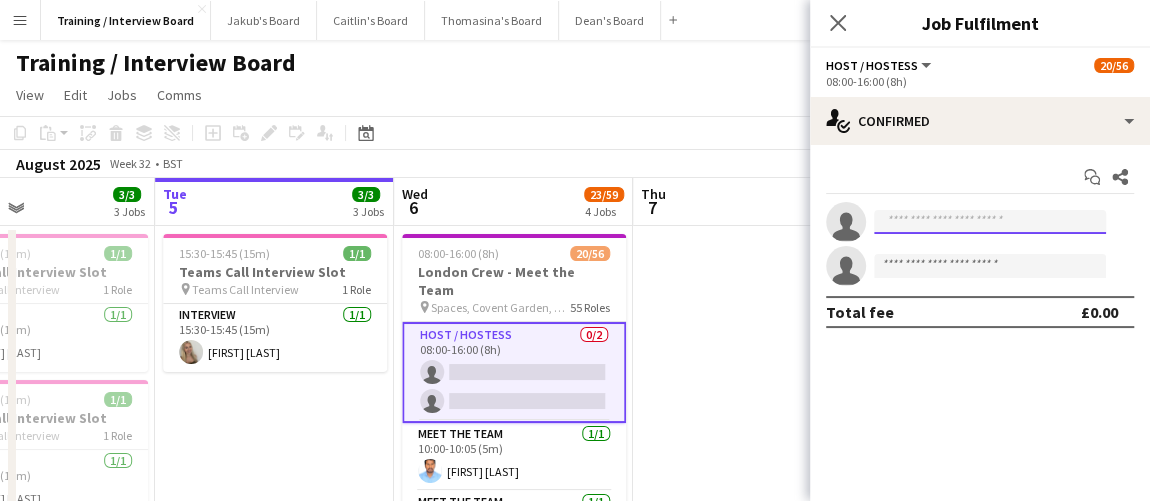 click at bounding box center (990, 222) 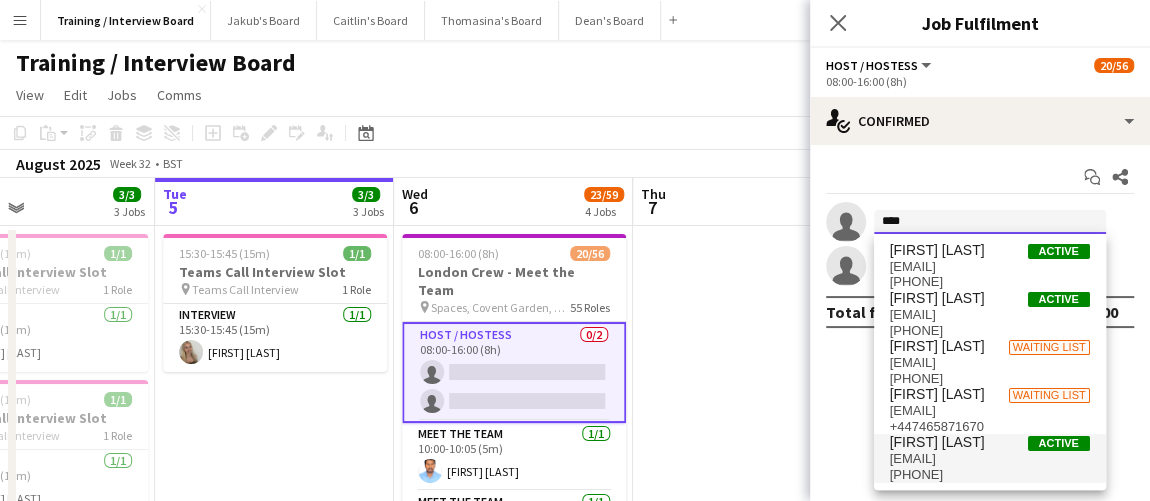type on "****" 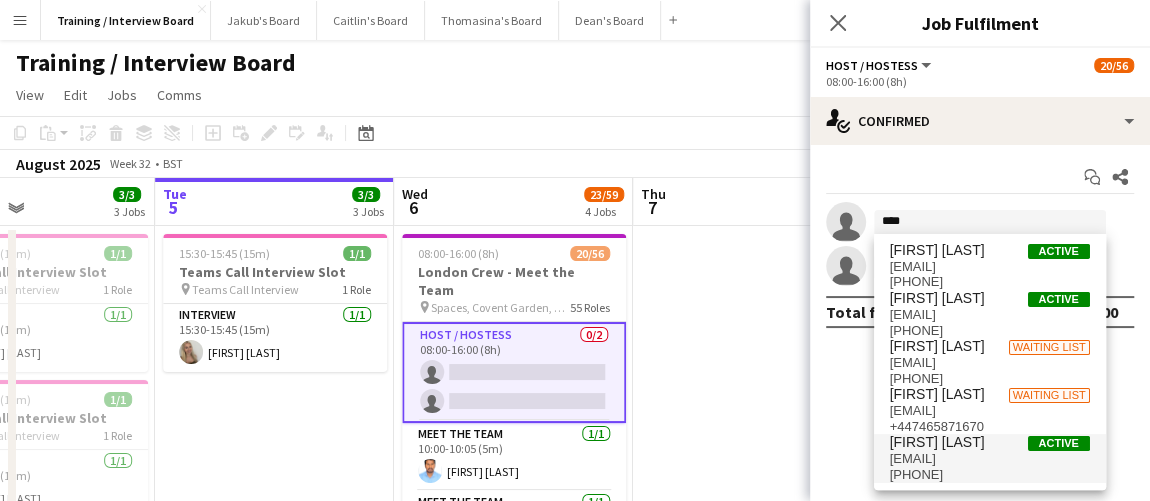 click on "fran@prettyitpicnics.com" at bounding box center (990, 459) 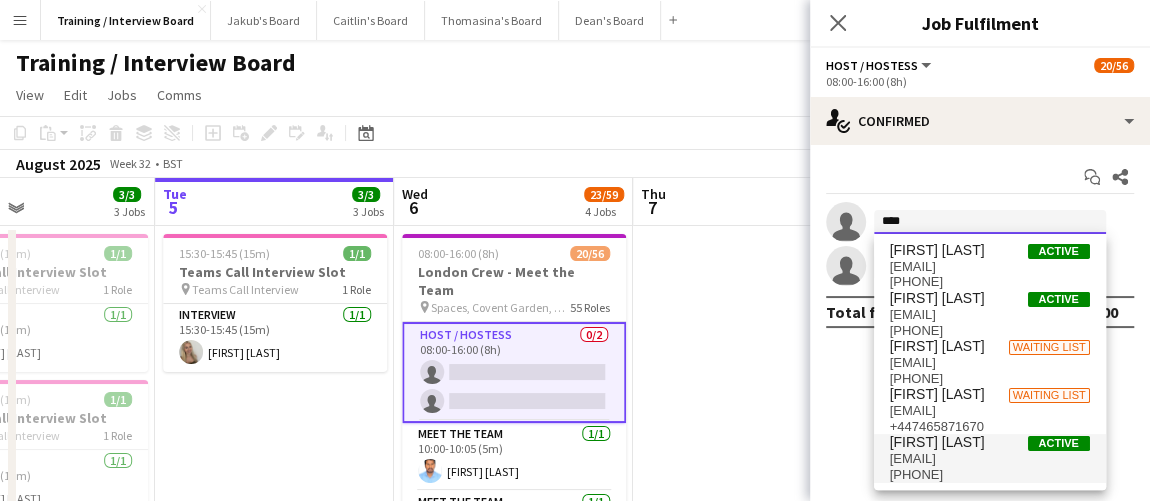 type 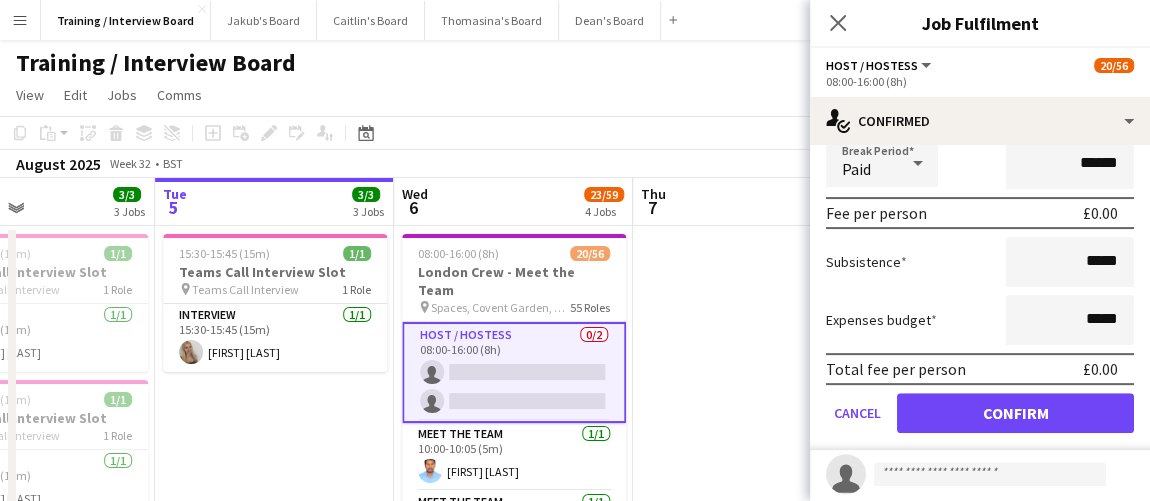 scroll, scrollTop: 272, scrollLeft: 0, axis: vertical 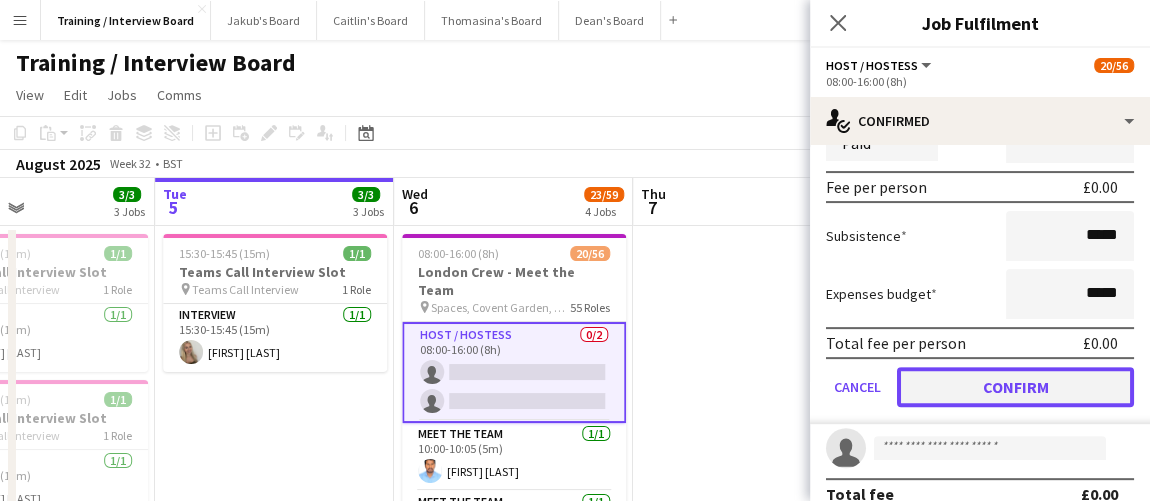 click on "Confirm" at bounding box center [1015, 387] 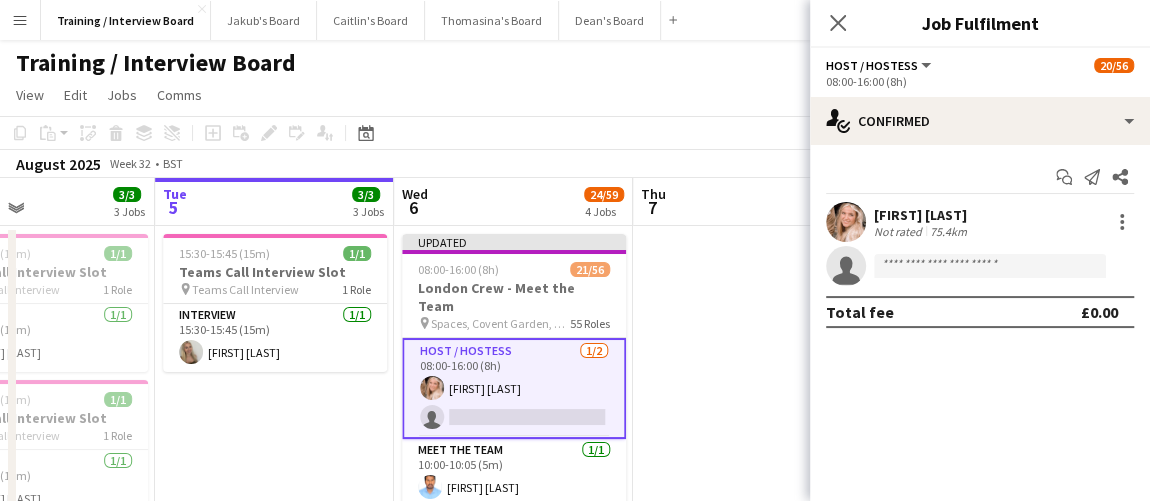 scroll, scrollTop: 0, scrollLeft: 0, axis: both 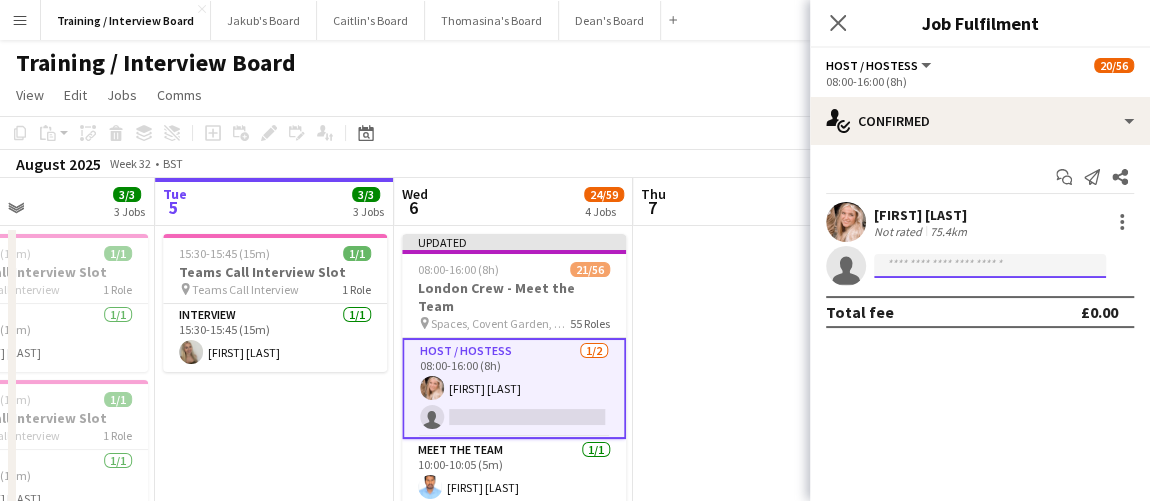 click 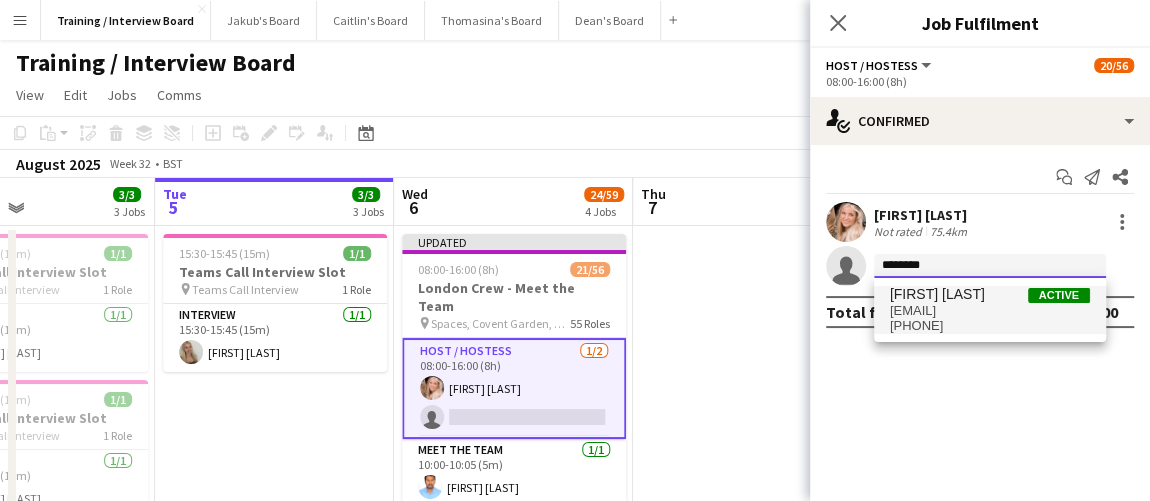 type on "********" 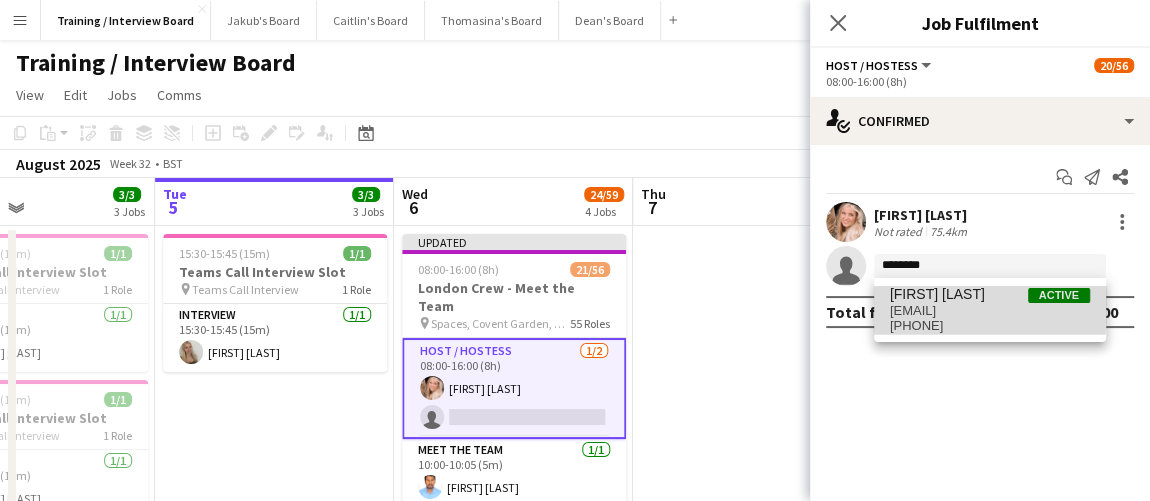 click on "jamie30303@gmail.com" at bounding box center [990, 311] 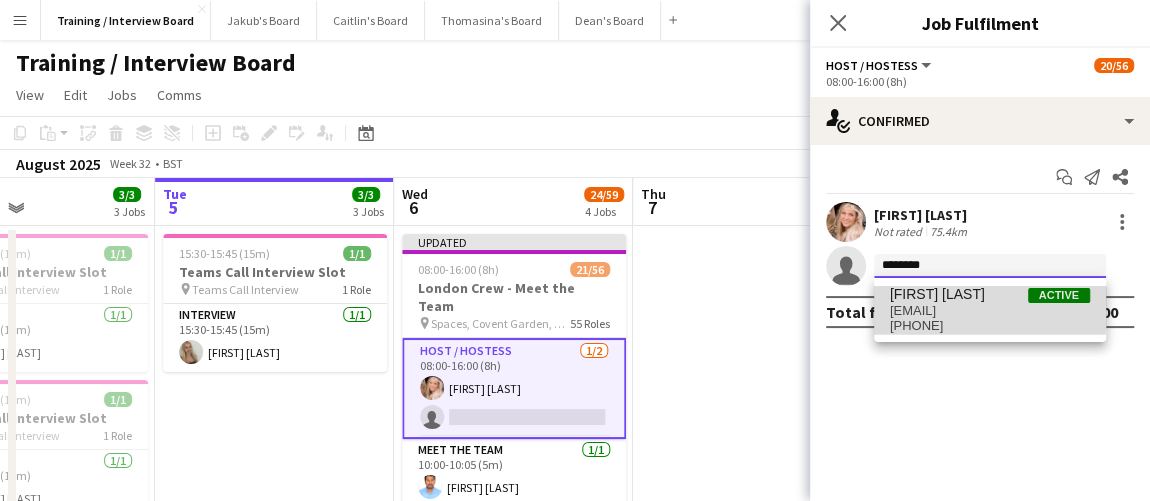 type 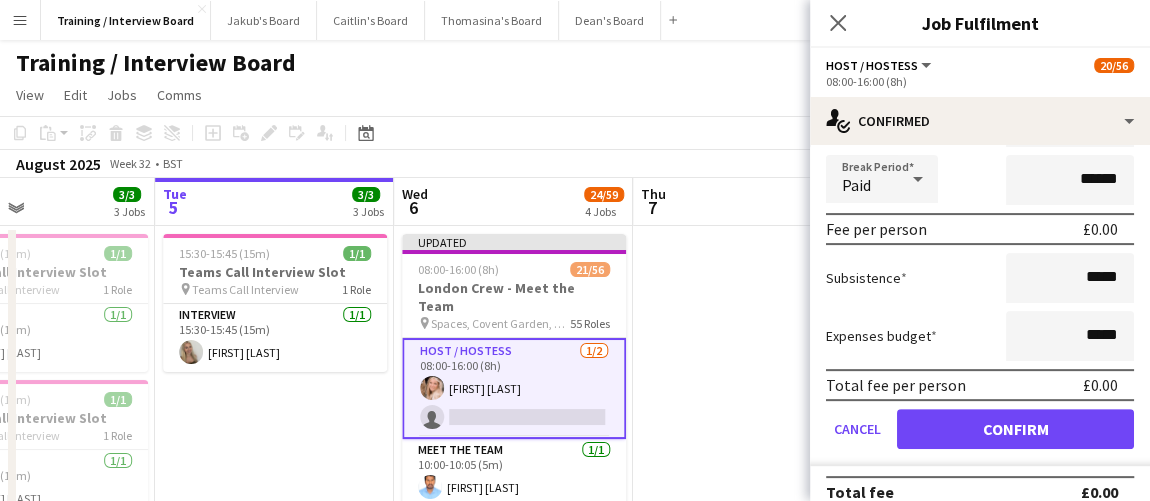 scroll, scrollTop: 293, scrollLeft: 0, axis: vertical 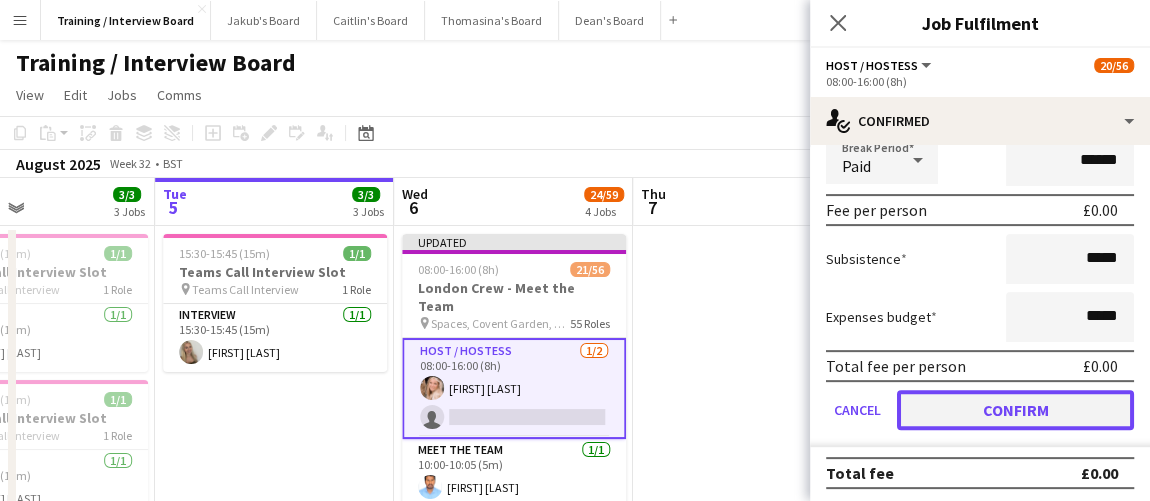 click on "Confirm" at bounding box center [1015, 410] 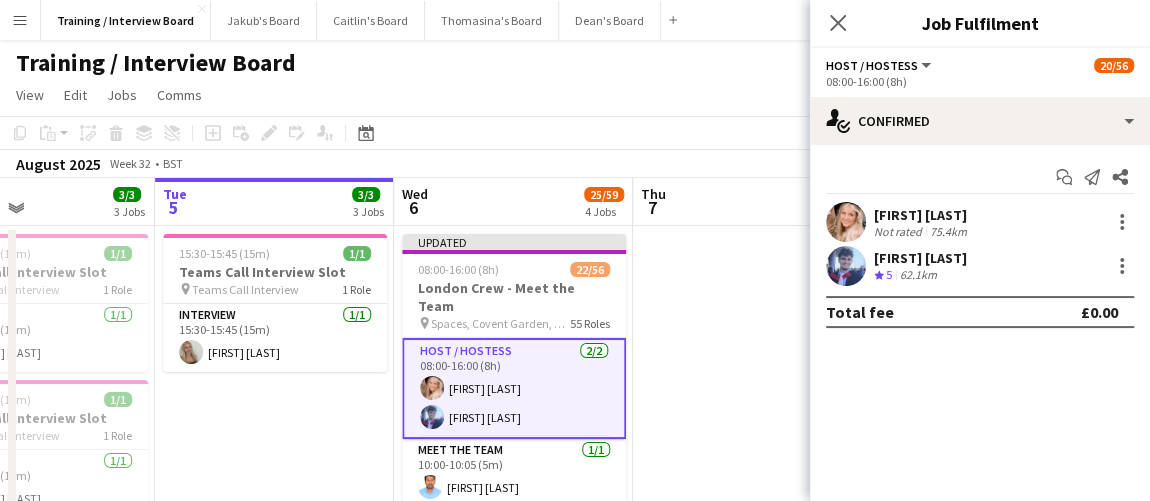 scroll, scrollTop: 0, scrollLeft: 0, axis: both 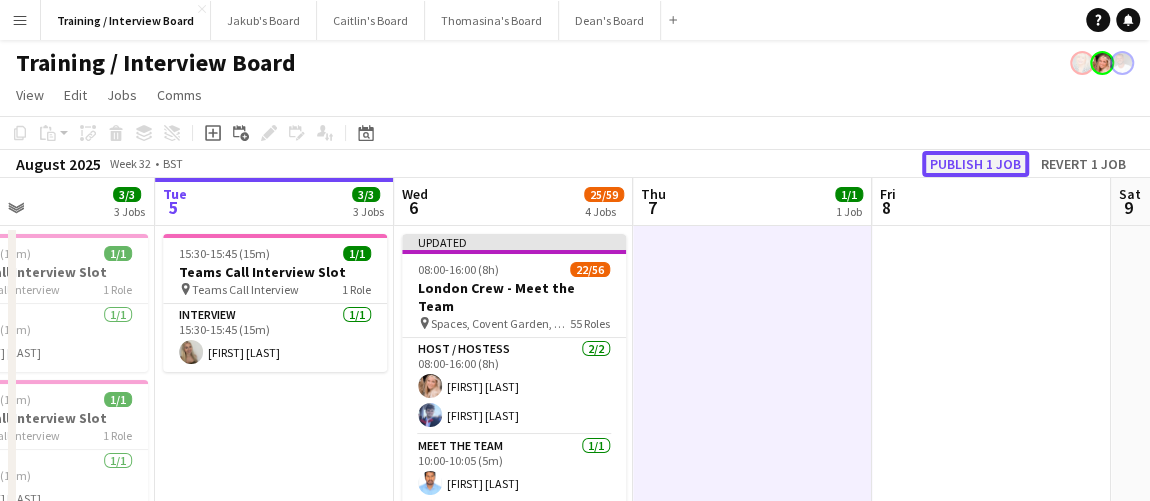 click on "Publish 1 job" 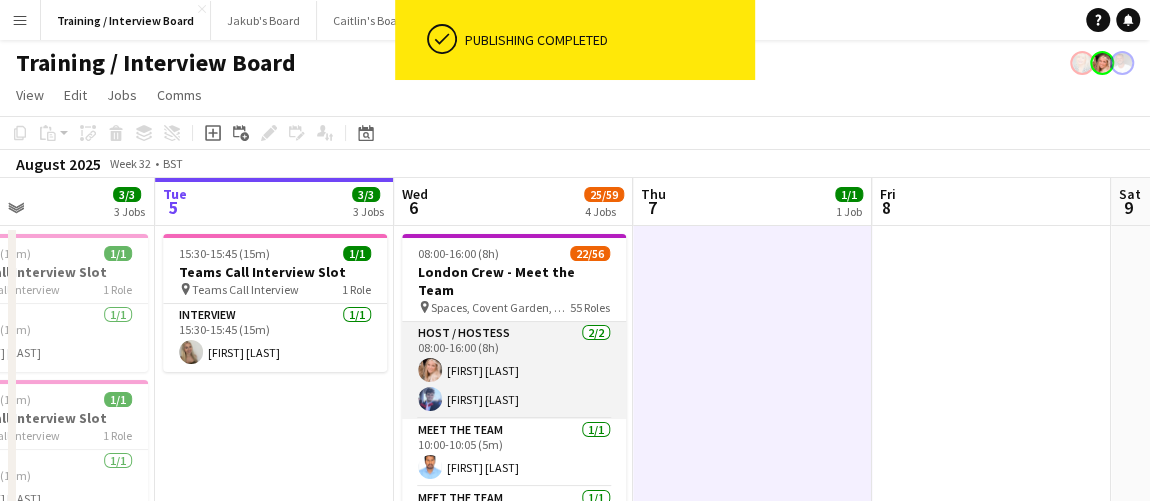 click on "Host / Hostess   2/2   08:00-16:00 (8h)
Fran Dancona Jamie Anderson-Edward" at bounding box center (514, 370) 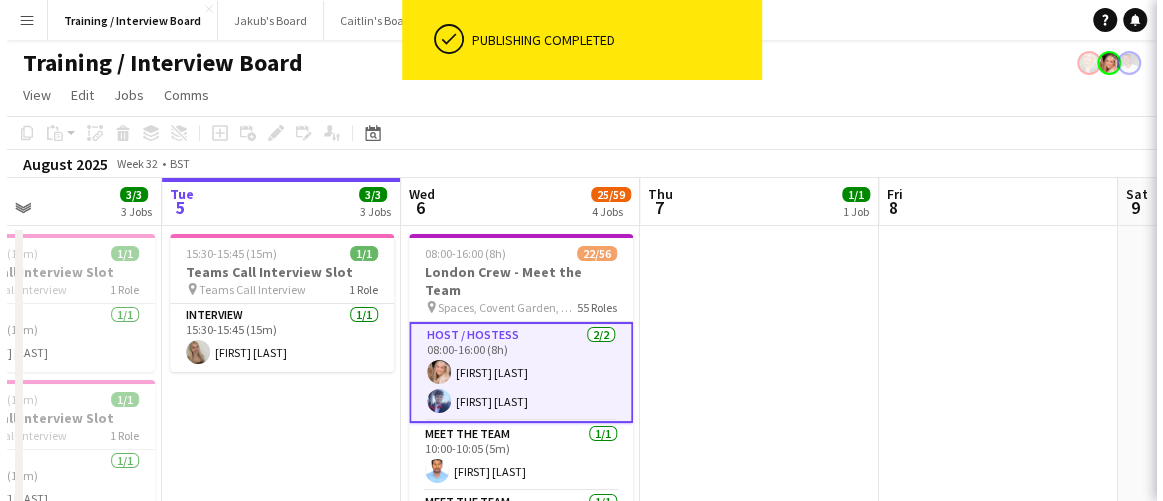scroll, scrollTop: 0, scrollLeft: 563, axis: horizontal 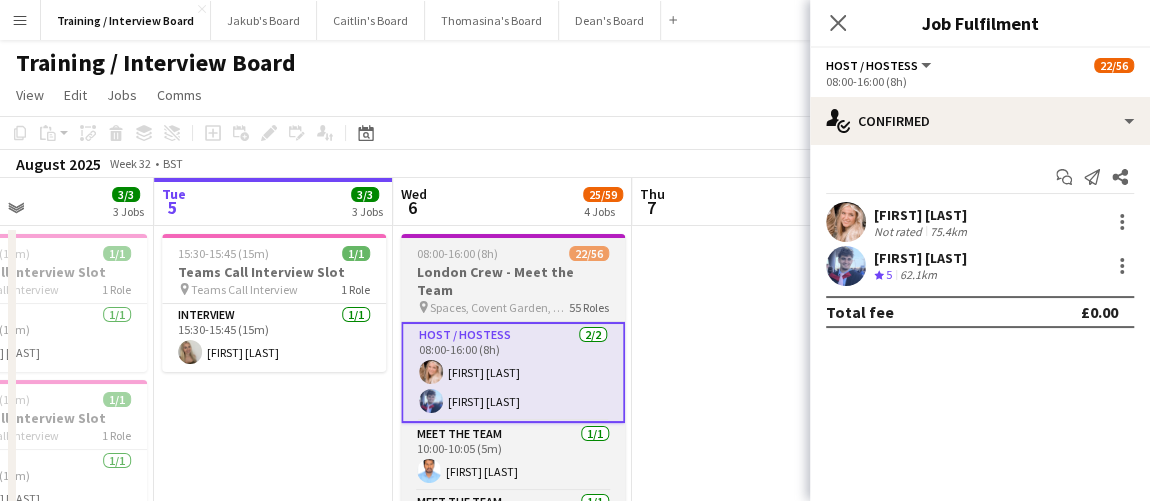 click on "London Crew - Meet the Team" at bounding box center [513, 281] 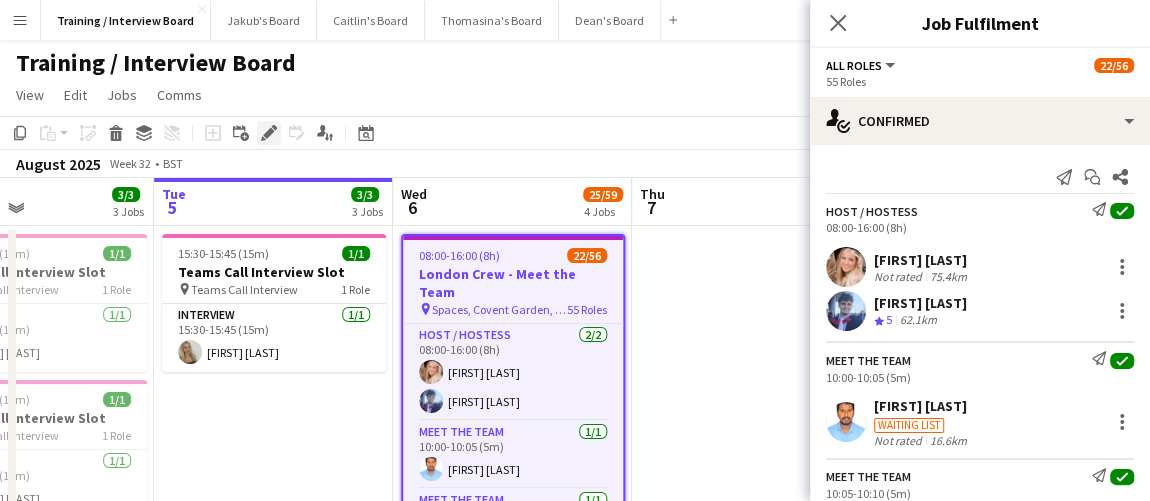 click on "Edit" at bounding box center (269, 133) 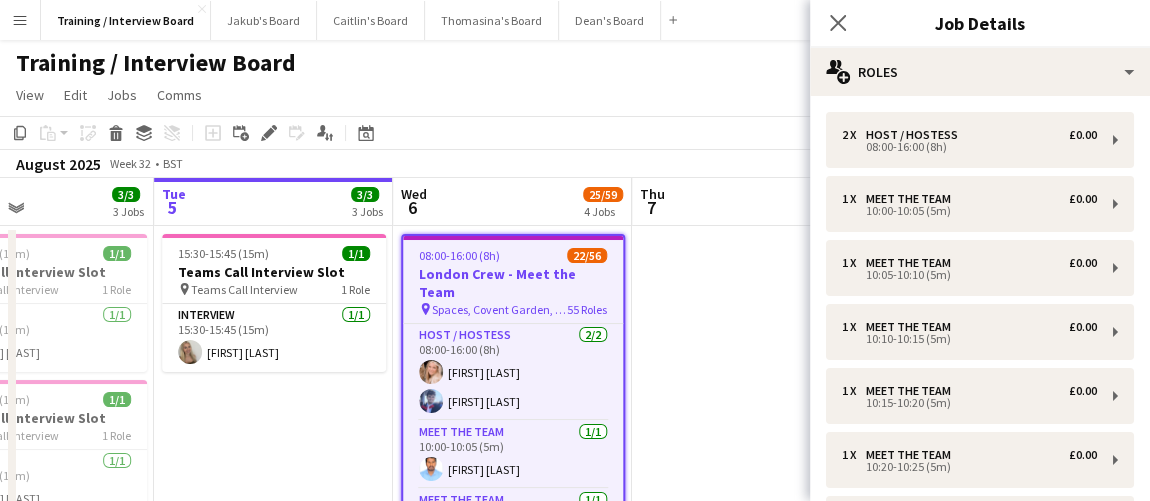 drag, startPoint x: 16, startPoint y: 11, endPoint x: 125, endPoint y: 58, distance: 118.70131 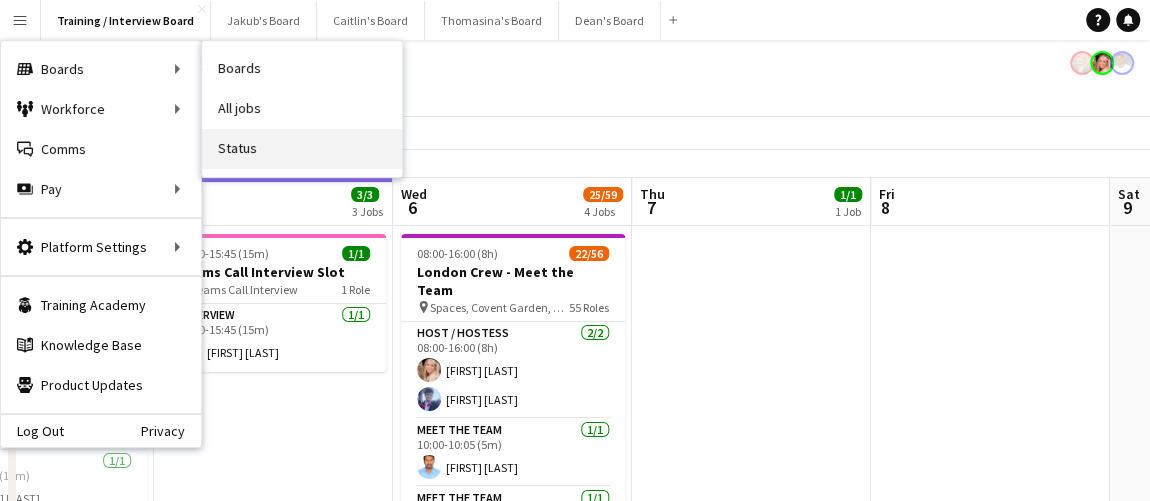 click on "Status" at bounding box center [302, 149] 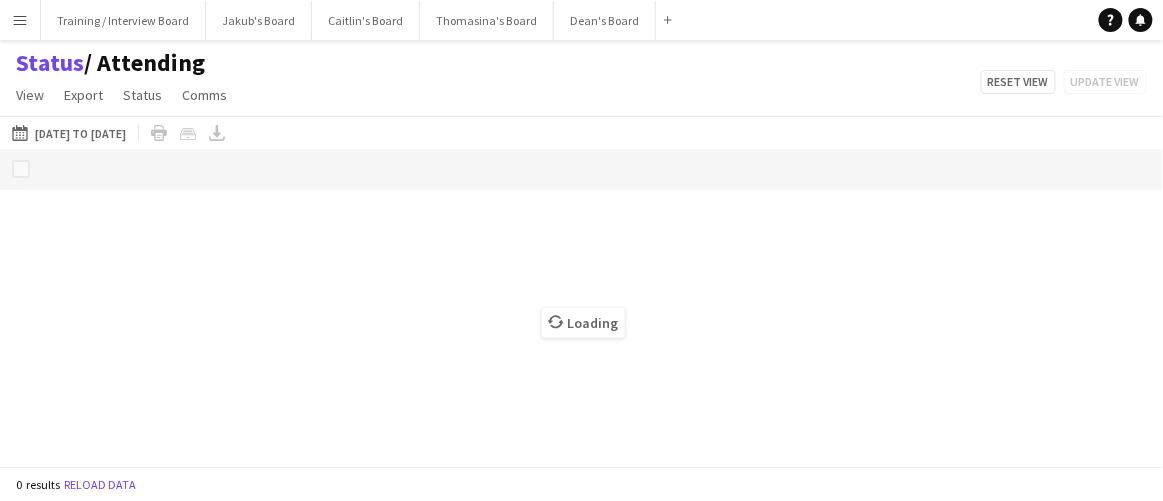 click on "05-08-2025 to 11-08-2025
28-07-2025 to 03-08-2025
Today   This Week   This Month   Yesterday   Last Week   Last Month   Tomorrow   Next Week   Next Month  AUG 2025 AUG 2025 Monday M Tuesday T Wednesday W Thursday T Friday F Saturday S Sunday S  AUG   1   2   3   4   5   6   7   8   9   10   11   12   13   14   15   16   17   18   19   20   21   22   23   24   25   26   27   28   29   30   31
Comparison range
Comparison range
Apply
Print table
Crew files as ZIP
Export XLSX" 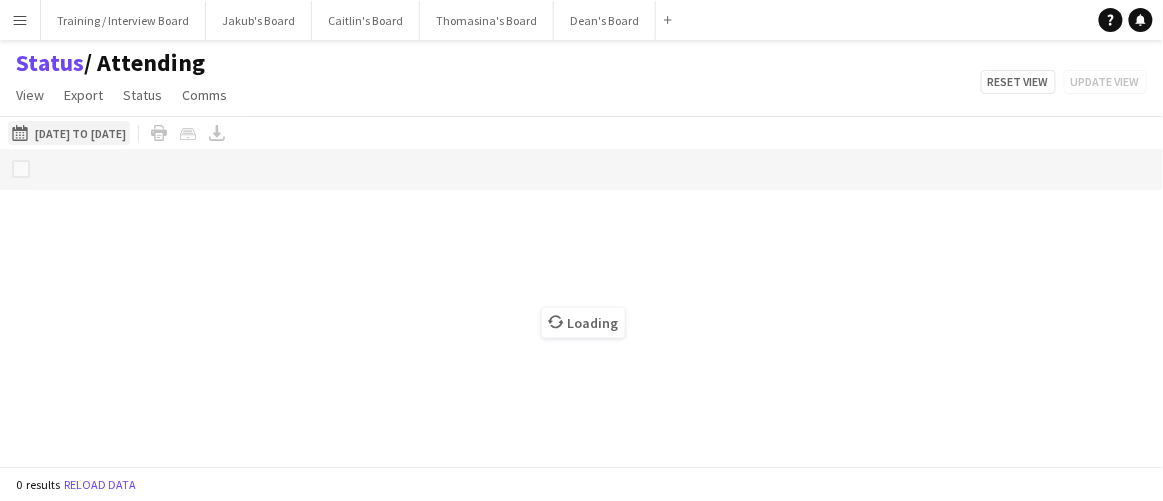 click on "05-08-2025 to 11-08-2025
28-07-2025 to 03-08-2025" 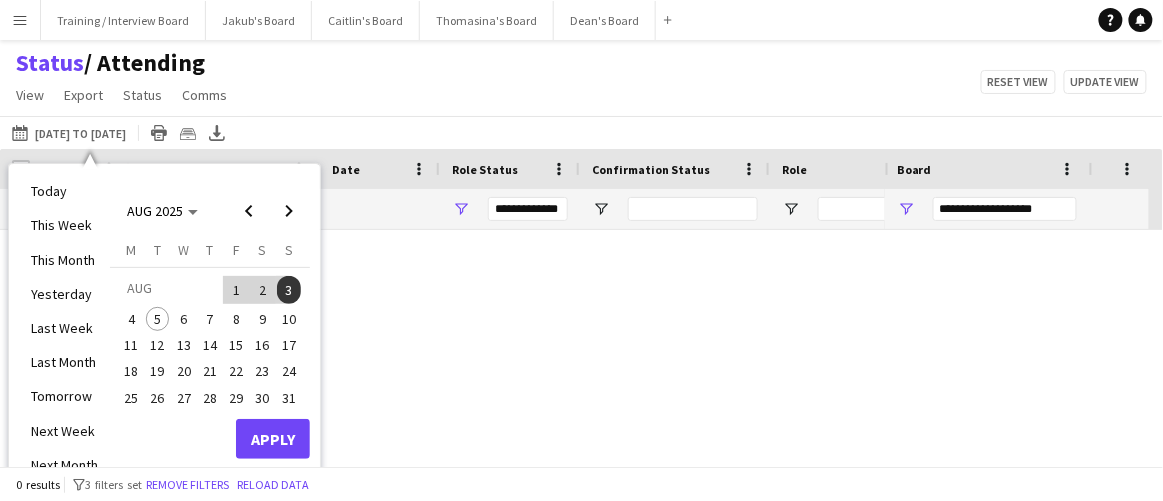 type on "***" 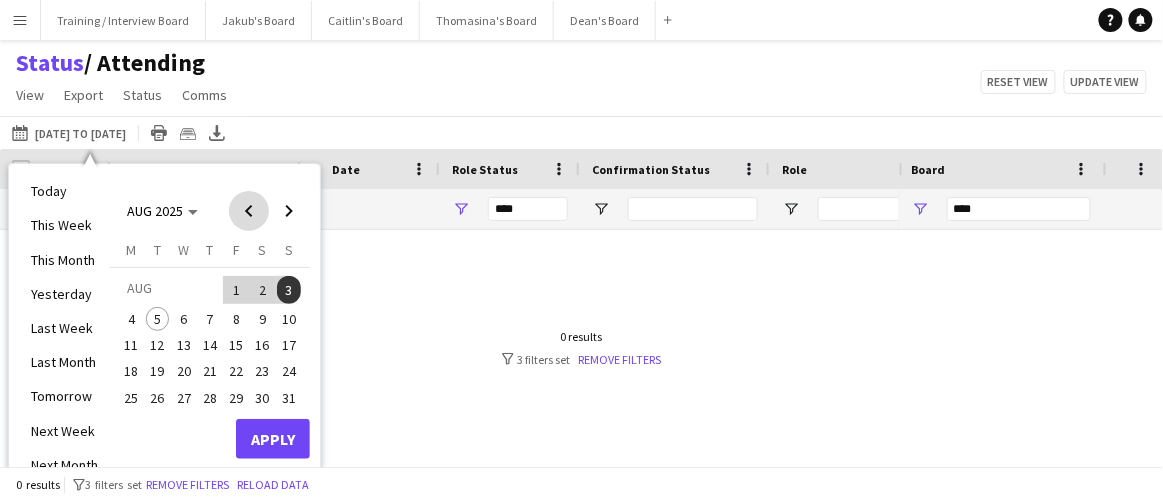 click at bounding box center [249, 211] 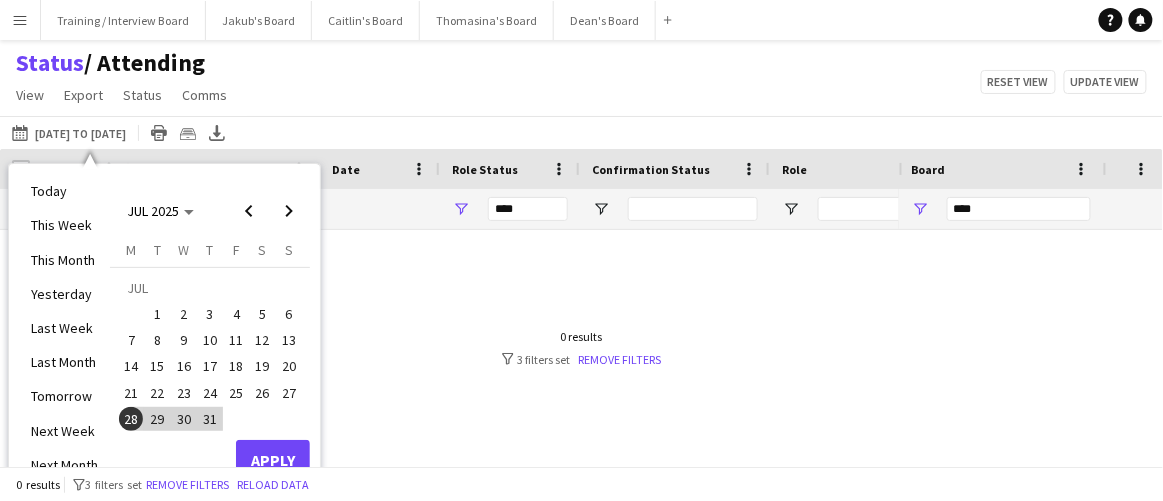 click on "19" at bounding box center [263, 367] 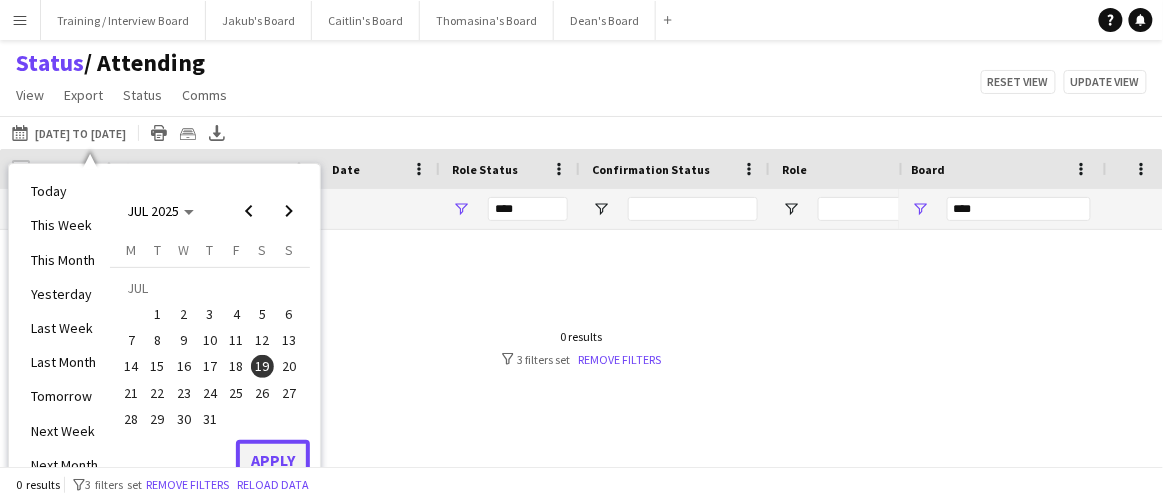 click on "Apply" at bounding box center [273, 460] 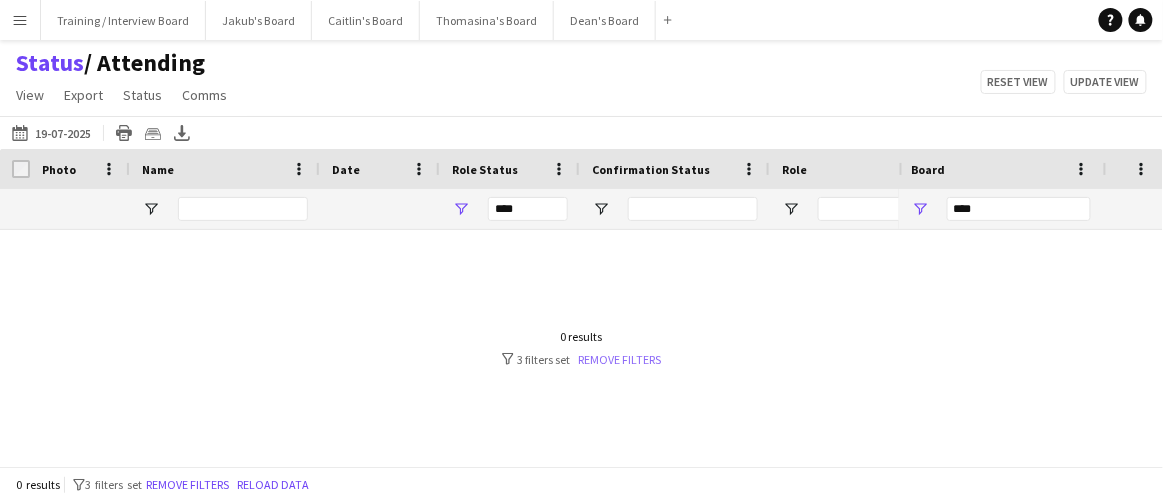 click on "Remove filters" at bounding box center (620, 359) 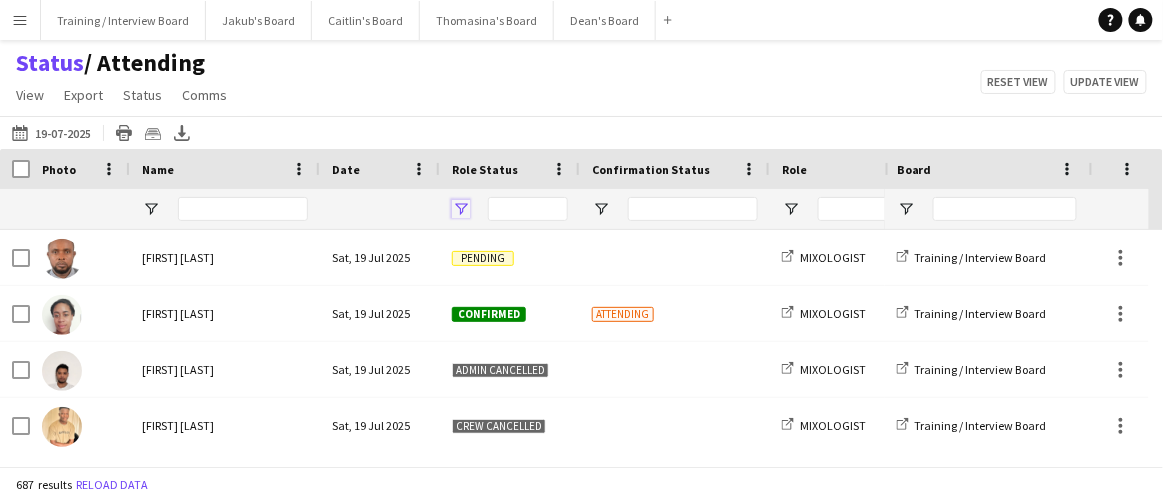 click at bounding box center [461, 209] 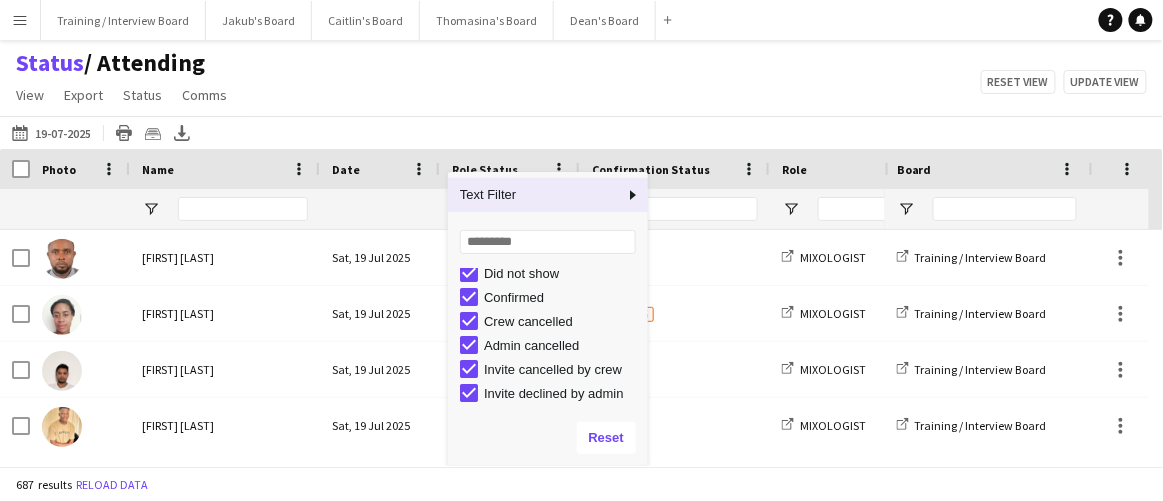 scroll, scrollTop: 0, scrollLeft: 0, axis: both 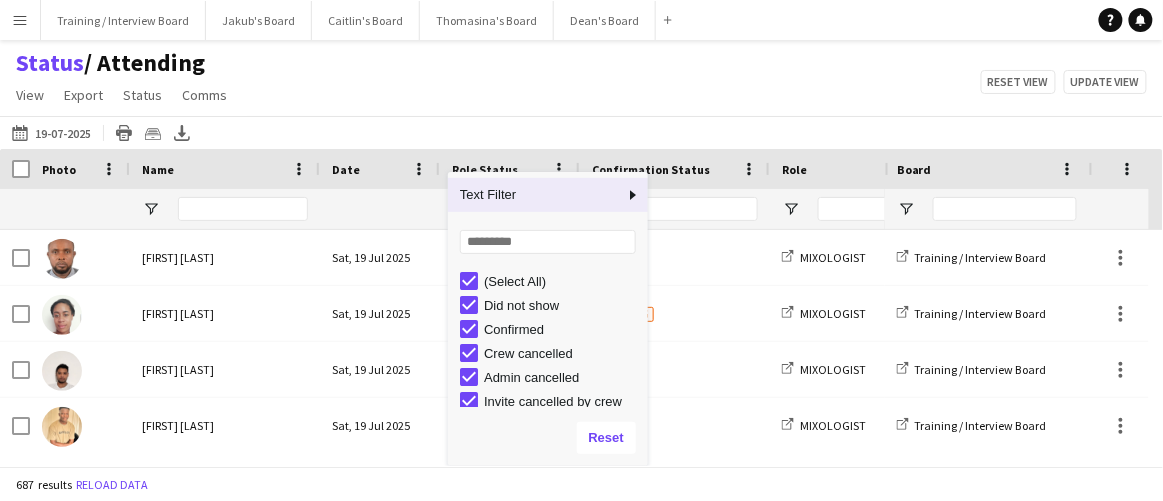 click on "(Select All)
Did not show
Confirmed
Crew cancelled
Admin cancelled
Invite cancelled by crew" at bounding box center [548, 338] 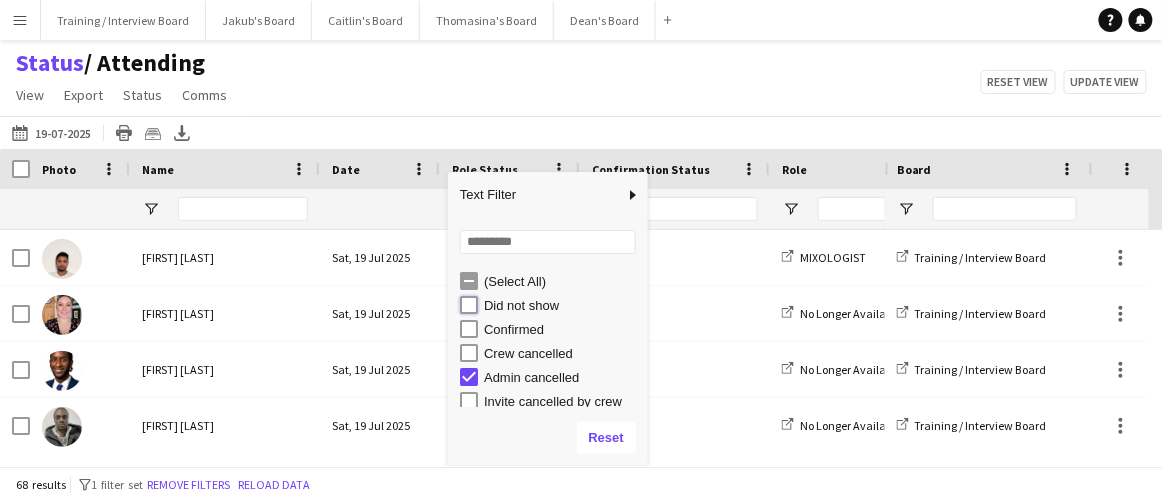 type on "**********" 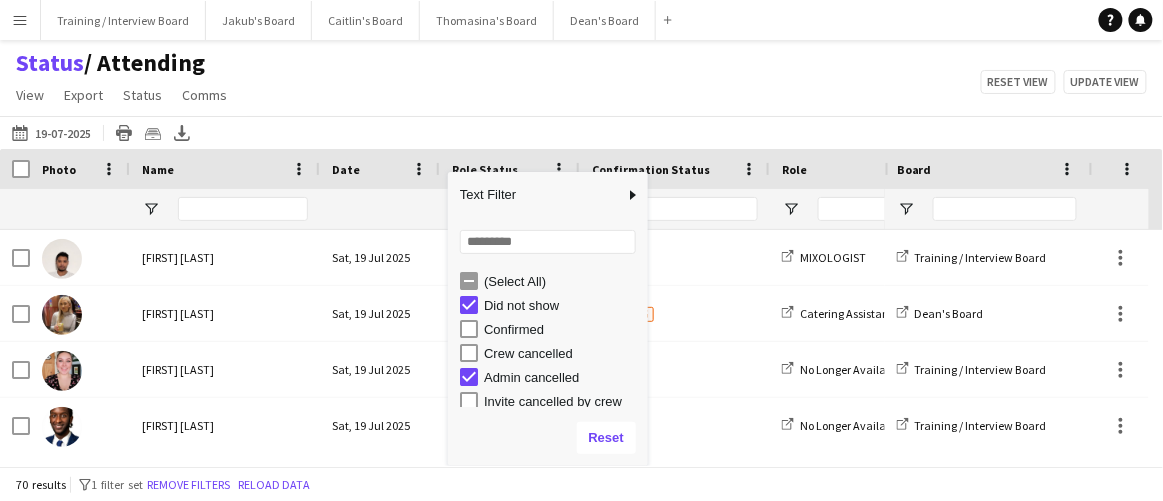 click on "Status    / Attending   View   Views  Default view Airshow Accreditation Airshow Check In Attending BPE Import CFS Check In Alpha and Placement Check in Timesheet Client Timesheet Phone Number v1.0 Client Timesheet v1.0 JZ Timesheet 2024 Placement Transfer References Import RWHS SFC TIMESHEET Sharecode Check New view Update view Delete view Edit name Customise view Customise filters Reset Filters Reset View Reset All  Export  Export as XLSX Export as CSV Export as PDF Crew files as ZIP  Status  Confirm attendance Check-in Check-out Clear confirm attendance Clear check-in Clear check-out  Comms  Send notification Chat  Reset view   Update view" 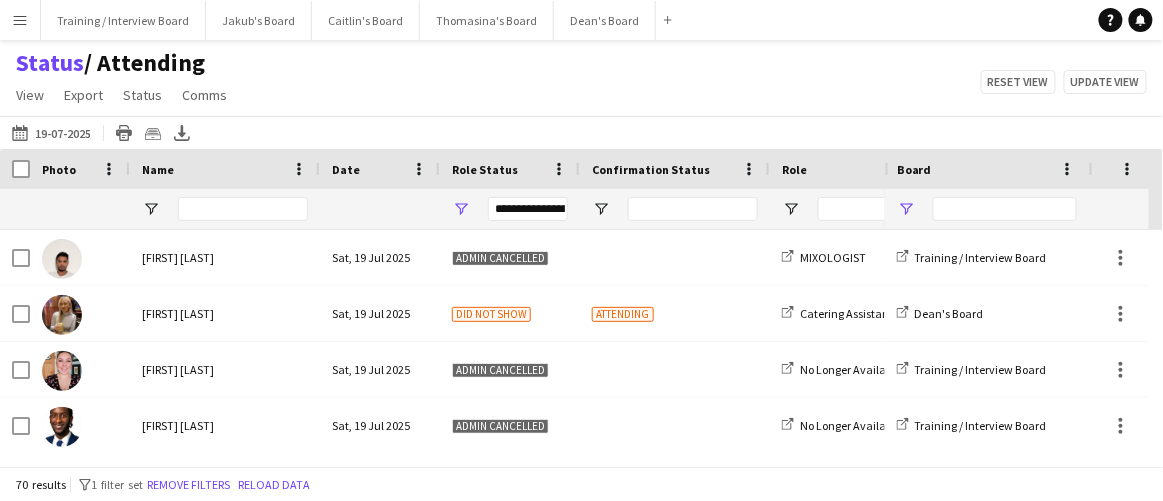 click at bounding box center [987, 209] 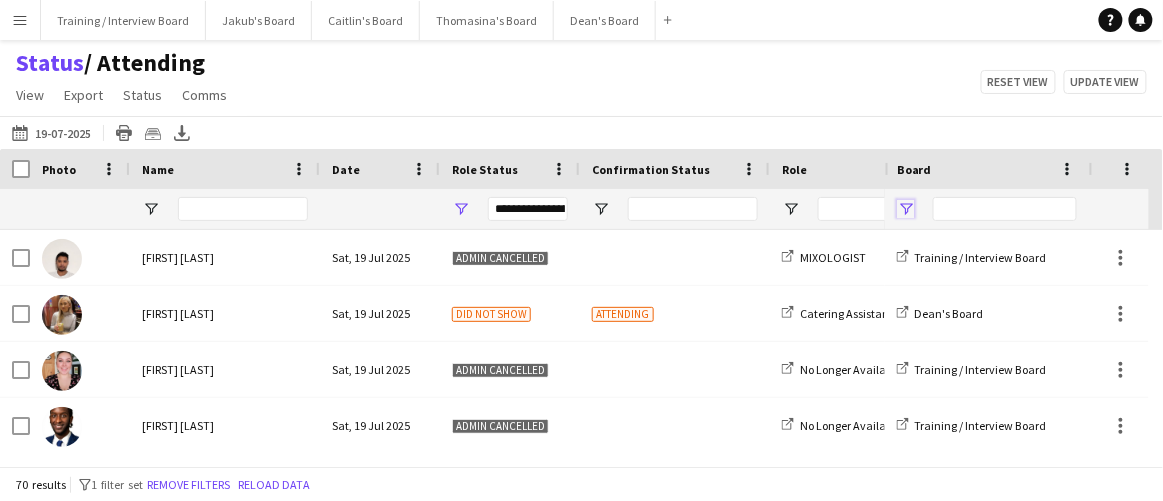 click at bounding box center (906, 209) 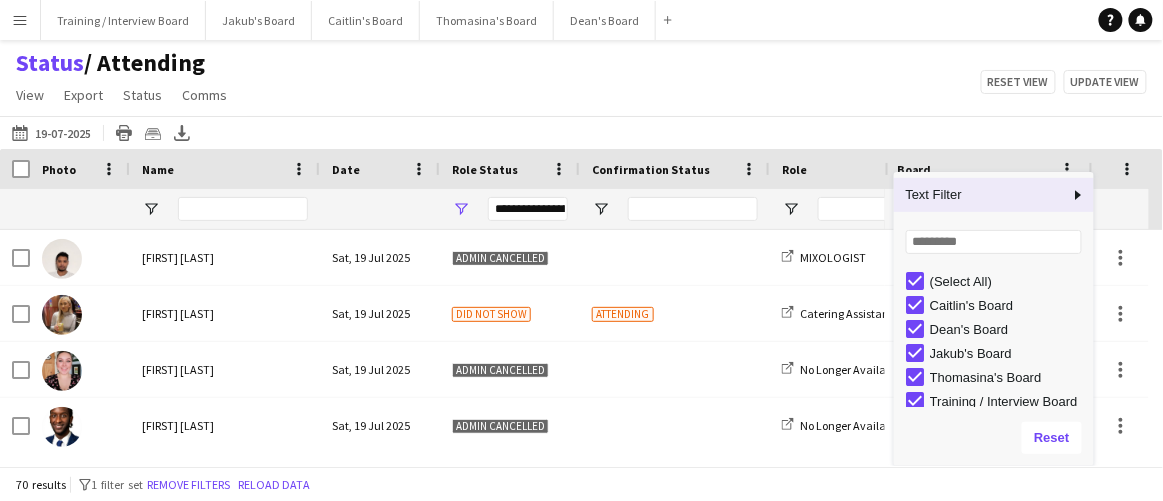 click on "(Select All)
Caitlin's Board
Dean's Board
Jakub's Board
Thomasina's Board
Training / Interview Board" at bounding box center (994, 338) 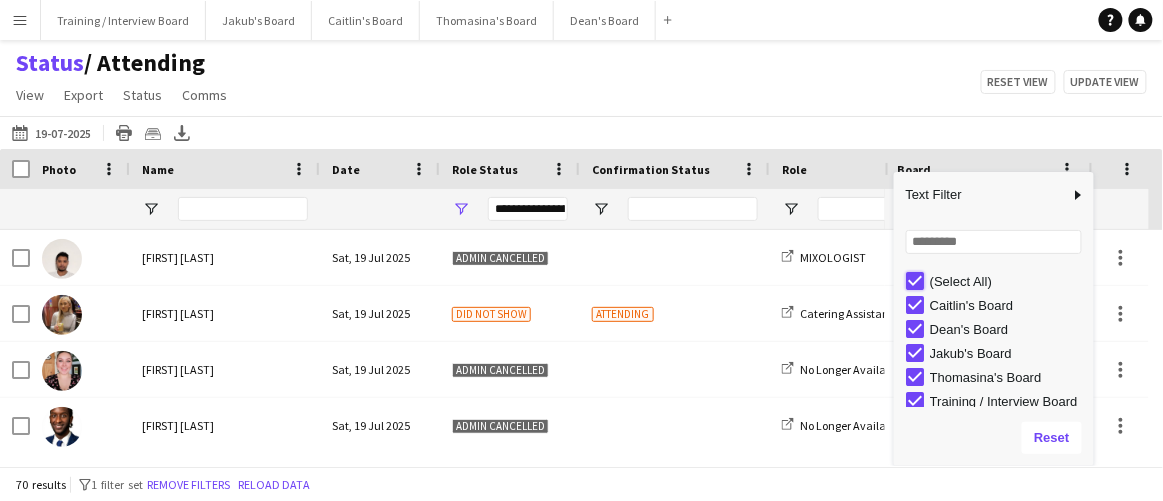 type on "***" 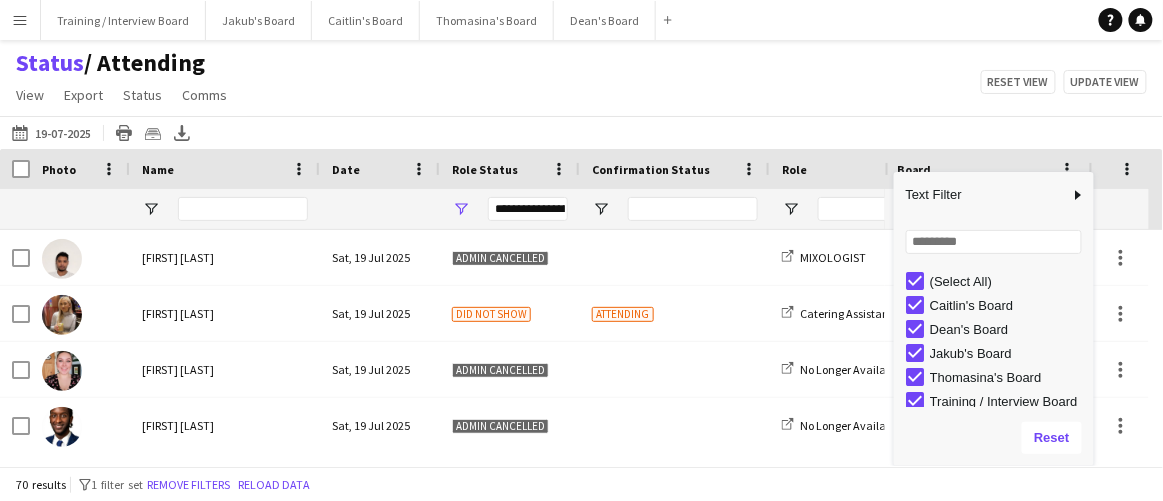 type on "***" 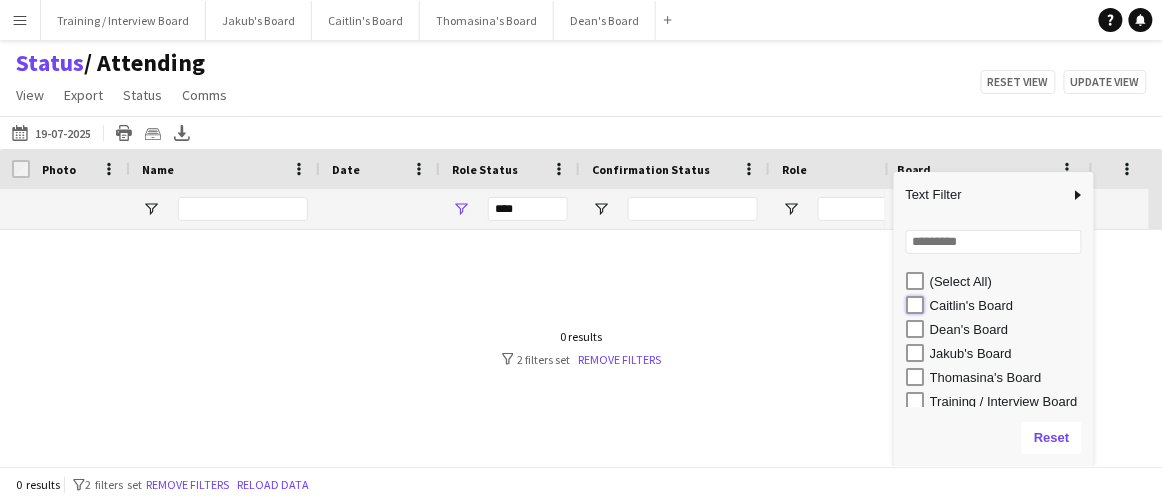 type on "**********" 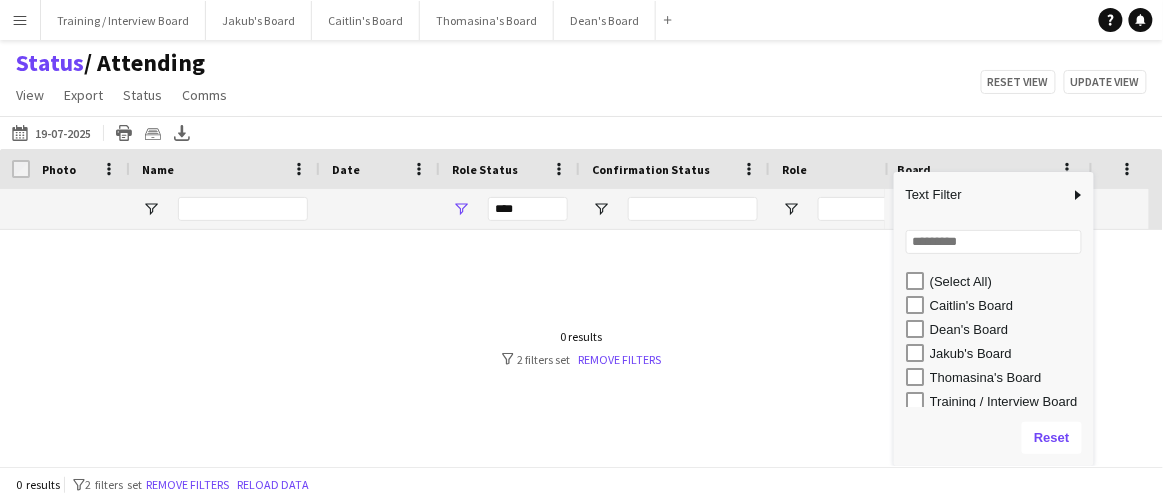 type on "**********" 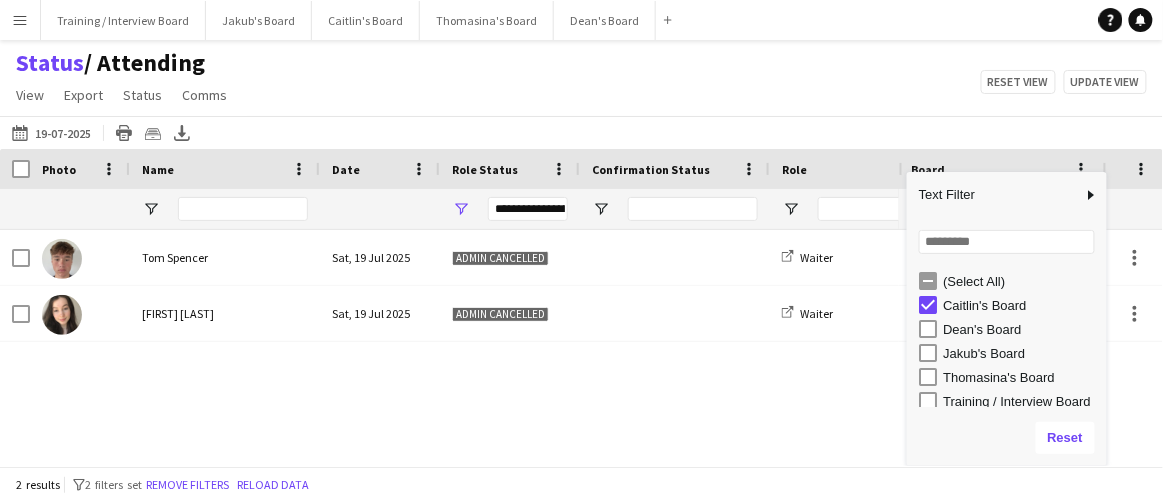 click on "Status    / Attending   View   Views  Default view Airshow Accreditation Airshow Check In Attending BPE Import CFS Check In Alpha and Placement Check in Timesheet Client Timesheet Phone Number v1.0 Client Timesheet v1.0 JZ Timesheet 2024 Placement Transfer References Import RWHS SFC TIMESHEET Sharecode Check New view Update view Delete view Edit name Customise view Customise filters Reset Filters Reset View Reset All  Export  Export as XLSX Export as CSV Export as PDF Crew files as ZIP  Status  Confirm attendance Check-in Check-out Clear confirm attendance Clear check-in Clear check-out  Comms  Send notification Chat  Reset view   Update view
05-08-2025 to 11-08-2025
19-07-2025
Today   This Week   This Month   Yesterday   Last Week   Last Month   Tomorrow   Next Week   Next Month  JUL 2025 JUL 2025 Monday M Tuesday T Wednesday W Thursday T Friday F Saturday S Sunday S  JUL      1   2   3   4   5   6   7   8   9   10   11   12   13" 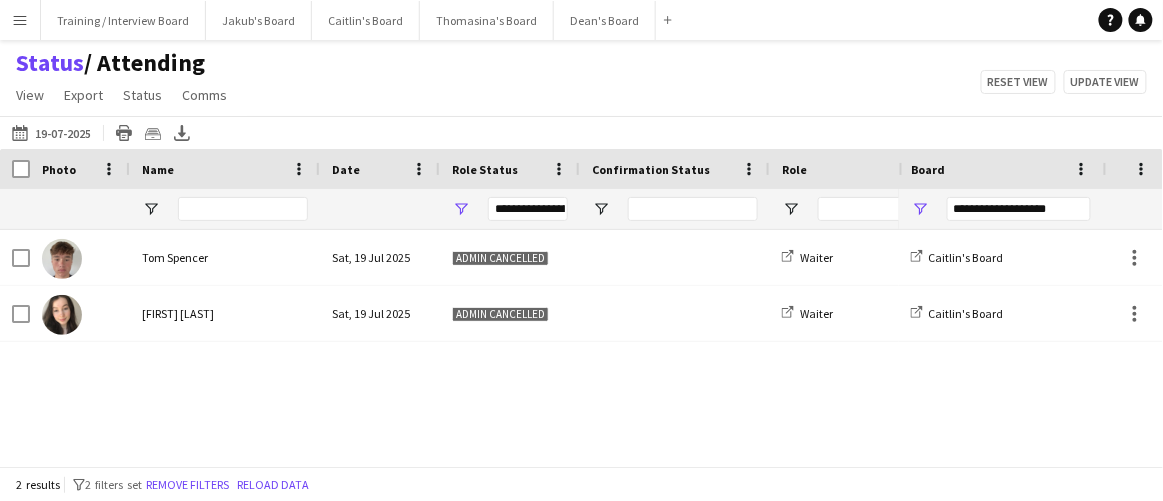 scroll, scrollTop: 0, scrollLeft: 58, axis: horizontal 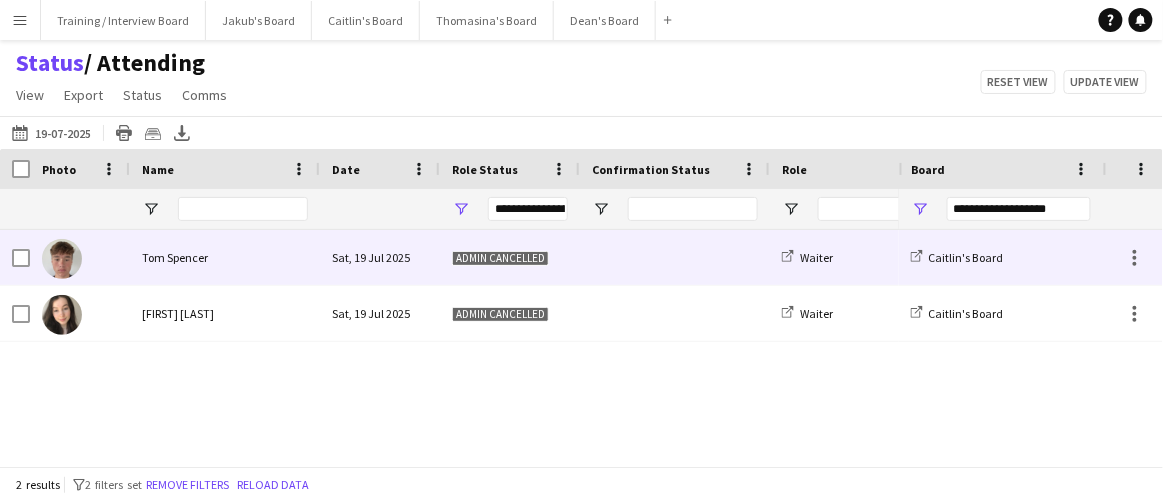 click at bounding box center [675, 257] 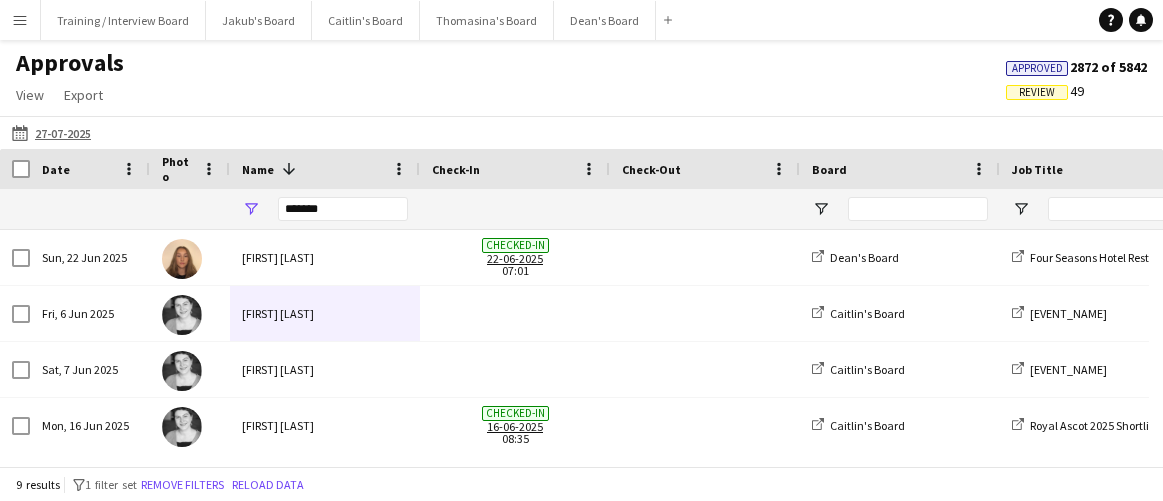 scroll, scrollTop: 0, scrollLeft: 0, axis: both 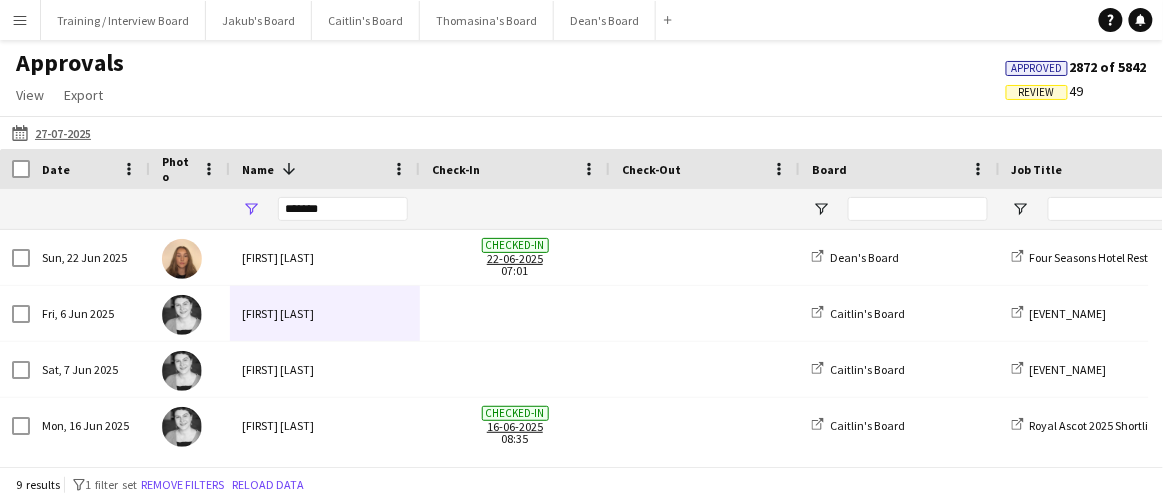 click on "Menu" at bounding box center (20, 20) 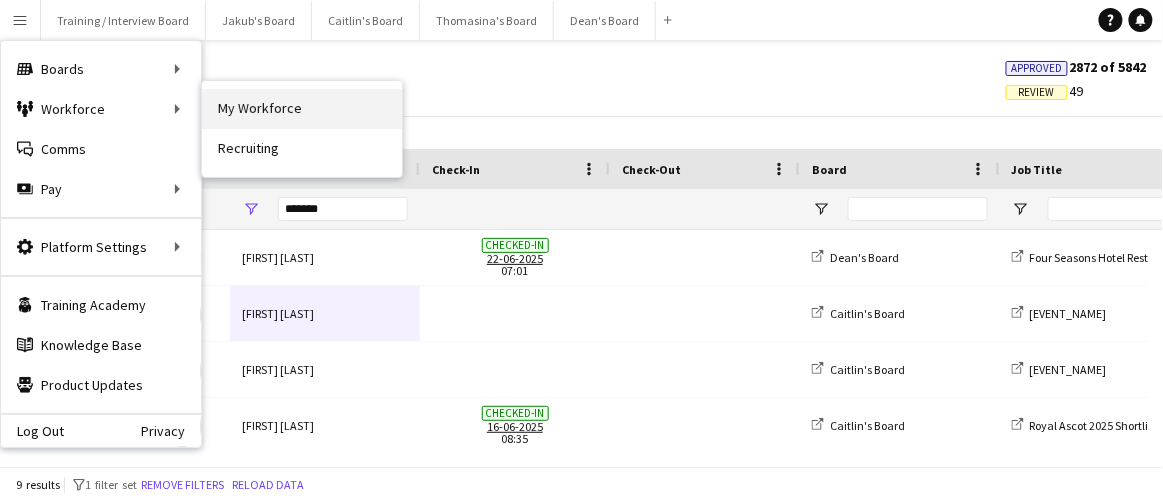 click on "My Workforce" at bounding box center (302, 109) 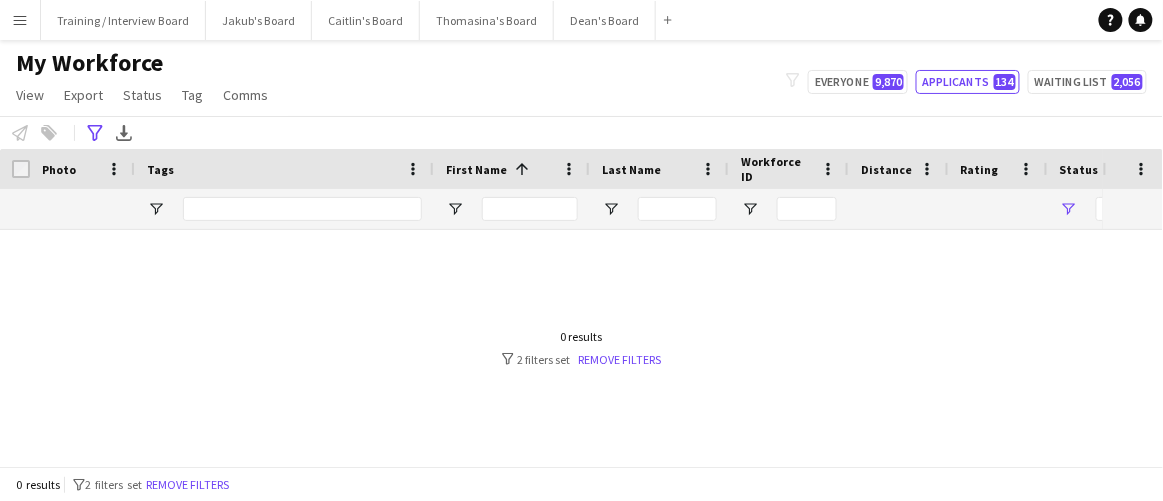 drag, startPoint x: 959, startPoint y: 60, endPoint x: 956, endPoint y: 95, distance: 35.128338 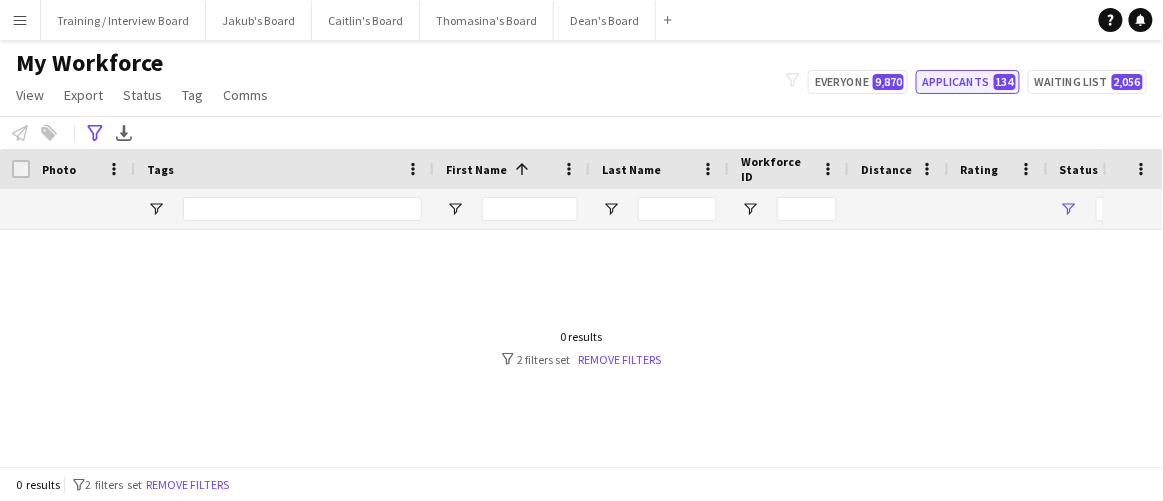 click on "Applicants   134" 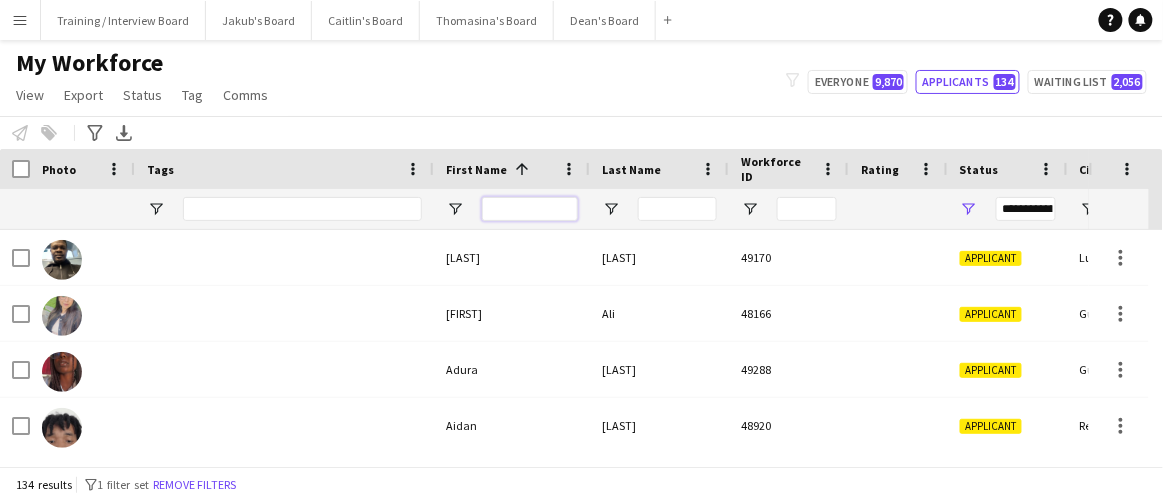click at bounding box center [530, 209] 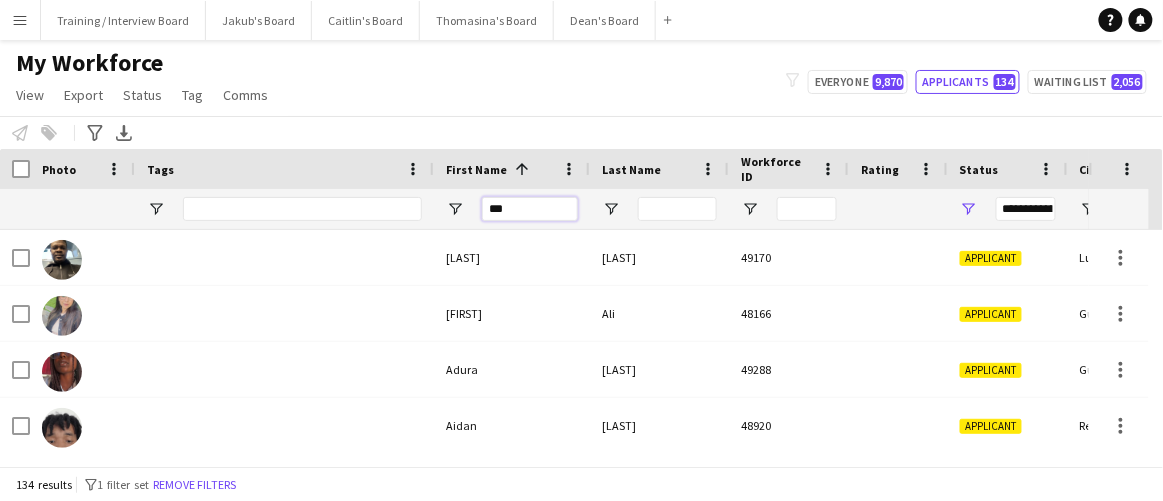 type on "****" 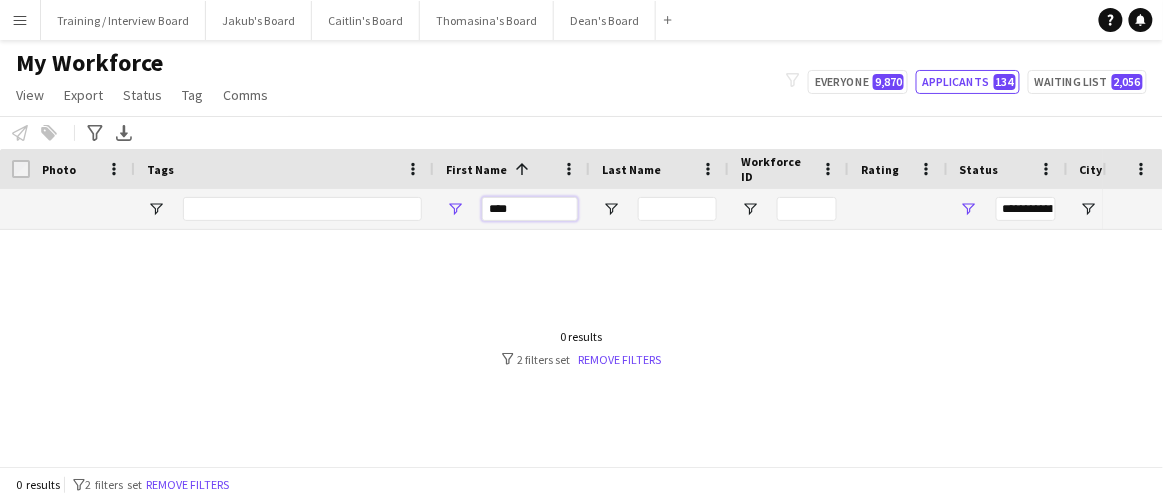 drag, startPoint x: 511, startPoint y: 209, endPoint x: 373, endPoint y: 206, distance: 138.03261 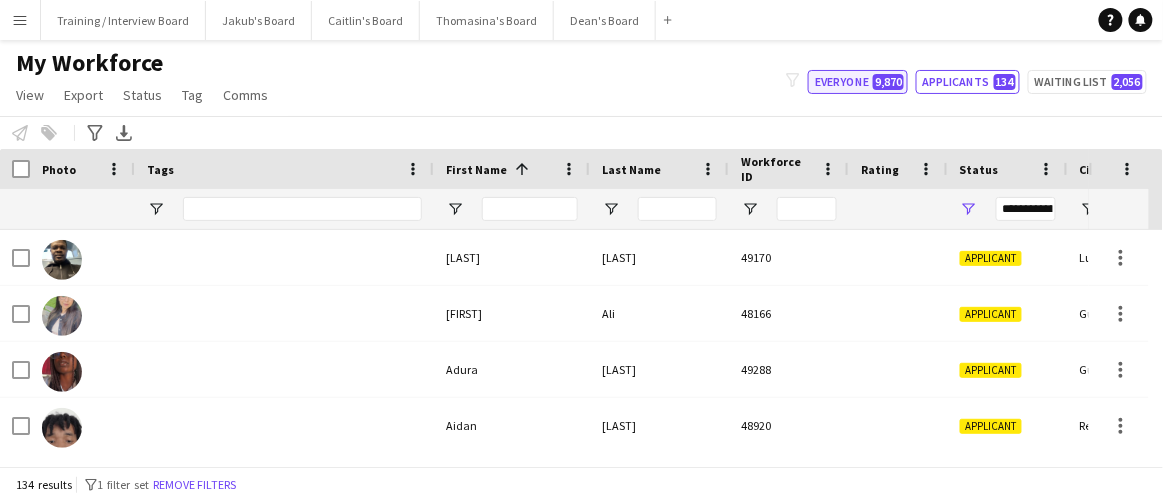 click on "9,870" 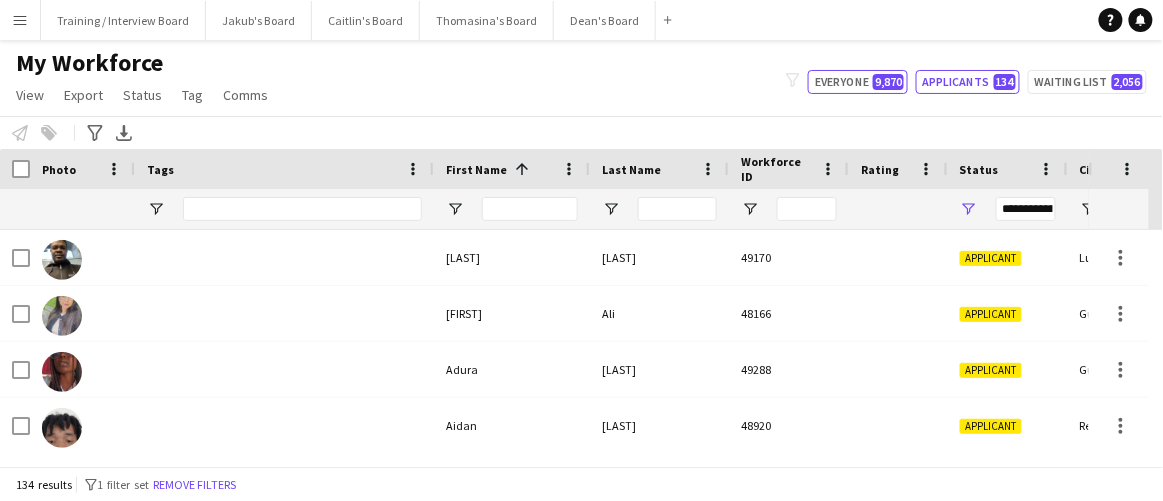 type on "**********" 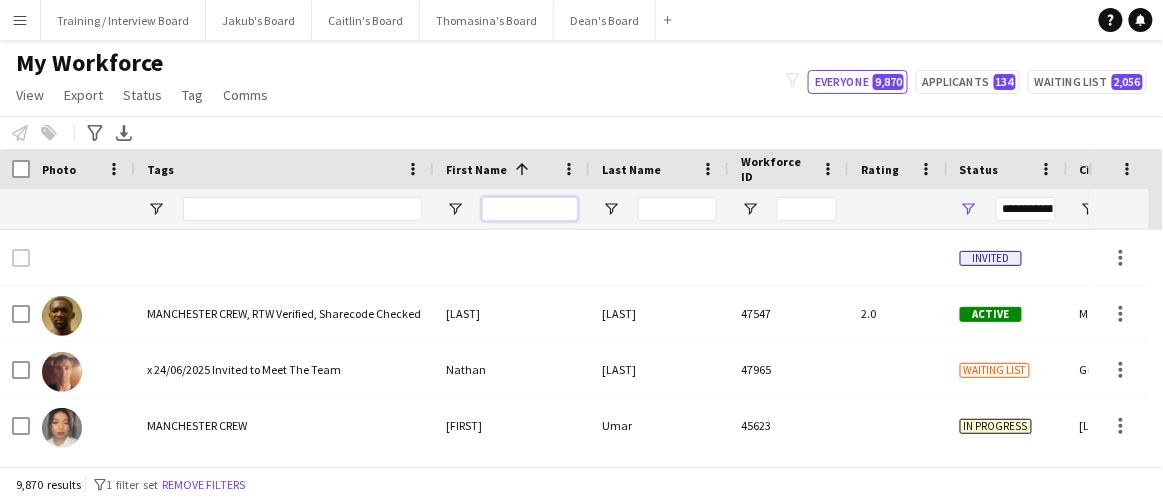 click at bounding box center (530, 209) 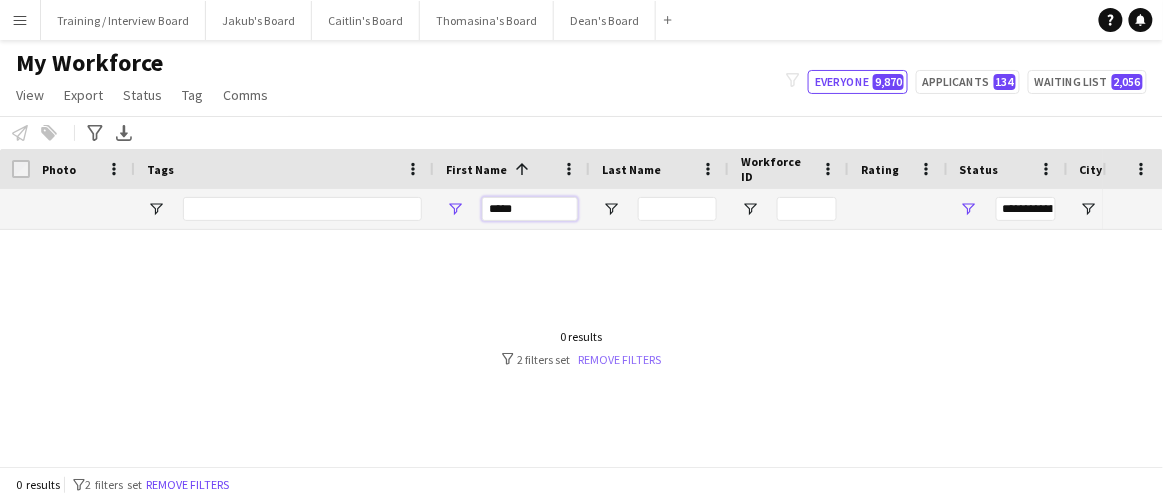 type on "*****" 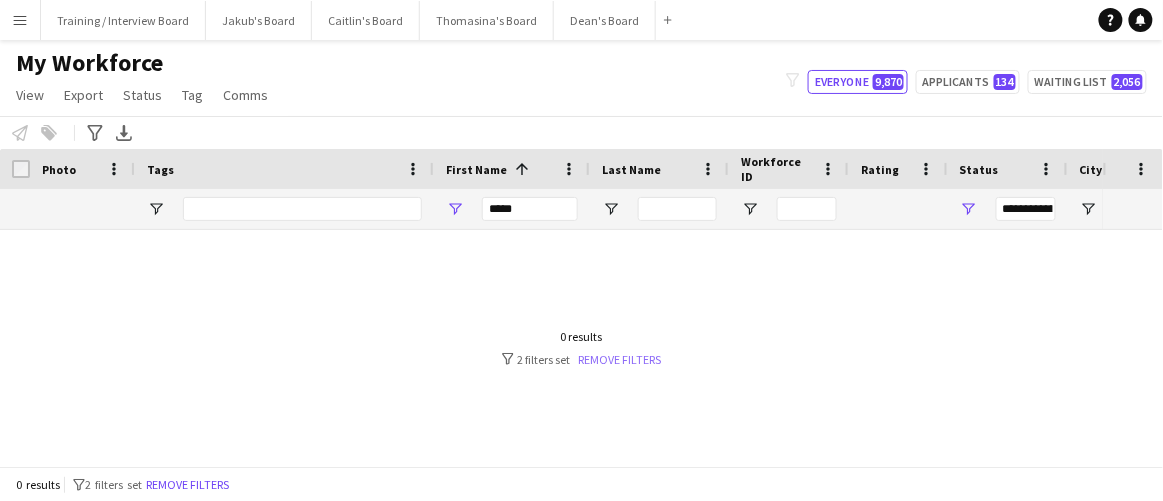 click on "Remove filters" at bounding box center (620, 359) 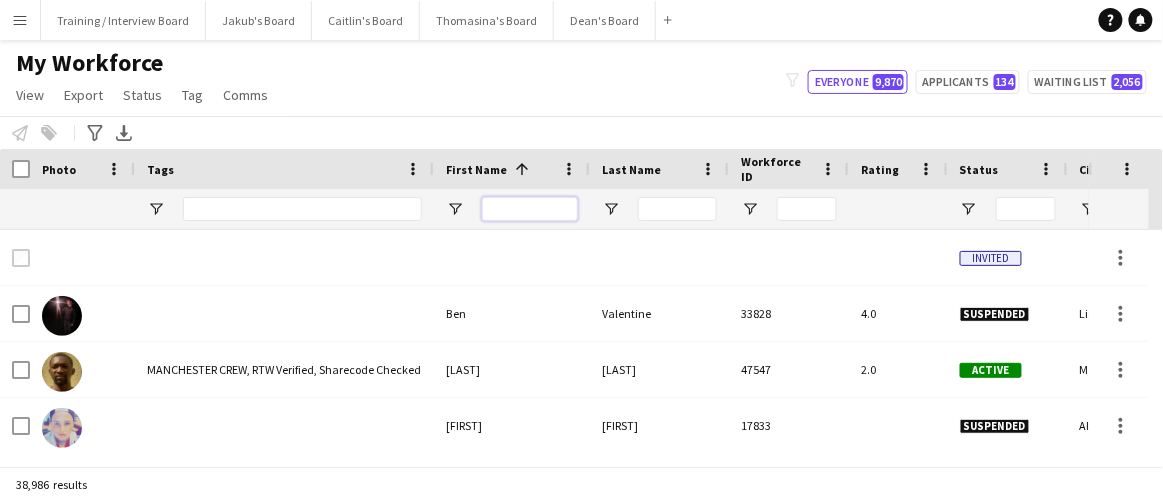 click at bounding box center [530, 209] 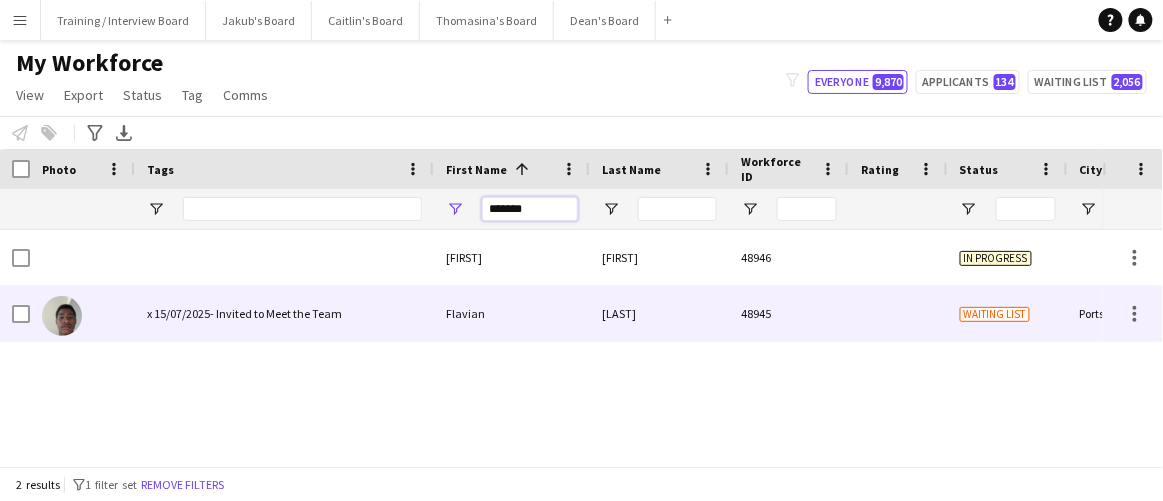 type on "*******" 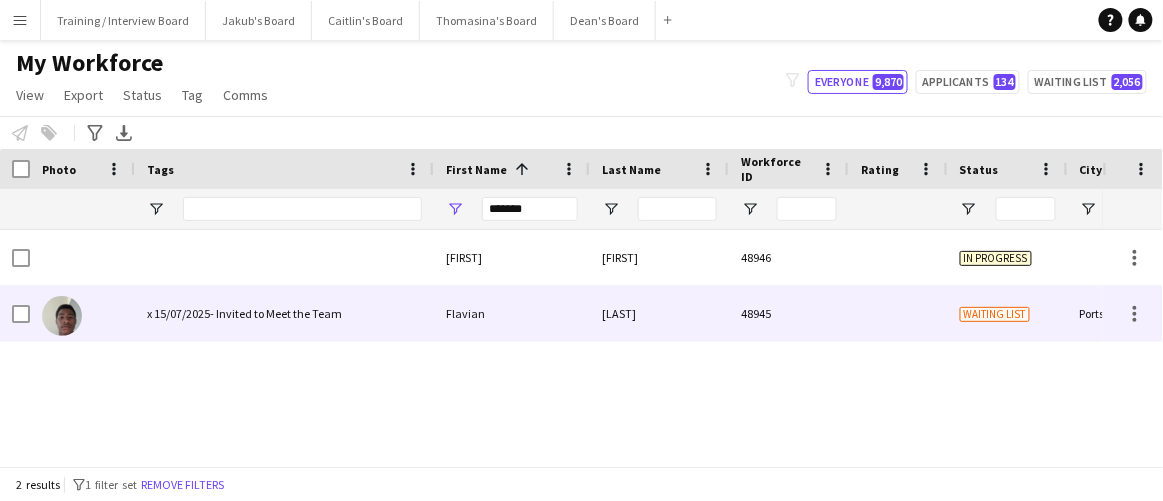 click on "x 15/07/2025- Invited to Meet the Team" at bounding box center [284, 313] 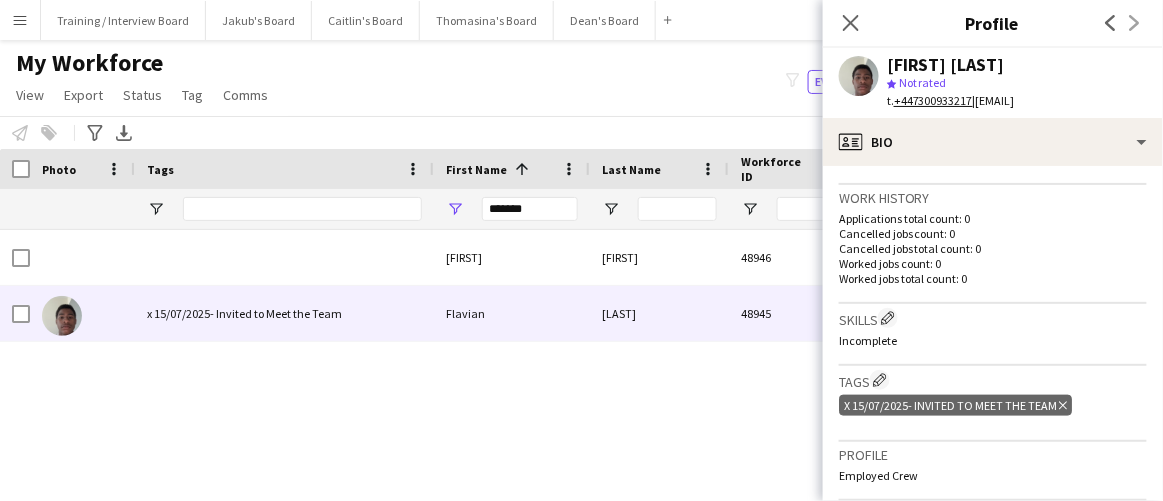 scroll, scrollTop: 545, scrollLeft: 0, axis: vertical 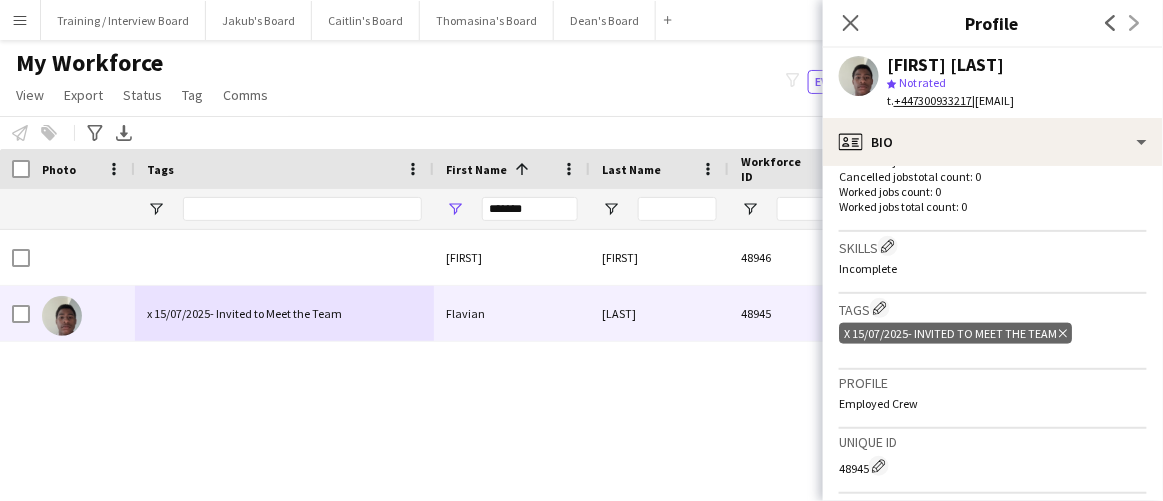 click on "Close pop-in" 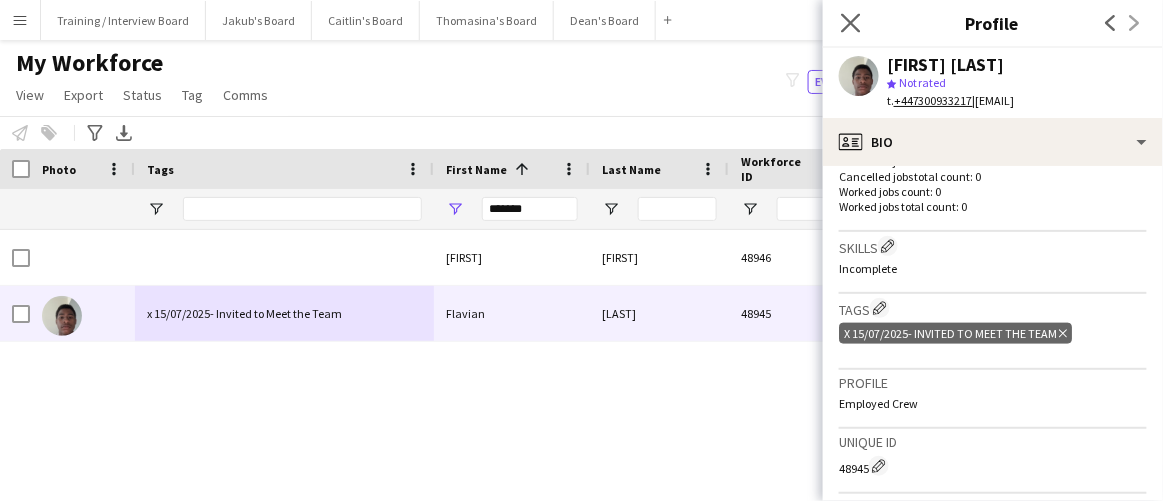 click on "Close pop-in" 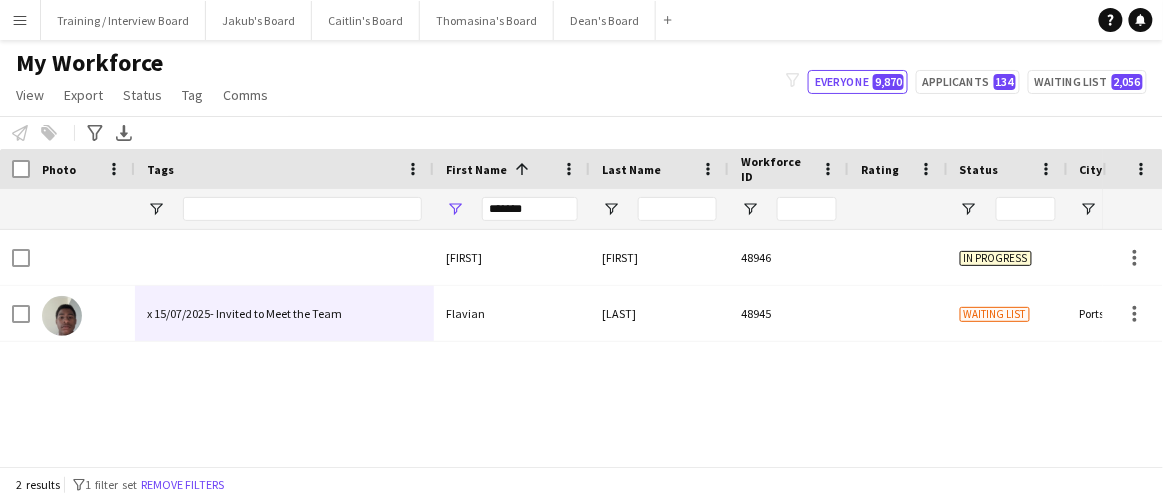 click on "Menu" at bounding box center [20, 20] 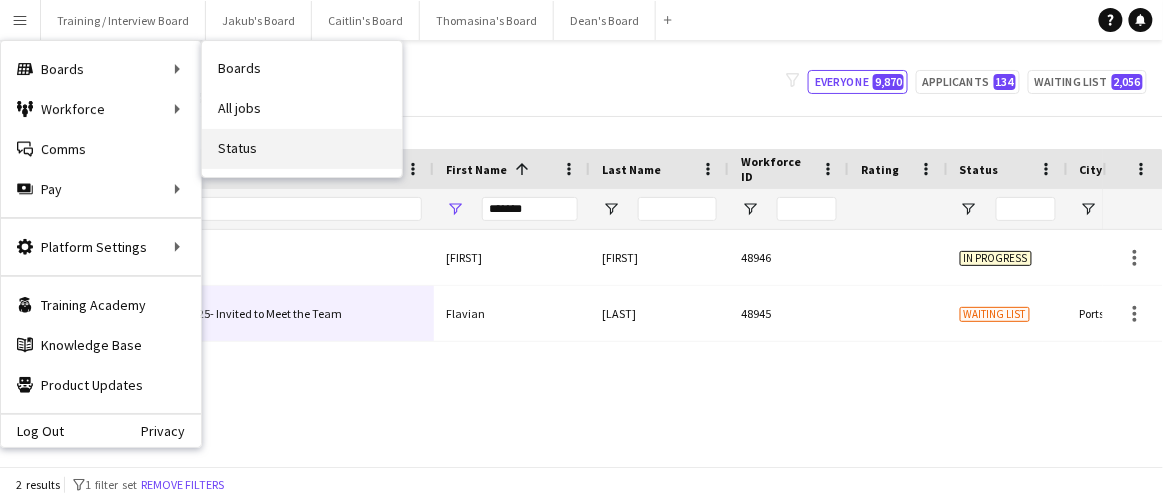 click on "Status" at bounding box center (302, 149) 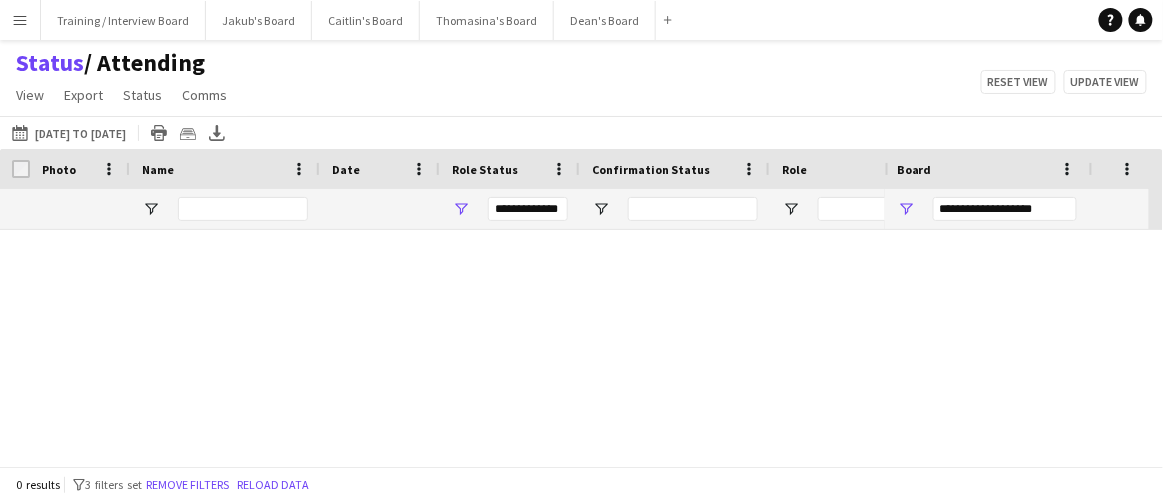 type on "***" 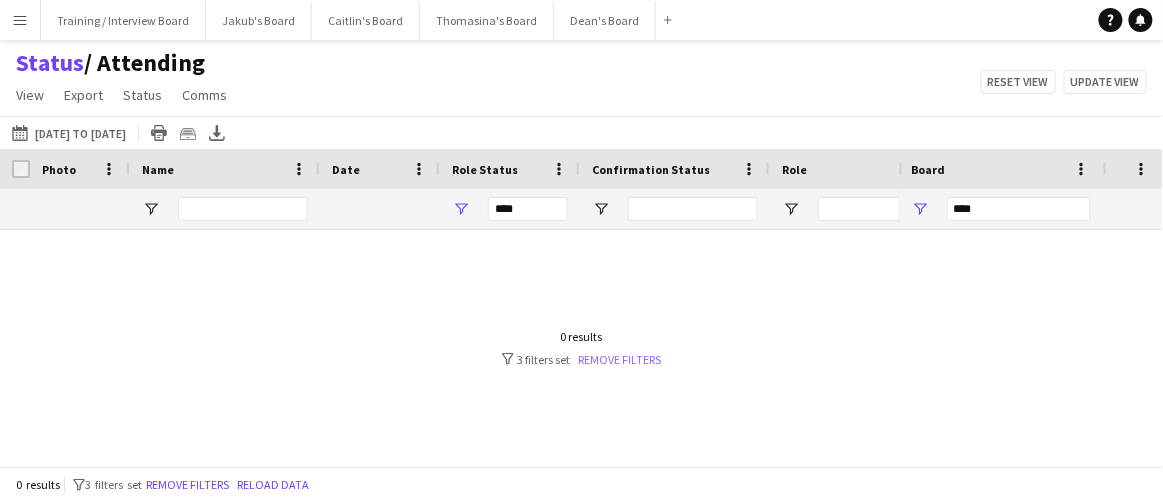 click on "Remove filters" at bounding box center (620, 359) 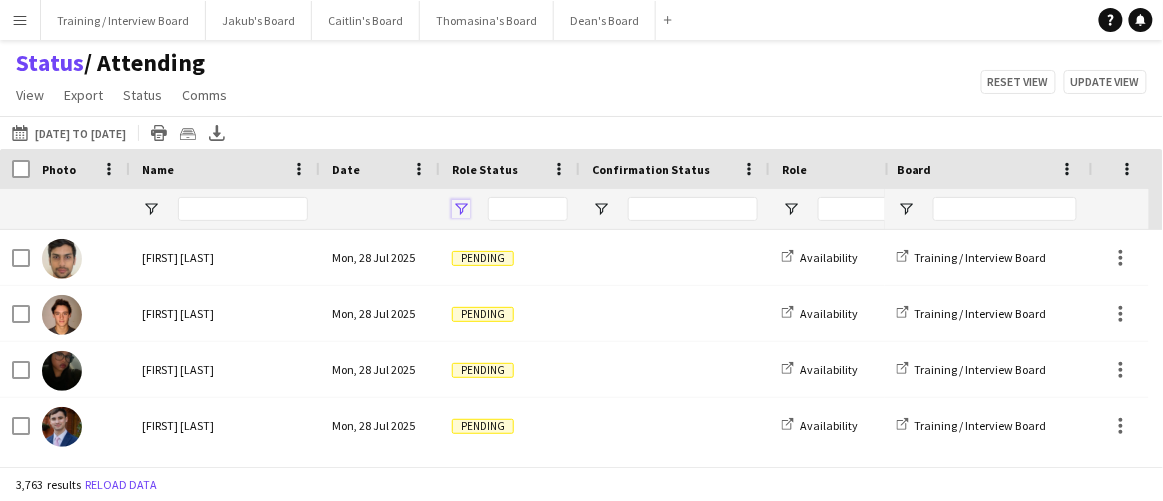 click at bounding box center [461, 209] 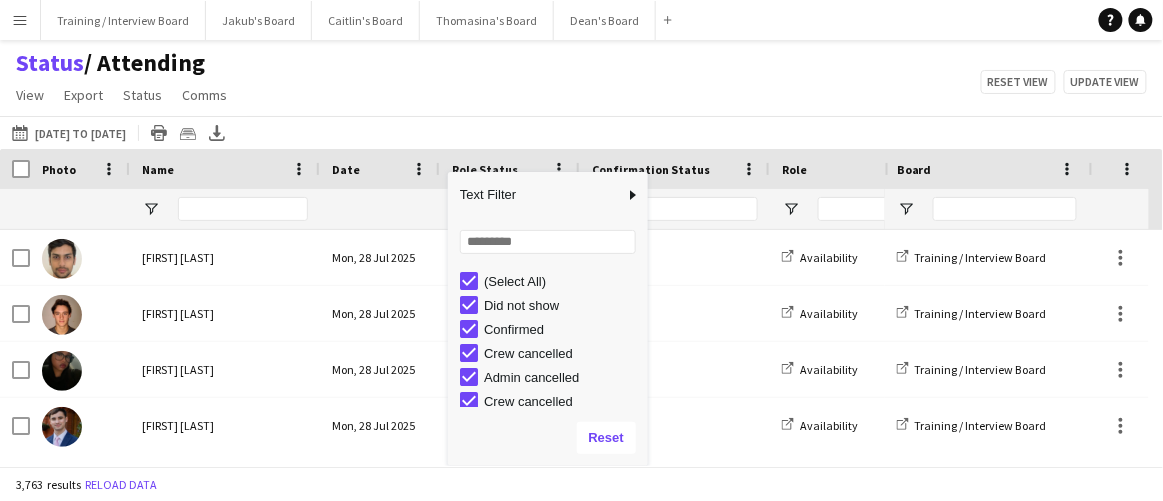 click on "(Select All)" at bounding box center (554, 281) 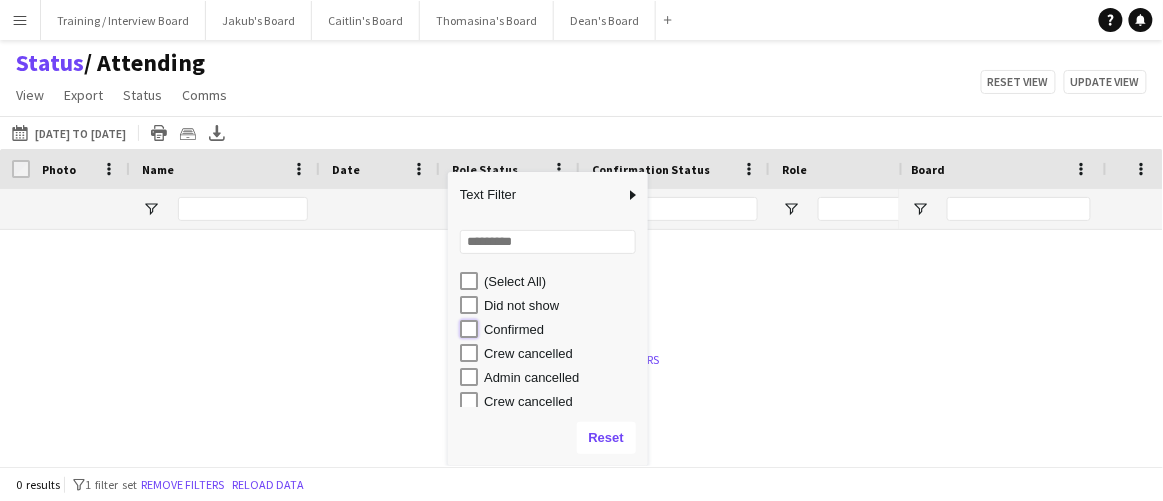 type on "**********" 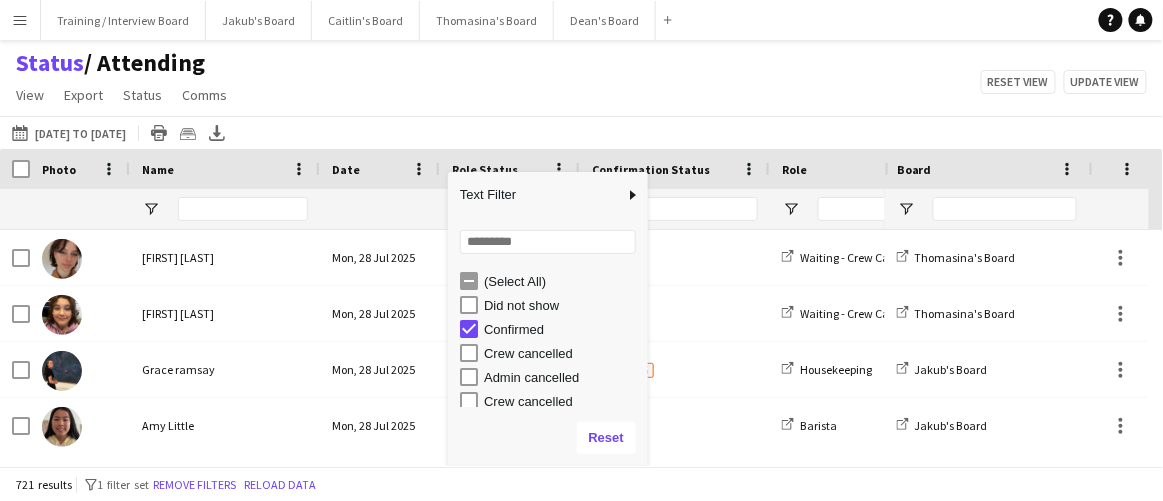 click on "Status    / Attending   View   Views  Default view Airshow Accreditation Airshow Check In Attending BPE Import CFS Check In Alpha and Placement Check in Timesheet Client Timesheet Phone Number v1.0 Client Timesheet v1.0 JZ Timesheet 2024 Placement Transfer References Import RWHS SFC TIMESHEET Sharecode Check New view Update view Delete view Edit name Customise view Customise filters Reset Filters Reset View Reset All  Export  Export as XLSX Export as CSV Export as PDF Crew files as ZIP  Status  Confirm attendance Check-in Check-out Clear confirm attendance Clear check-in Clear check-out  Comms  Send notification Chat  Reset view   Update view" 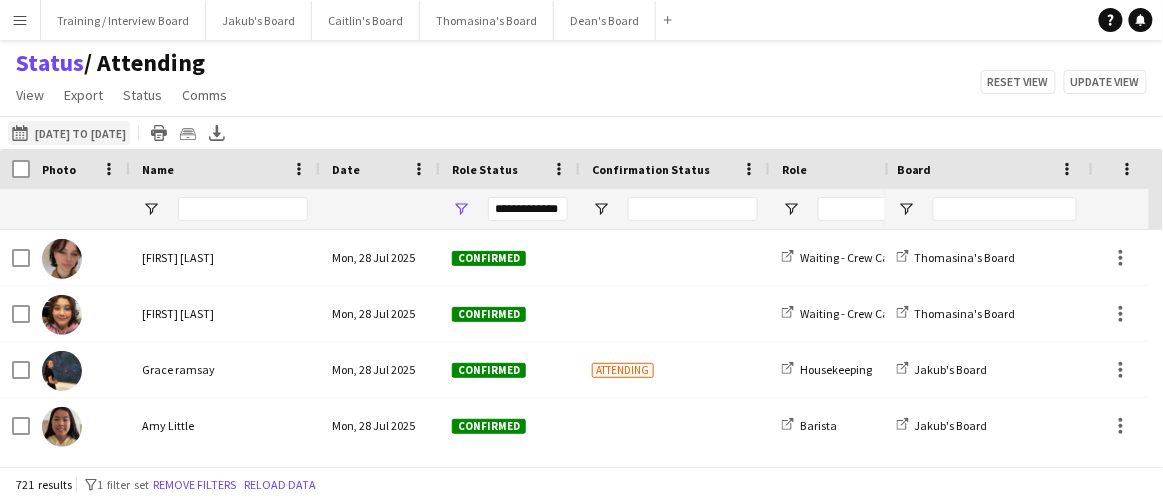 click on "05-08-2025 to 11-08-2025" 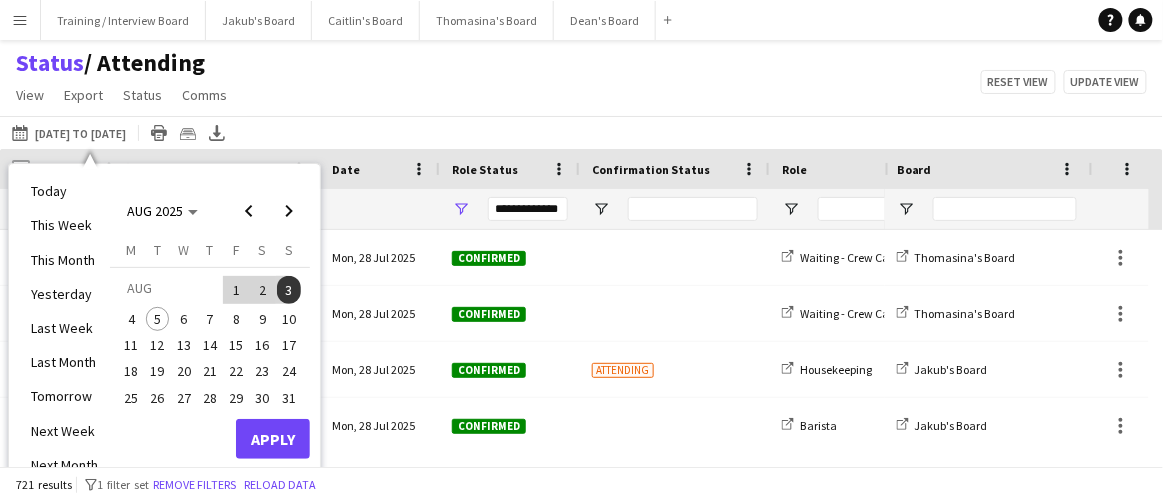 click on "9" at bounding box center (263, 319) 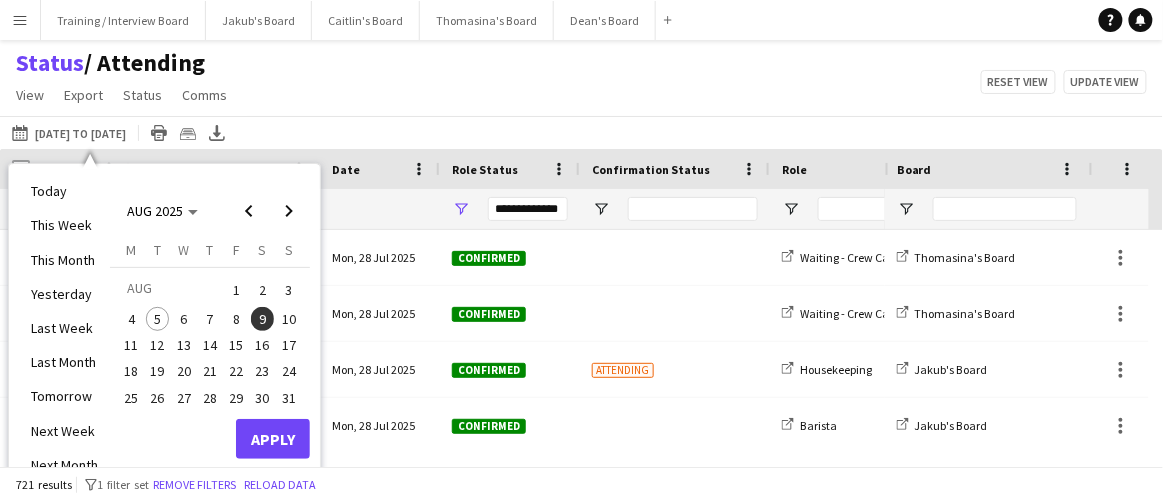 click on "9" at bounding box center [263, 319] 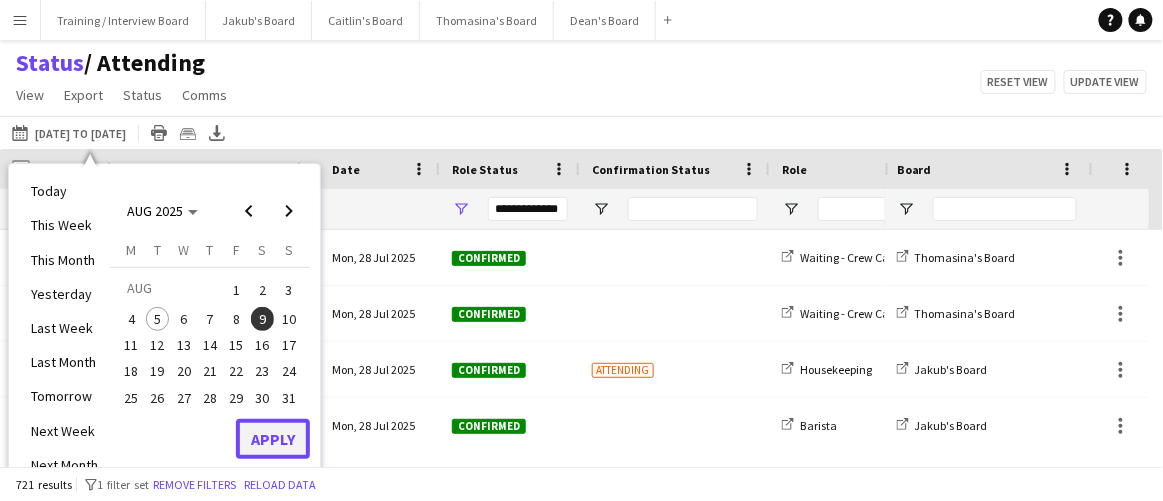 click on "Apply" at bounding box center (273, 439) 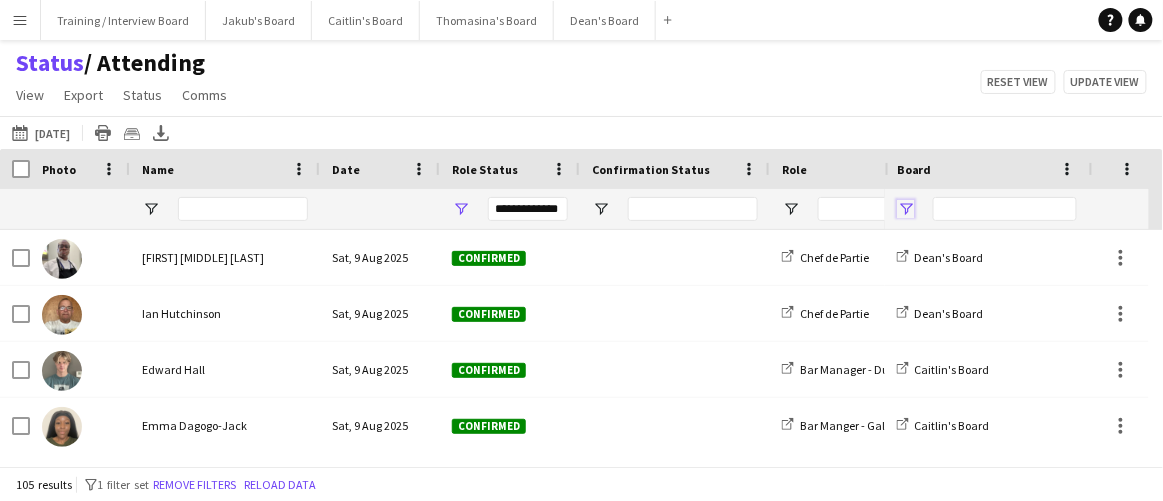 click at bounding box center [906, 209] 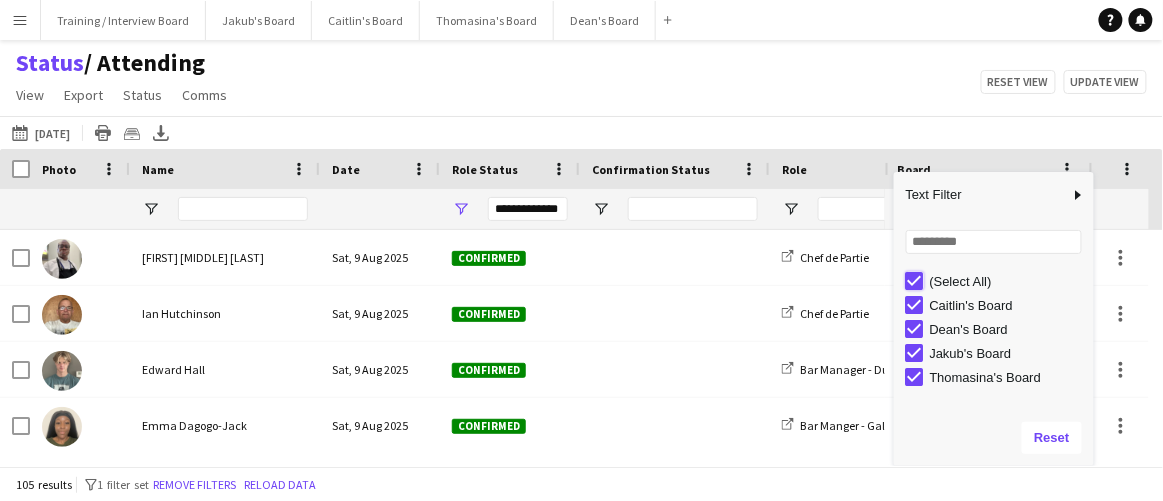 type on "***" 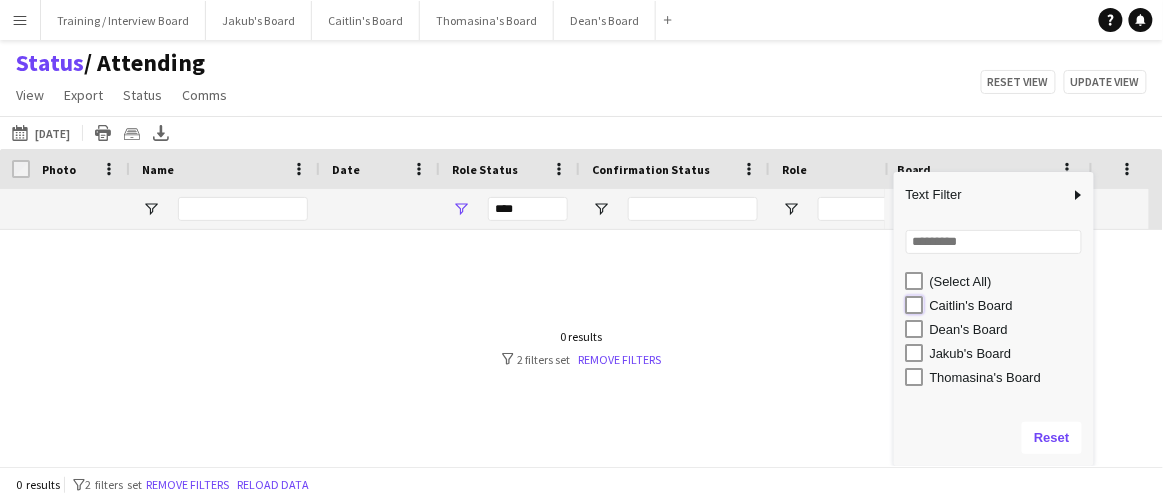 type on "**********" 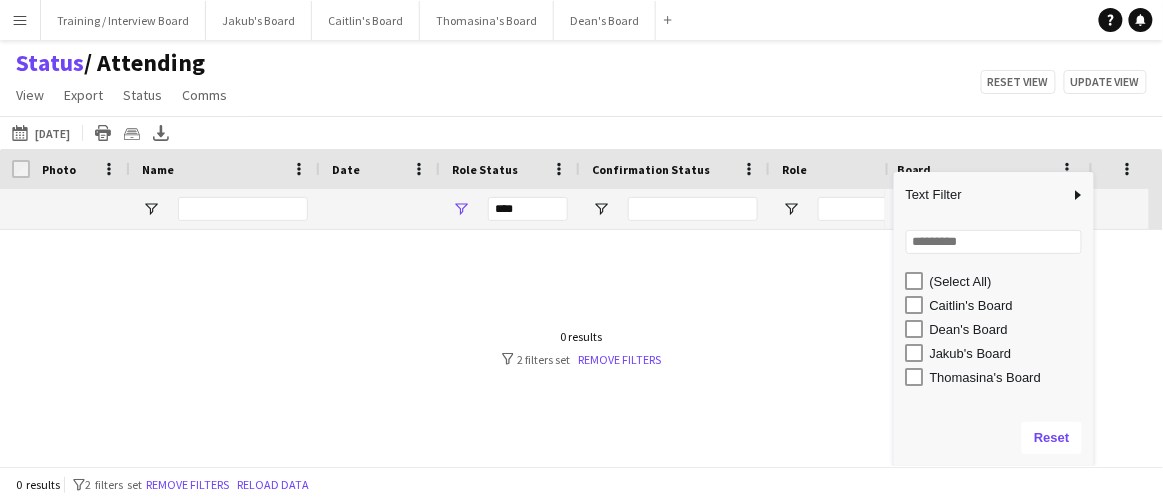 type on "**********" 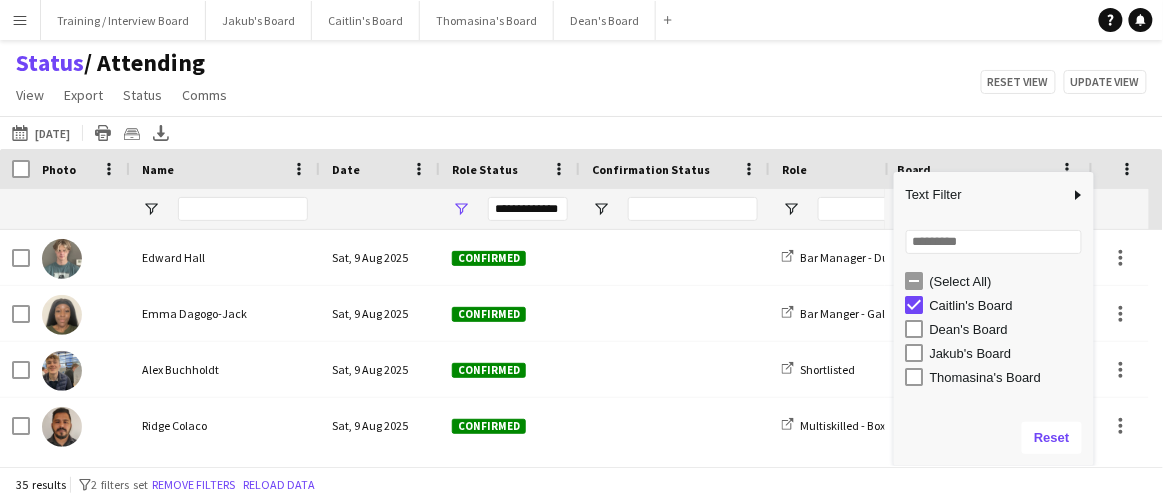 click on "Status    / Attending   View   Views  Default view Airshow Accreditation Airshow Check In Attending BPE Import CFS Check In Alpha and Placement Check in Timesheet Client Timesheet Phone Number v1.0 Client Timesheet v1.0 JZ Timesheet 2024 Placement Transfer References Import RWHS SFC TIMESHEET Sharecode Check New view Update view Delete view Edit name Customise view Customise filters Reset Filters Reset View Reset All  Export  Export as XLSX Export as CSV Export as PDF Crew files as ZIP  Status  Confirm attendance Check-in Check-out Clear confirm attendance Clear check-in Clear check-out  Comms  Send notification Chat  Reset view   Update view" 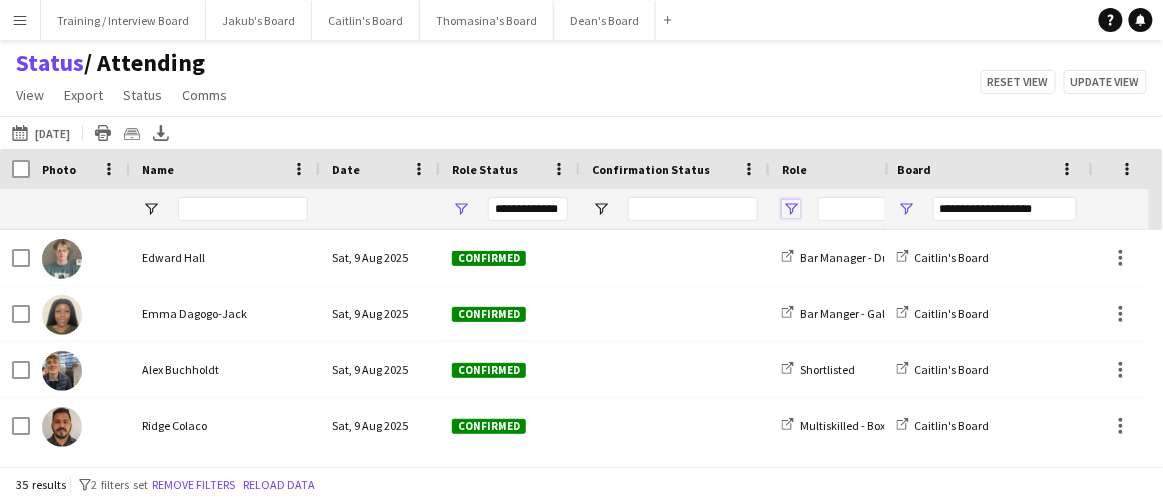 click at bounding box center (791, 209) 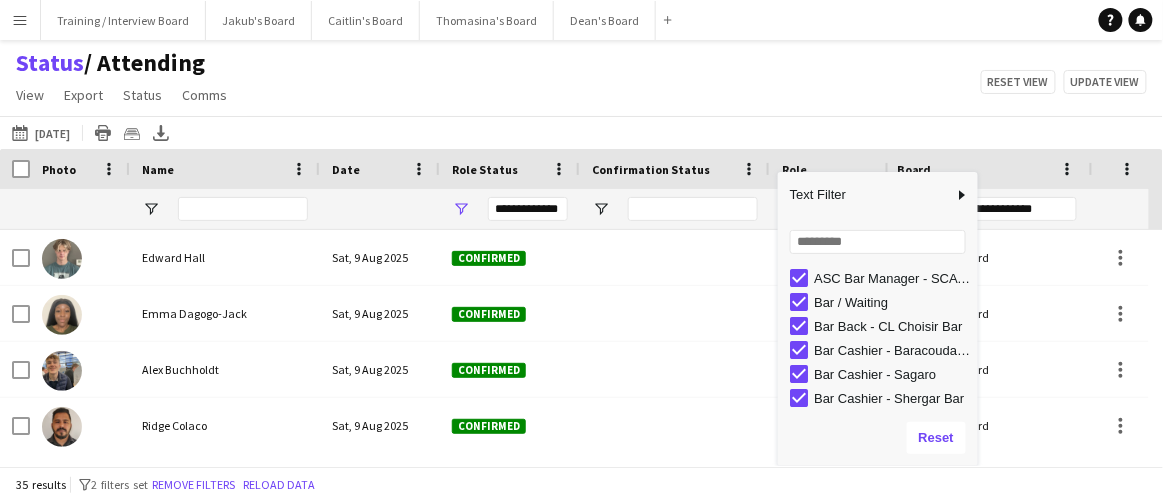 scroll, scrollTop: 0, scrollLeft: 0, axis: both 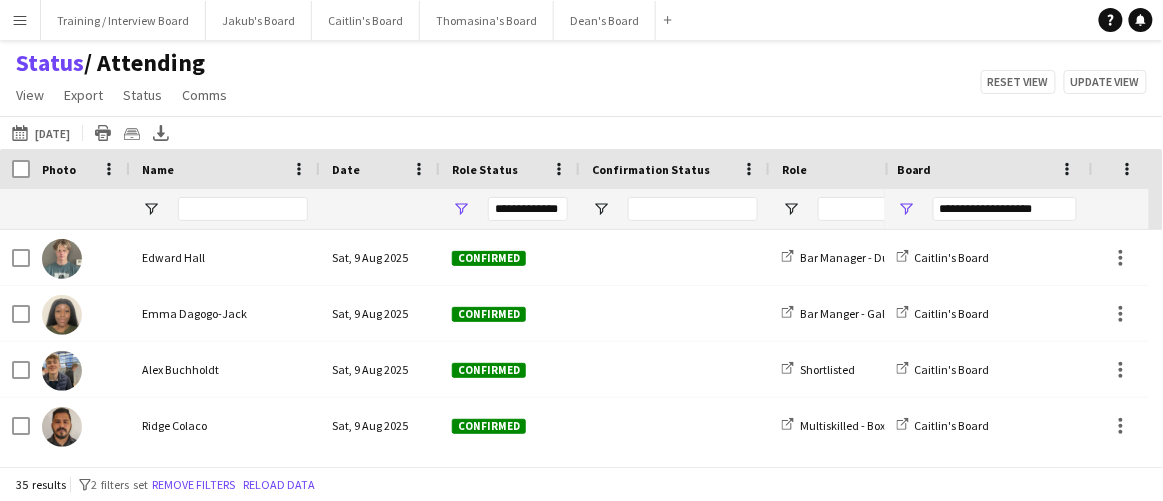 click on "Status    / Attending   View   Views  Default view Airshow Accreditation Airshow Check In Attending BPE Import CFS Check In Alpha and Placement Check in Timesheet Client Timesheet Phone Number v1.0 Client Timesheet v1.0 JZ Timesheet 2024 Placement Transfer References Import RWHS SFC TIMESHEET Sharecode Check New view Update view Delete view Edit name Customise view Customise filters Reset Filters Reset View Reset All  Export  Export as XLSX Export as CSV Export as PDF Crew files as ZIP  Status  Confirm attendance Check-in Check-out Clear confirm attendance Clear check-in Clear check-out  Comms  Send notification Chat  Reset view   Update view" 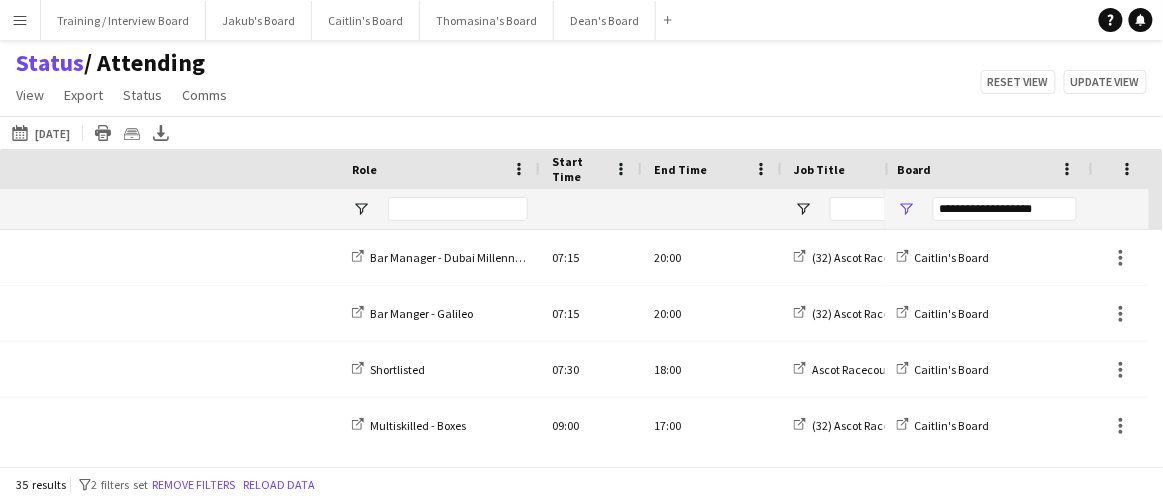 scroll, scrollTop: 0, scrollLeft: 1375, axis: horizontal 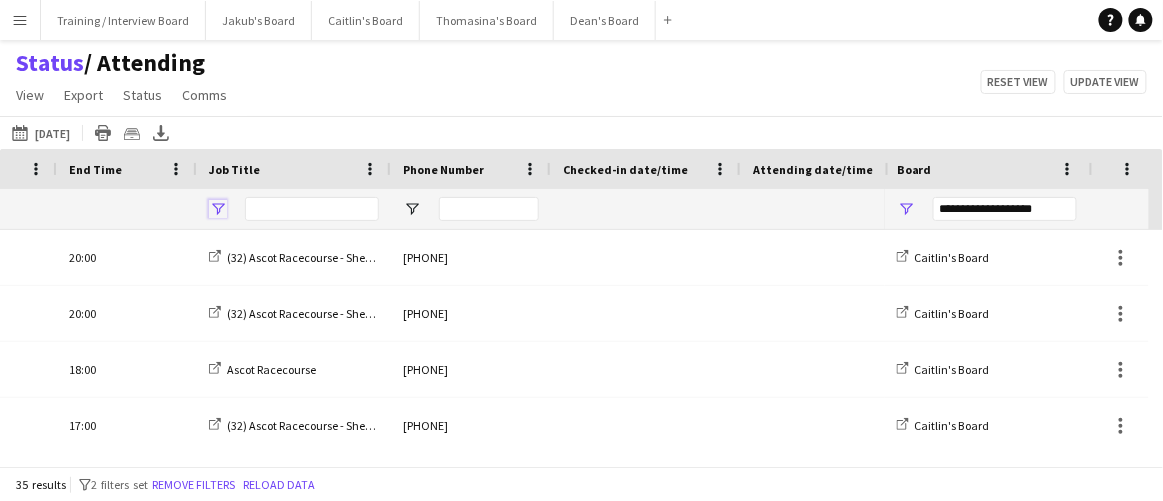 click at bounding box center (218, 209) 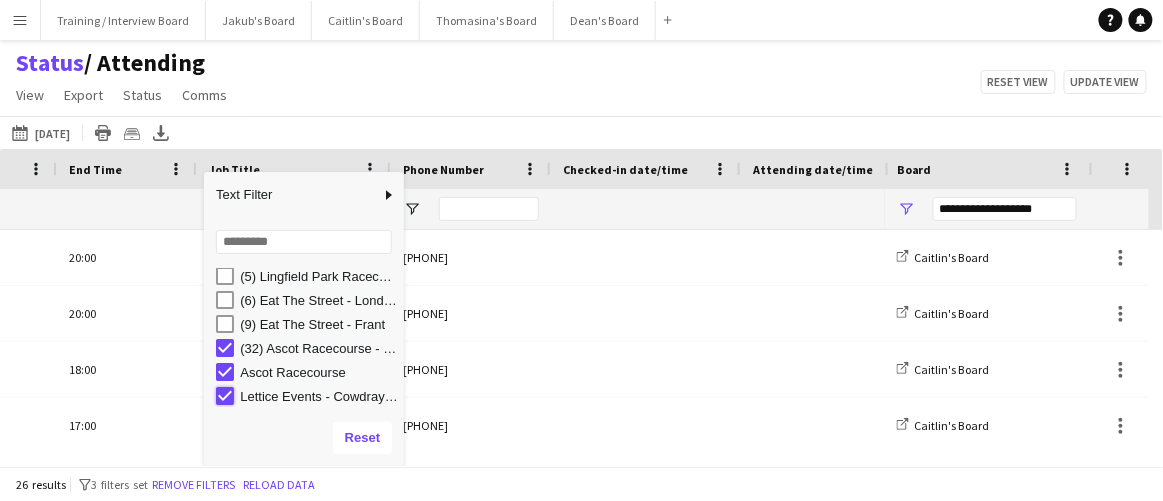 type on "**********" 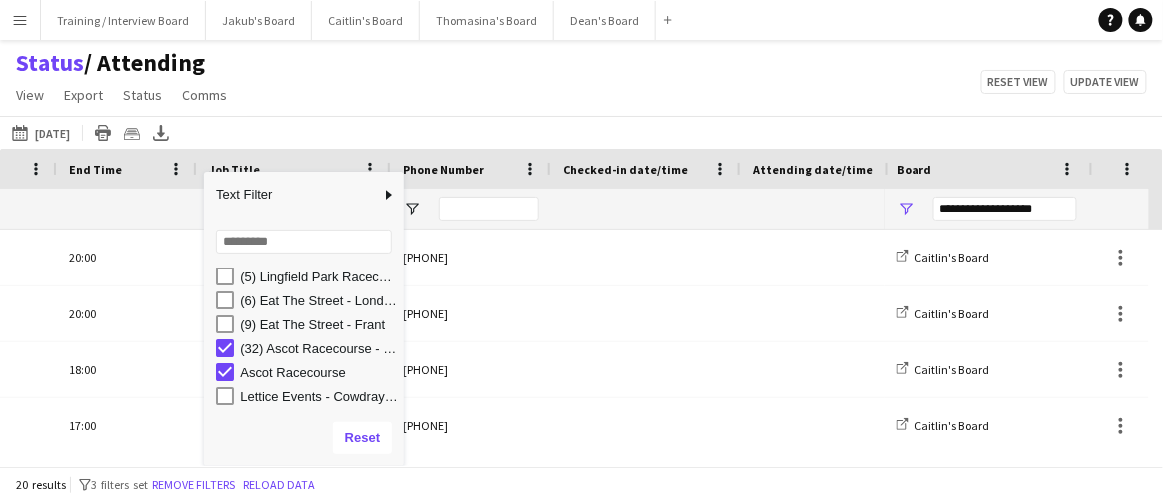 click on "Status    / Attending   View   Views  Default view Airshow Accreditation Airshow Check In Attending BPE Import CFS Check In Alpha and Placement Check in Timesheet Client Timesheet Phone Number v1.0 Client Timesheet v1.0 JZ Timesheet 2024 Placement Transfer References Import RWHS SFC TIMESHEET Sharecode Check New view Update view Delete view Edit name Customise view Customise filters Reset Filters Reset View Reset All  Export  Export as XLSX Export as CSV Export as PDF Crew files as ZIP  Status  Confirm attendance Check-in Check-out Clear confirm attendance Clear check-in Clear check-out  Comms  Send notification Chat  Reset view   Update view" 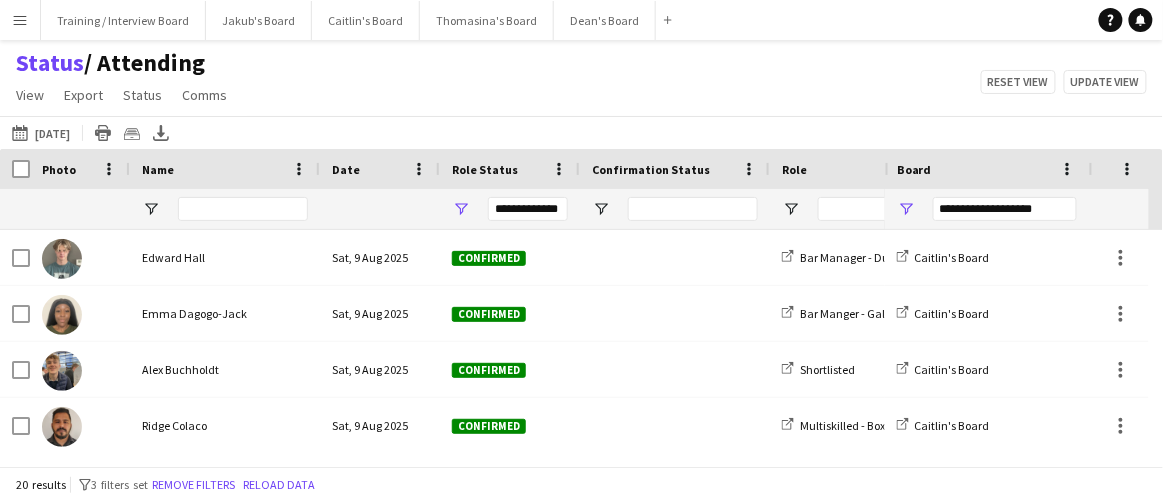 scroll, scrollTop: 0, scrollLeft: 30, axis: horizontal 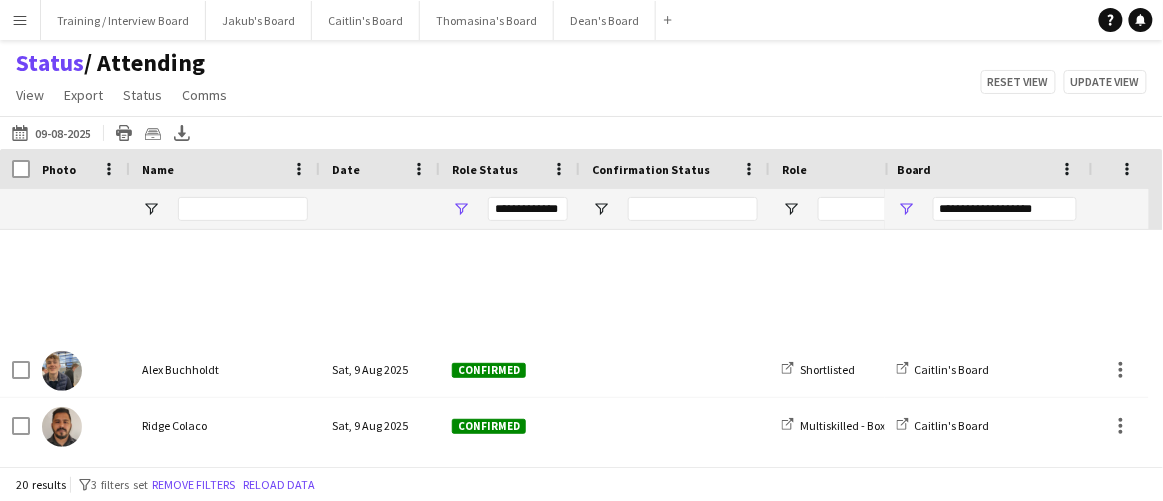 click on "Caitlin's Board
Close" at bounding box center (366, 20) 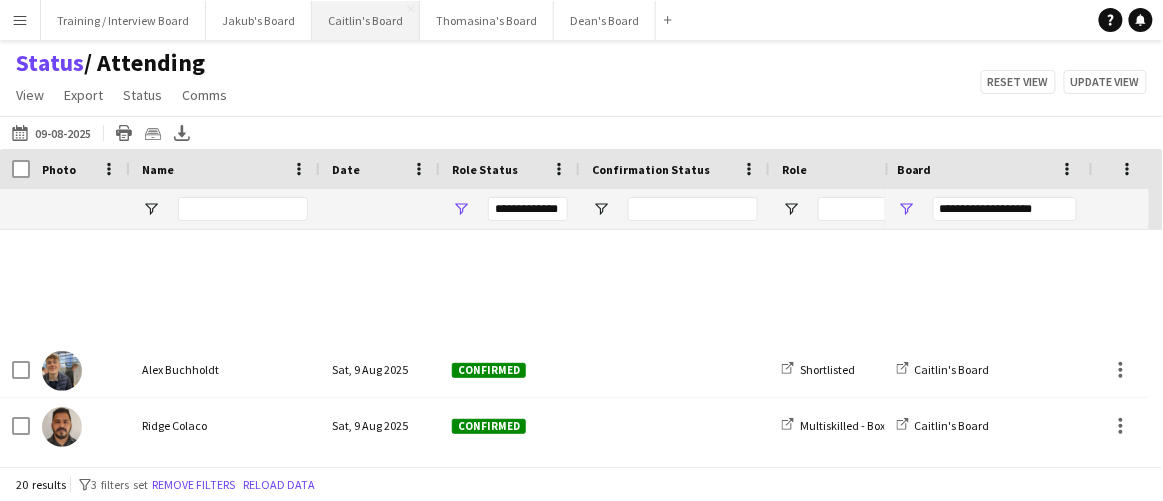 scroll, scrollTop: 0, scrollLeft: 0, axis: both 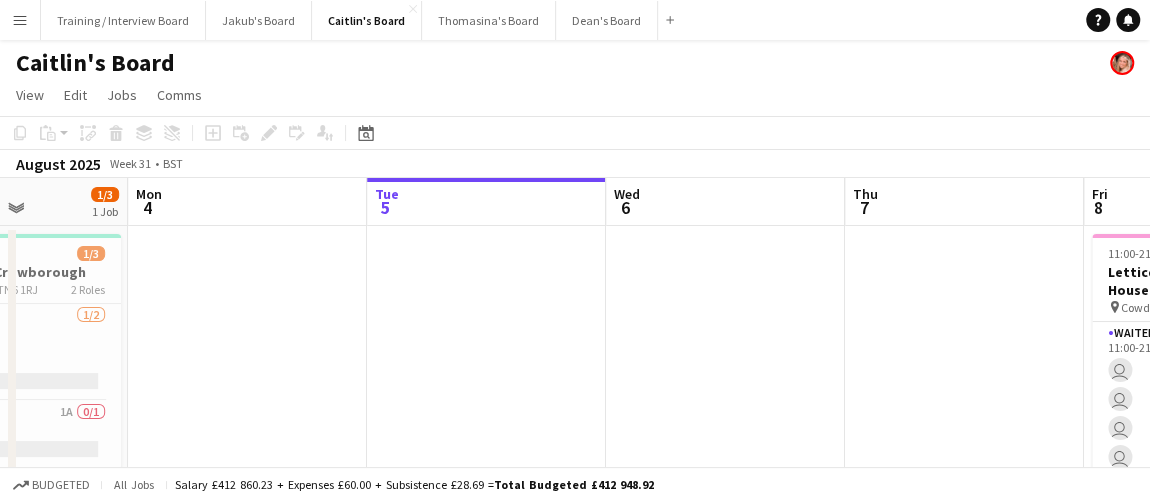 drag, startPoint x: 489, startPoint y: 281, endPoint x: 499, endPoint y: 283, distance: 10.198039 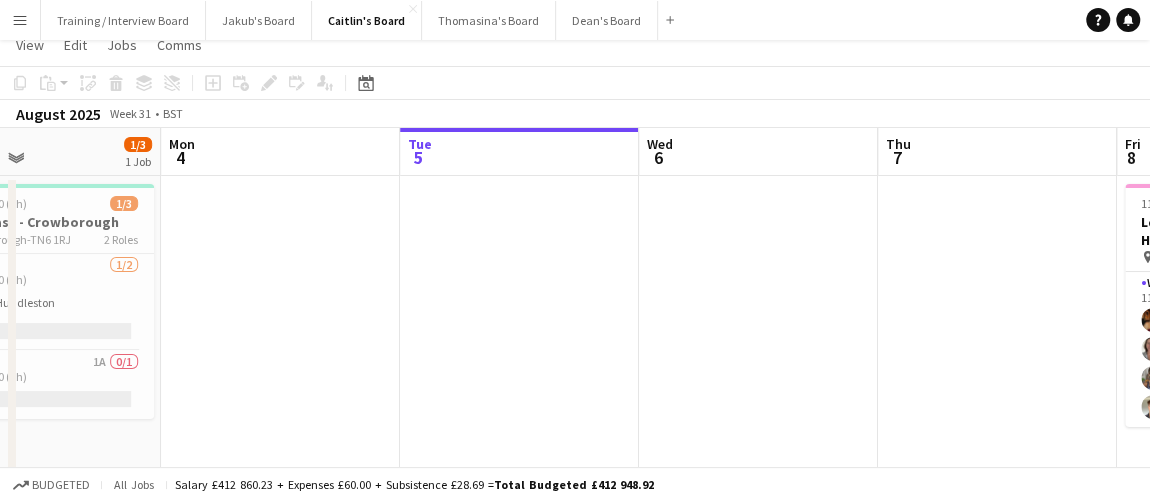 scroll, scrollTop: 90, scrollLeft: 0, axis: vertical 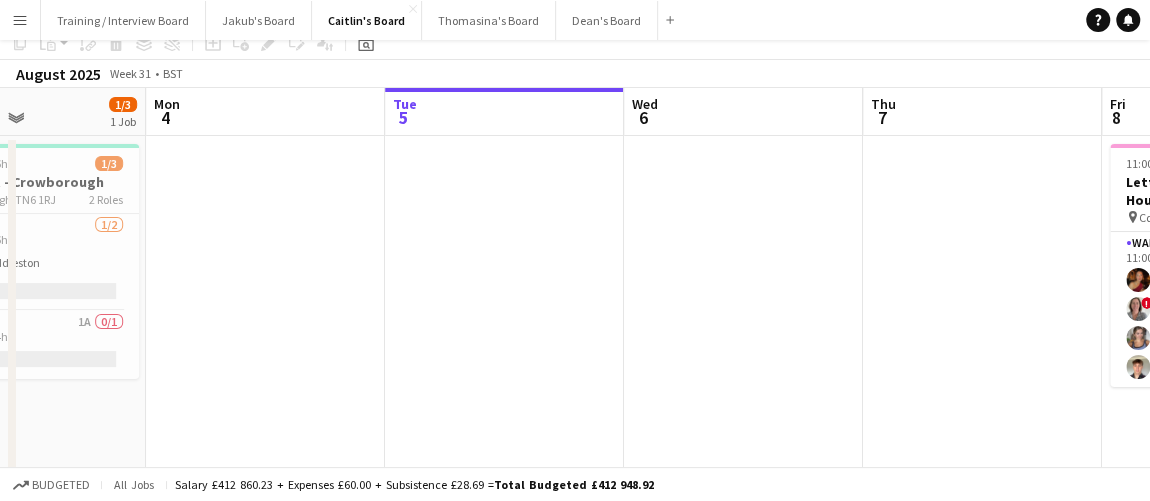 drag, startPoint x: 284, startPoint y: 325, endPoint x: 500, endPoint y: 349, distance: 217.32924 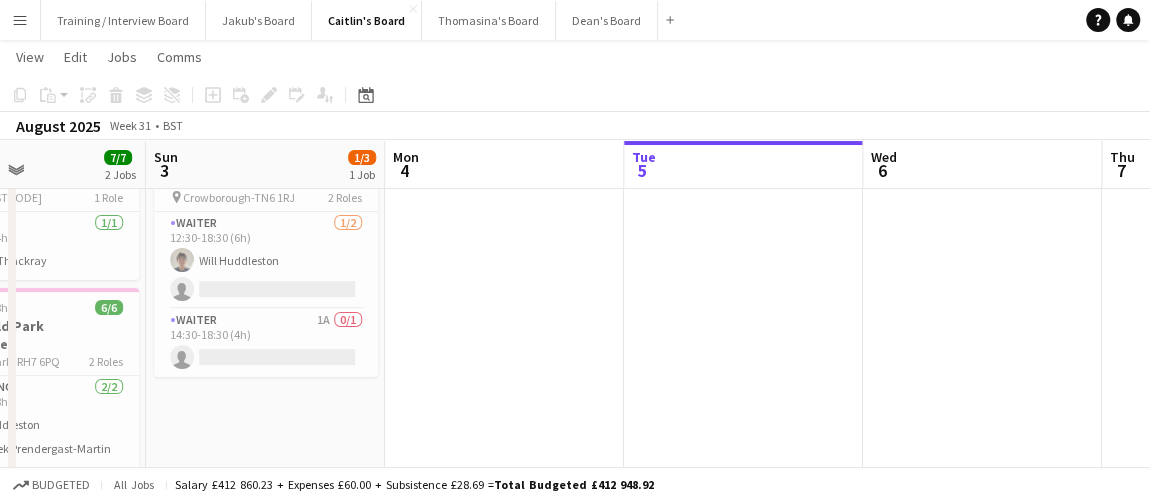 scroll, scrollTop: 0, scrollLeft: 529, axis: horizontal 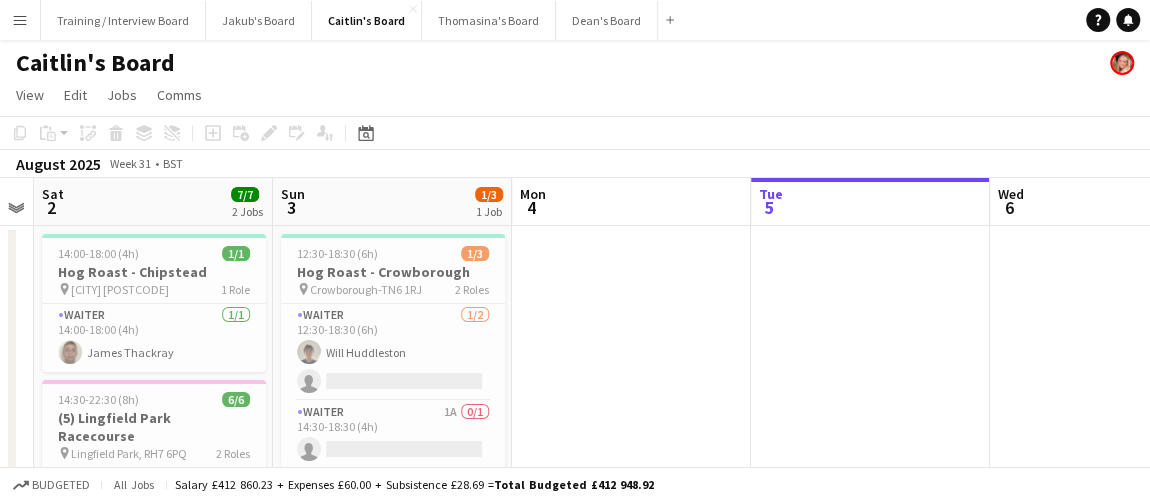 drag, startPoint x: 371, startPoint y: 366, endPoint x: 456, endPoint y: 367, distance: 85.00588 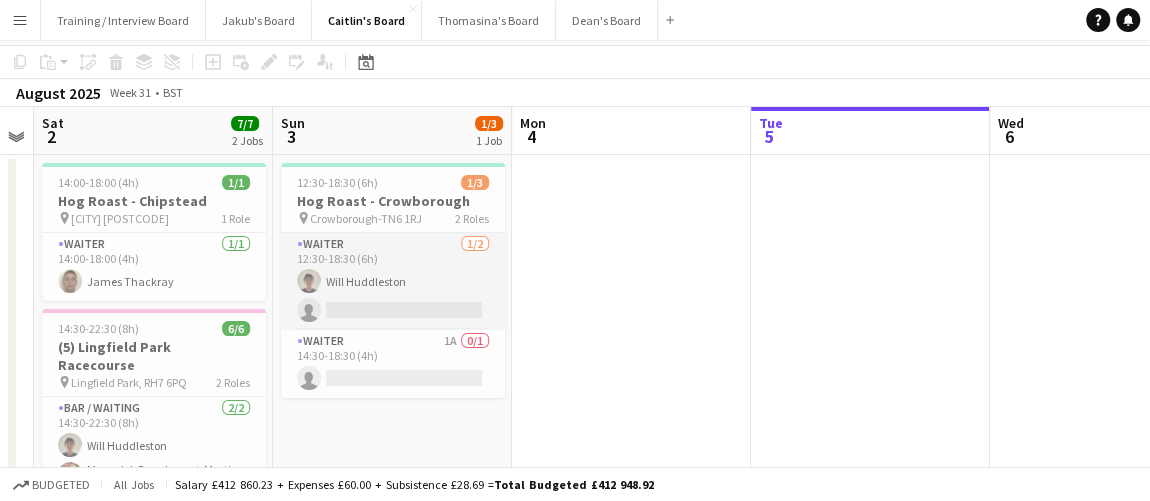 scroll, scrollTop: 90, scrollLeft: 0, axis: vertical 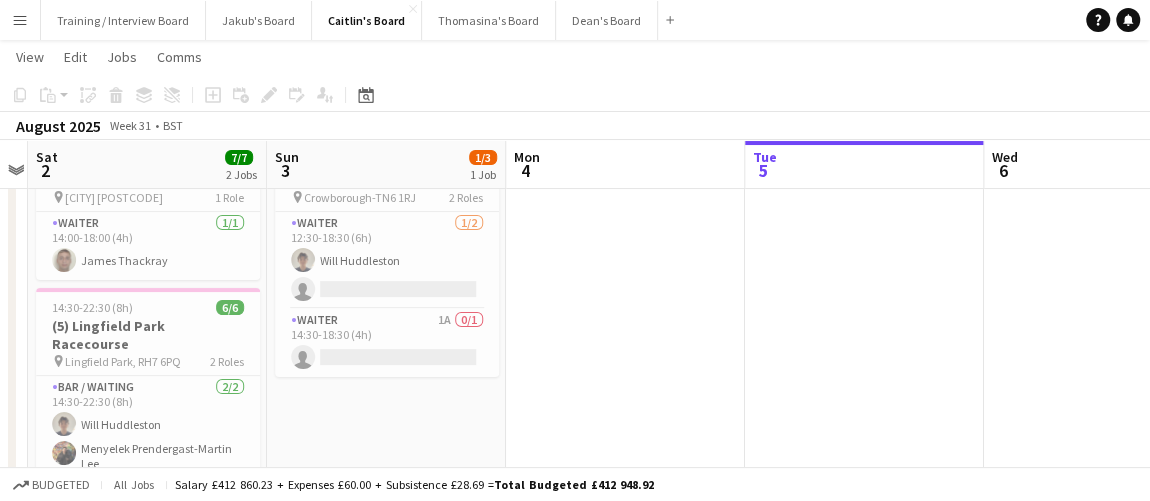 drag, startPoint x: 463, startPoint y: 383, endPoint x: 575, endPoint y: 396, distance: 112.75194 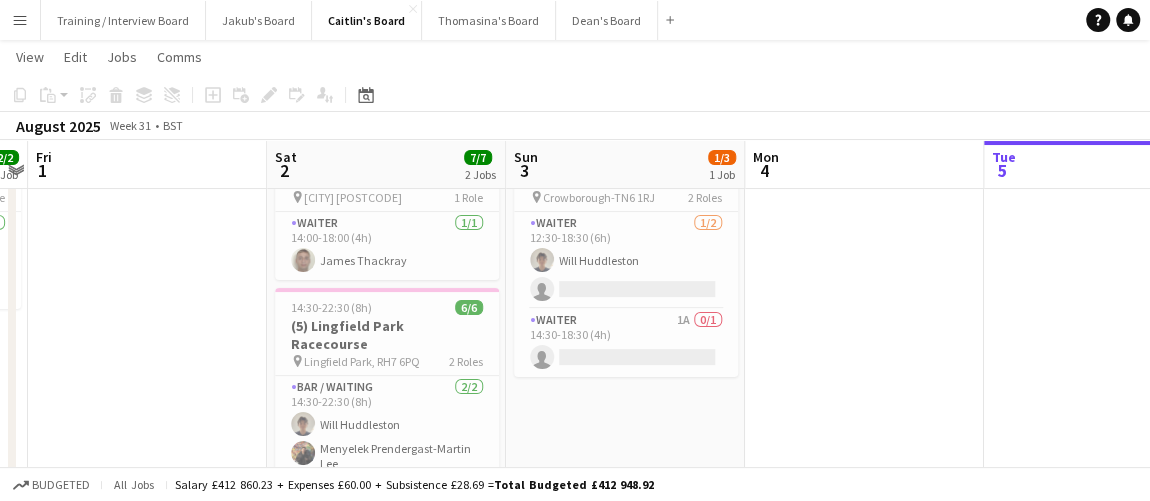 scroll, scrollTop: 0, scrollLeft: 445, axis: horizontal 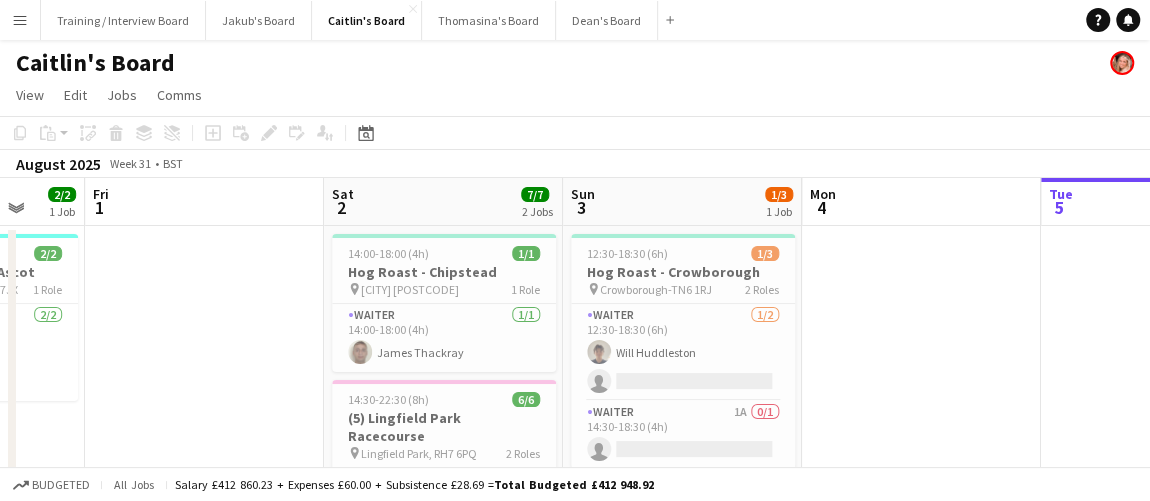 drag, startPoint x: 367, startPoint y: 343, endPoint x: 465, endPoint y: 368, distance: 101.13852 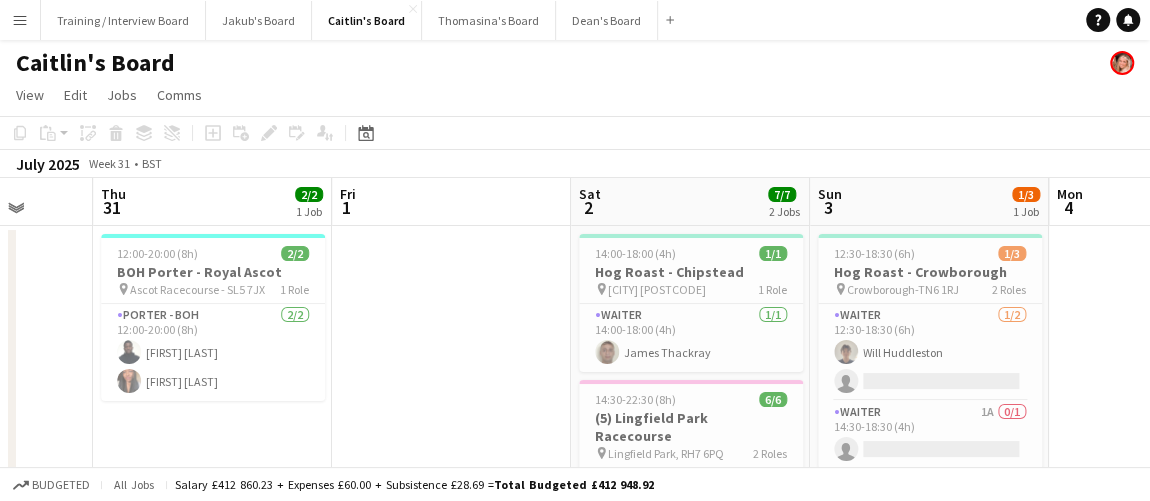 scroll, scrollTop: 0, scrollLeft: 459, axis: horizontal 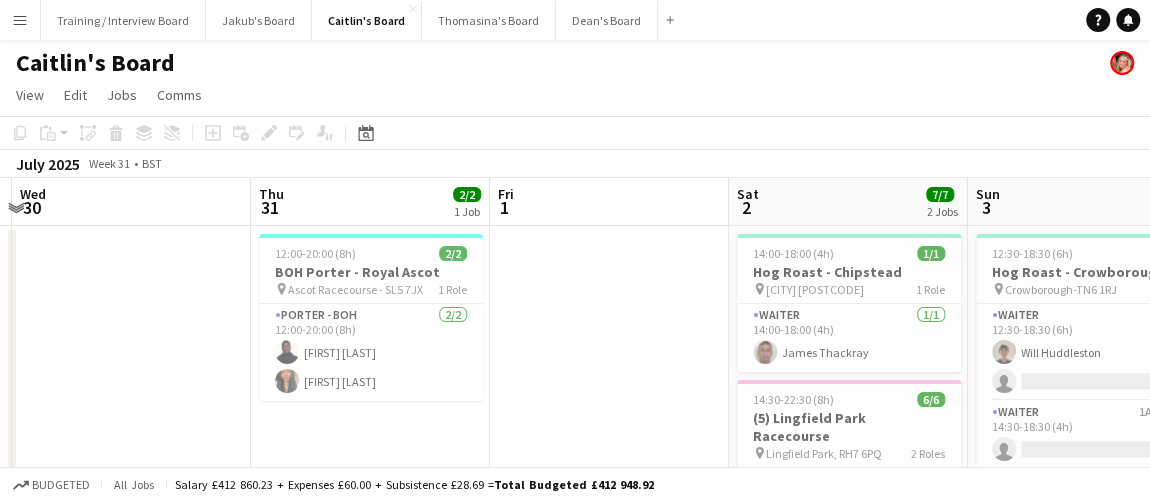 drag, startPoint x: 384, startPoint y: 351, endPoint x: 474, endPoint y: 366, distance: 91.24144 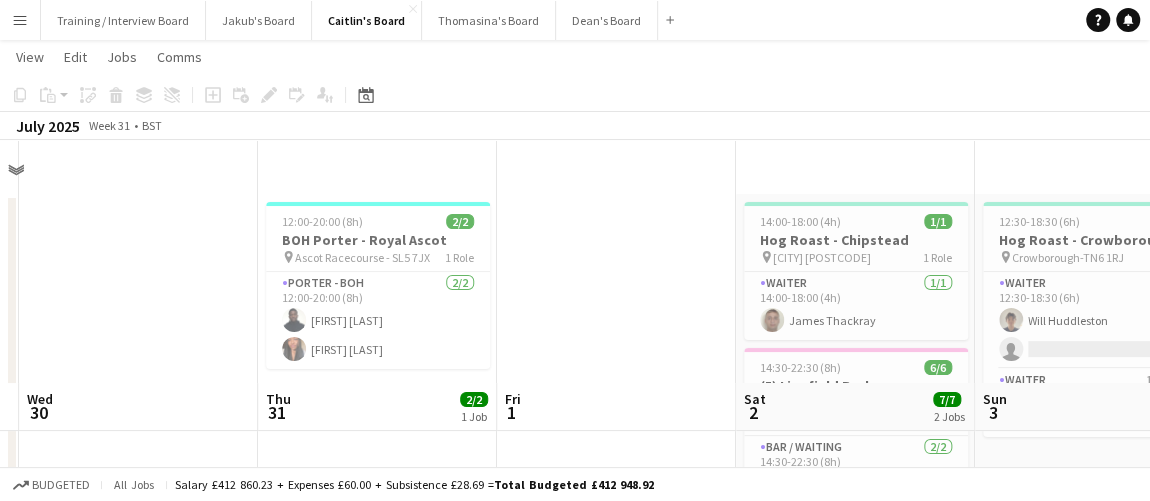 scroll, scrollTop: 0, scrollLeft: 0, axis: both 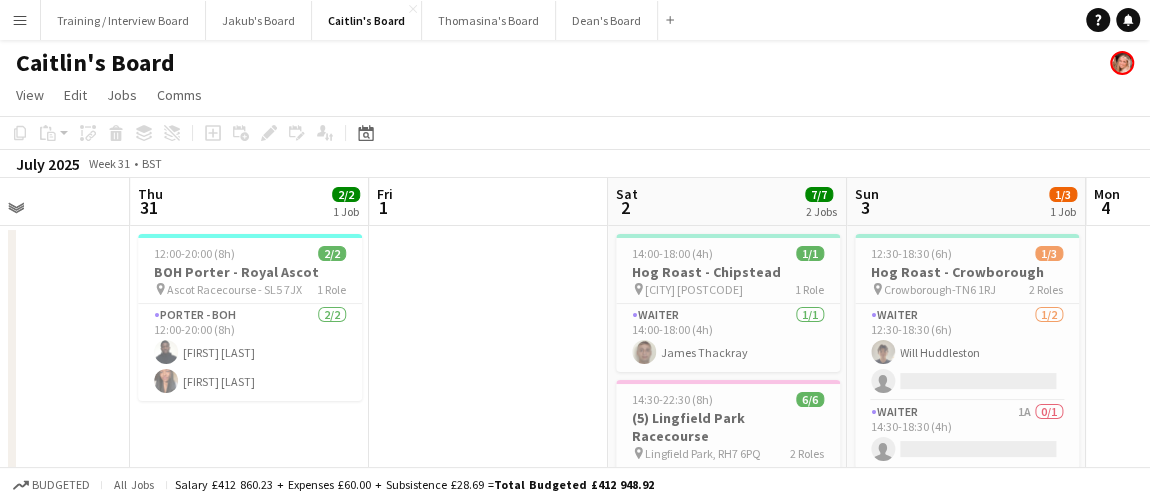 drag, startPoint x: 201, startPoint y: 317, endPoint x: 659, endPoint y: 387, distance: 463.31845 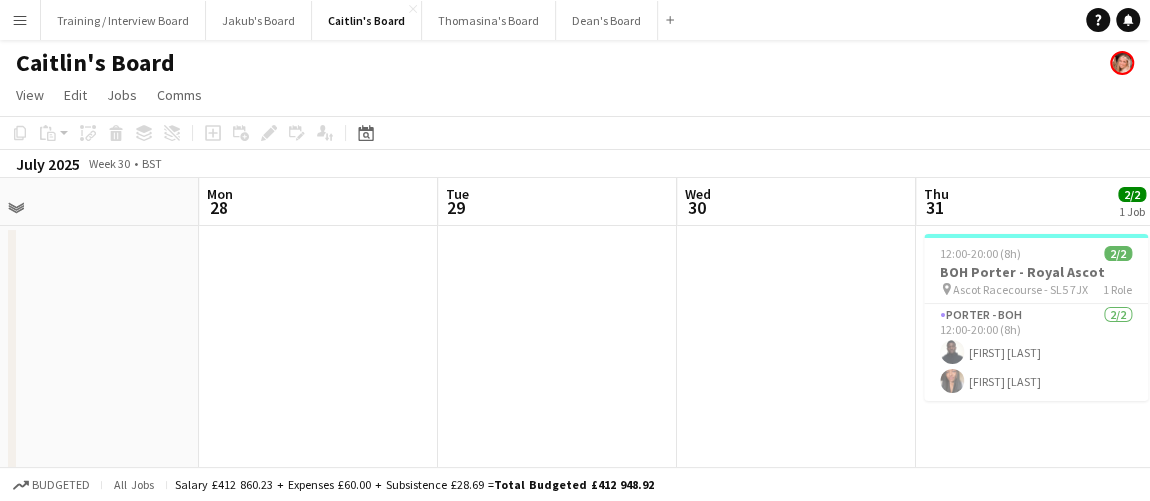drag, startPoint x: 473, startPoint y: 374, endPoint x: 261, endPoint y: 346, distance: 213.84106 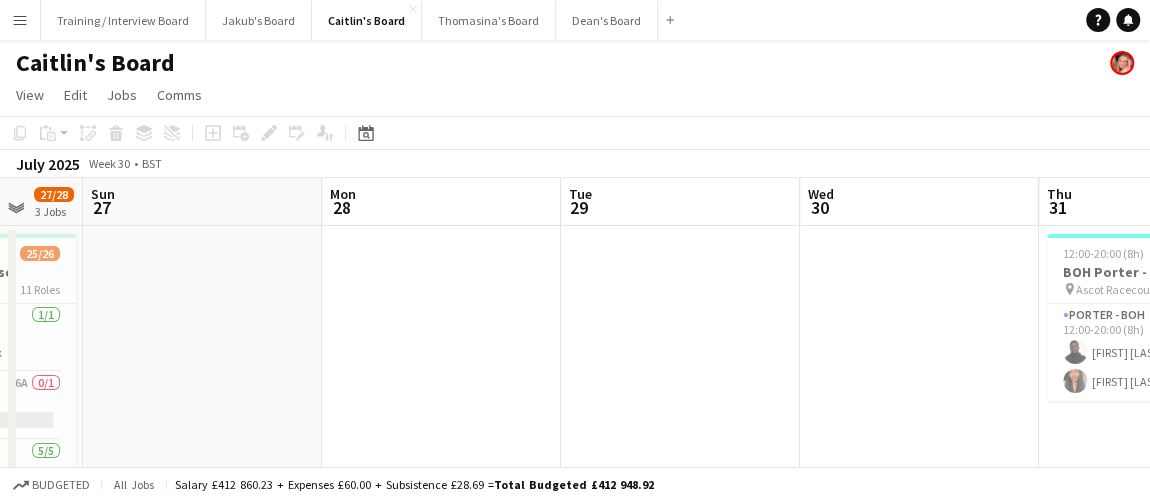 drag, startPoint x: 260, startPoint y: 346, endPoint x: 579, endPoint y: 405, distance: 324.41025 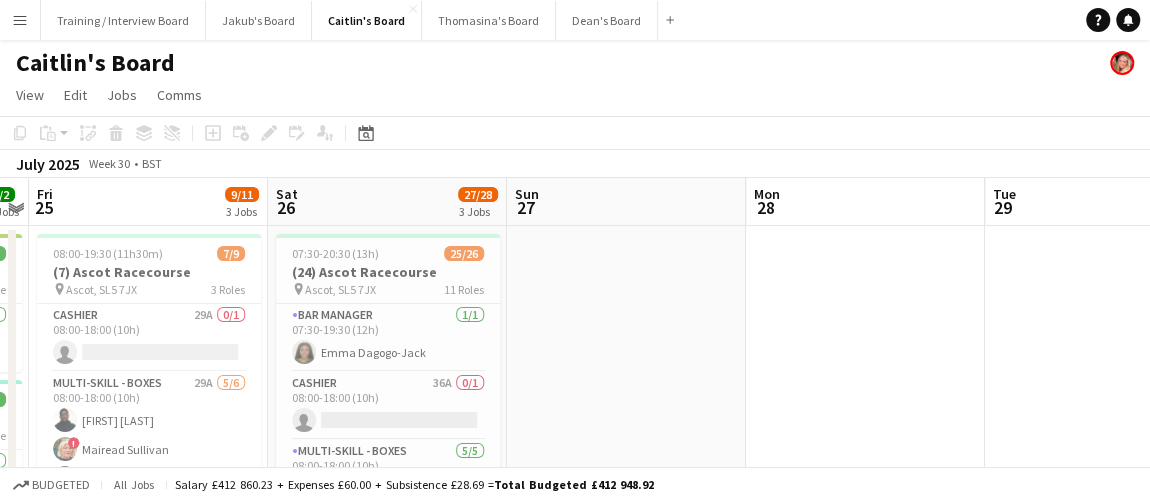 scroll, scrollTop: 0, scrollLeft: 430, axis: horizontal 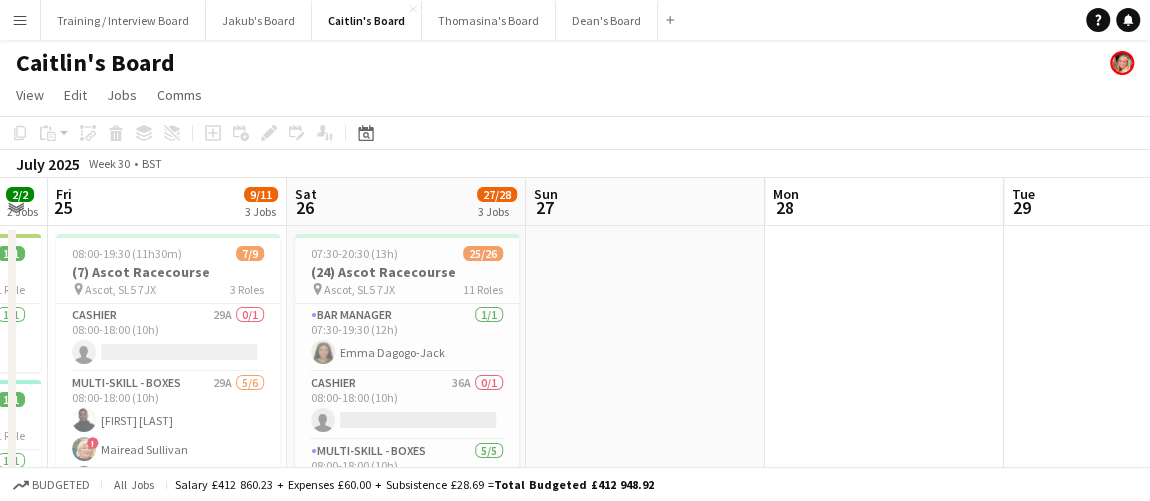 drag, startPoint x: 338, startPoint y: 360, endPoint x: 517, endPoint y: 377, distance: 179.80545 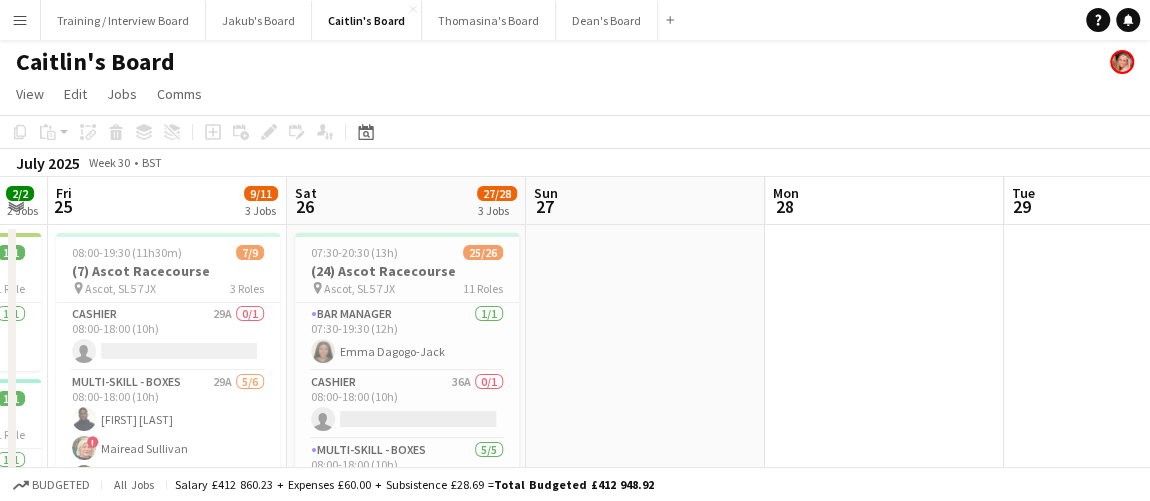 scroll, scrollTop: 0, scrollLeft: 0, axis: both 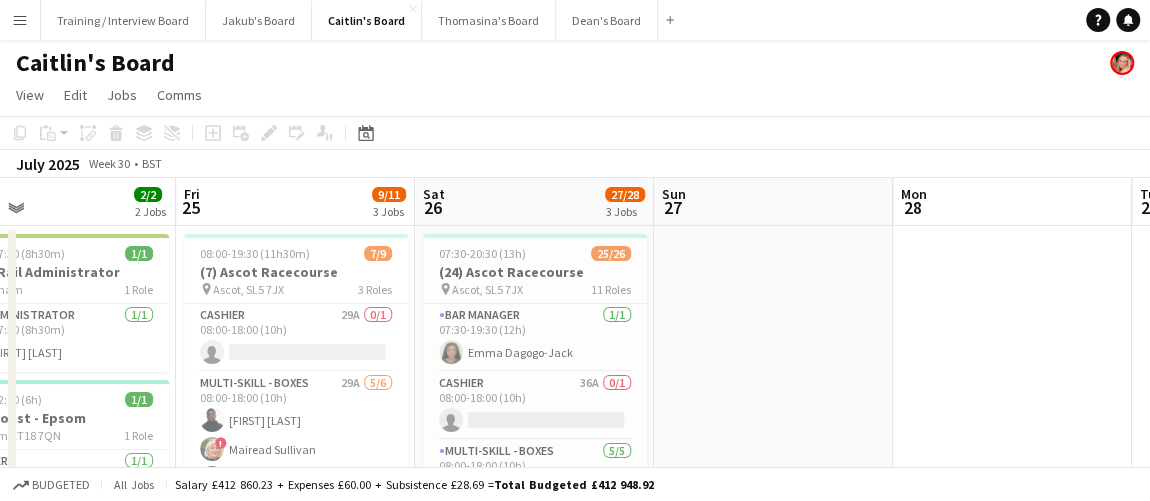 drag, startPoint x: 558, startPoint y: 368, endPoint x: 715, endPoint y: 369, distance: 157.00319 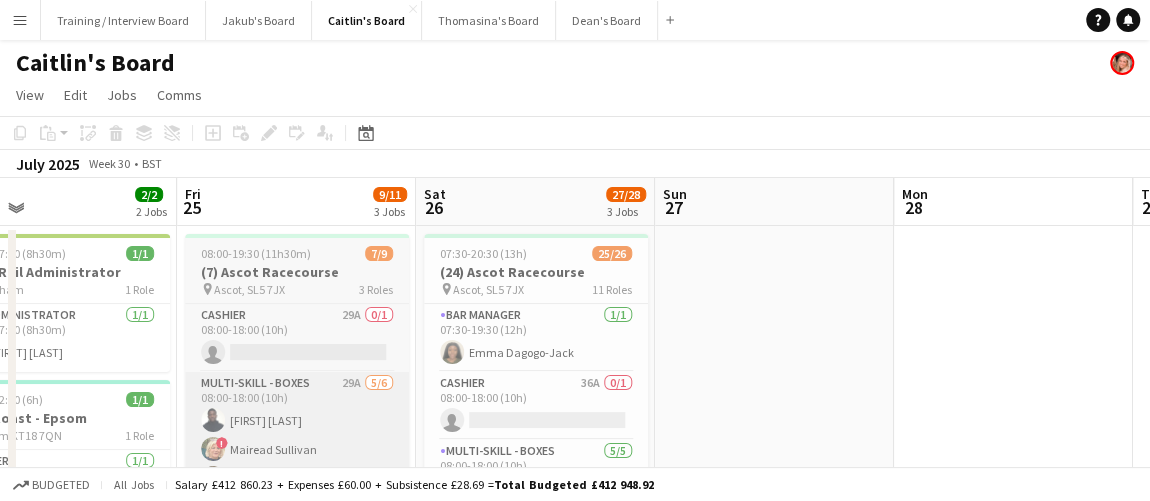 drag, startPoint x: 446, startPoint y: 371, endPoint x: 592, endPoint y: 383, distance: 146.49232 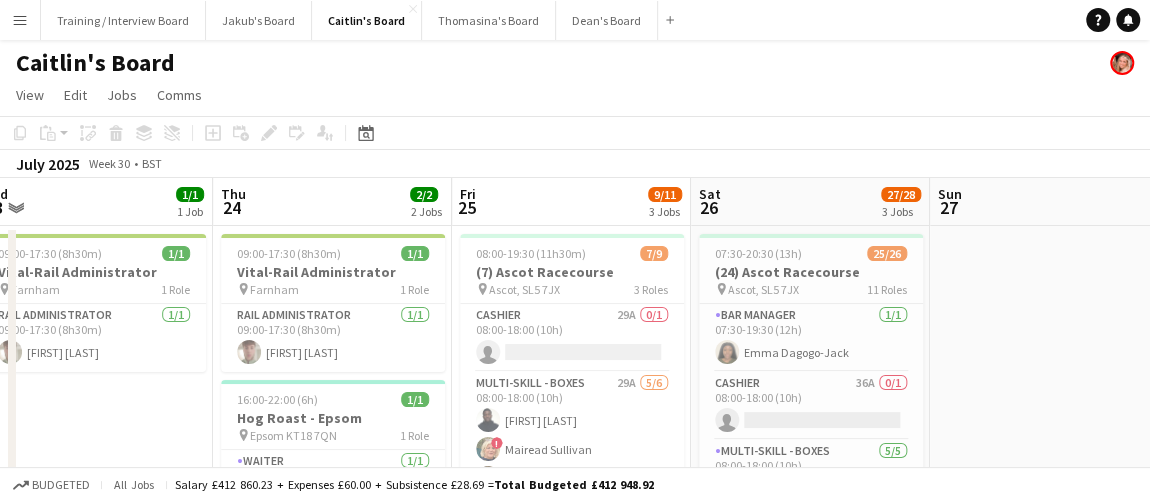 drag, startPoint x: 320, startPoint y: 385, endPoint x: 576, endPoint y: 405, distance: 256.78006 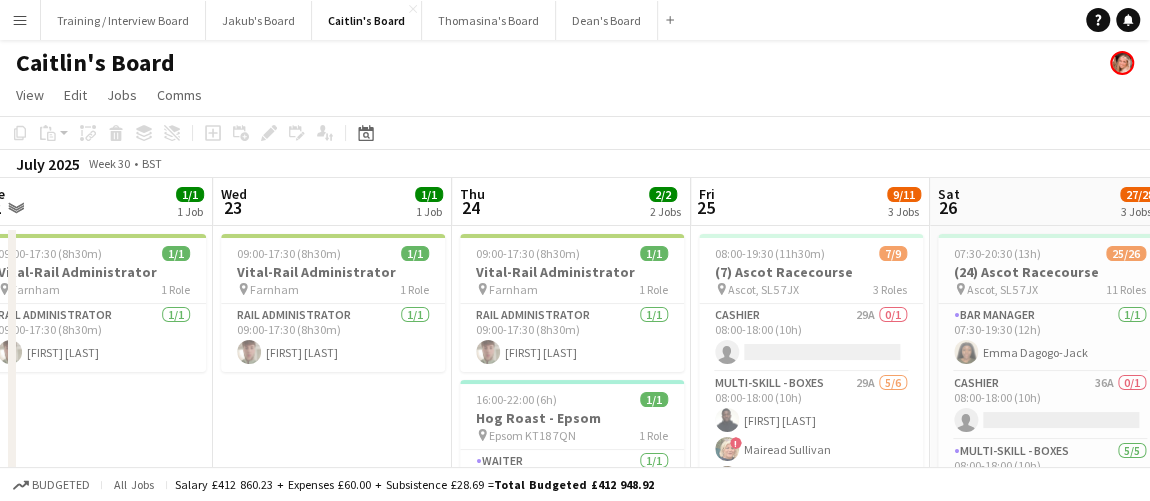 scroll, scrollTop: 0, scrollLeft: 489, axis: horizontal 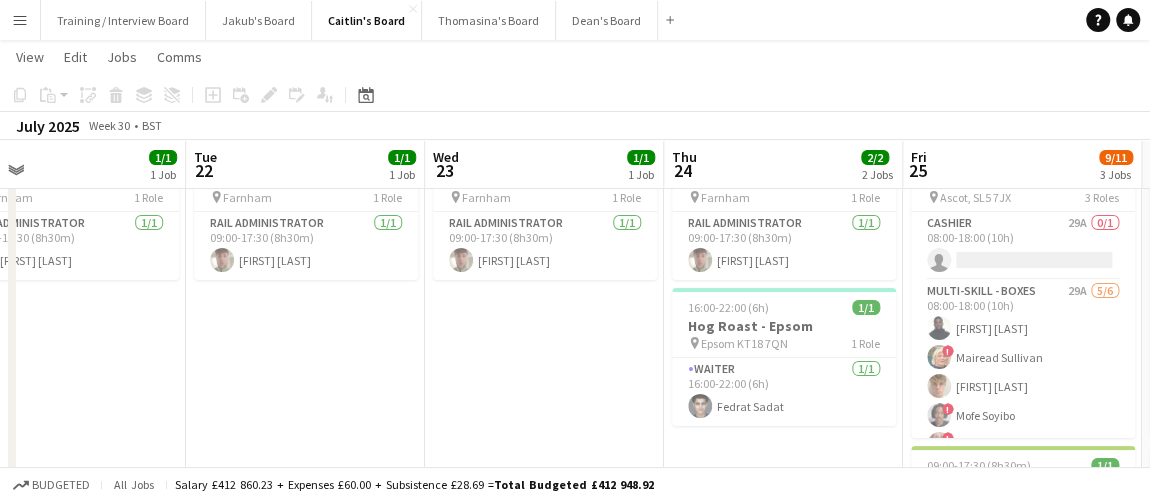 drag, startPoint x: 295, startPoint y: 400, endPoint x: 487, endPoint y: 425, distance: 193.62076 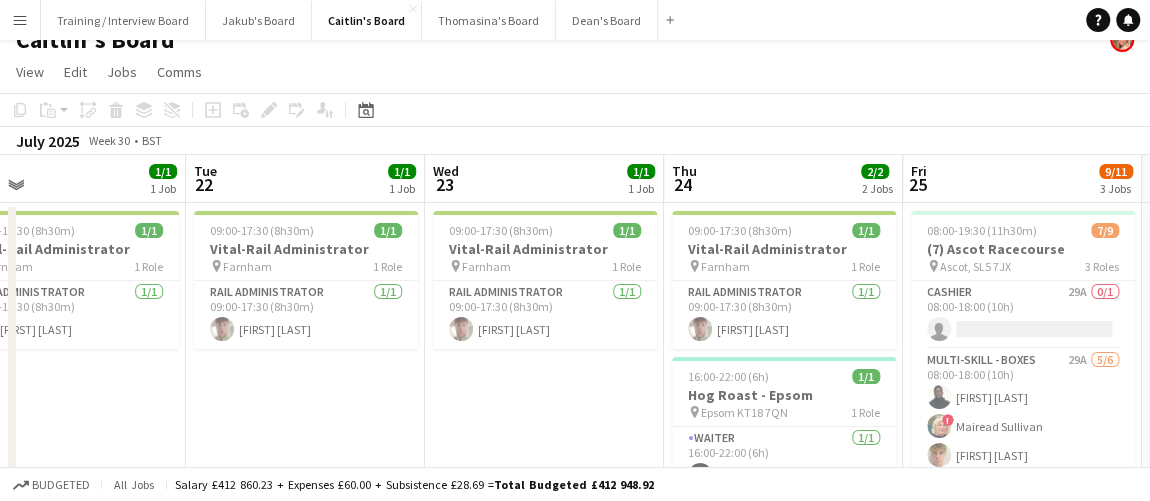 scroll, scrollTop: 0, scrollLeft: 0, axis: both 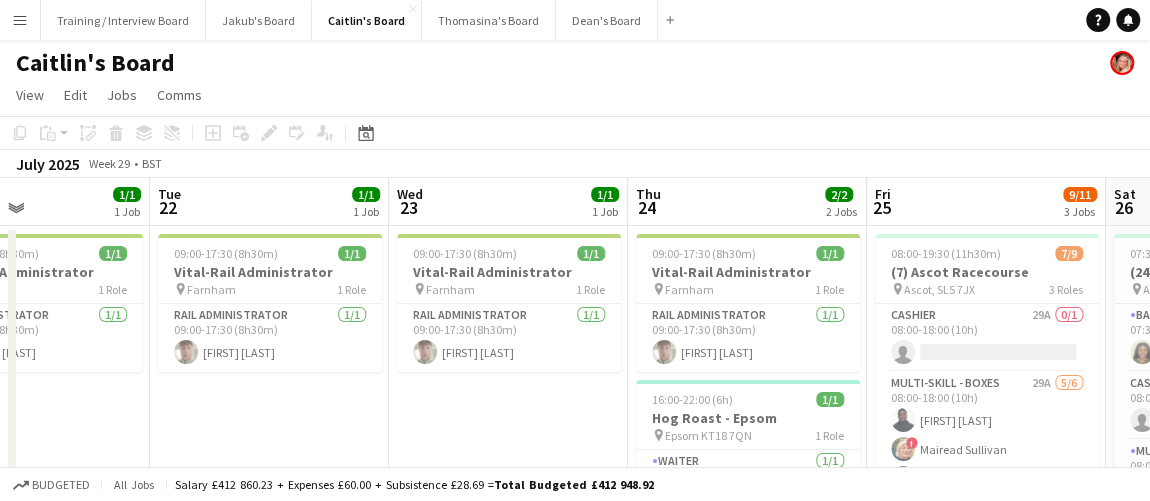 drag, startPoint x: 352, startPoint y: 396, endPoint x: 453, endPoint y: 396, distance: 101 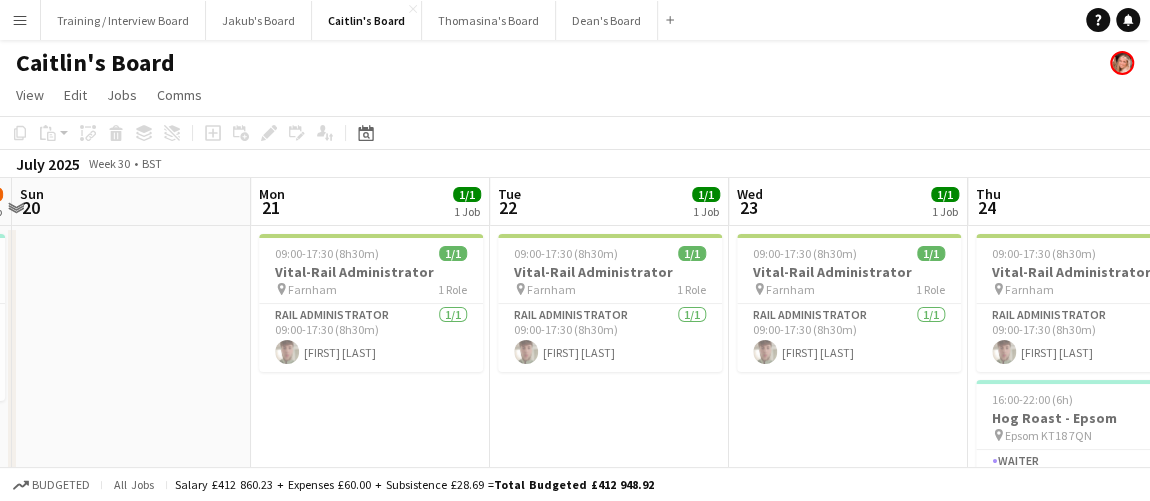 click on "Farnham   1 Role   Rail Administrator   1/1   09:00-17:30 (8h30m)
[FIRST] [LAST]     15:00-20:00 (5h)    2/2   Hog Roast - Haslemere
pin
Haslemere - GU27 3ND   2 Roles   Waiter   1/1   15:00-19:00 (4h)
[FIRST] [LAST]  Waiter   1/1   15:00-20:00 (5h)
[FIRST] [LAST]     14:30-18:30 (4h)    1/2   Hog Roast - Haslemere
pin
Oxted RH8 0RQ   1 Role   Waiter   1/2   14:30-18:30 (4h)
[FIRST] [LAST]
single-neutral-actions
09:00-17:30 (8h30m)    1/1   Vital-Rail Administrator
pin
Farnham   1 Role   Rail Administrator   1/1   [FIRST] [LAST]" at bounding box center [575, 1473] 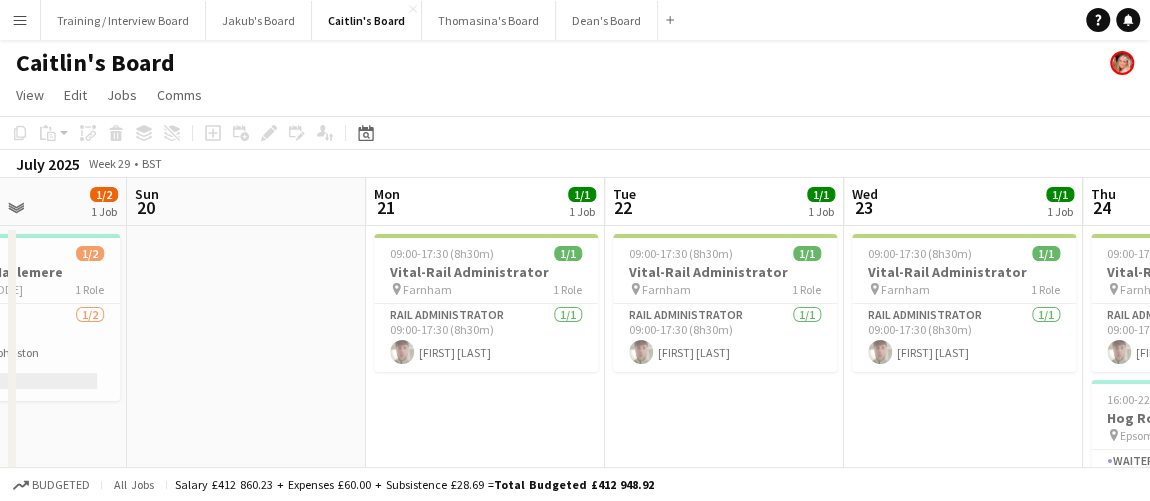 drag, startPoint x: 450, startPoint y: 425, endPoint x: 505, endPoint y: 429, distance: 55.145264 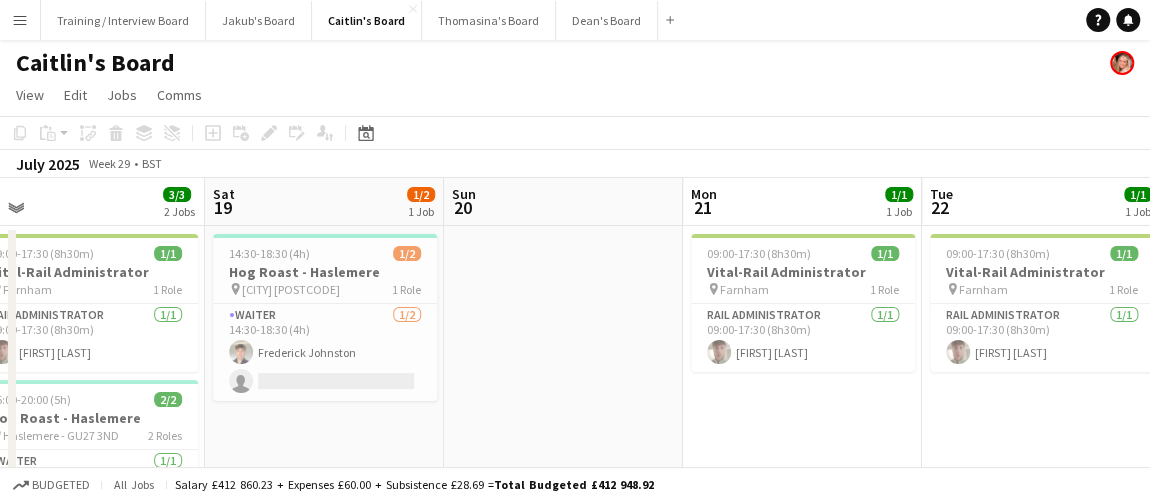 scroll, scrollTop: 0, scrollLeft: 504, axis: horizontal 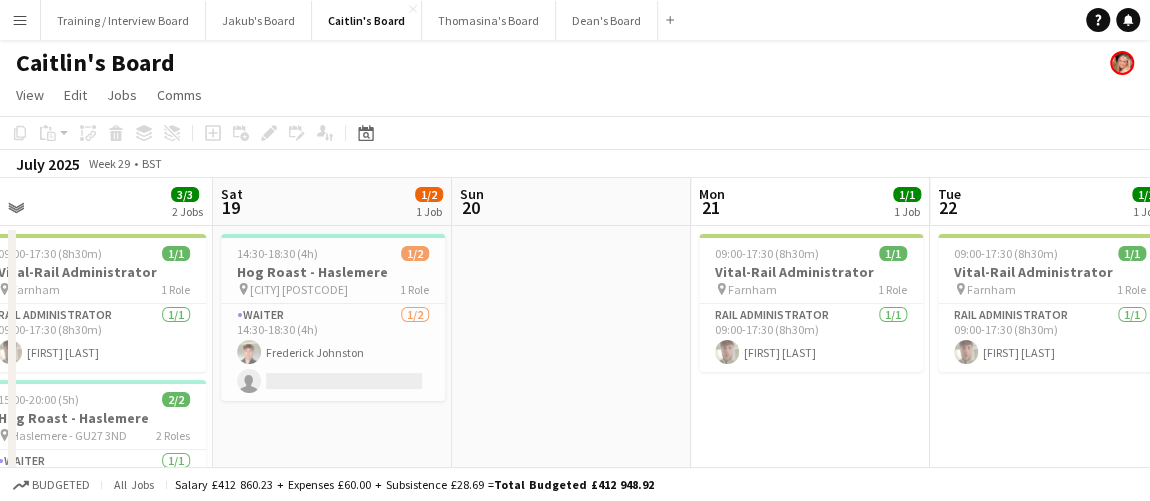 drag, startPoint x: 315, startPoint y: 422, endPoint x: 401, endPoint y: 420, distance: 86.023254 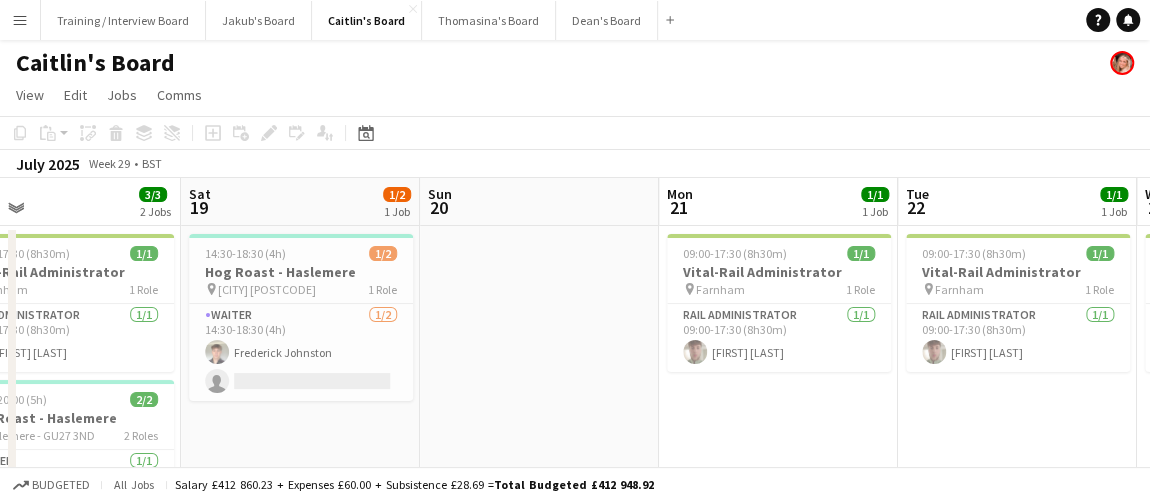 drag, startPoint x: 401, startPoint y: 420, endPoint x: 607, endPoint y: 406, distance: 206.47517 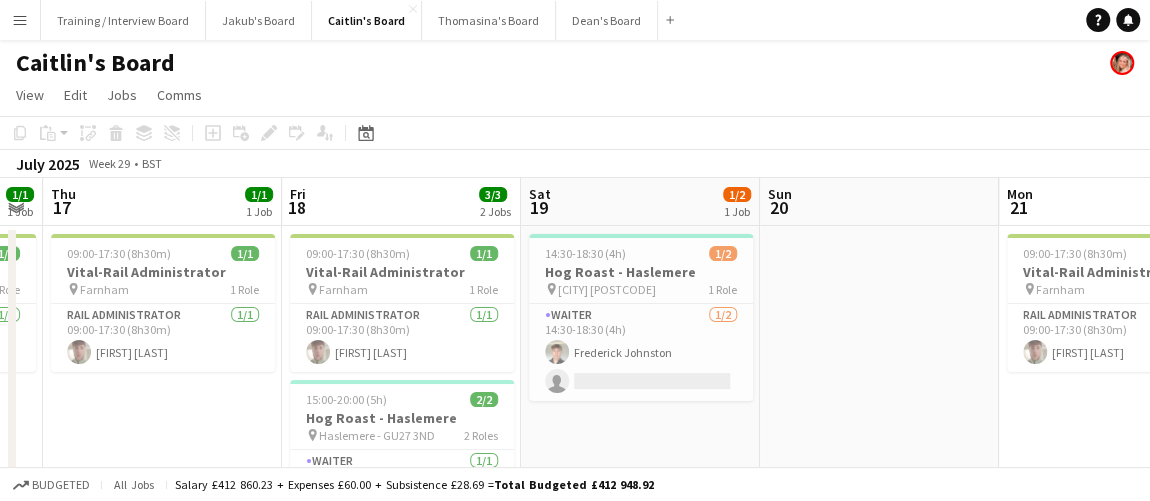 scroll, scrollTop: 0, scrollLeft: 429, axis: horizontal 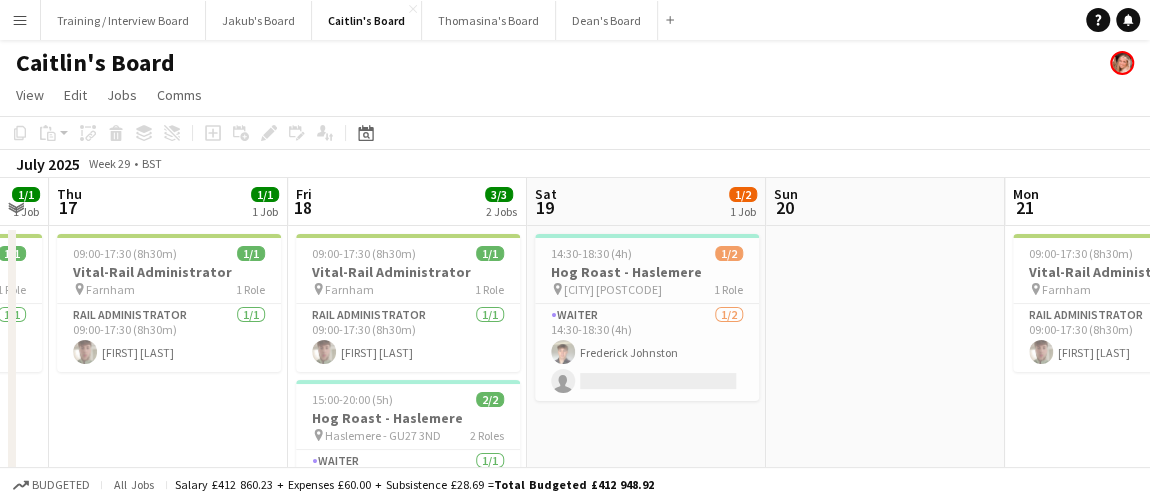 drag, startPoint x: 307, startPoint y: 305, endPoint x: 414, endPoint y: 306, distance: 107.00467 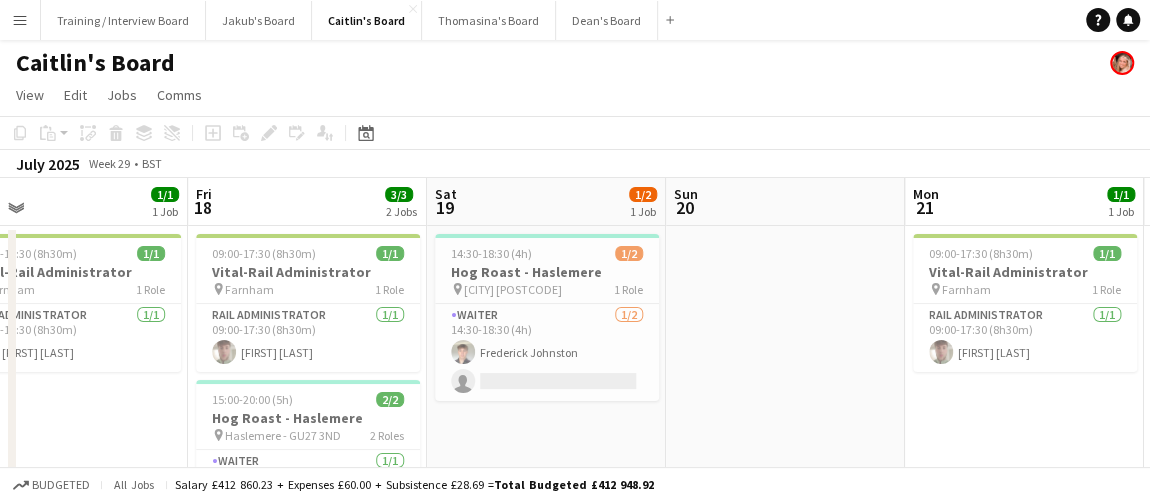 scroll, scrollTop: 0, scrollLeft: 530, axis: horizontal 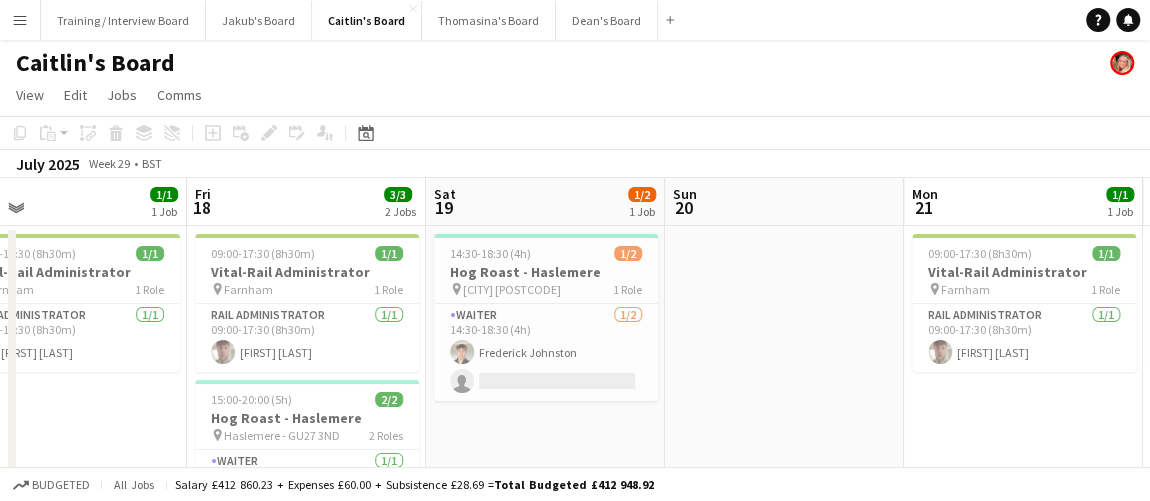 click on "Tue   15   1/1   1 Job   Wed   16   1/1   1 Job   Thu   17   1/1   1 Job   Fri   18   3/3   2 Jobs   Sat   19   1/2   1 Job   Sun   20   Mon   21   1/1   1 Job   Tue   22   1/1   1 Job   Wed   23   1/1   1 Job   Thu   24   2/2   2 Jobs      09:00-17:30 (8h30m)    1/1   Vital-Rail Administrator
pin
[CITY]   1 Role   Rail Administrator   1/1   09:00-17:30 (8h30m)
[FIRST] [LAST]     09:00-17:30 (8h30m)    1/1   Vital-Rail Administrator
pin
[CITY]   1 Role   Rail Administrator   1/1   09:00-17:30 (8h30m)
[FIRST] [LAST]     09:00-17:30 (8h30m)    1/1   Vital-Rail Administrator
pin
[CITY]   1 Role   Rail Administrator   1/1   09:00-17:30 (8h30m)
[FIRST] [LAST]     09:00-17:30 (8h30m)    1/1   Vital-Rail Administrator
pin
[CITY]   1 Role   Rail Administrator   1/1   09:00-17:30 (8h30m)
[FIRST] [LAST]     15:00-20:00 (5h)    2/2   Hog Roast - Haslemere
pin" at bounding box center (575, 1473) 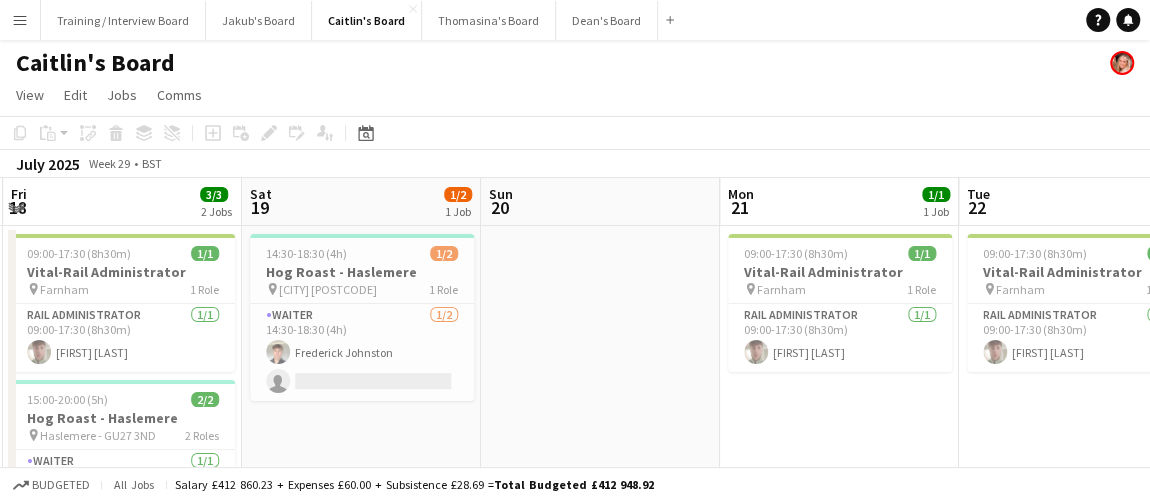 drag, startPoint x: 844, startPoint y: 323, endPoint x: 197, endPoint y: 265, distance: 649.5945 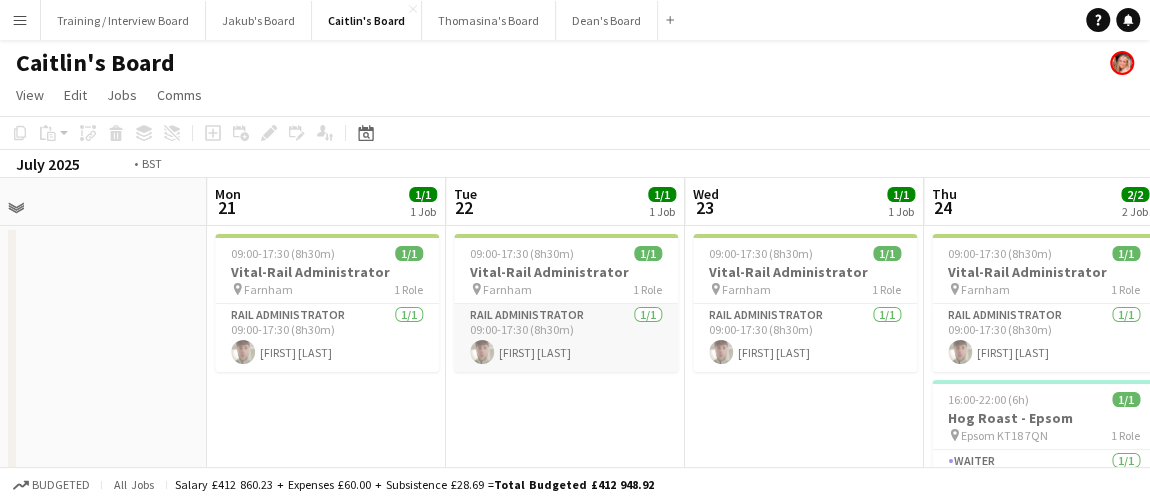 drag, startPoint x: 631, startPoint y: 359, endPoint x: 424, endPoint y: 346, distance: 207.4078 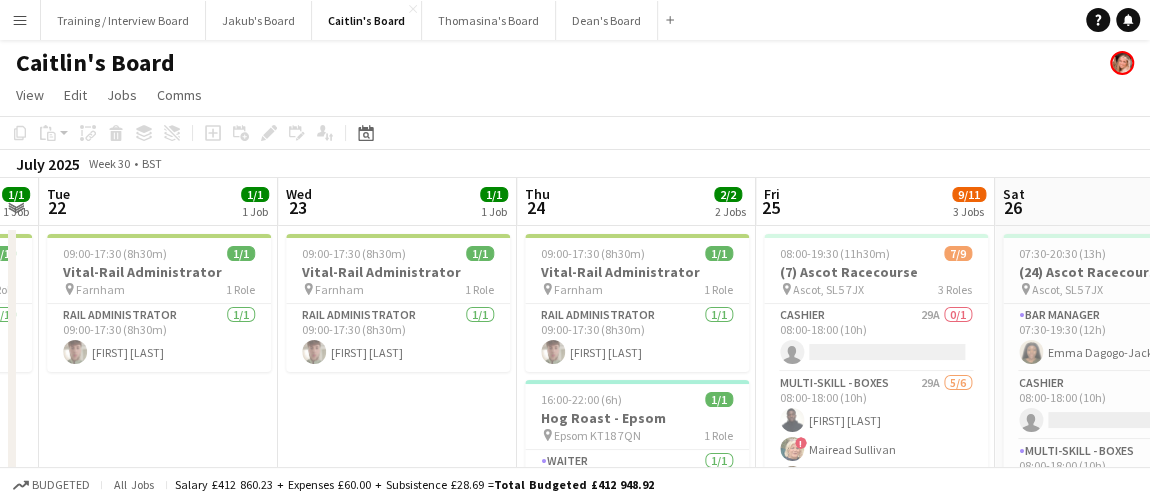 drag, startPoint x: 892, startPoint y: 359, endPoint x: 501, endPoint y: 312, distance: 393.81467 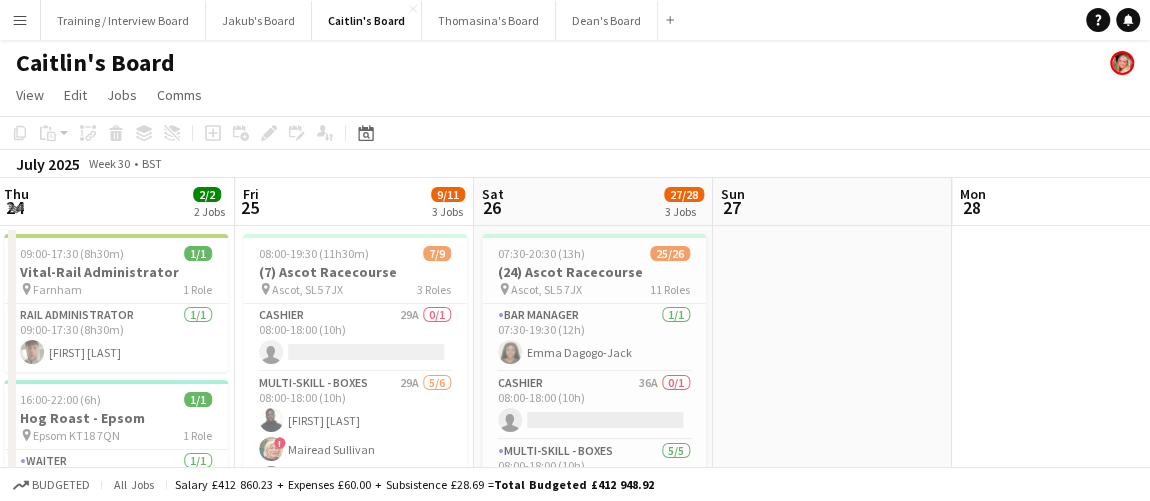 drag, startPoint x: 767, startPoint y: 346, endPoint x: 698, endPoint y: 346, distance: 69 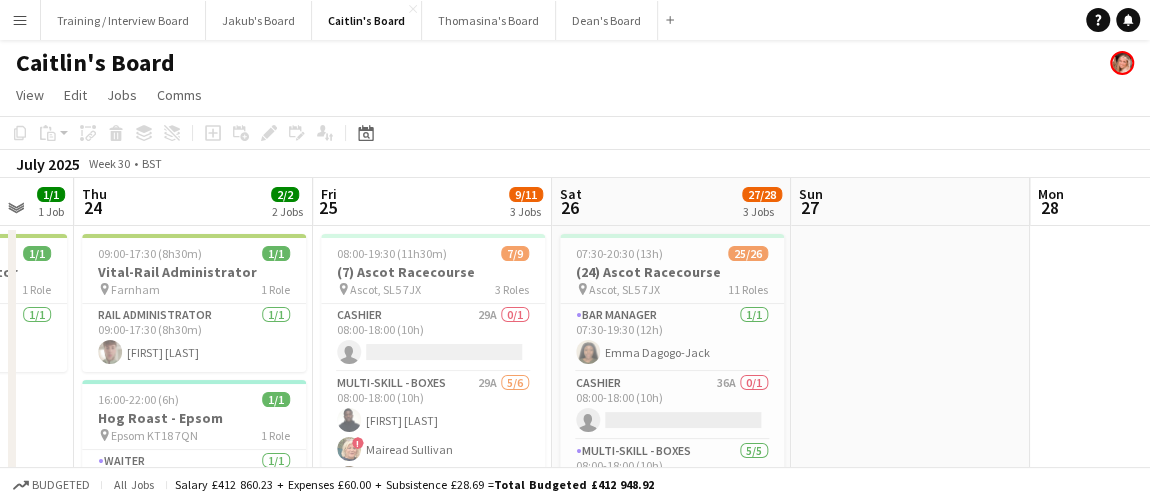 drag, startPoint x: 910, startPoint y: 379, endPoint x: 325, endPoint y: 319, distance: 588.06885 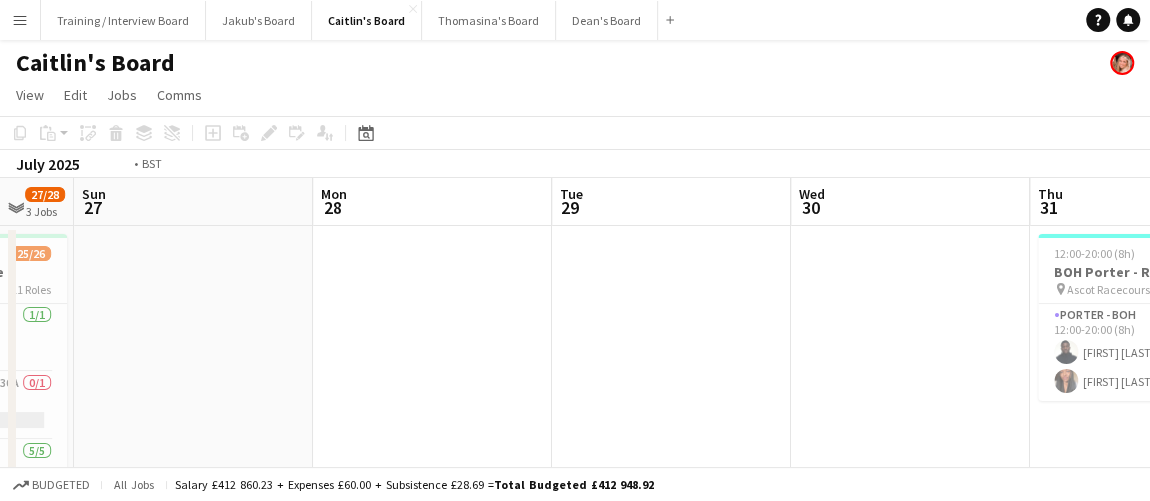 drag, startPoint x: 835, startPoint y: 371, endPoint x: 504, endPoint y: 362, distance: 331.12234 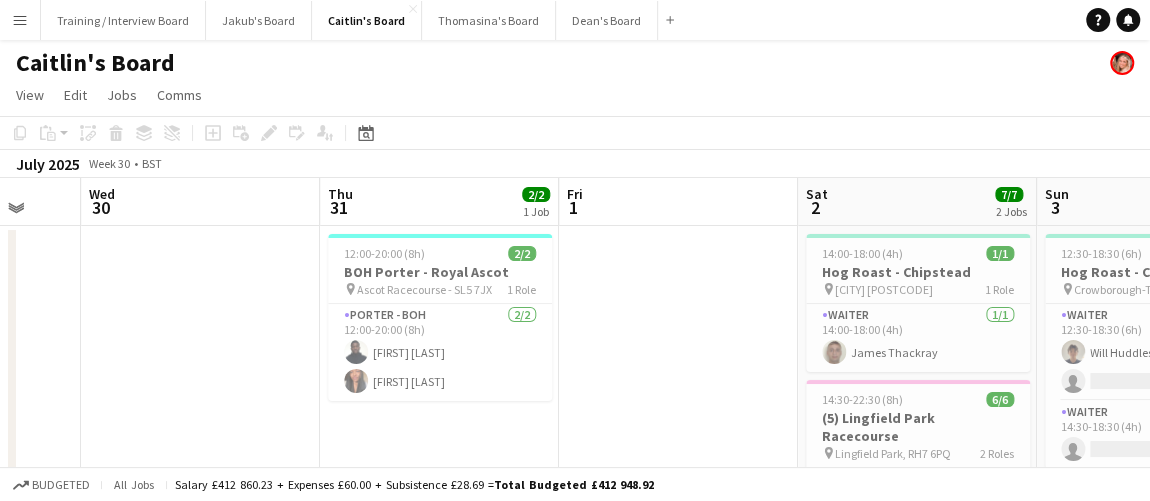 drag, startPoint x: 1001, startPoint y: 415, endPoint x: 616, endPoint y: 393, distance: 385.62805 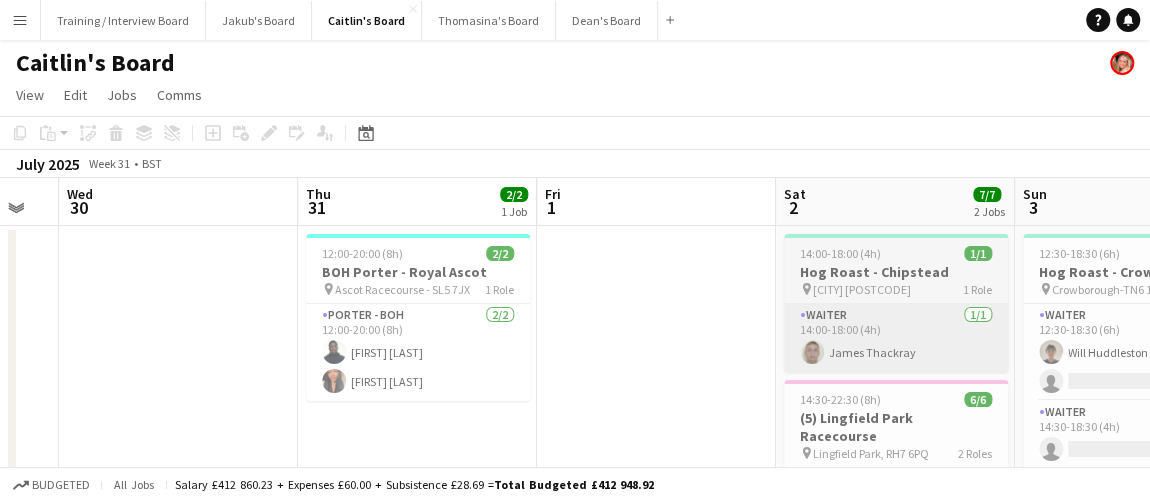 drag, startPoint x: 826, startPoint y: 397, endPoint x: 287, endPoint y: 349, distance: 541.13306 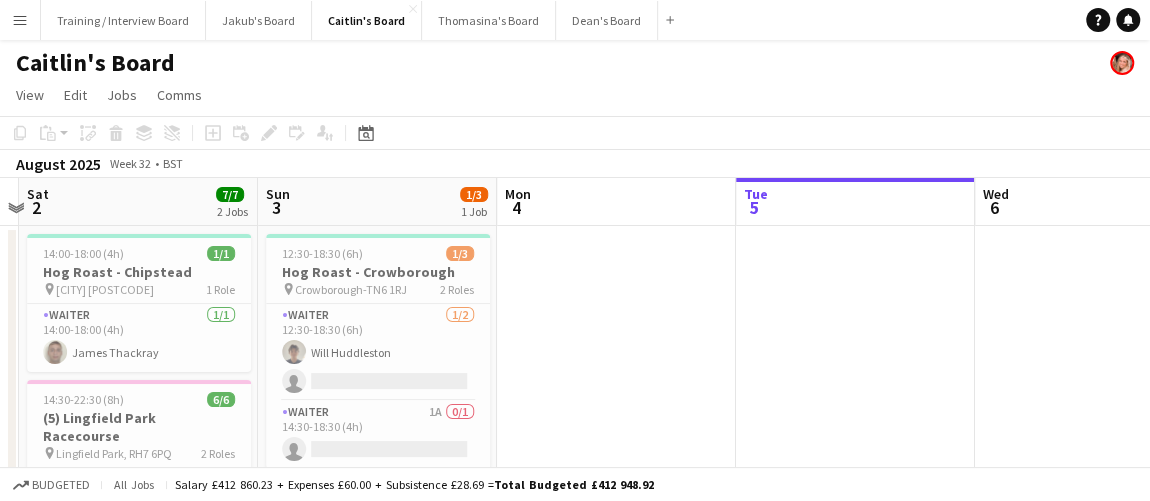 scroll, scrollTop: 0, scrollLeft: 569, axis: horizontal 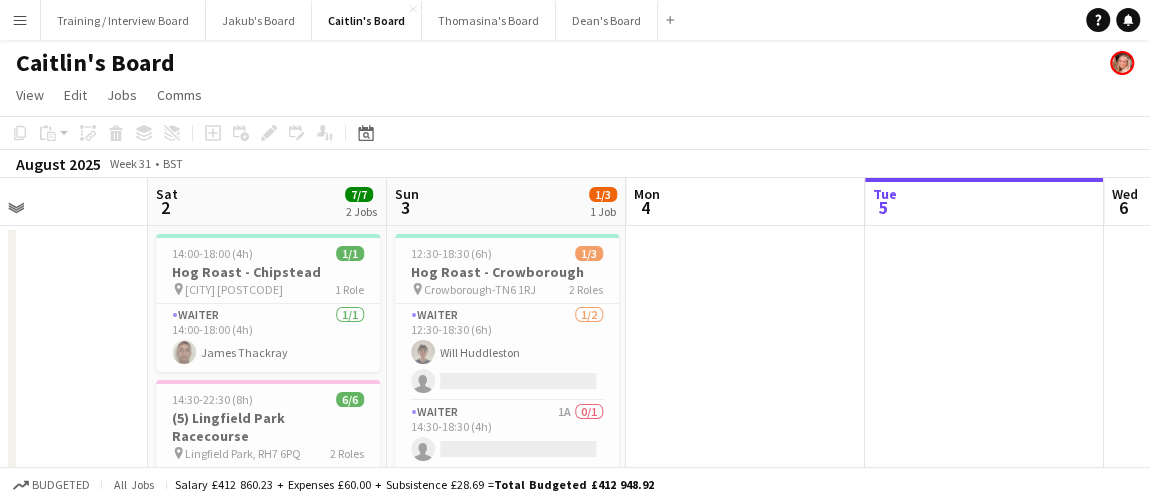 drag, startPoint x: 1118, startPoint y: 426, endPoint x: 1163, endPoint y: 433, distance: 45.54119 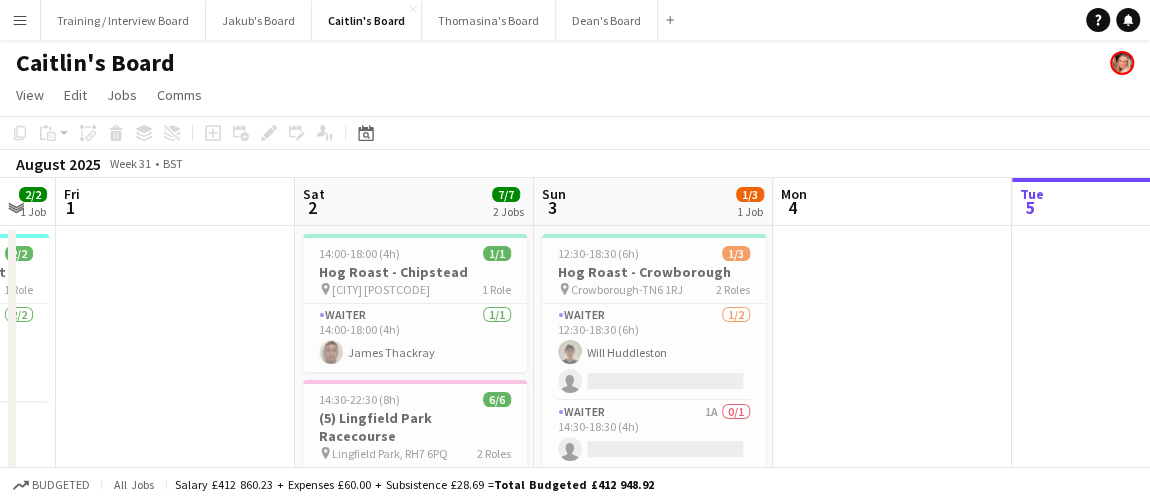 drag, startPoint x: 727, startPoint y: 398, endPoint x: 979, endPoint y: 405, distance: 252.0972 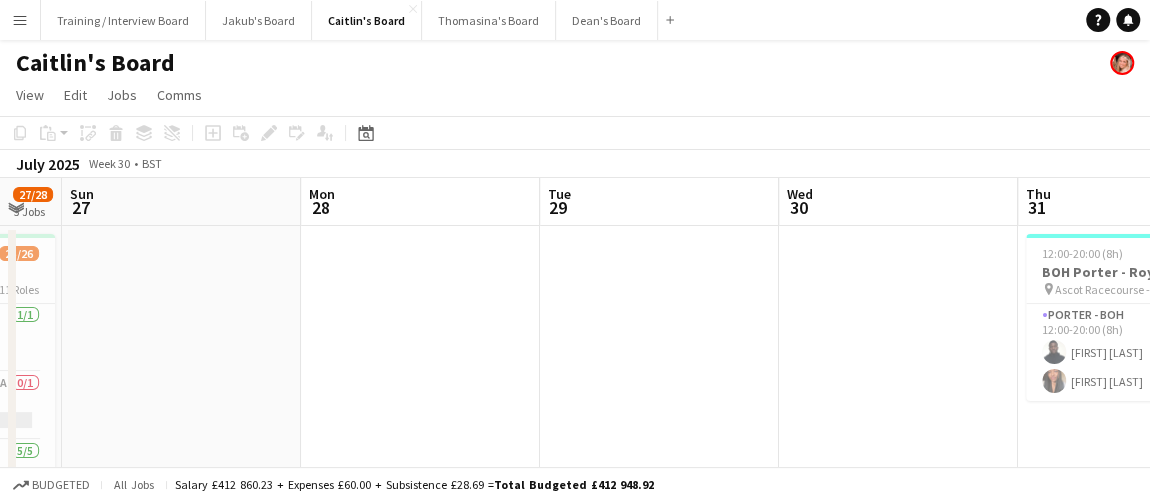 drag, startPoint x: 873, startPoint y: 379, endPoint x: 371, endPoint y: 370, distance: 502.08066 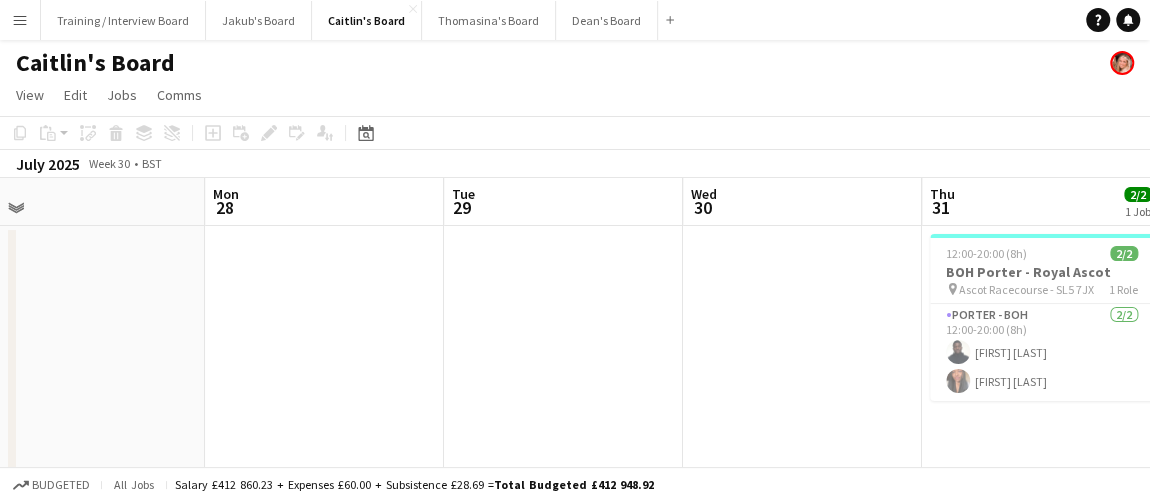 drag, startPoint x: 584, startPoint y: 378, endPoint x: 775, endPoint y: 393, distance: 191.5881 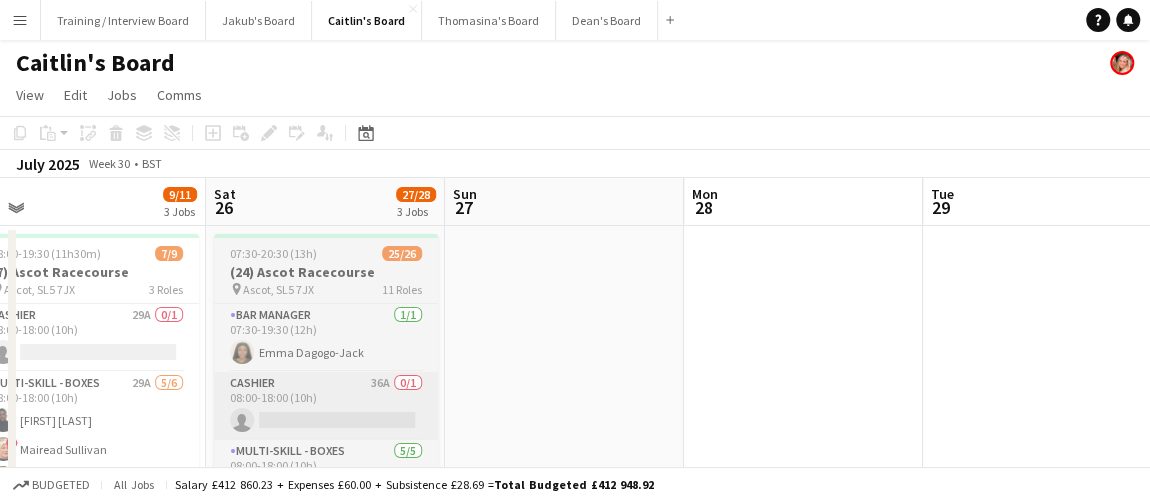 drag, startPoint x: 477, startPoint y: 397, endPoint x: 618, endPoint y: 395, distance: 141.01419 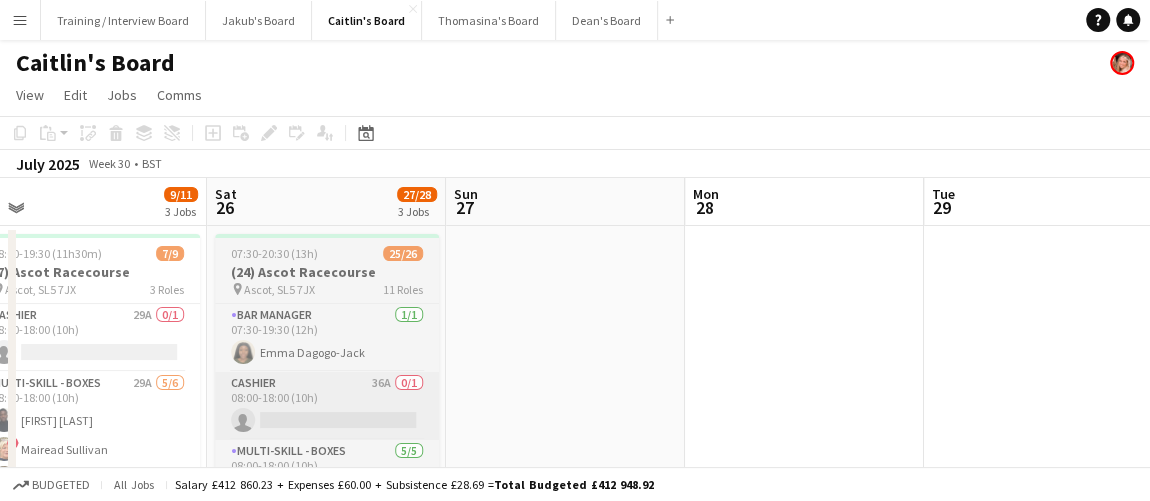 click on "Wed   23   1/1   1 Job   Thu   24   2/2   2 Jobs   Fri   25   9/11   3 Jobs   Sat   26   27/28   3 Jobs   Sun   27   Mon   28   Tue   29   Wed   30   Thu   31   2/2   1 Job   Fri   1      09:00-17:30 (8h30m)    1/1   Vital-Rail Administrator
pin
[CITY]   1 Role   Rail Administrator   1/1   09:00-17:30 (8h30m)
[FIRST] [LAST]     09:00-17:30 (8h30m)    1/1   Vital-Rail Administrator
pin
[CITY]   1 Role   Rail Administrator   1/1   09:00-17:30 (8h30m)
[FIRST] [LAST]     16:00-22:00 (6h)    1/1   Hog Roast - Epsom
pin
Epsom [POSTCODE]   1 Role   Waiter   1/1   16:00-22:00 (6h)
[FIRST] [LAST]     08:00-19:30 (11h30m)    7/9   (7) Ascot Racecourse
pin
Ascot, [POSTCODE]   3 Roles   Cashier    29A   0/1   08:00-18:00 (10h)
single-neutral-actions
Multi-skill - Boxes   29A   5/6   08:00-18:00 (10h)
[FIRST] [LAST] ! ! [FIRST] [LAST] !" at bounding box center [575, 1473] 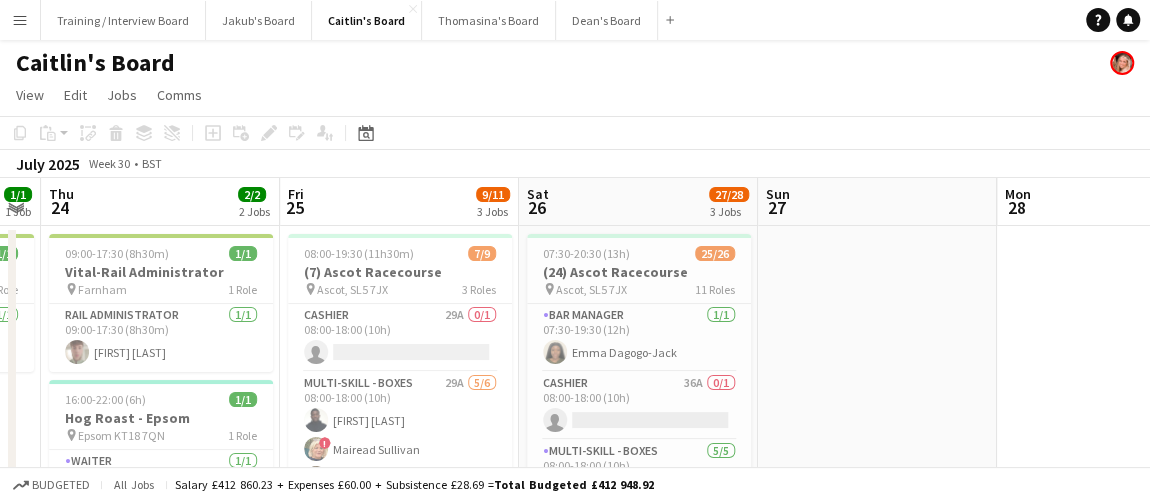 drag, startPoint x: 241, startPoint y: 350, endPoint x: 338, endPoint y: 375, distance: 100.16985 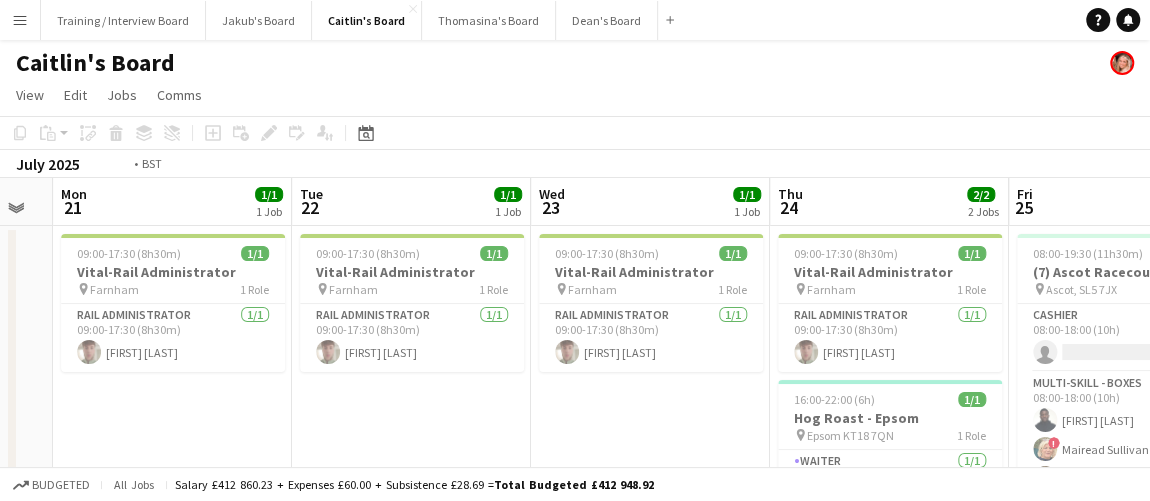 drag, startPoint x: 327, startPoint y: 357, endPoint x: 425, endPoint y: 348, distance: 98.4124 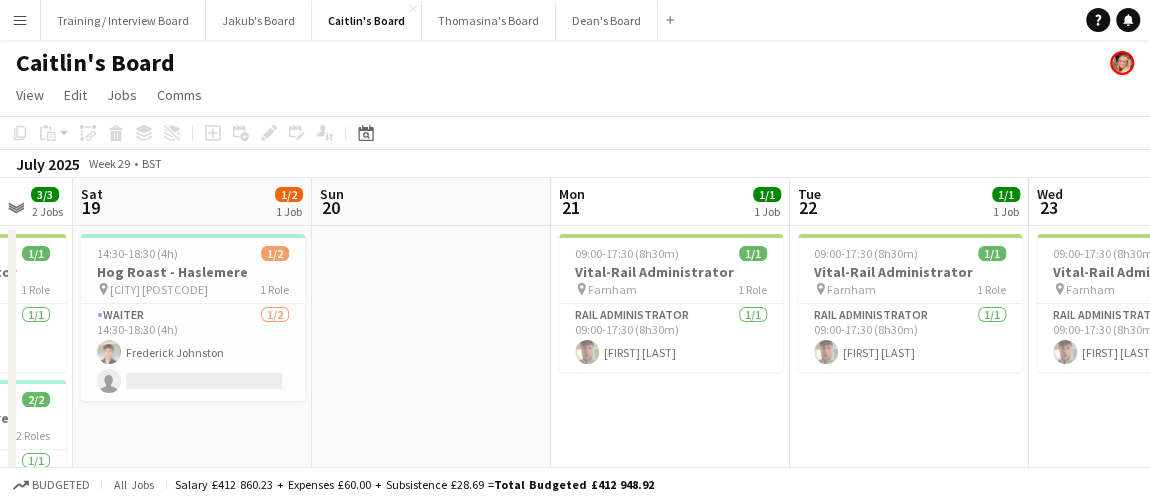 drag, startPoint x: 524, startPoint y: 340, endPoint x: 384, endPoint y: 334, distance: 140.12851 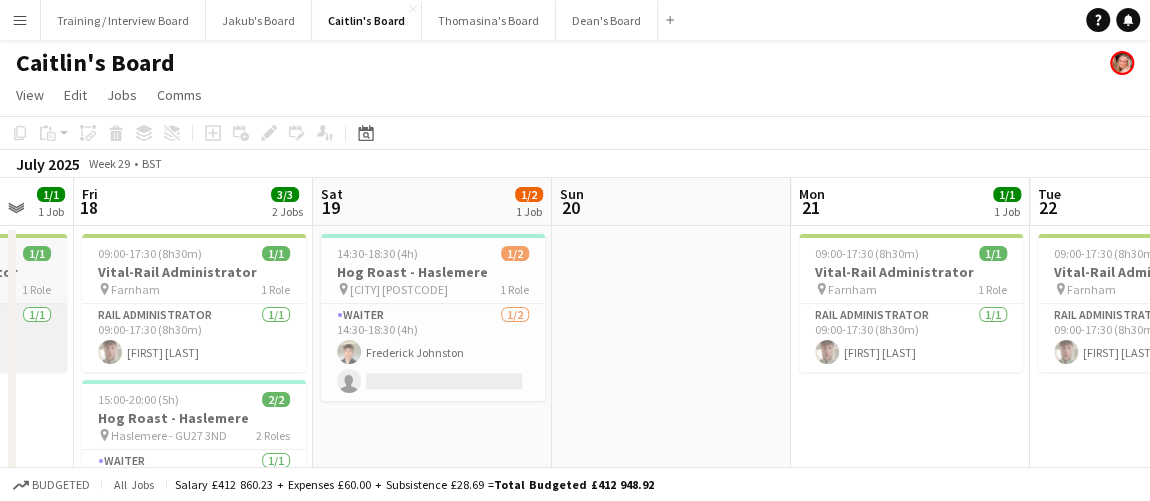 scroll, scrollTop: 0, scrollLeft: 412, axis: horizontal 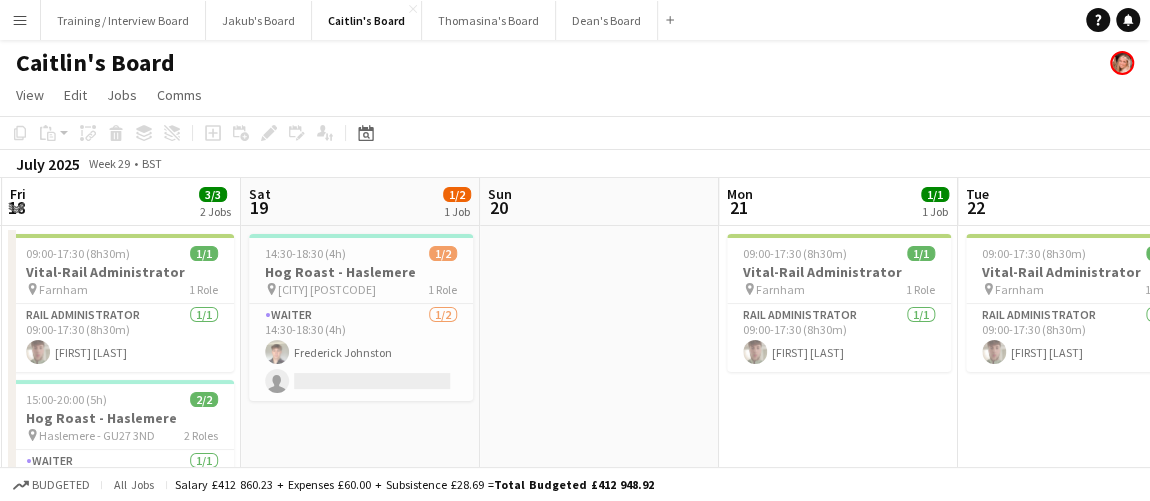 drag, startPoint x: 343, startPoint y: 311, endPoint x: 280, endPoint y: 316, distance: 63.1981 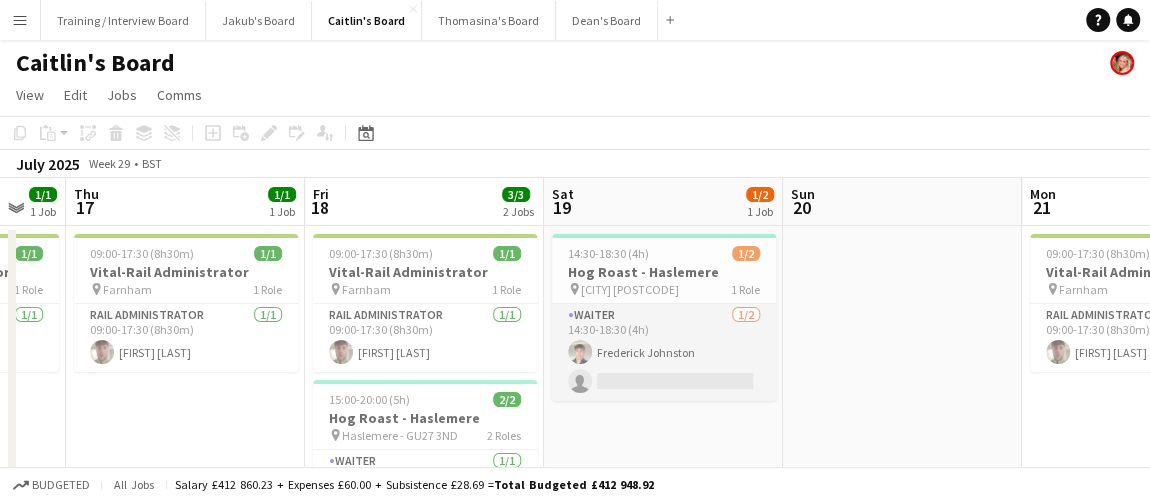 click on "Waiter   1/2   14:30-18:30 (4h)
[FIRST] [LAST]
single-neutral-actions" at bounding box center [664, 352] 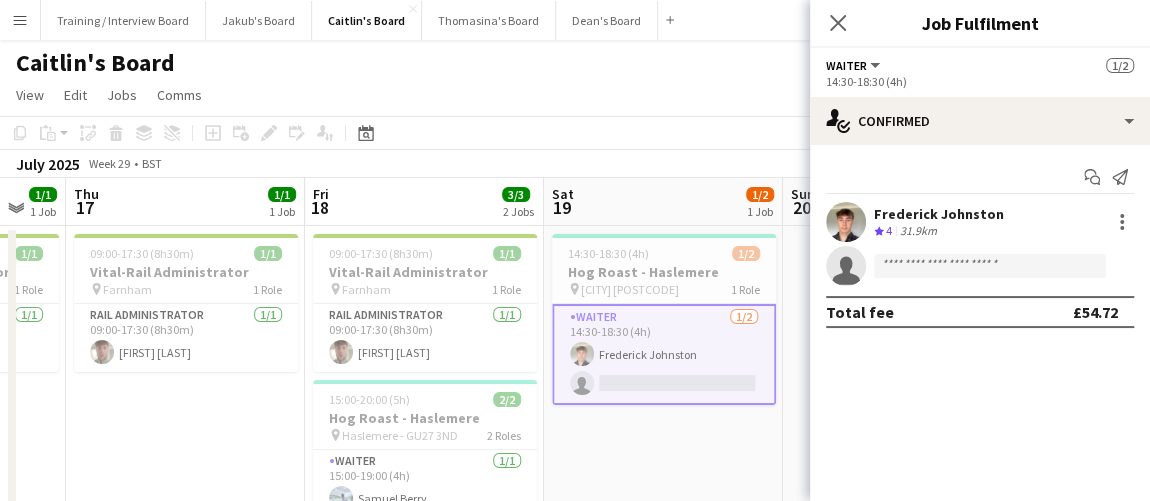 click on "Start chat
Send notification
[FIRST] [LAST]
Crew rating
4   31.9km
single-neutral-actions
Total fee   £54.72" at bounding box center (980, 244) 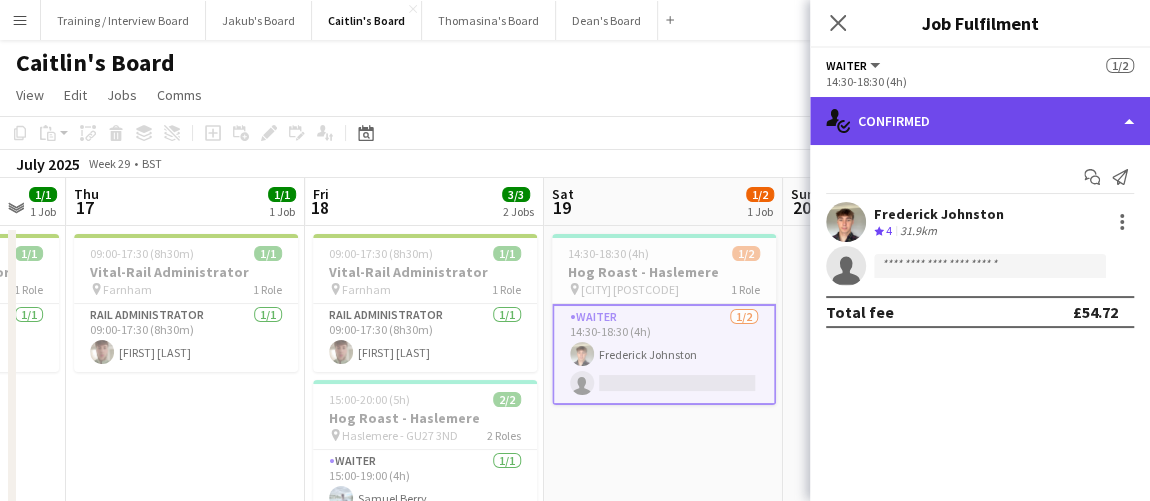 click on "single-neutral-actions-check-2
Confirmed" 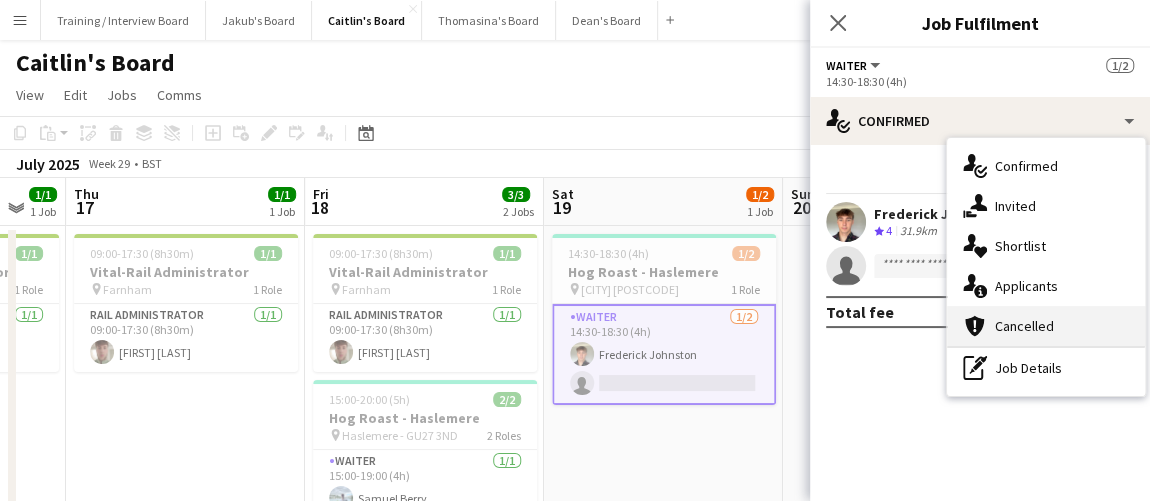 click on "cancellation
Cancelled" at bounding box center [1046, 326] 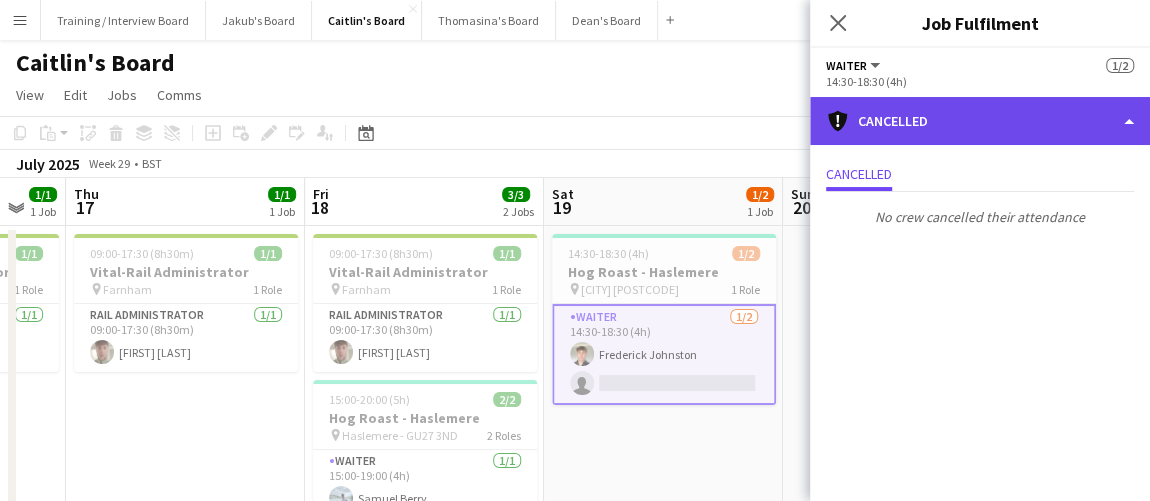 click on "cancellation
Cancelled" 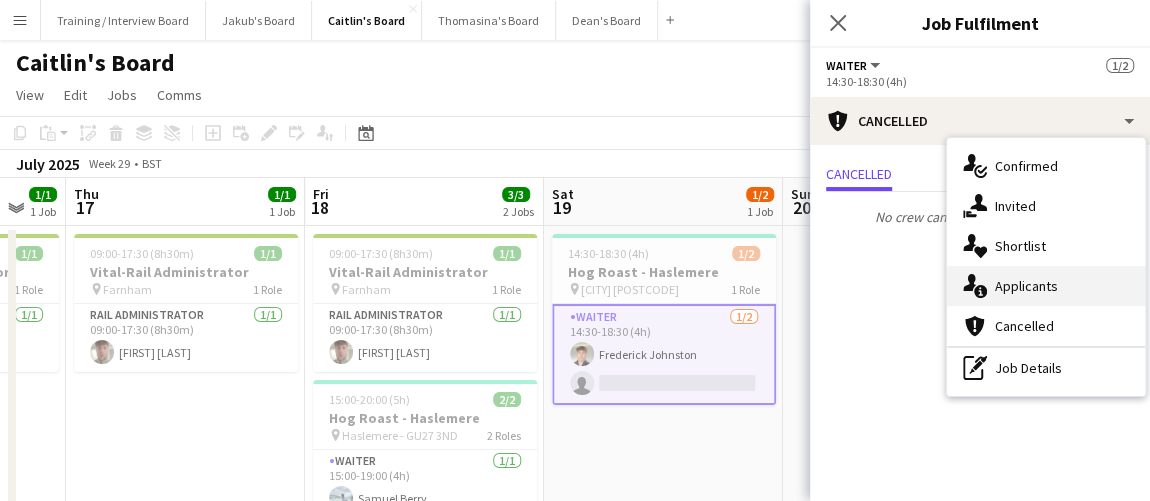 click on "single-neutral-actions-information
Applicants" at bounding box center (1046, 286) 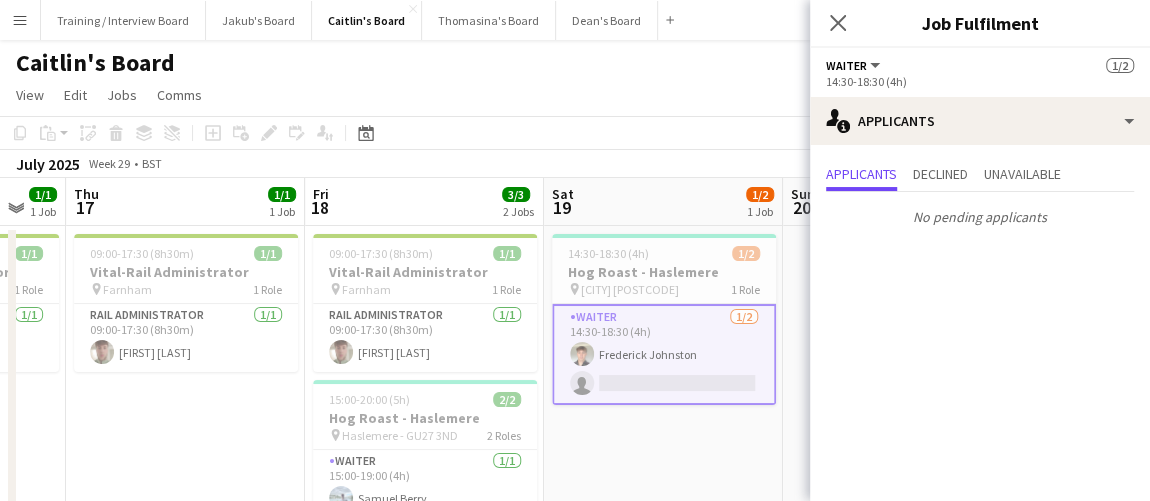 click on "Applicants Declined Unavailable  No pending applicants" at bounding box center [980, 197] 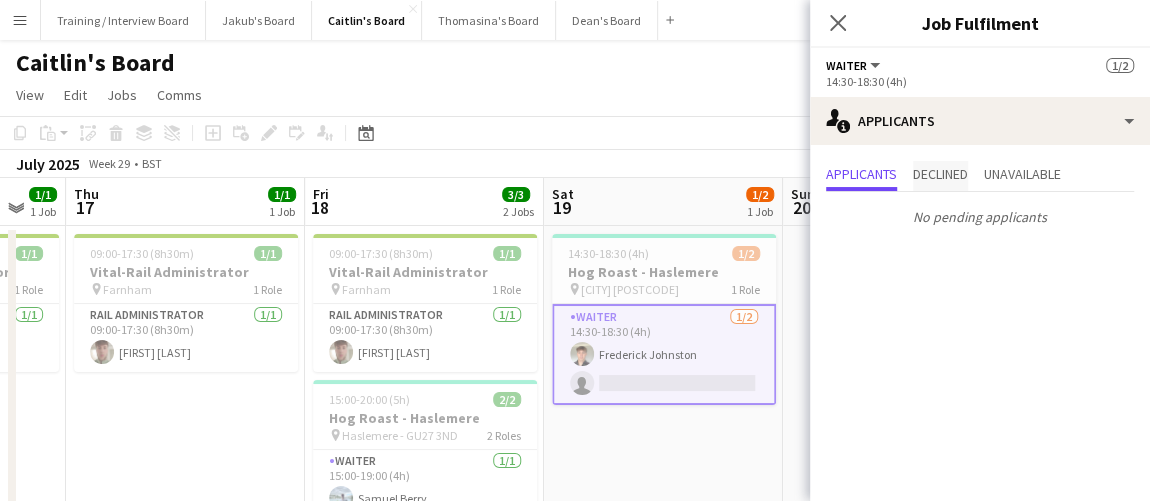 click on "Declined" at bounding box center (940, 174) 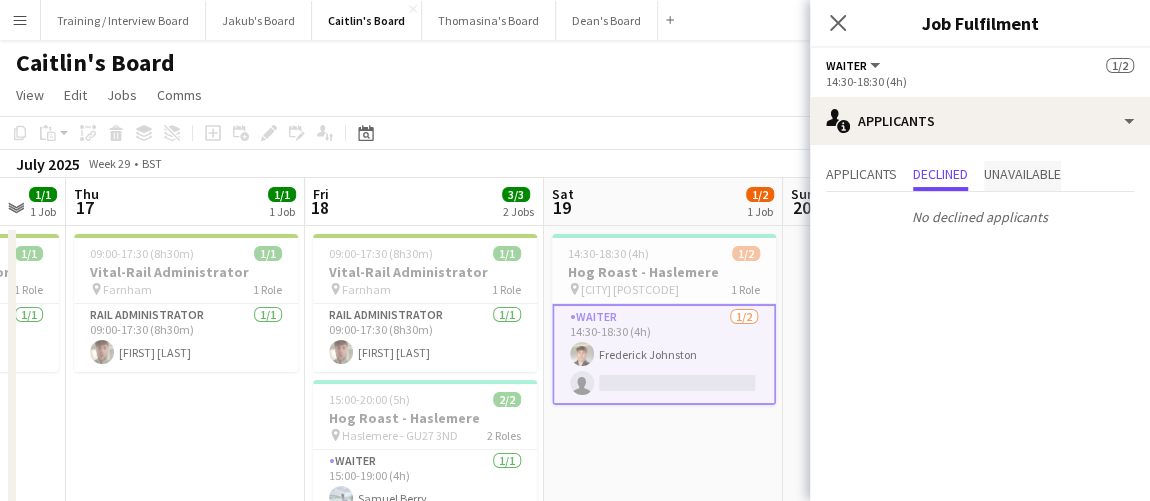 click on "Unavailable" at bounding box center (1022, 176) 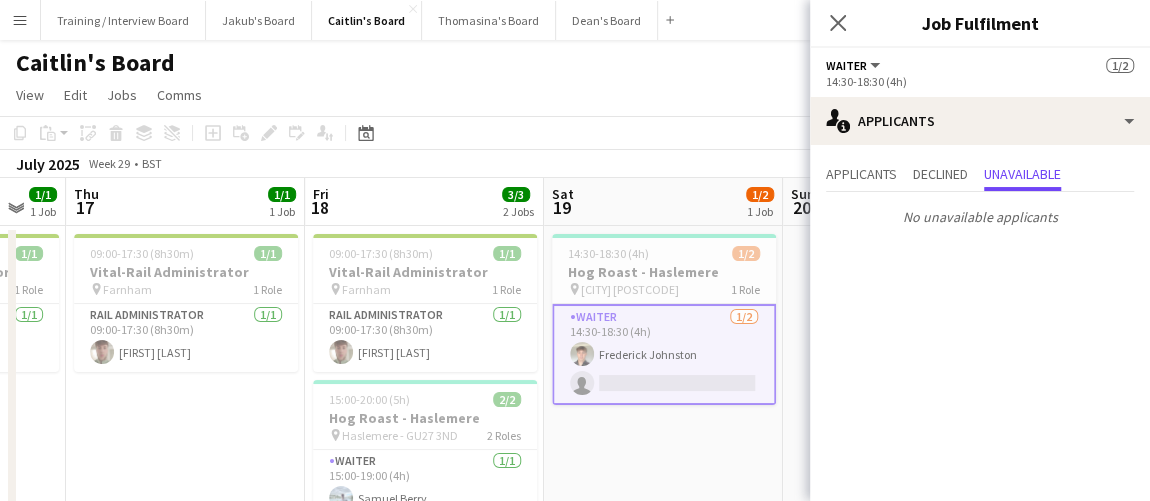 click on "Waiter   All roles   Waiter   1/2   14:30-18:30 (4h)" 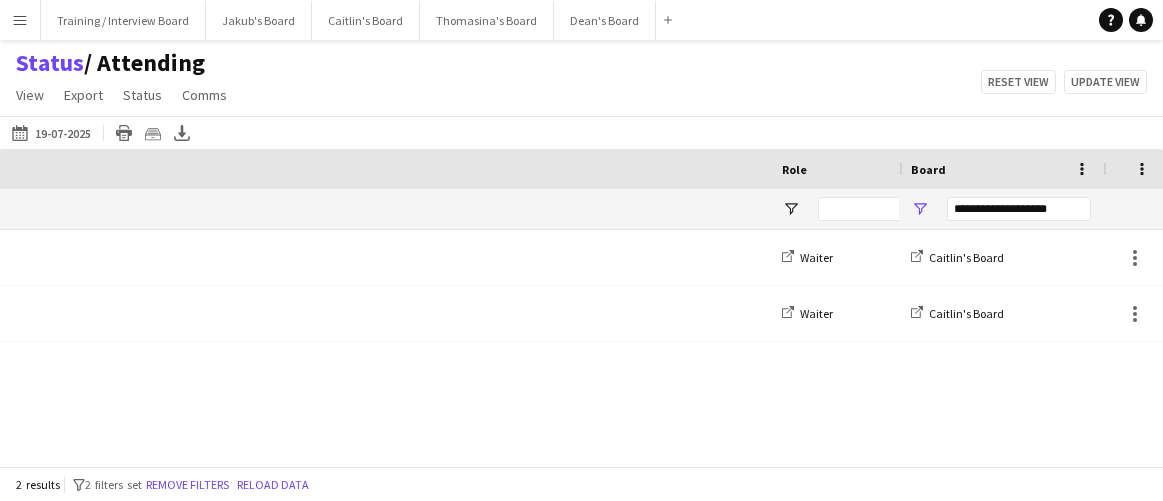 scroll, scrollTop: 0, scrollLeft: 0, axis: both 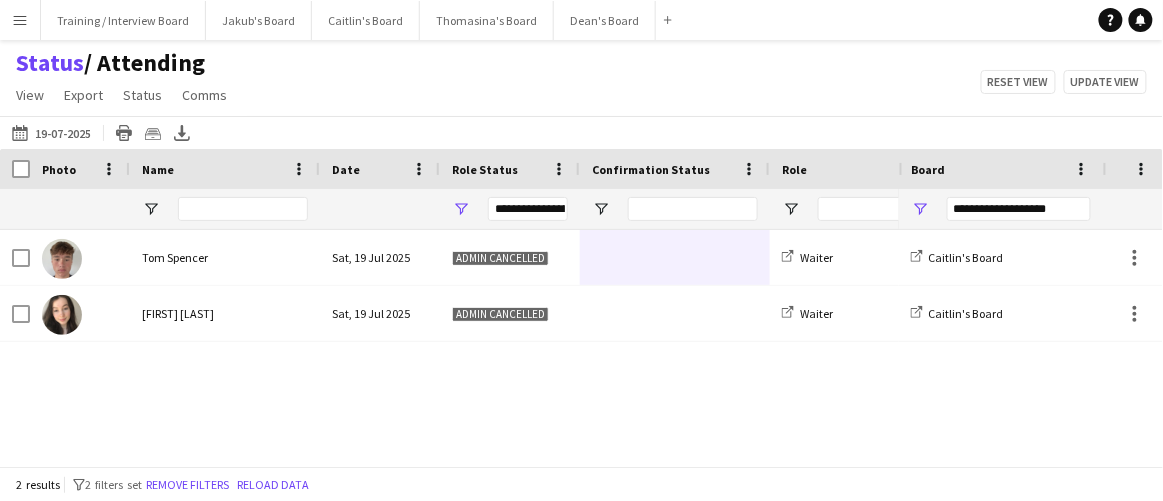drag, startPoint x: 175, startPoint y: 451, endPoint x: 233, endPoint y: 453, distance: 58.034473 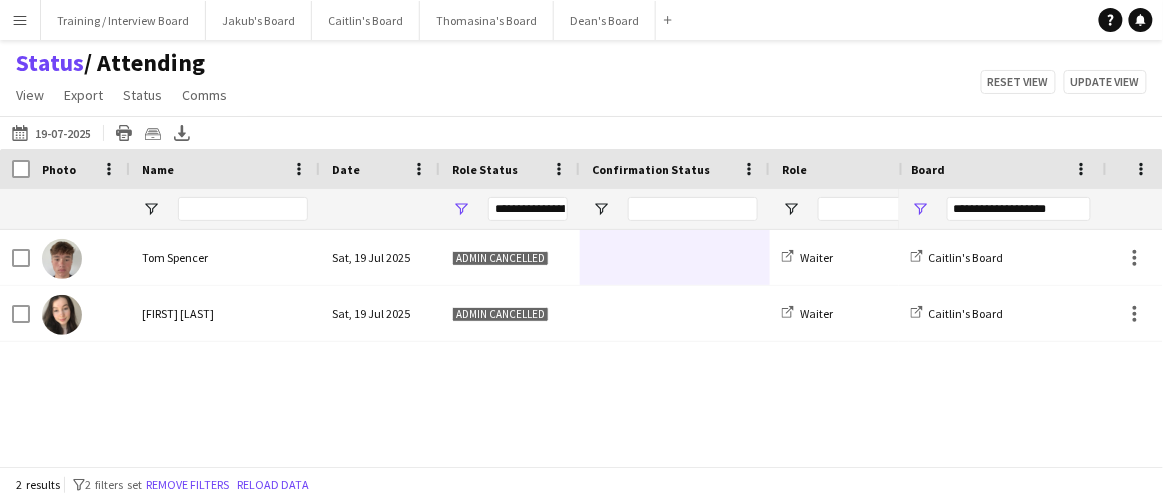 click at bounding box center [449, 459] 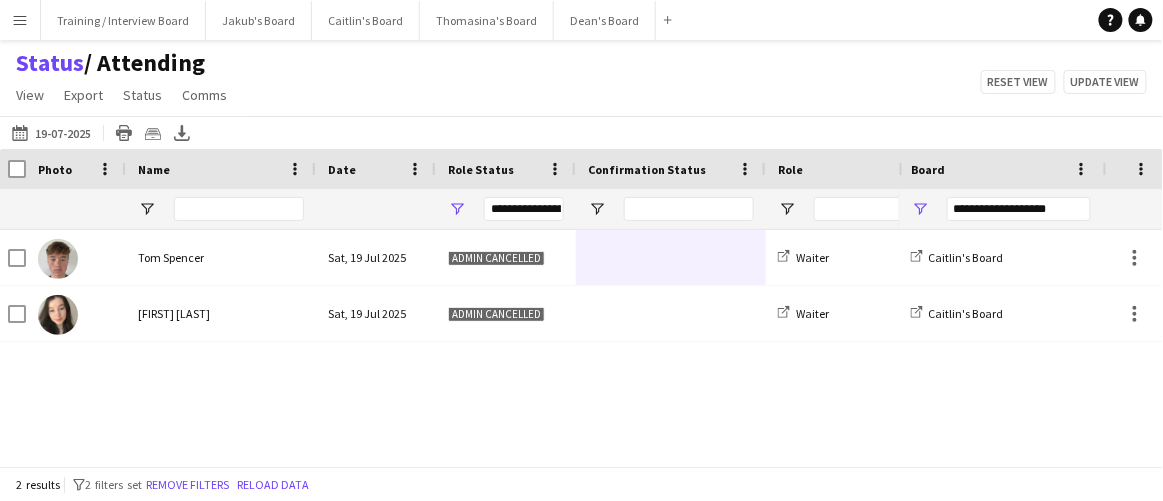 scroll, scrollTop: 0, scrollLeft: 0, axis: both 